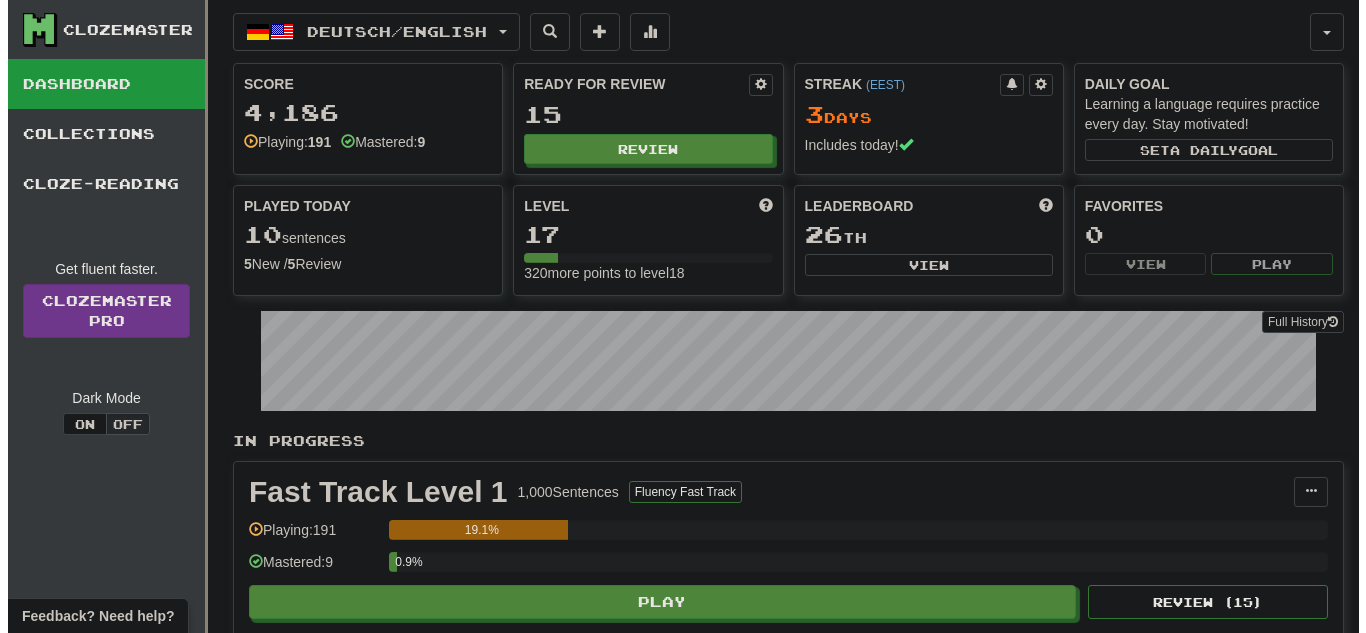 scroll, scrollTop: 0, scrollLeft: 0, axis: both 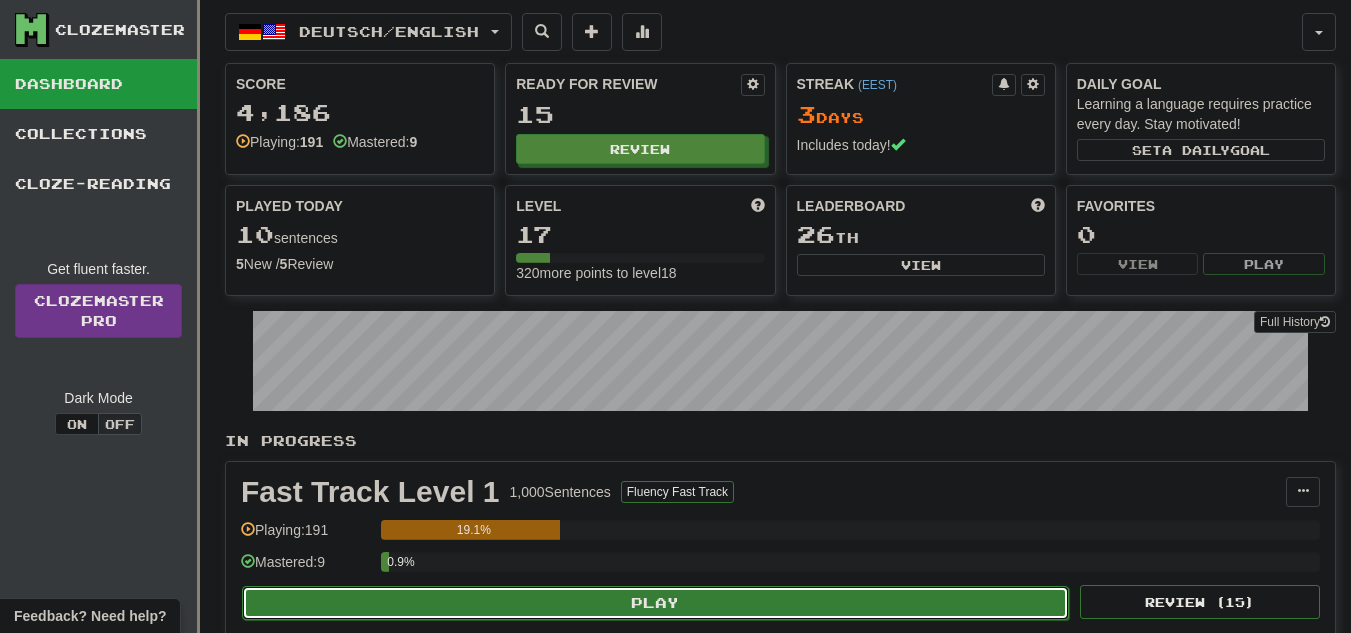 click on "Play" at bounding box center (655, 603) 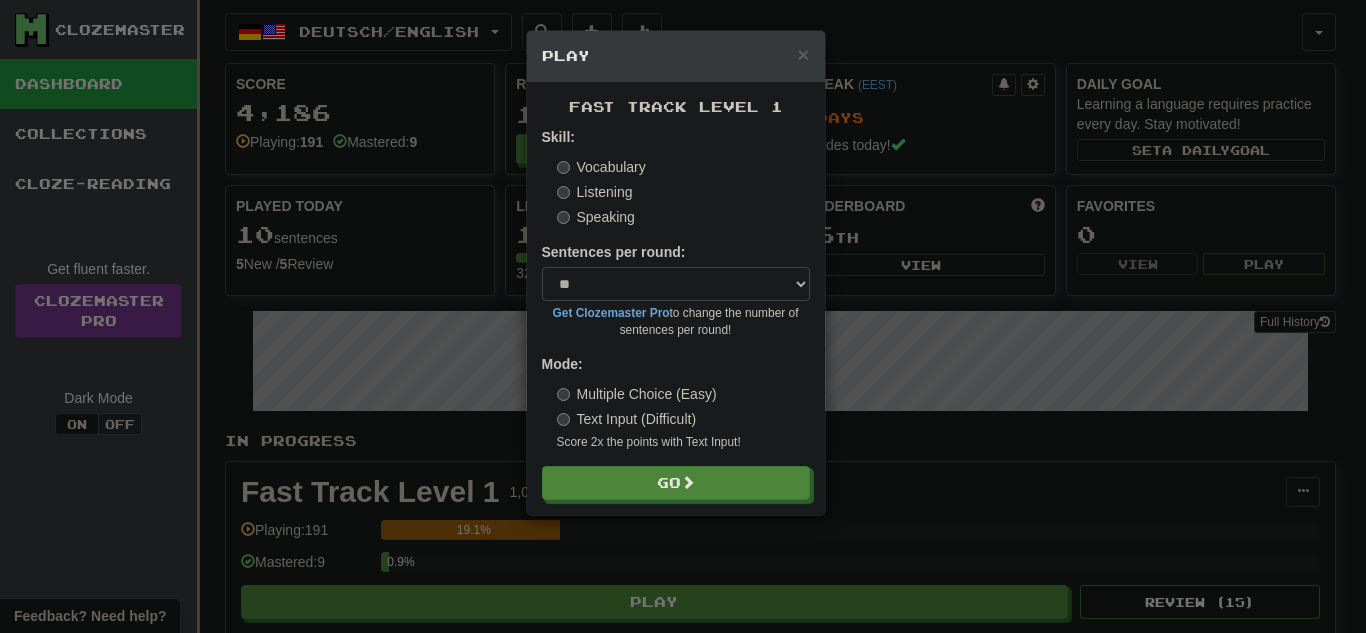 click on "Listening" at bounding box center [595, 192] 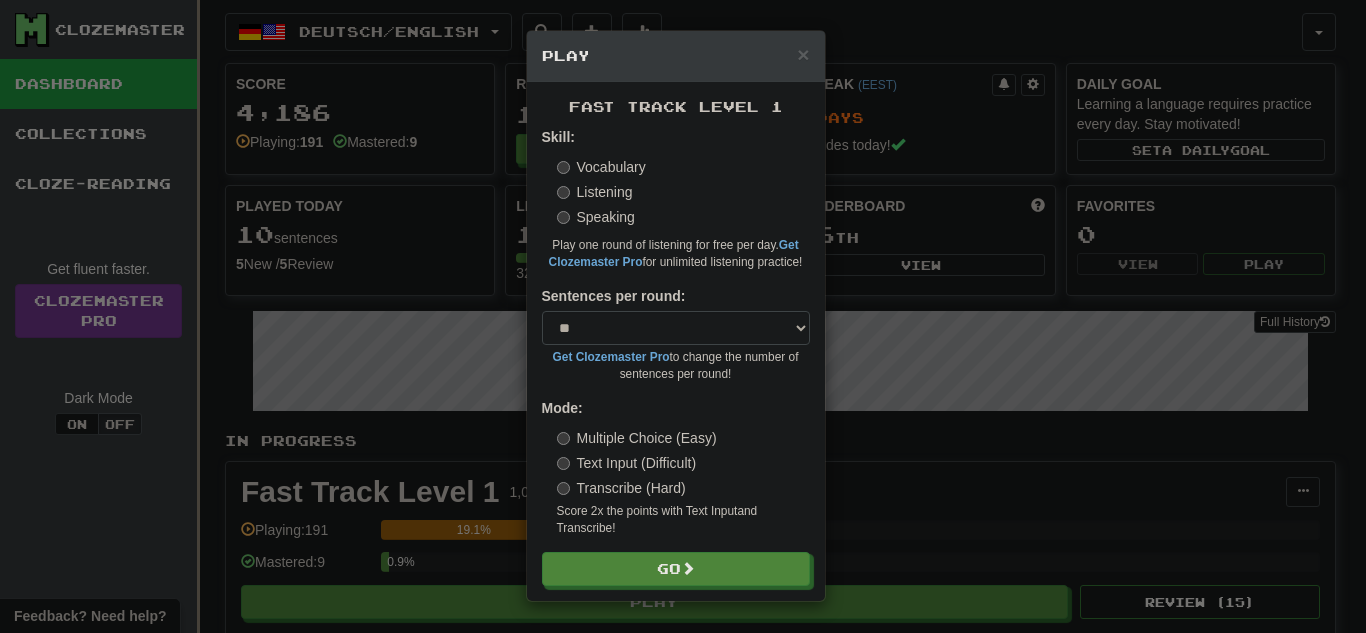 click on "Transcribe (Hard)" at bounding box center (621, 488) 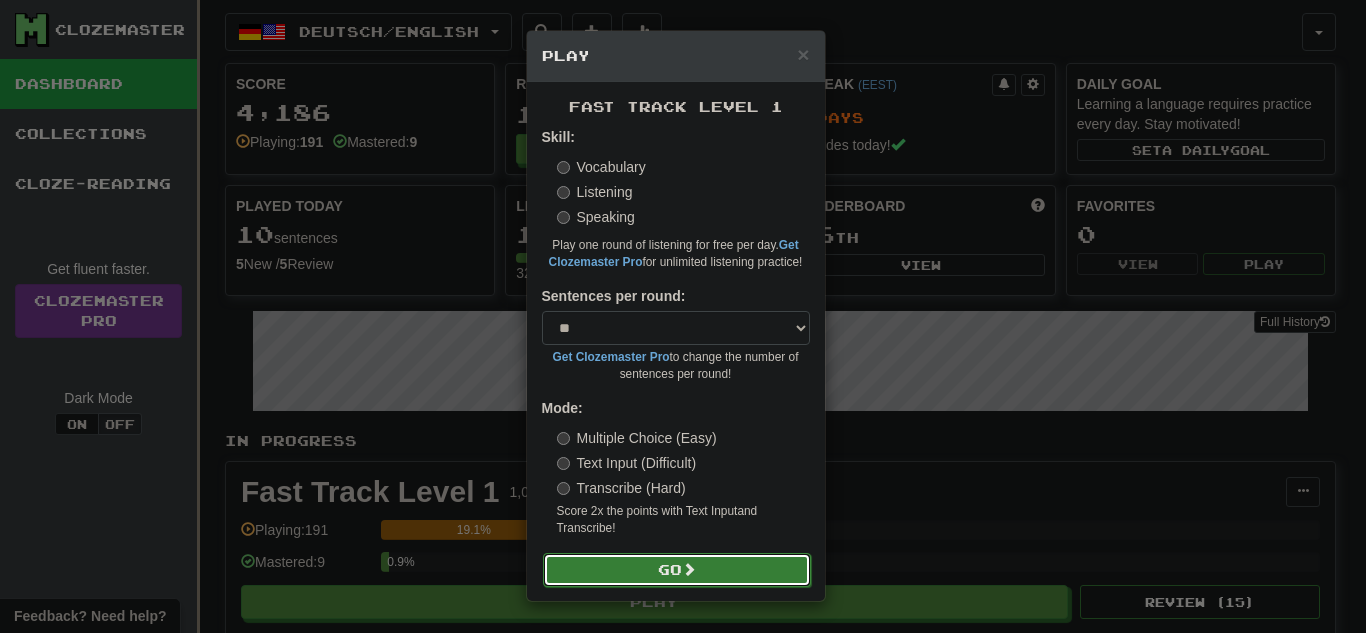 click on "Go" at bounding box center [677, 570] 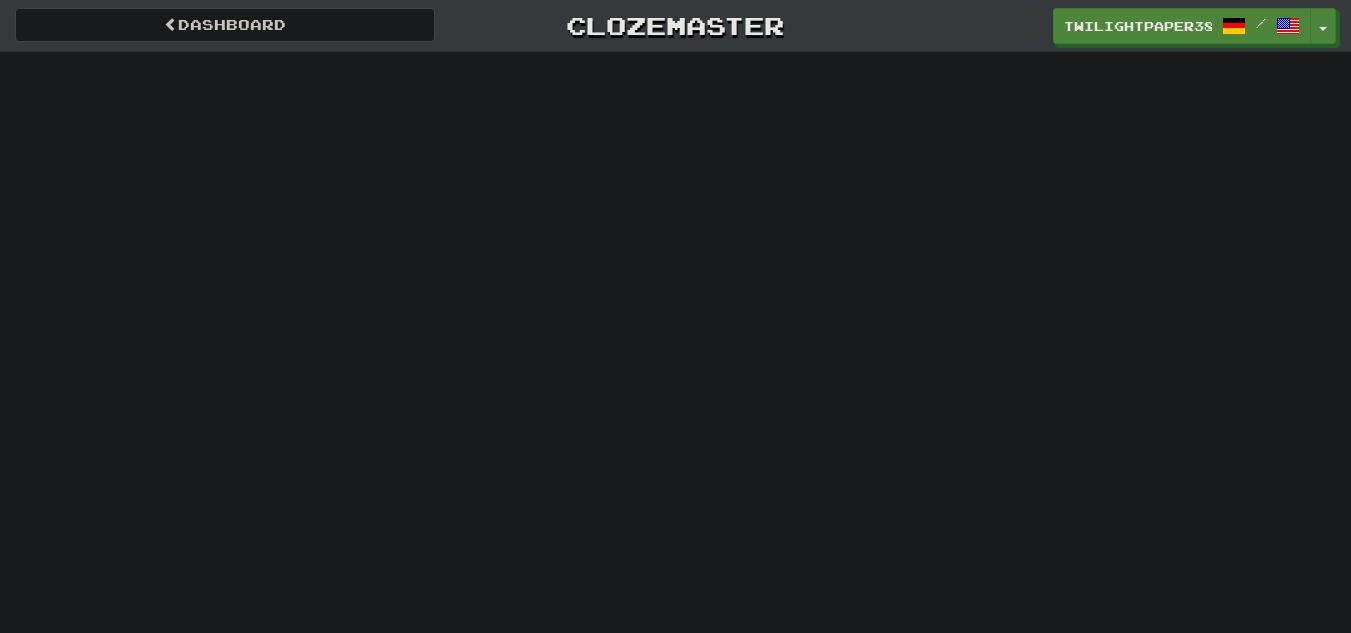 scroll, scrollTop: 0, scrollLeft: 0, axis: both 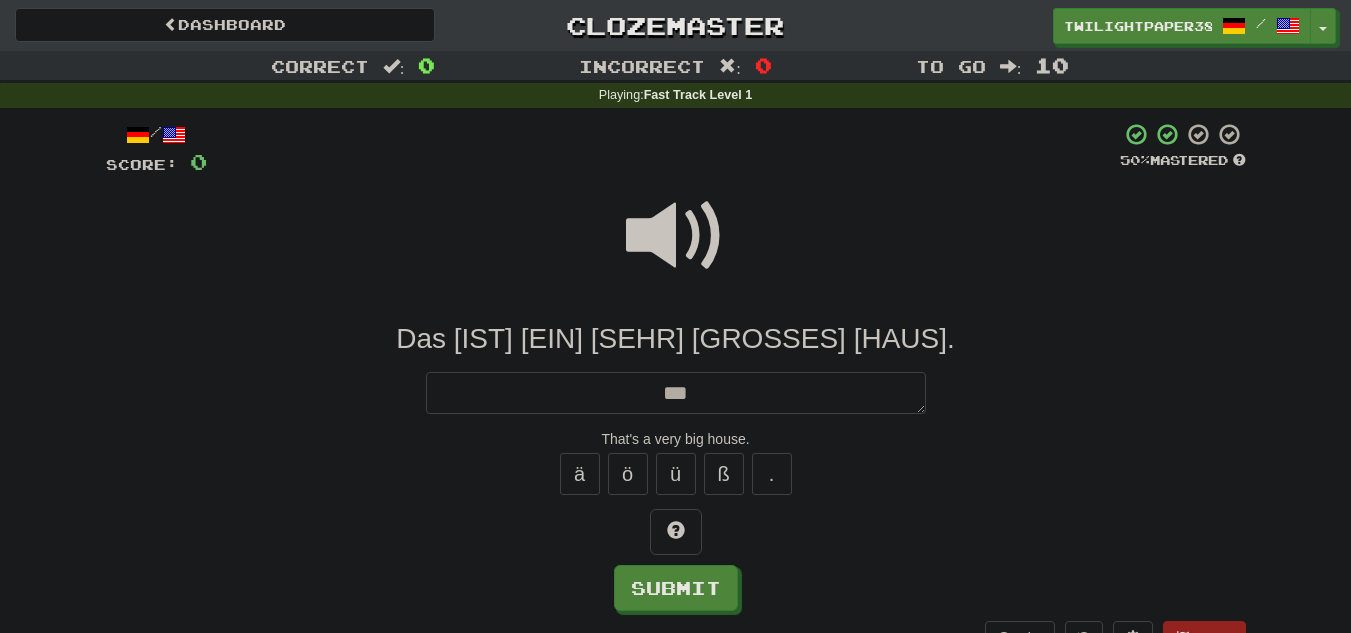 type on "***" 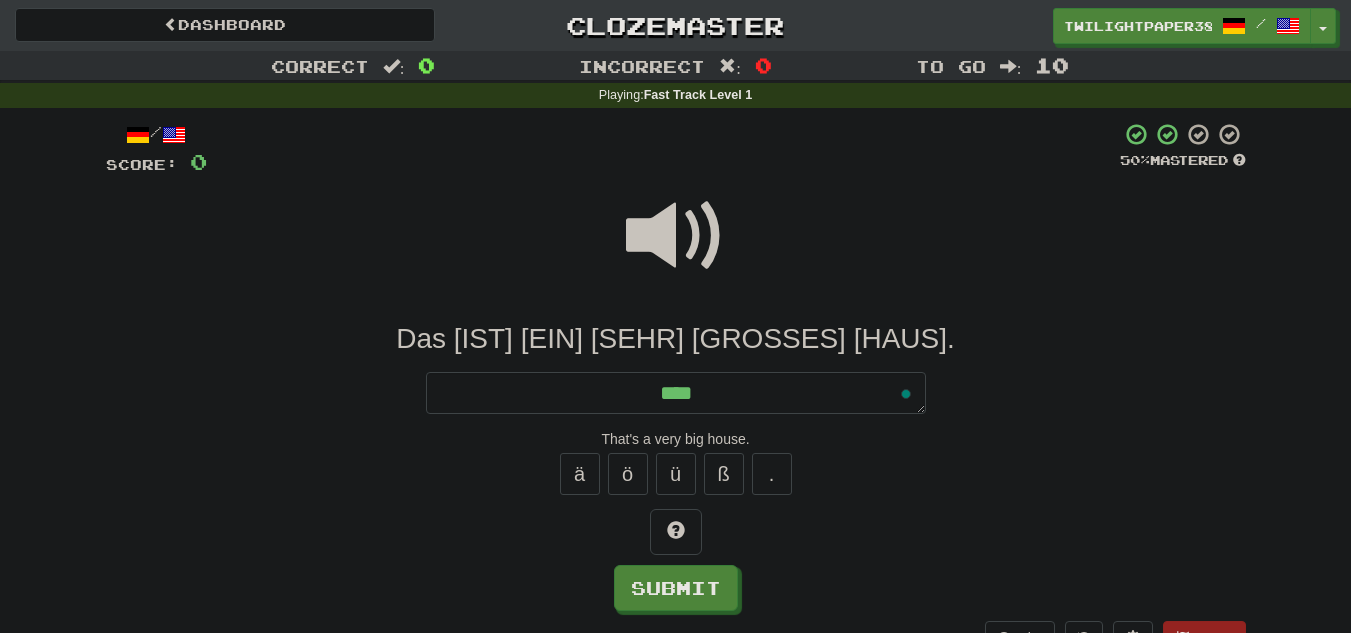 type on "*" 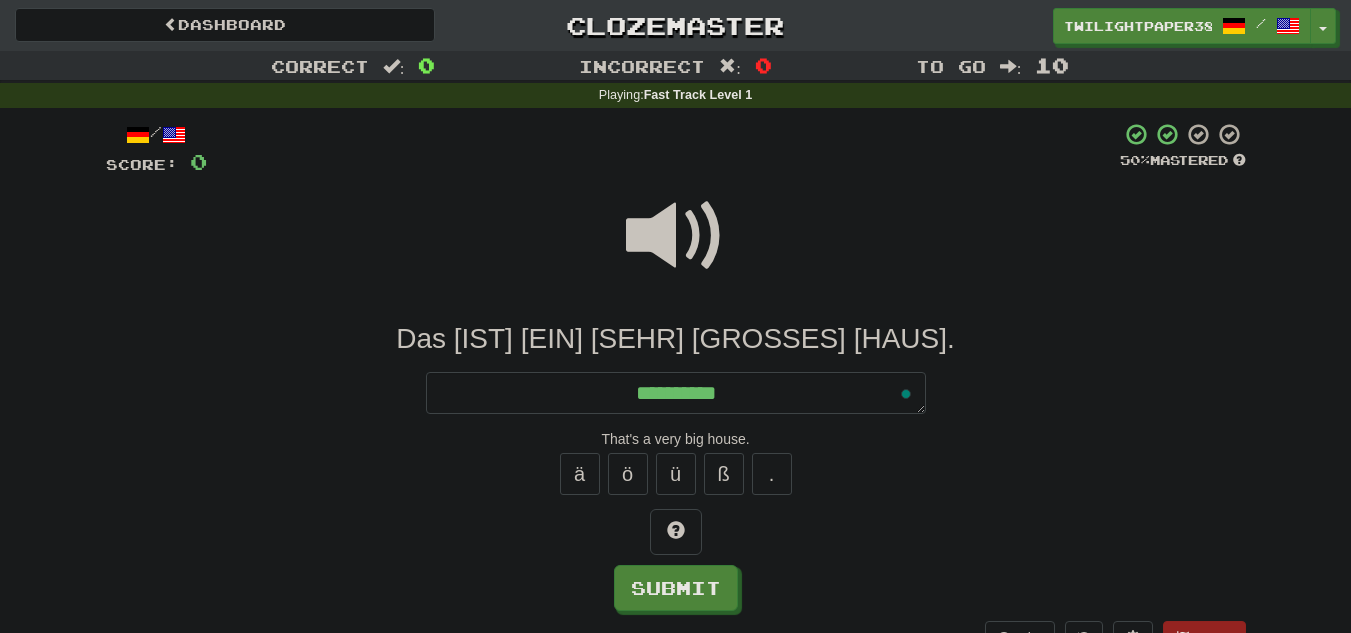 type on "**********" 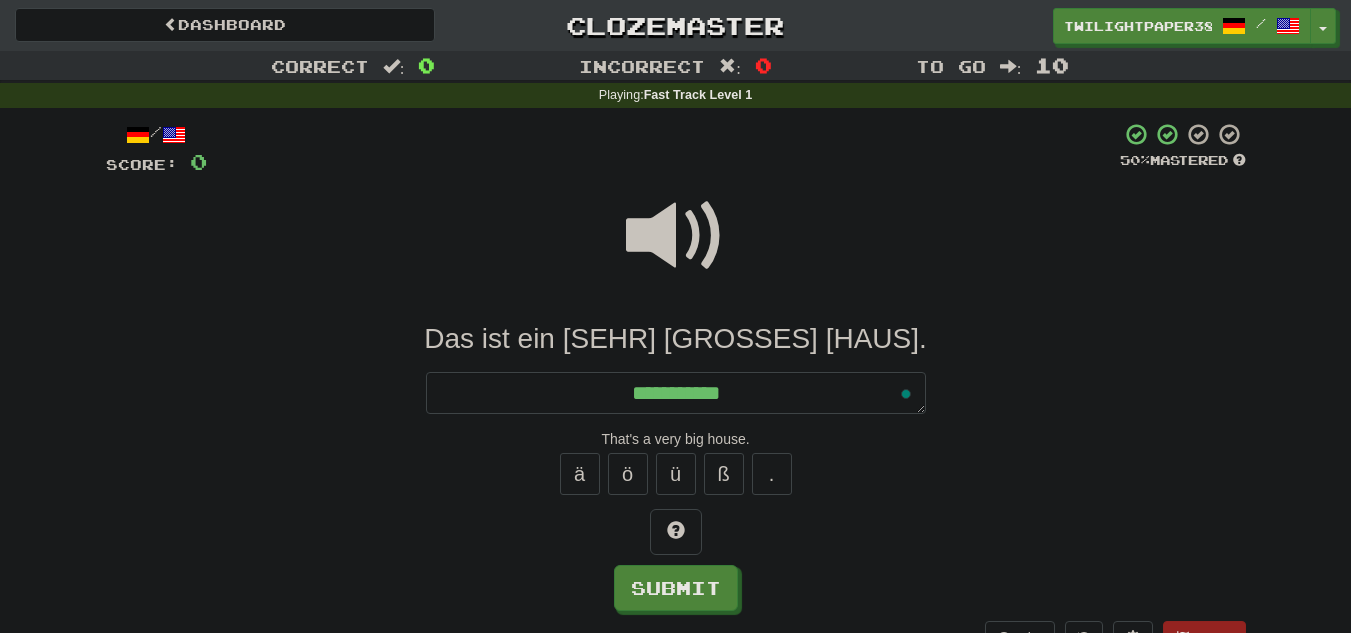 type on "*" 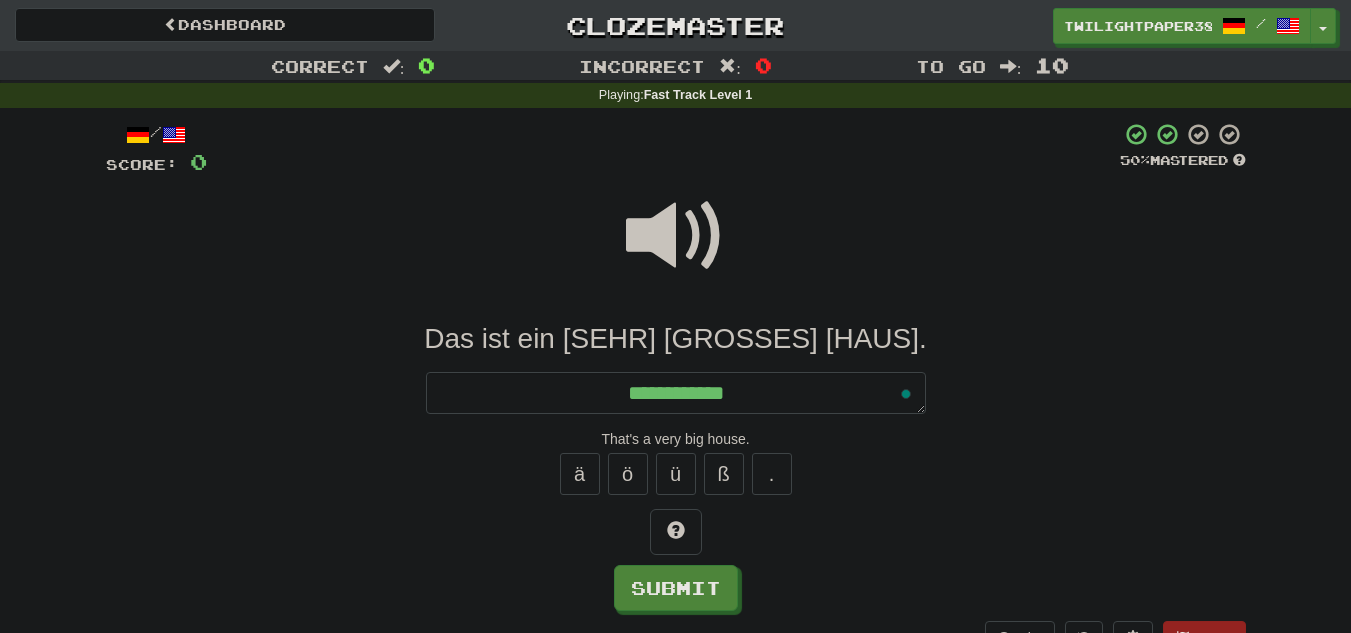 type on "*" 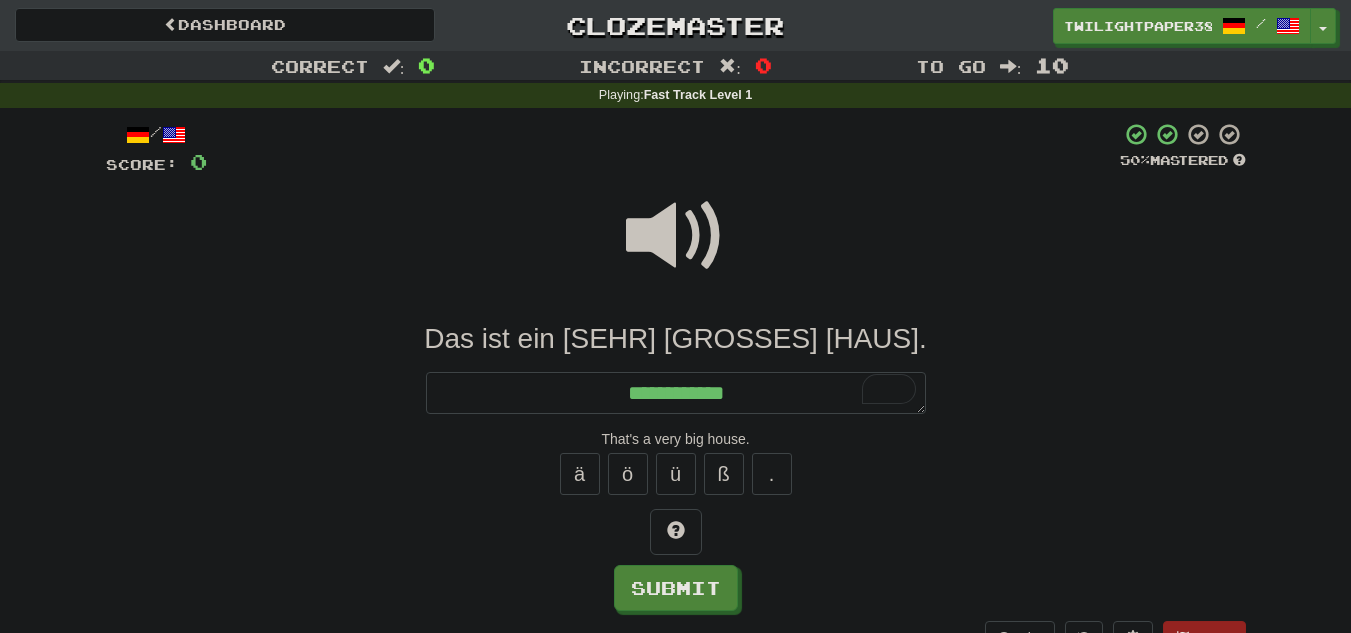 type on "**********" 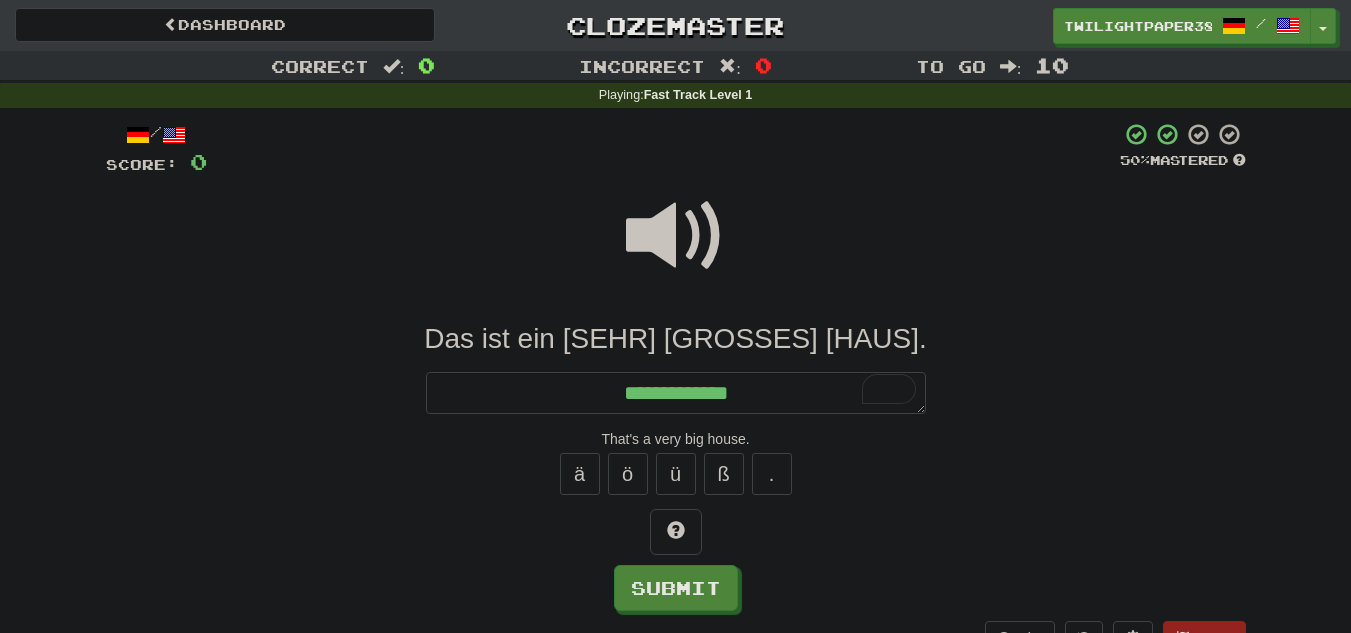 type on "*" 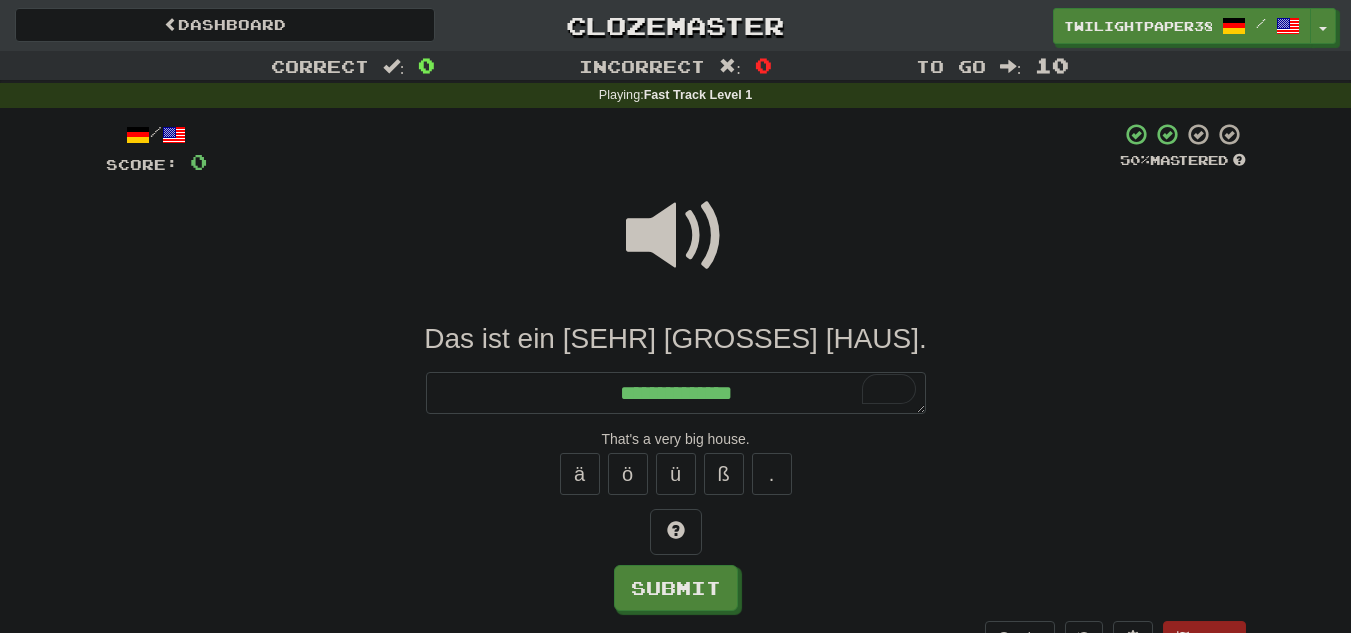 type on "**********" 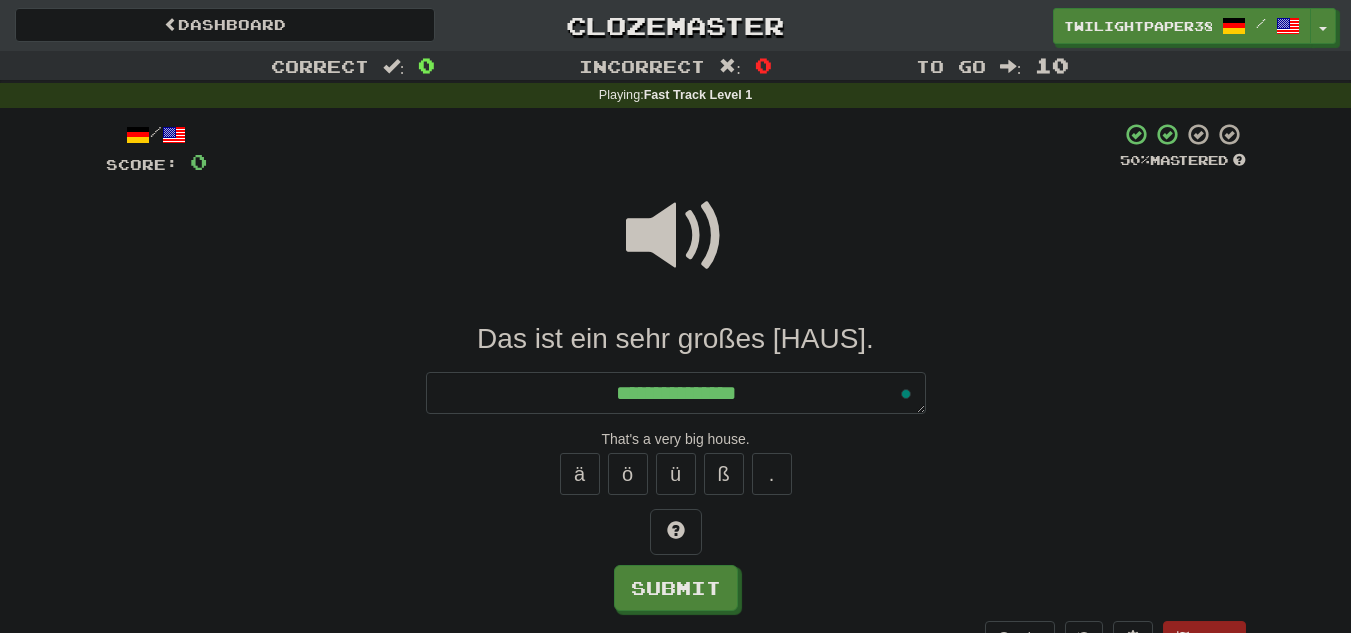 type on "*" 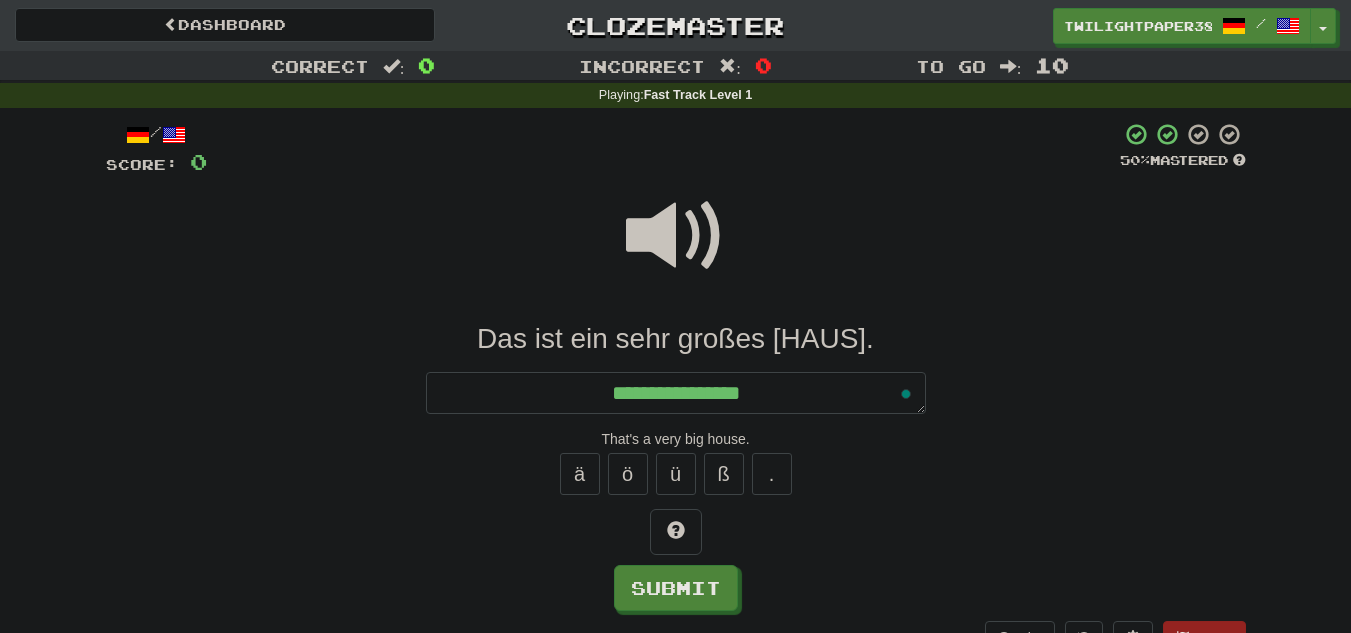 type on "**********" 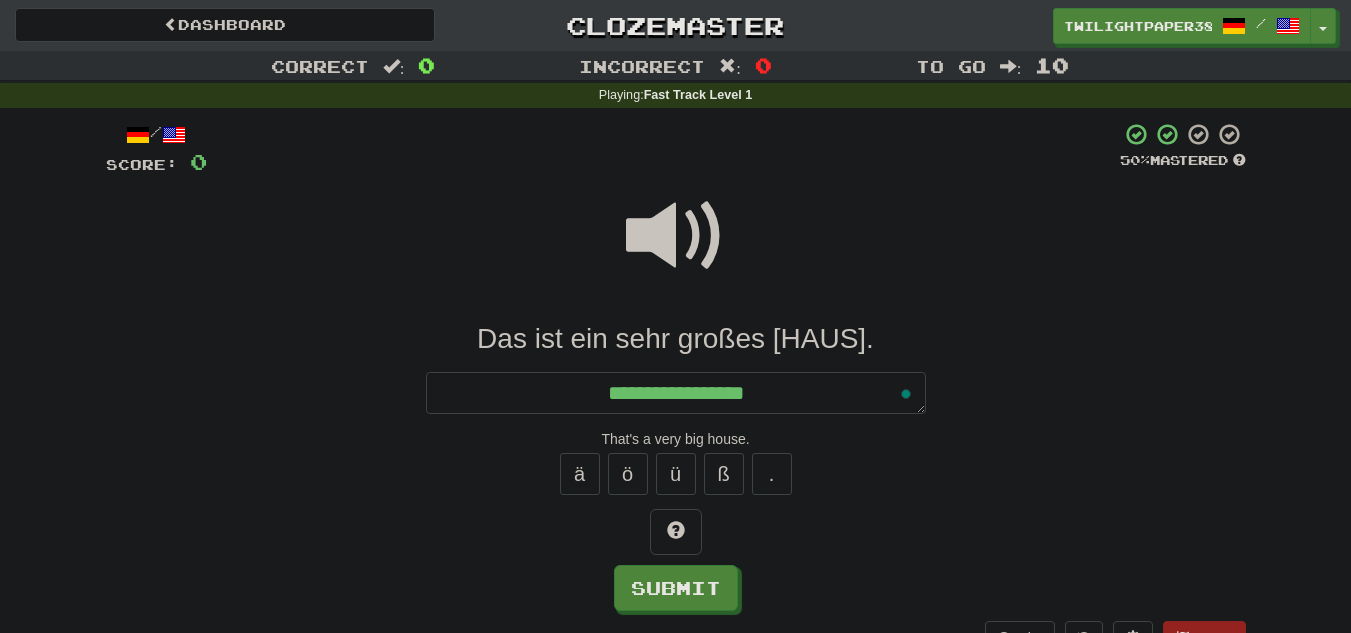 type on "*" 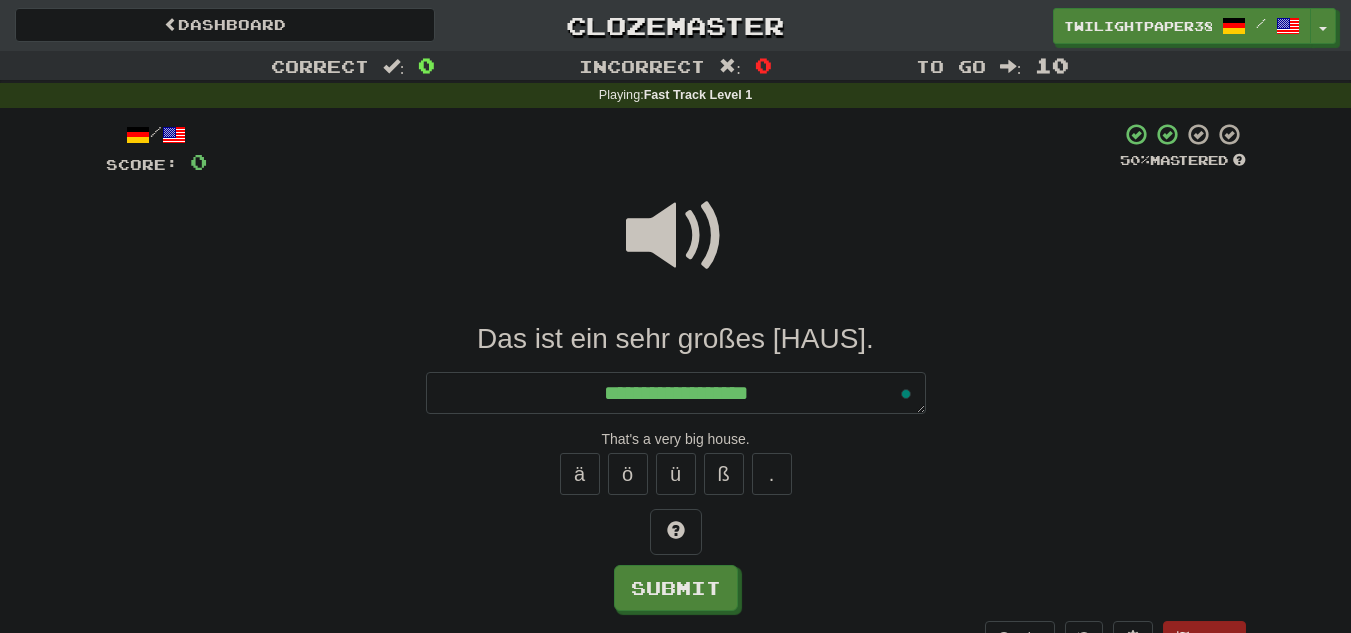 type on "*" 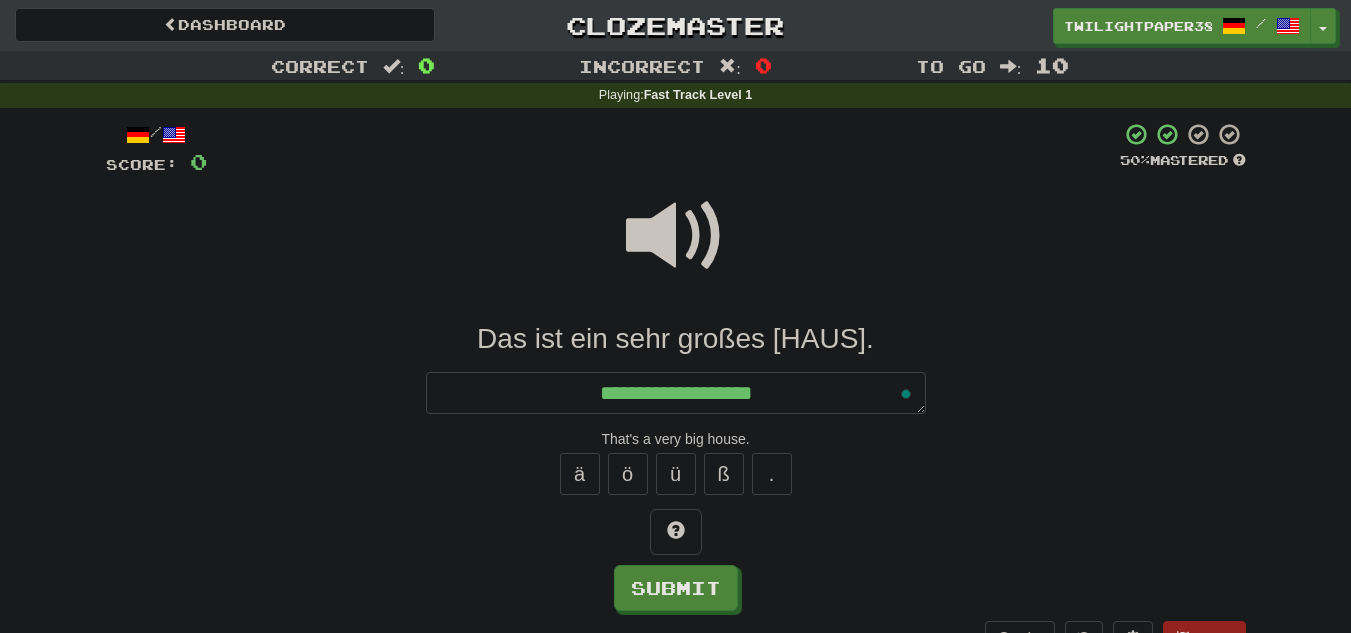 type on "*" 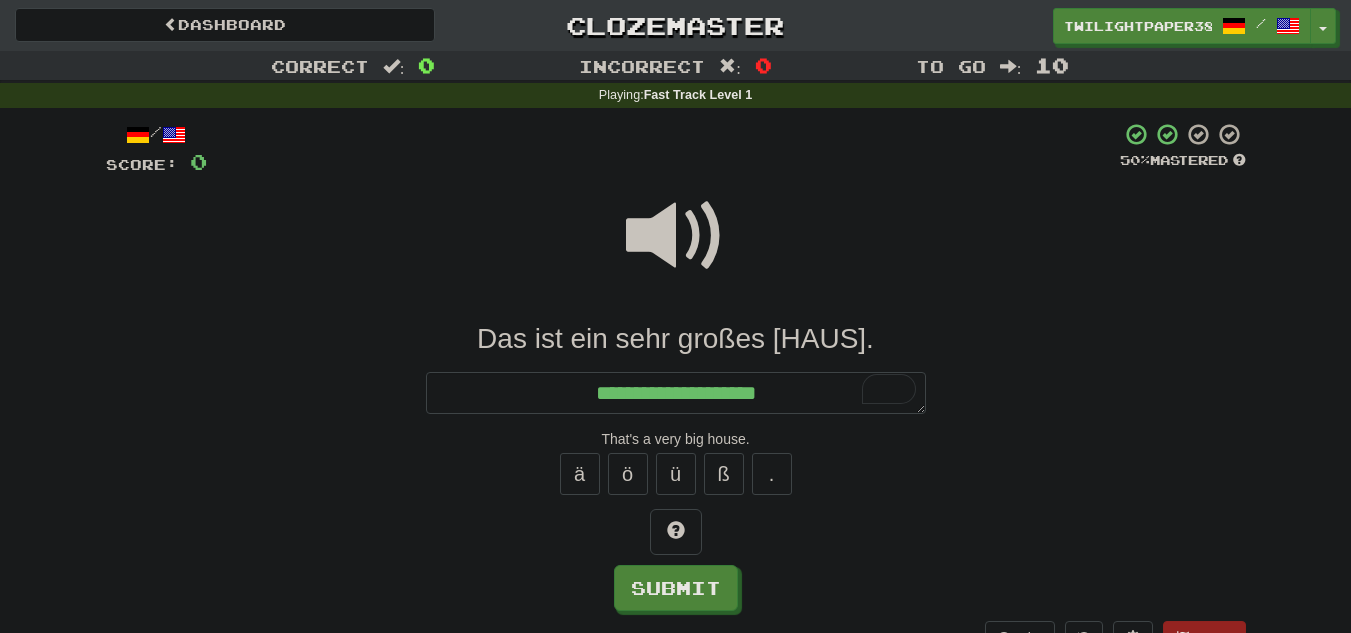type on "*" 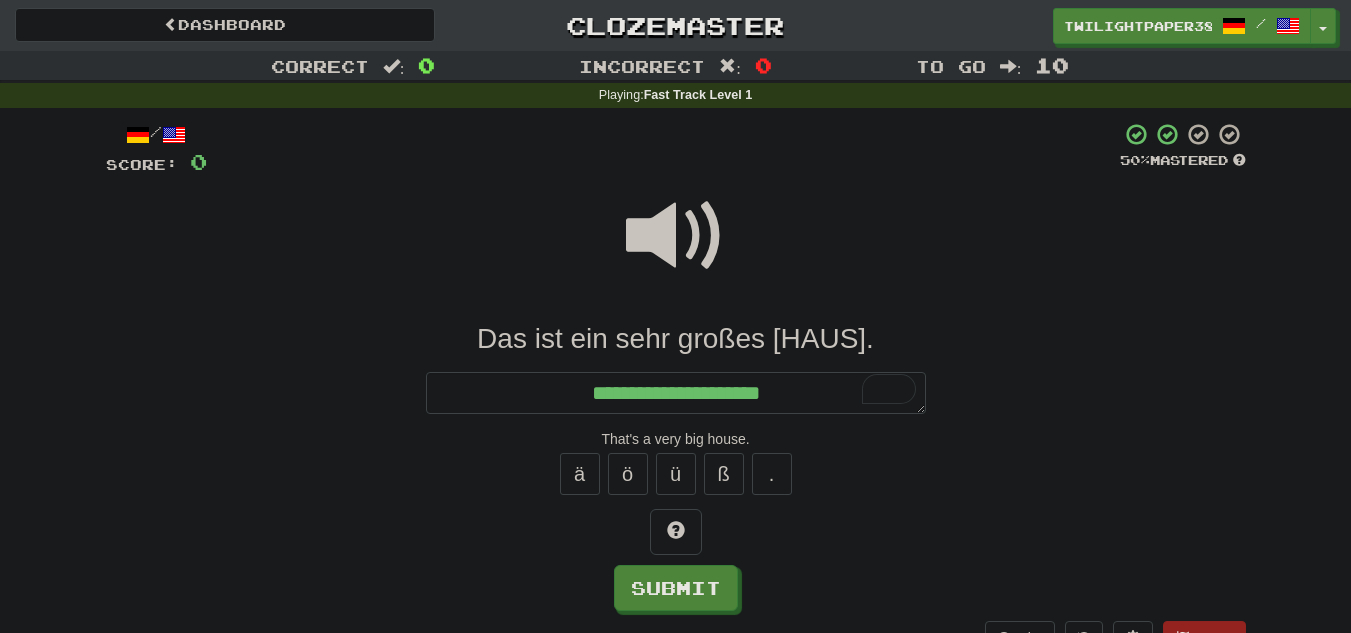 type on "*" 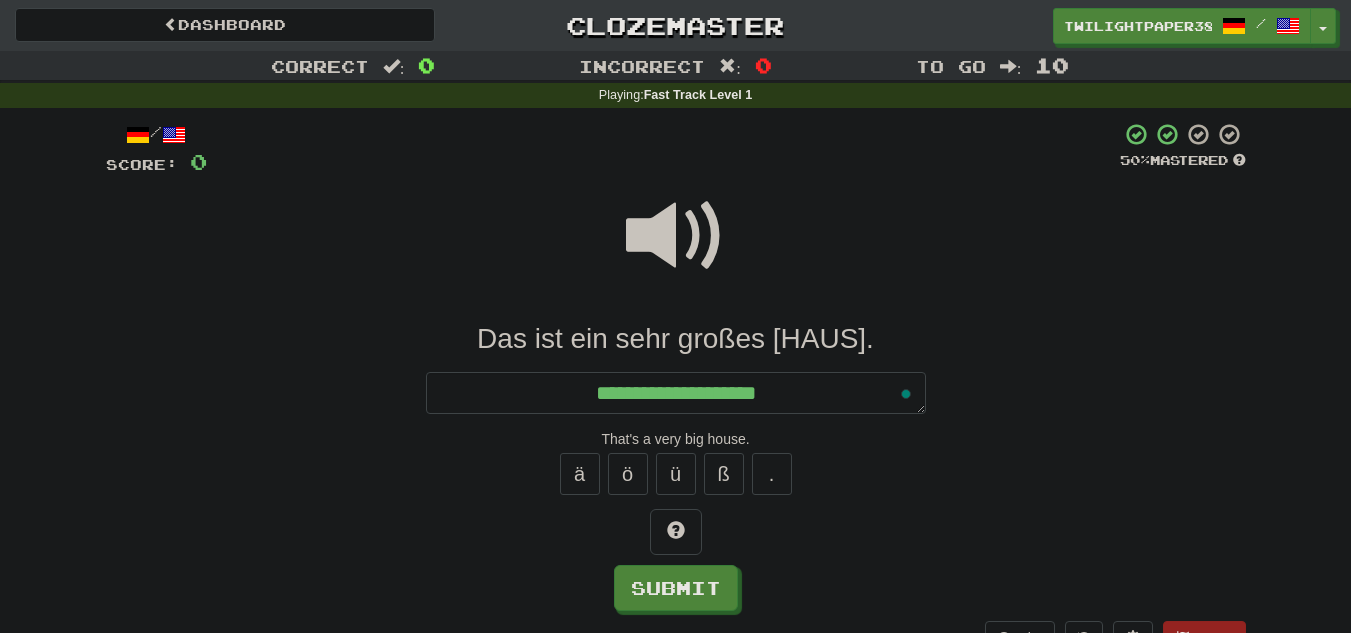 type on "*" 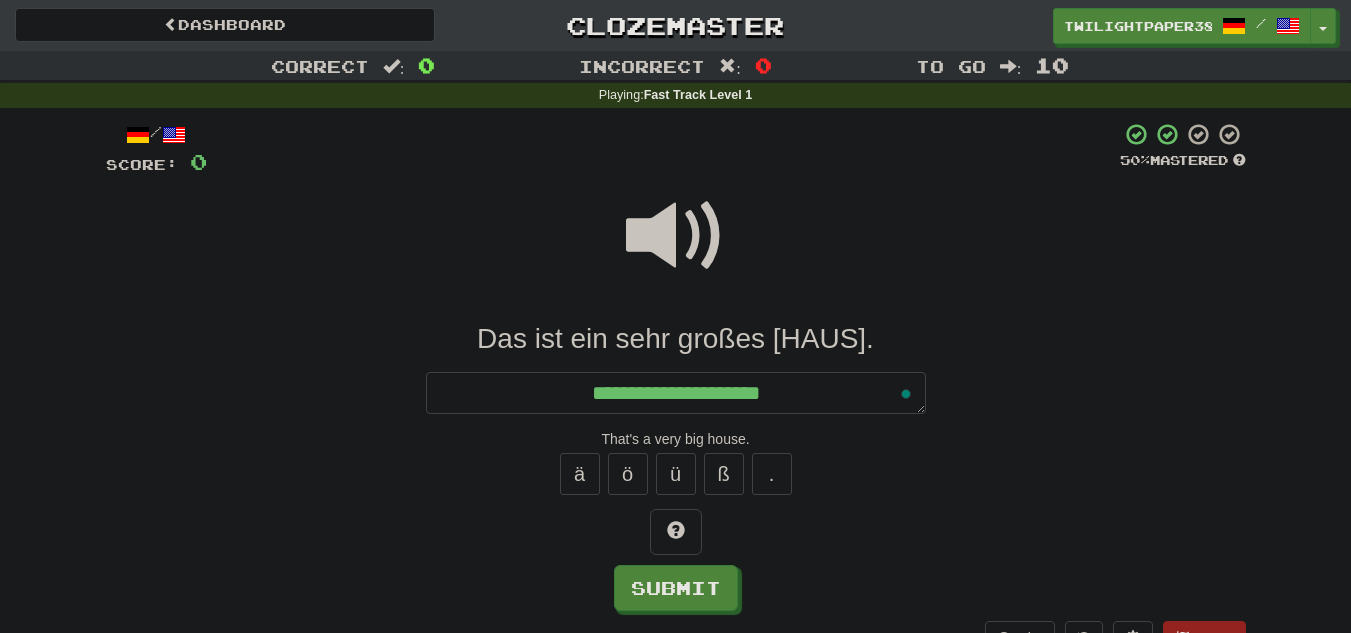 type on "**********" 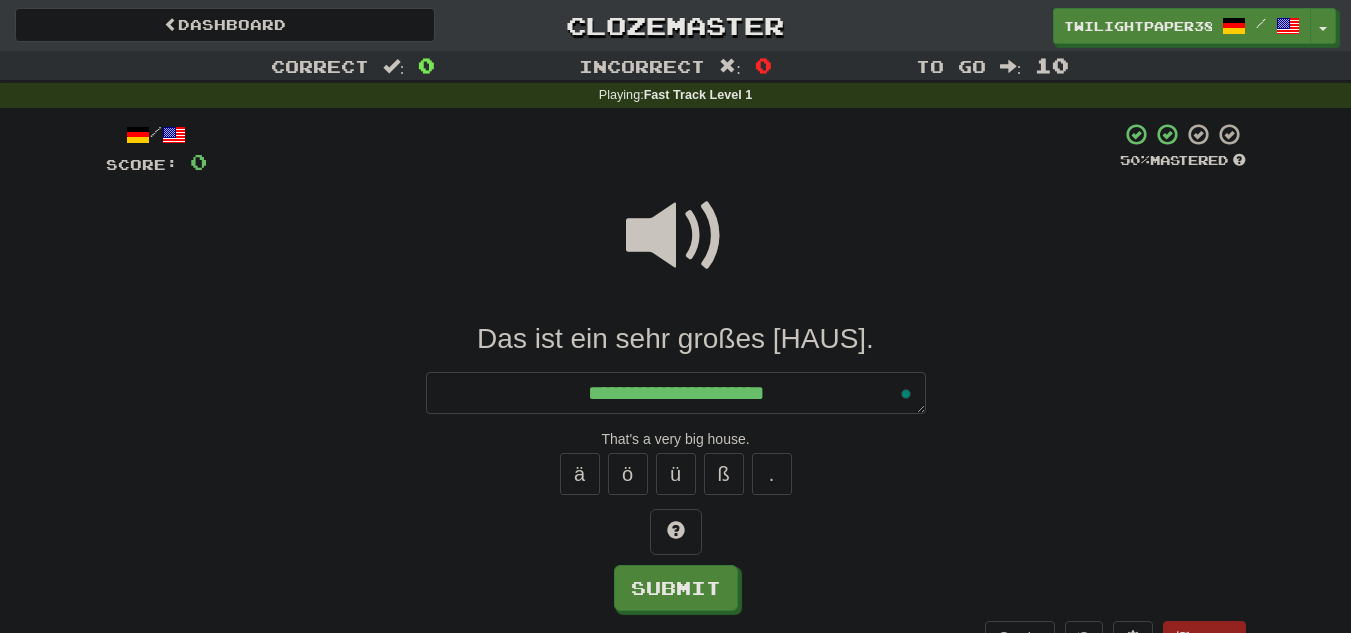 type on "*" 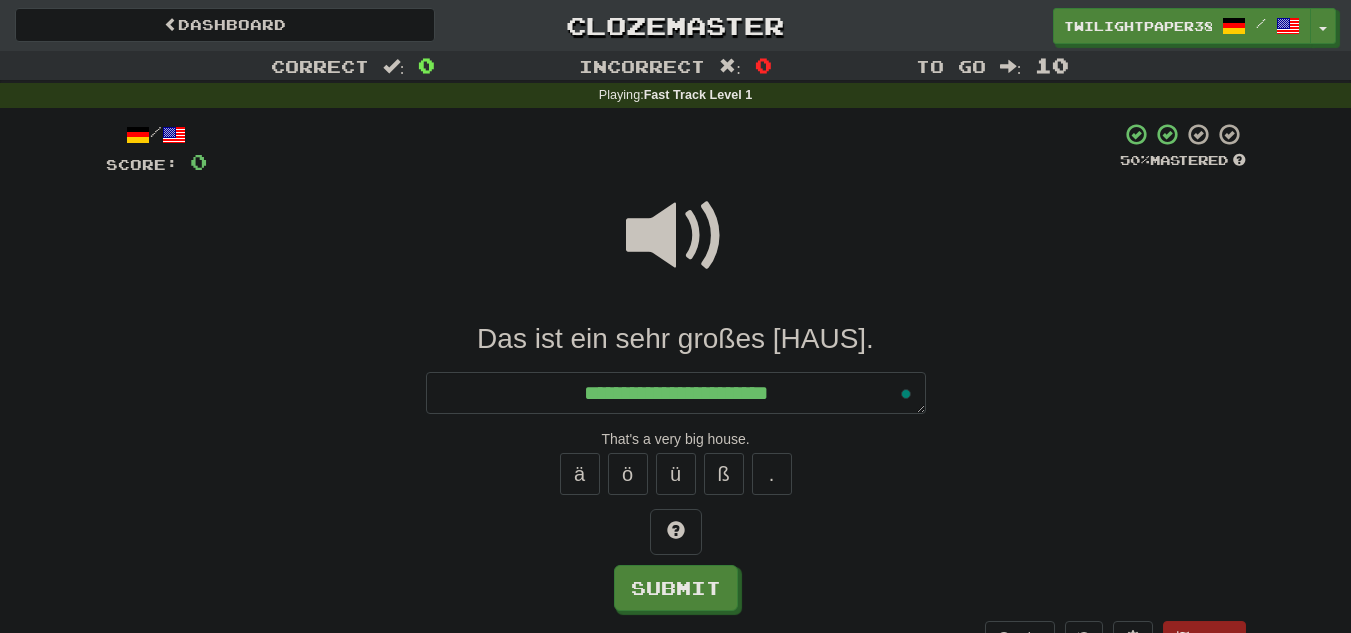 type on "*" 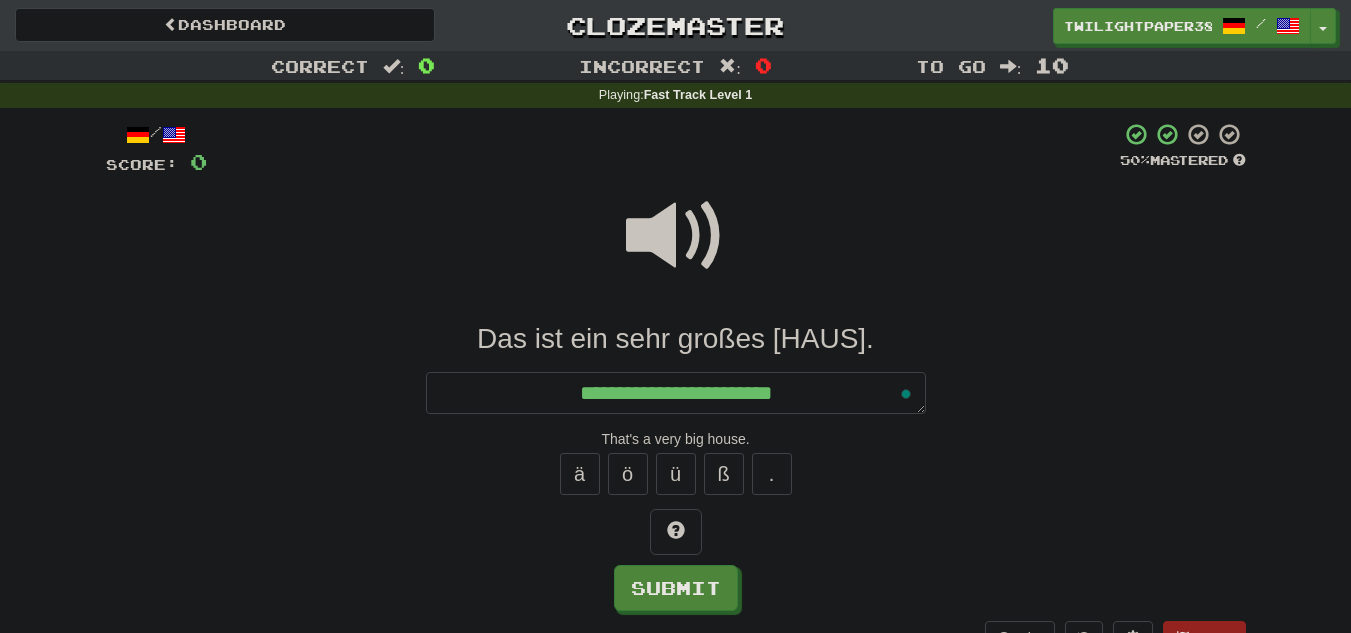 type on "*" 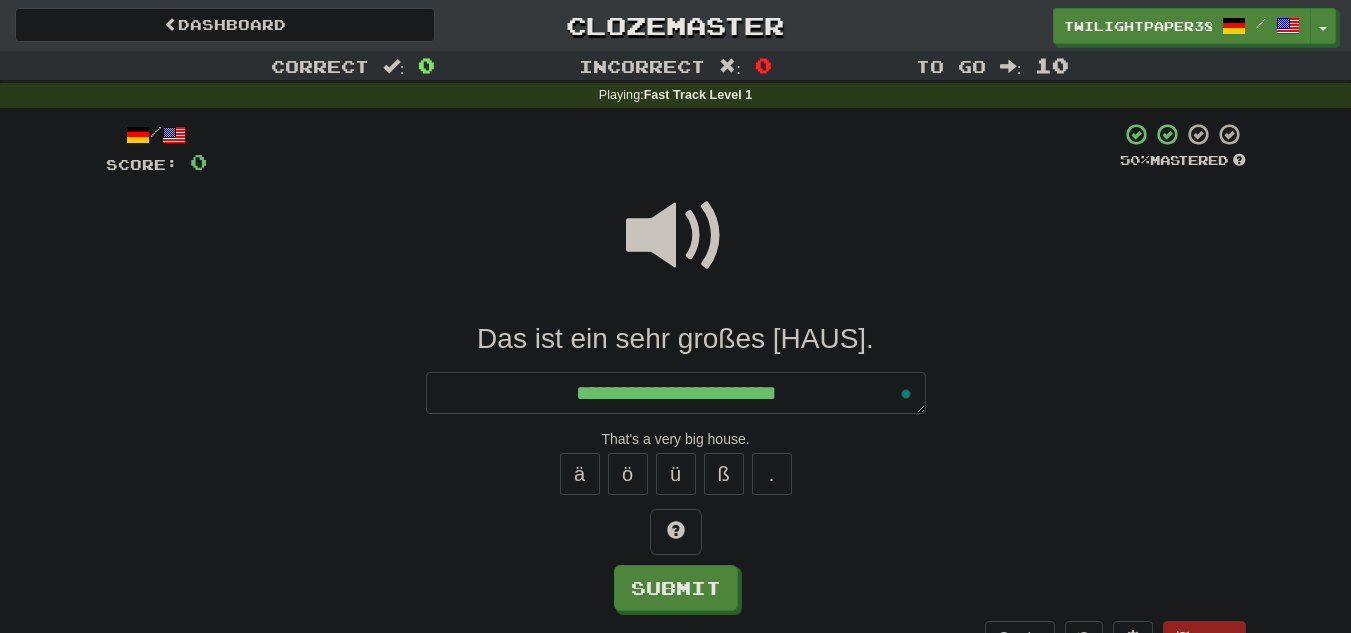 type on "*" 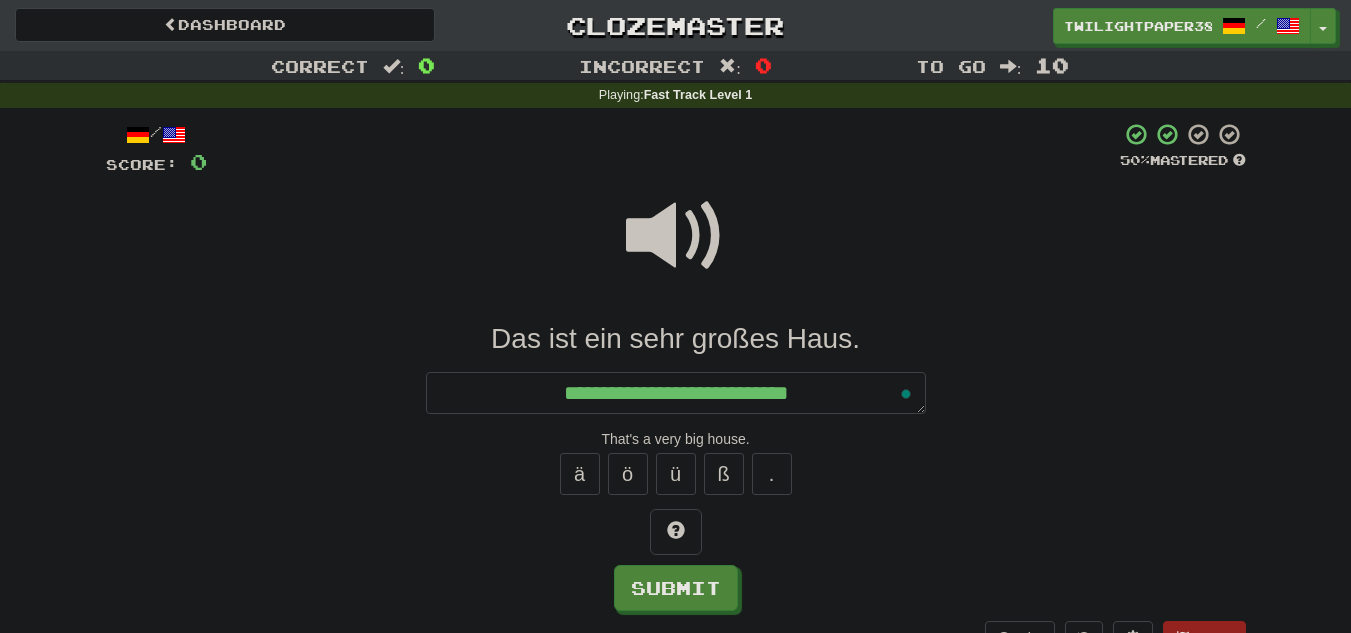 type on "*" 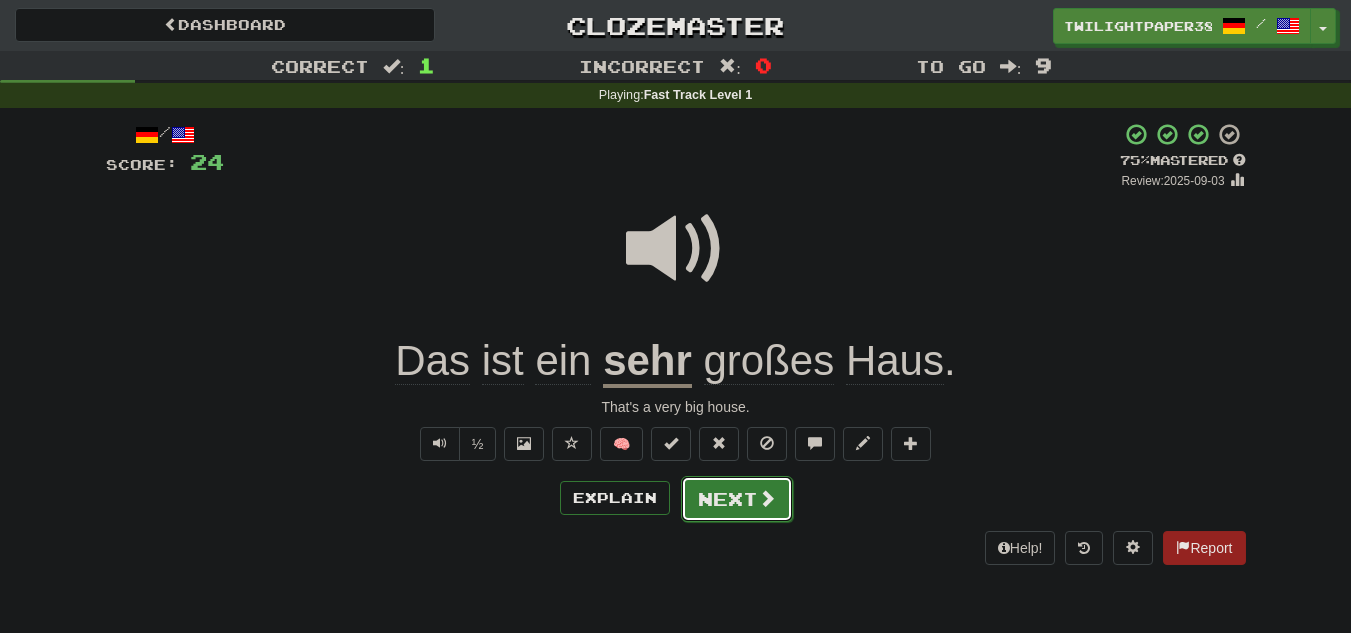 click at bounding box center (767, 498) 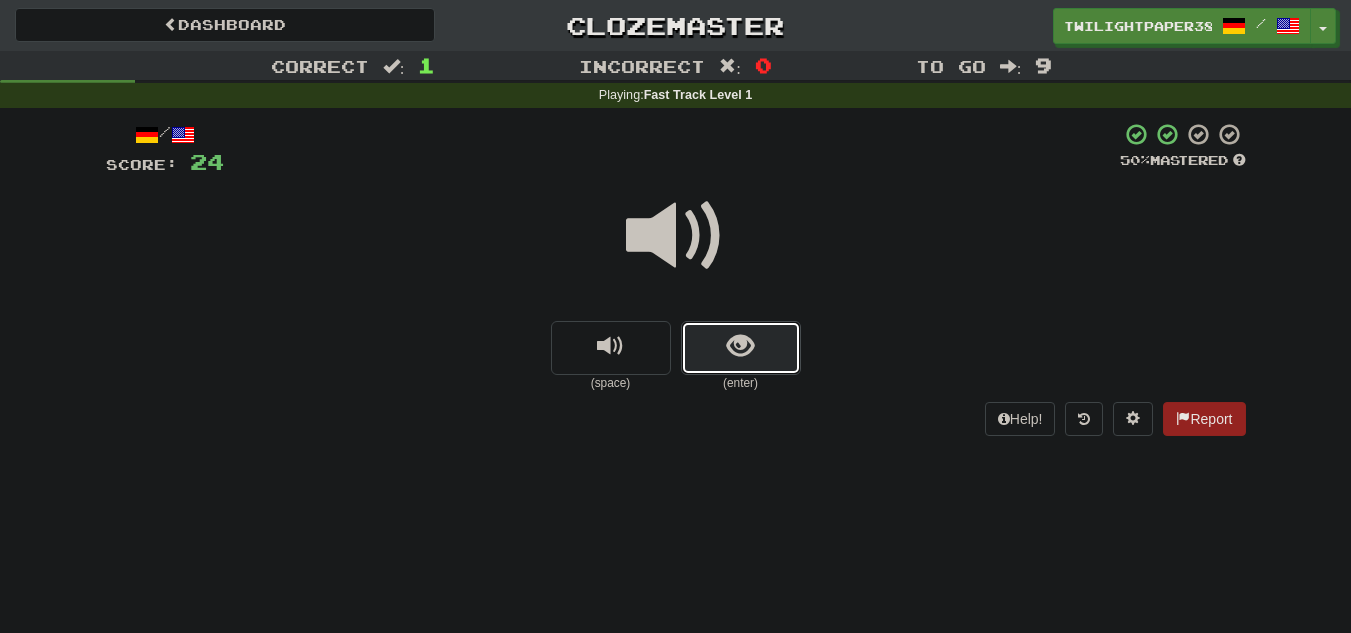 click at bounding box center [741, 348] 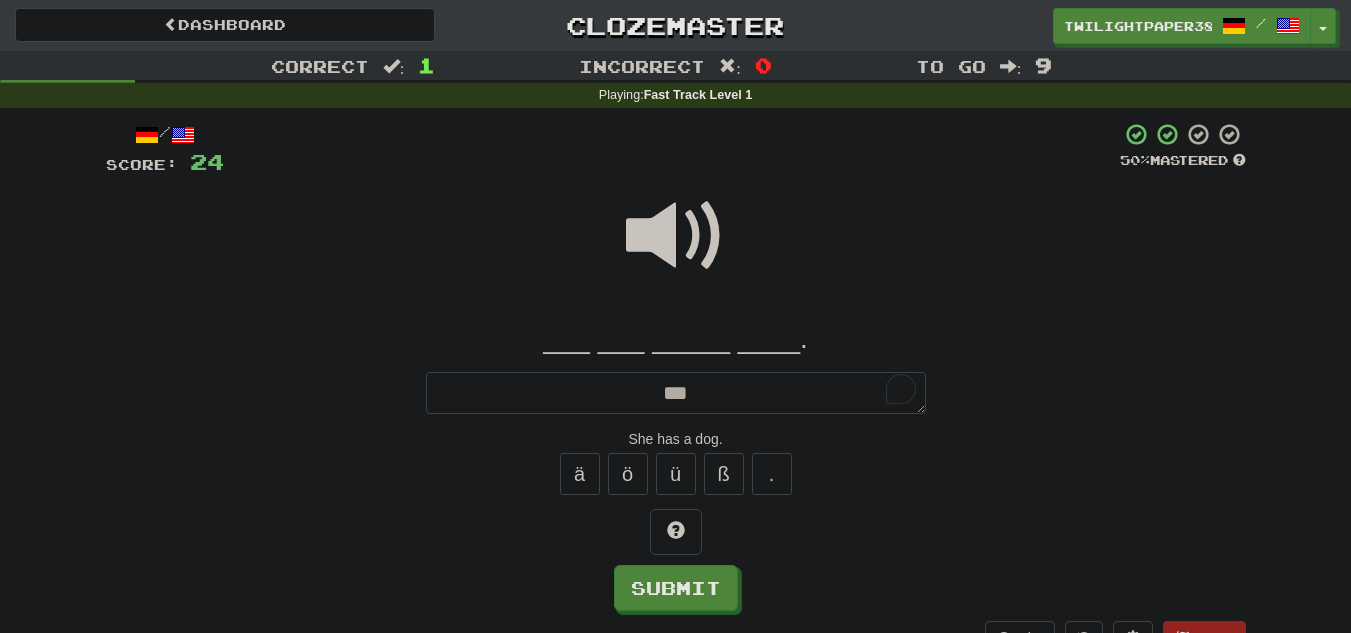 type on "***" 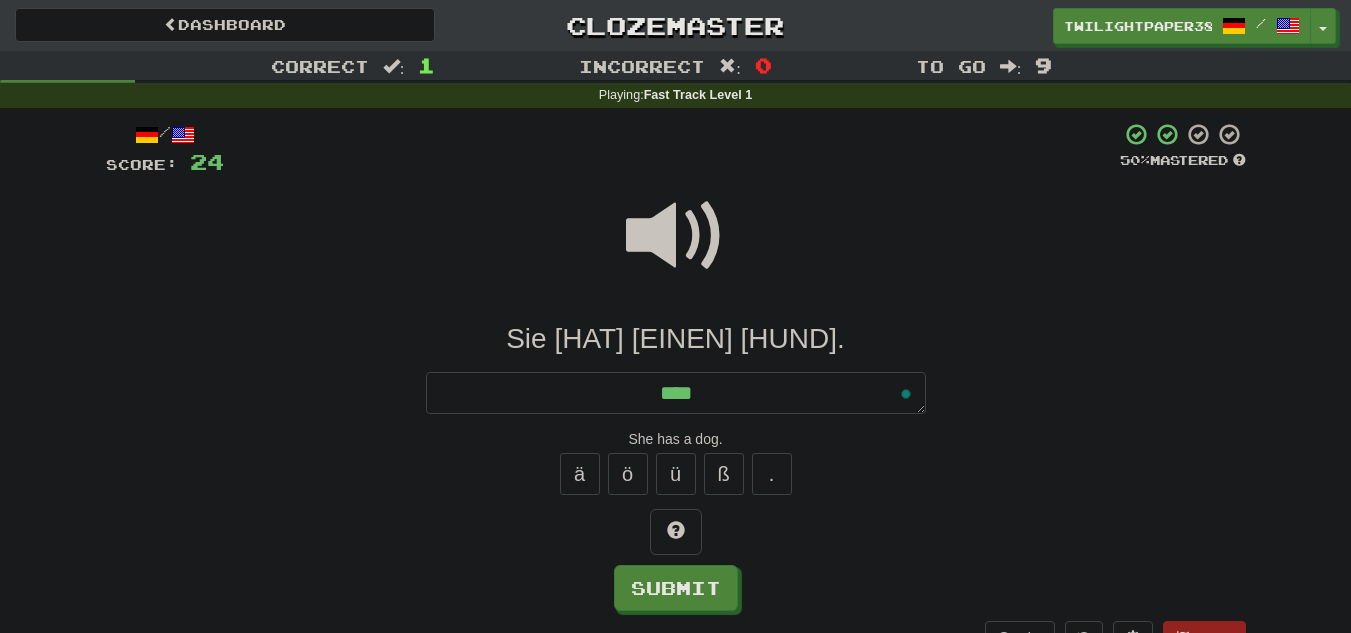 type on "*" 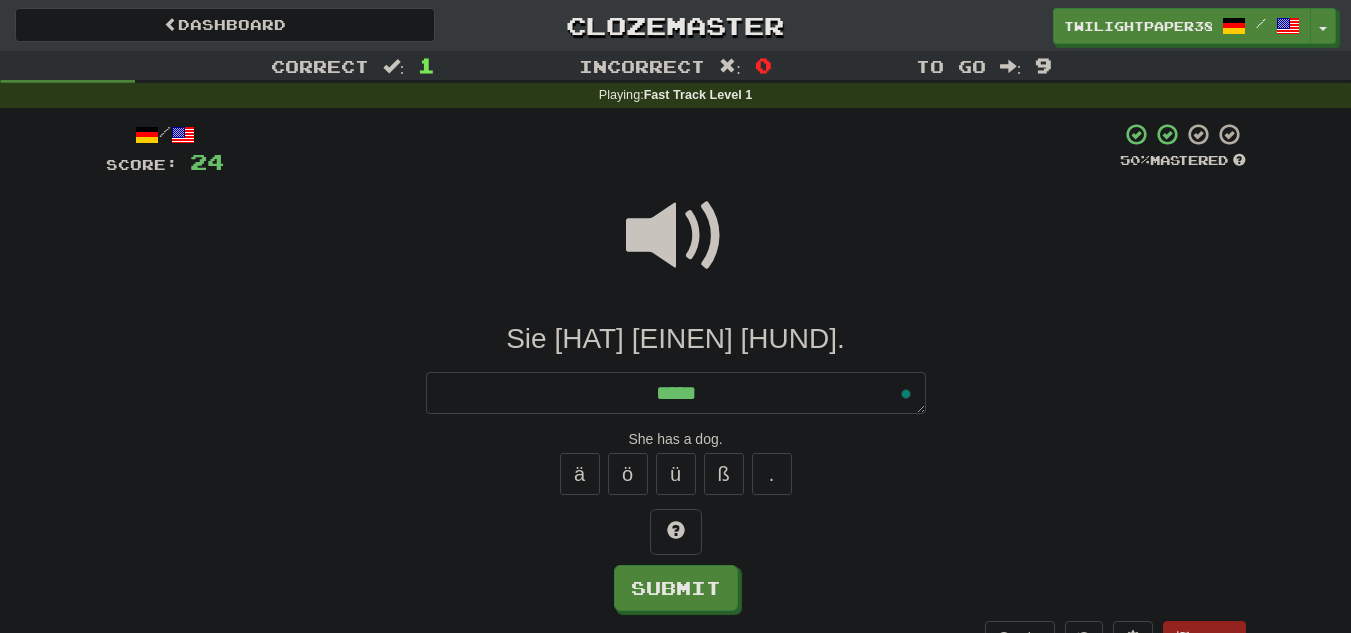 type on "******" 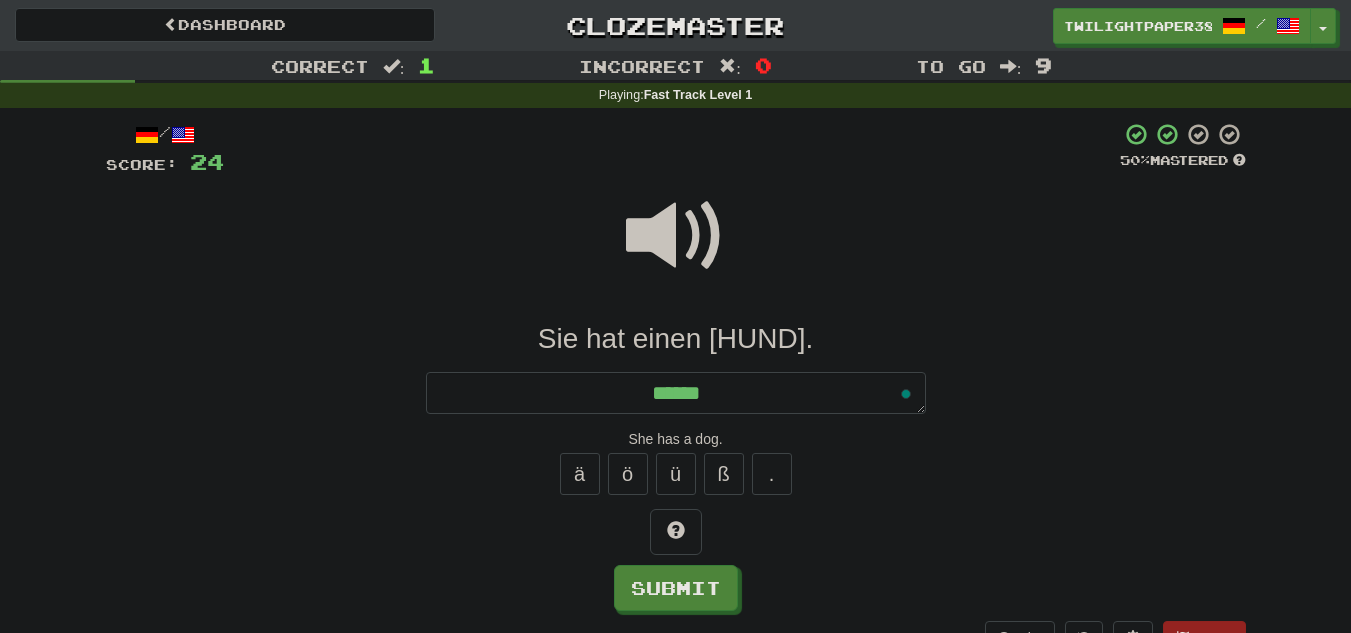 type on "*" 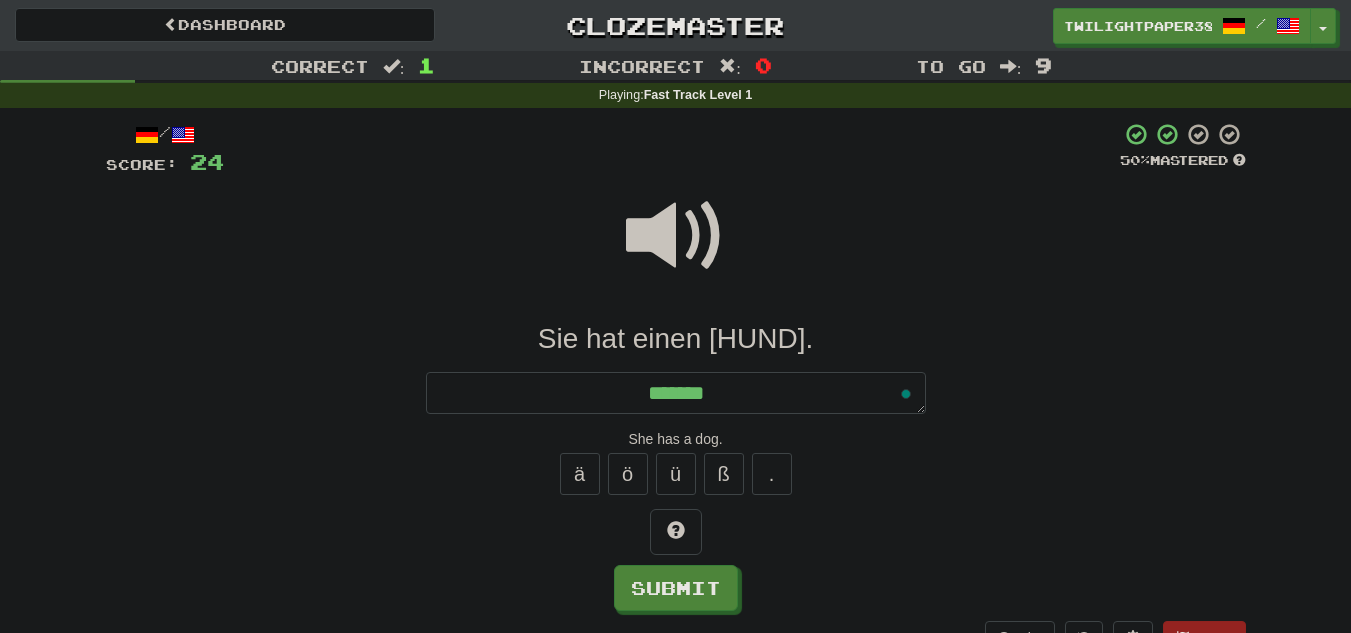 type on "*******" 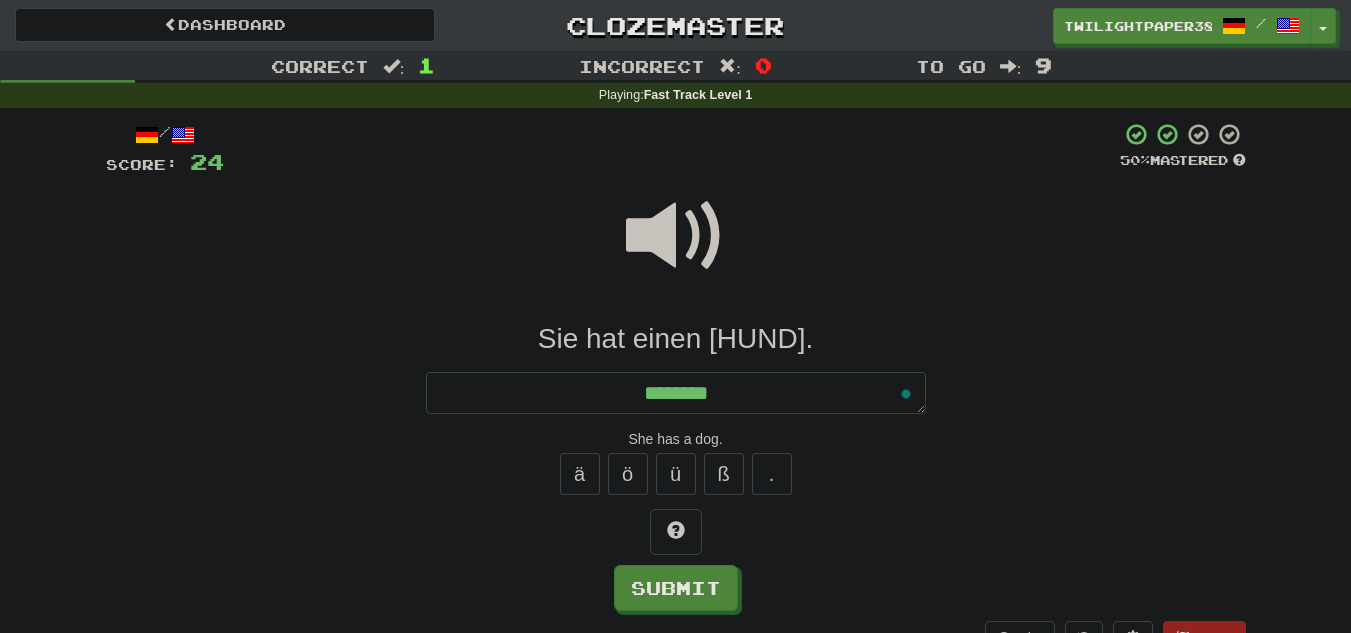 type on "*" 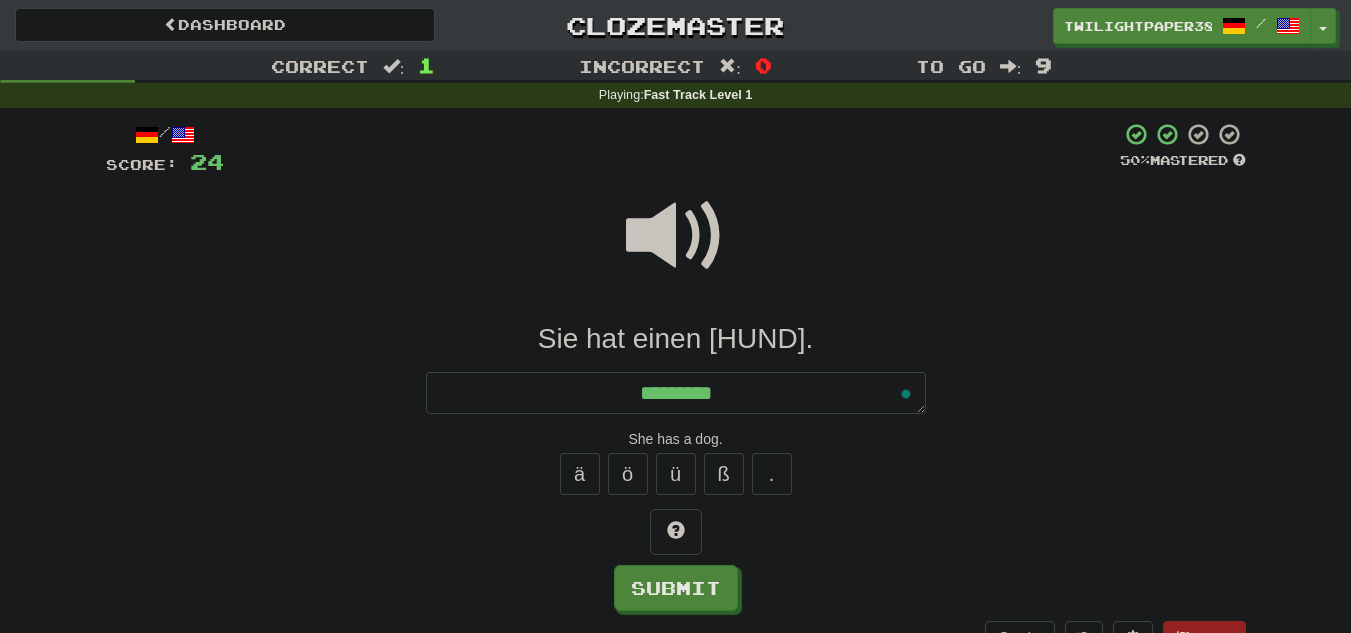 type on "**********" 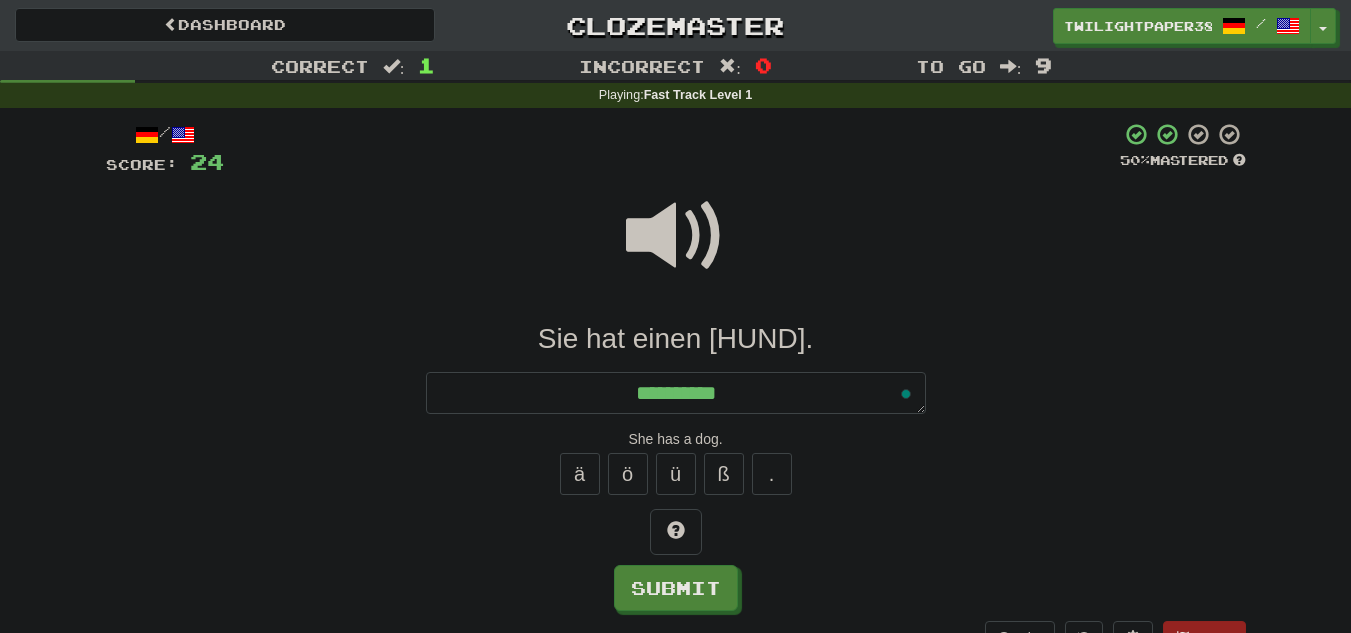 type on "*" 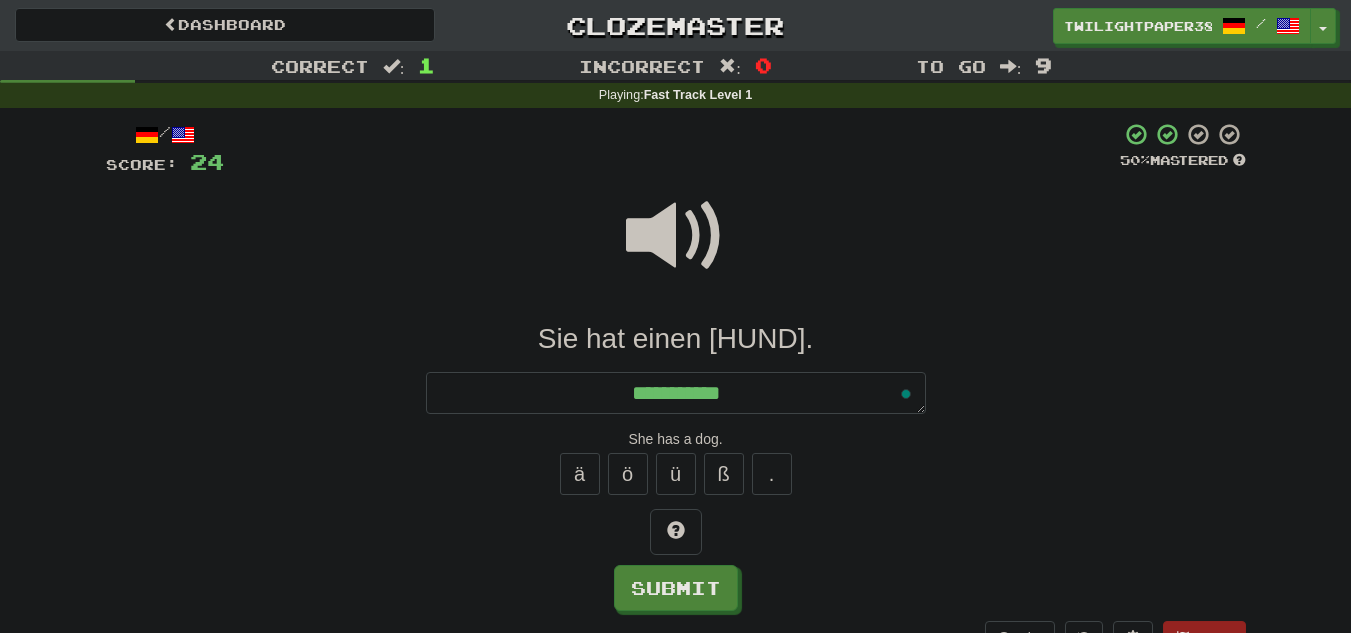 type on "**********" 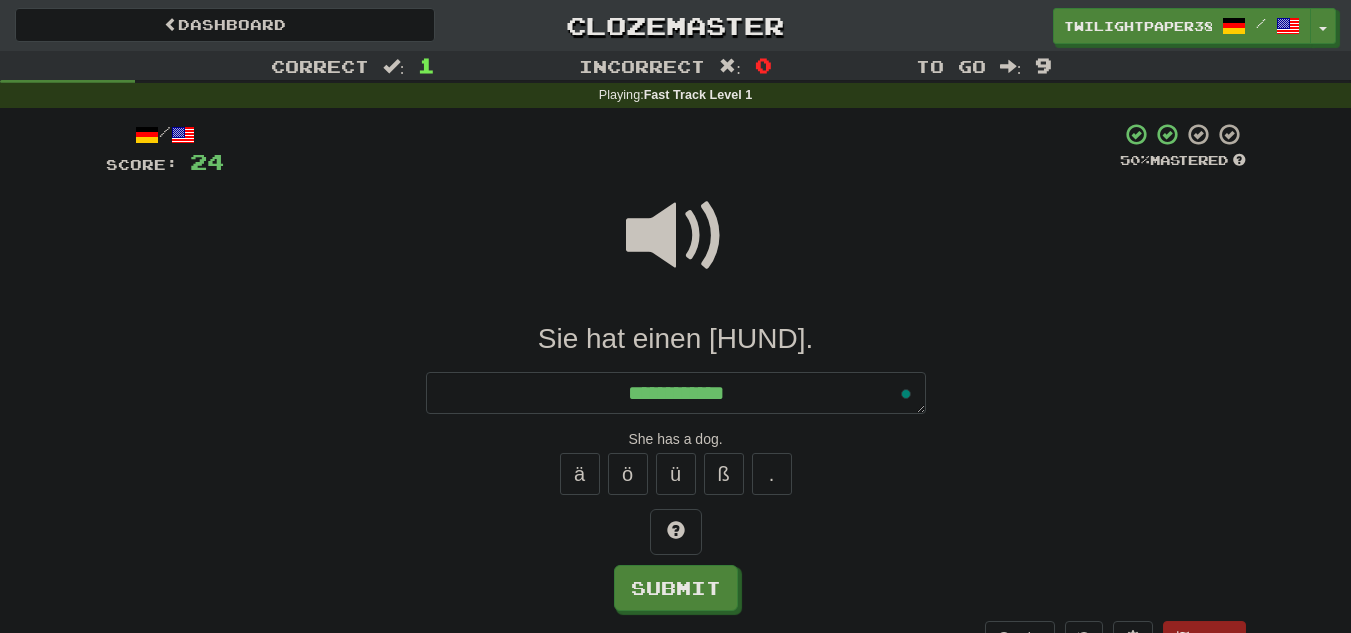 type on "*" 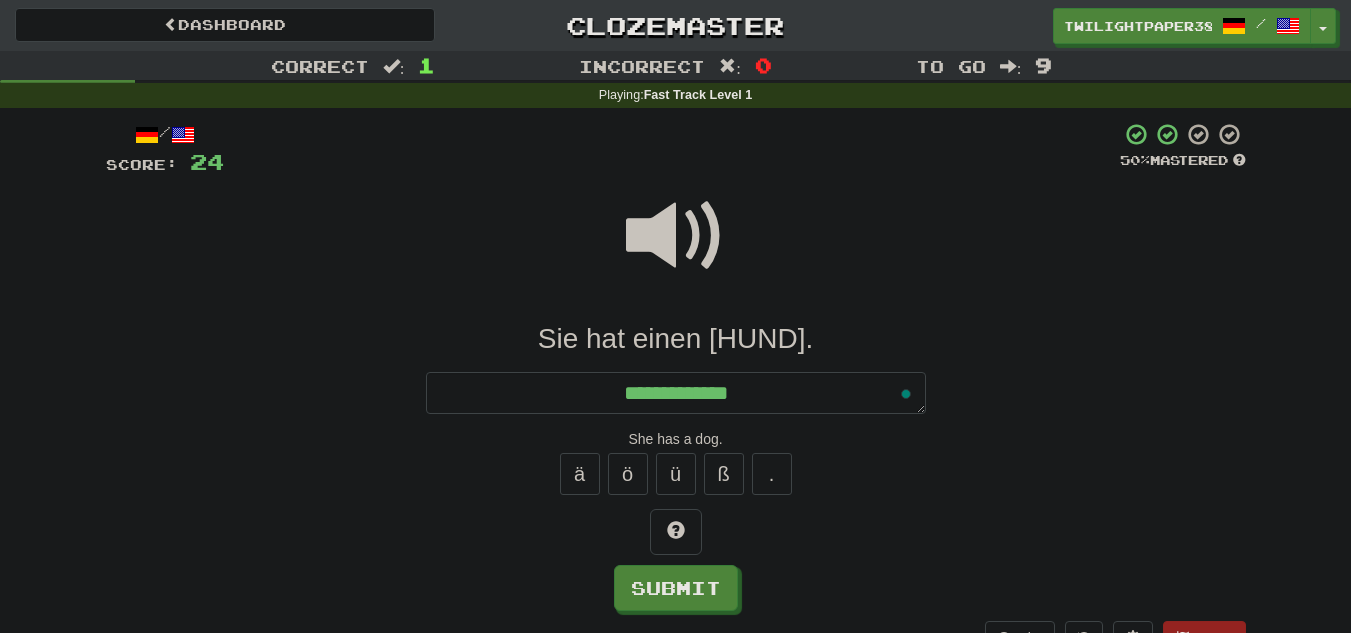 type on "*" 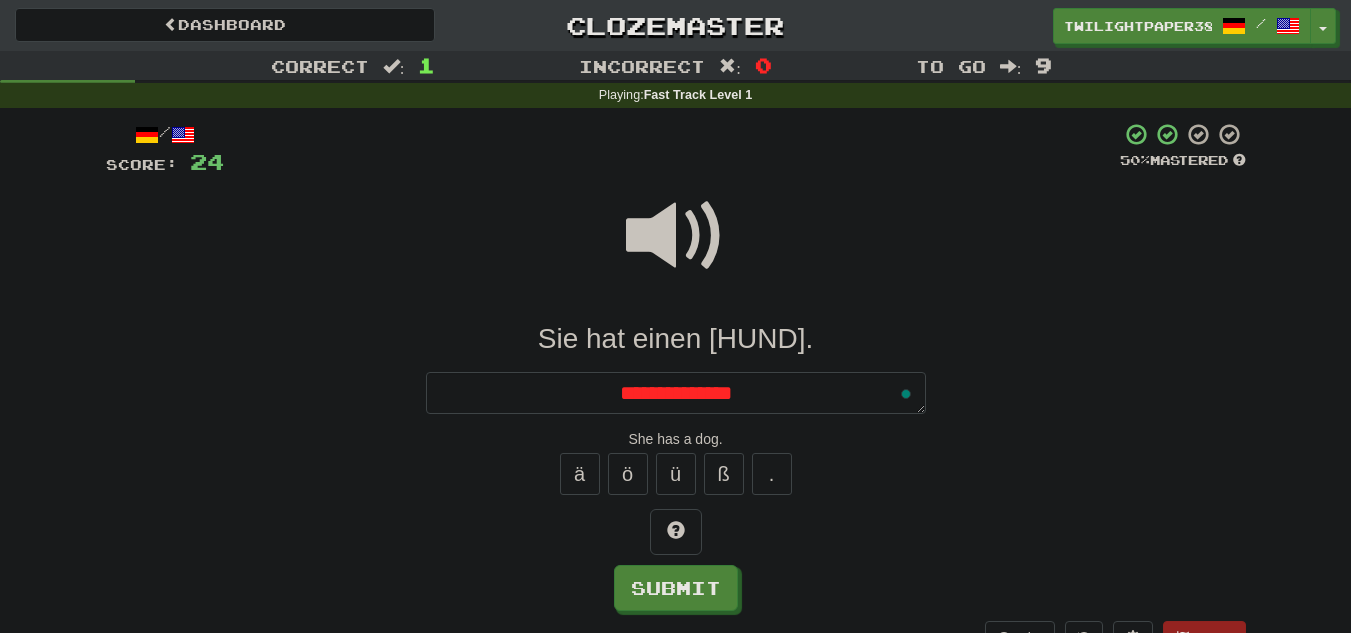type on "*" 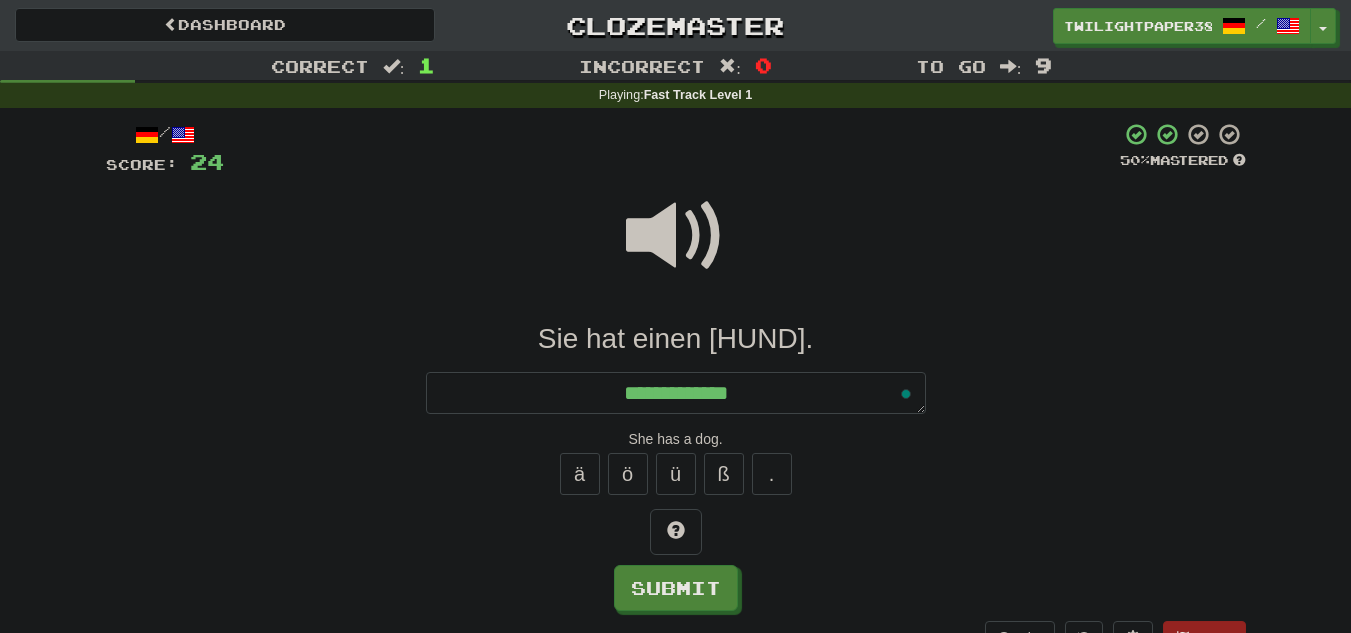 type on "*" 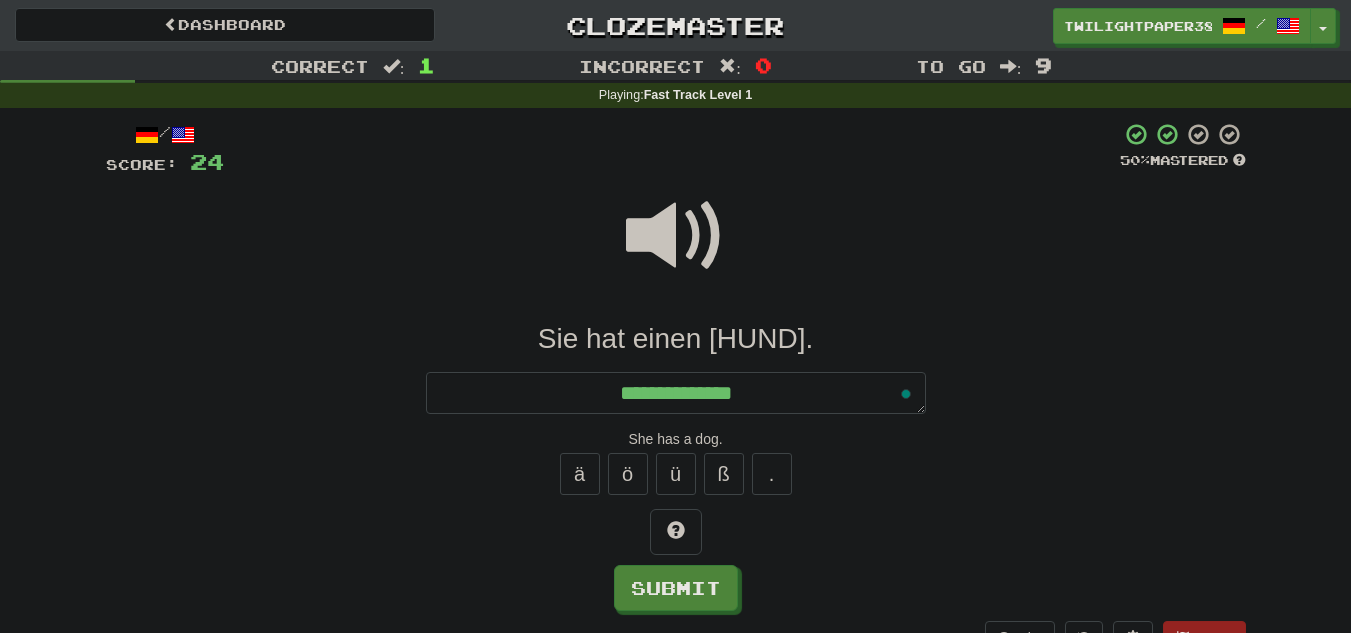 type on "*" 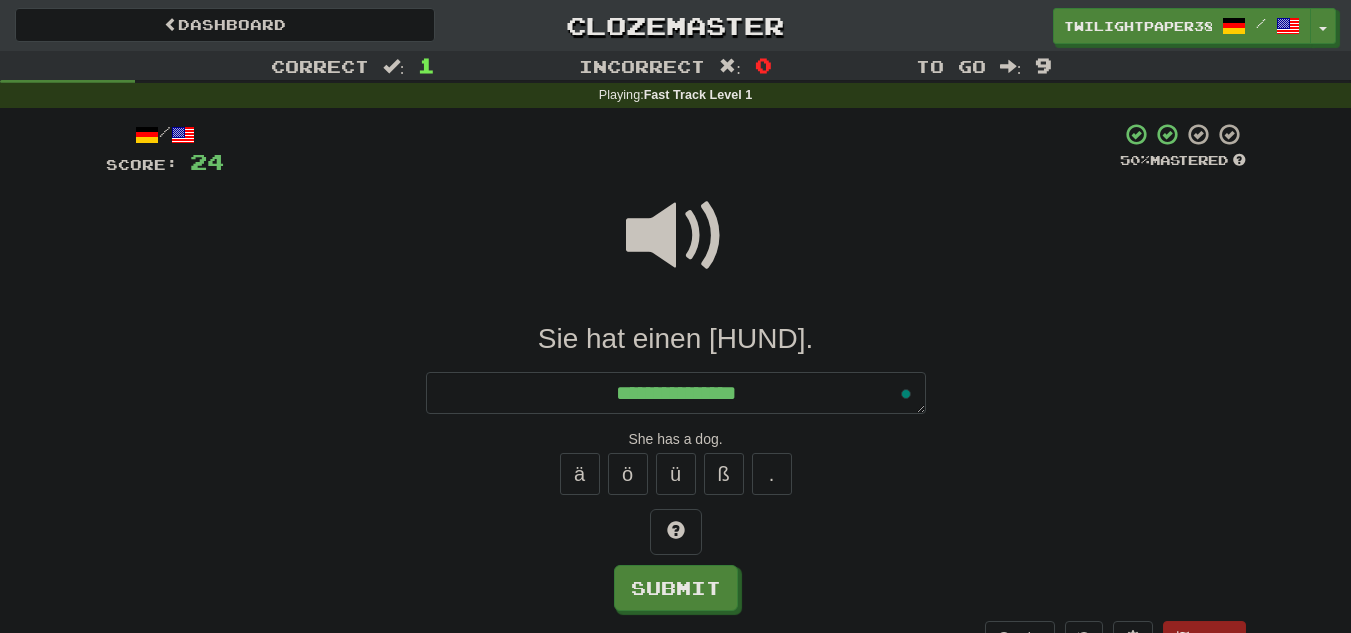 type on "*" 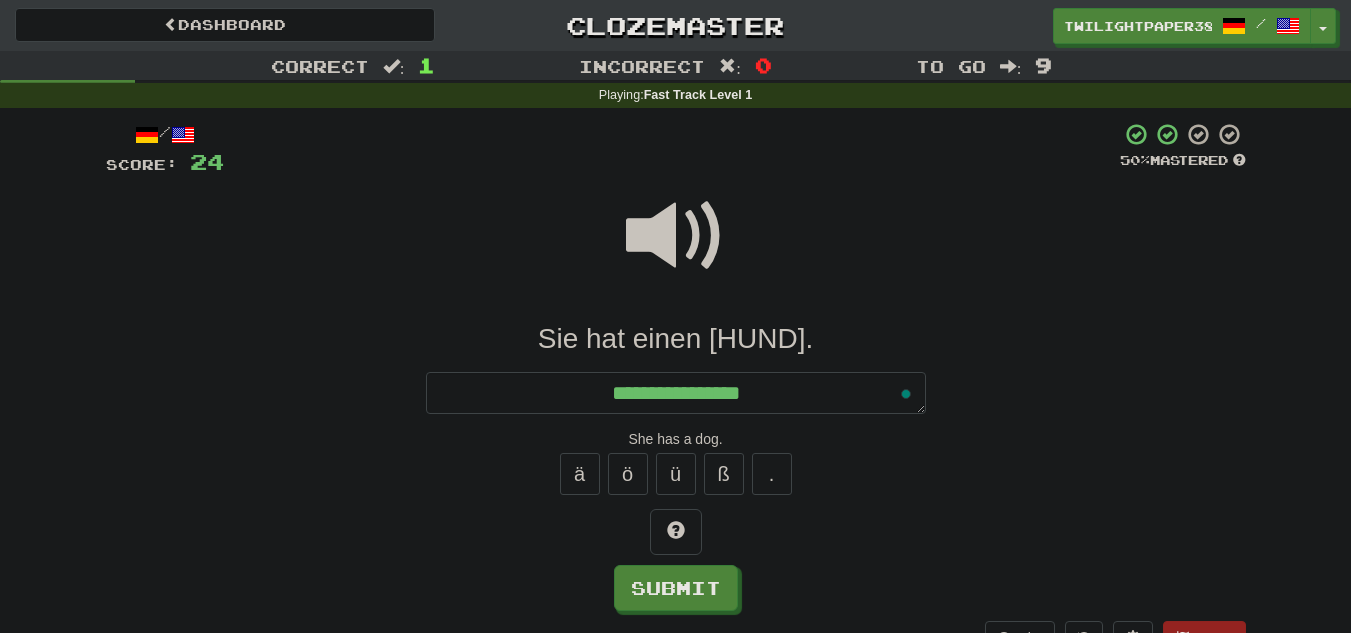 type on "*" 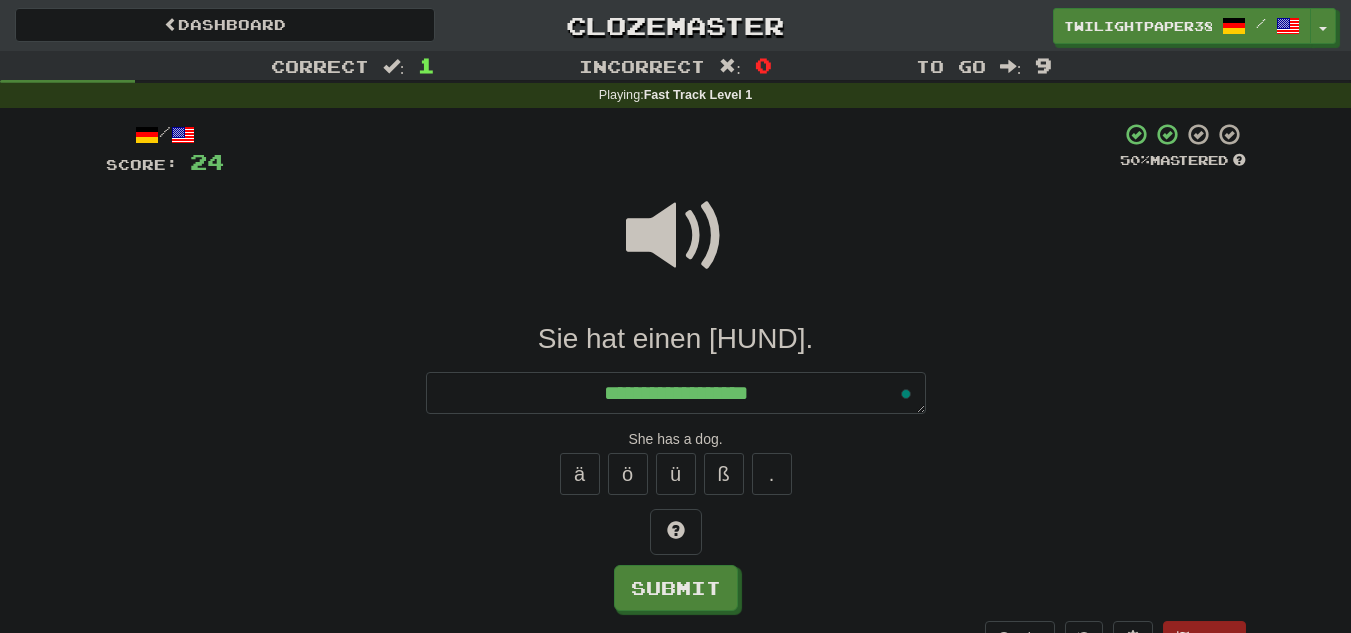 type on "*" 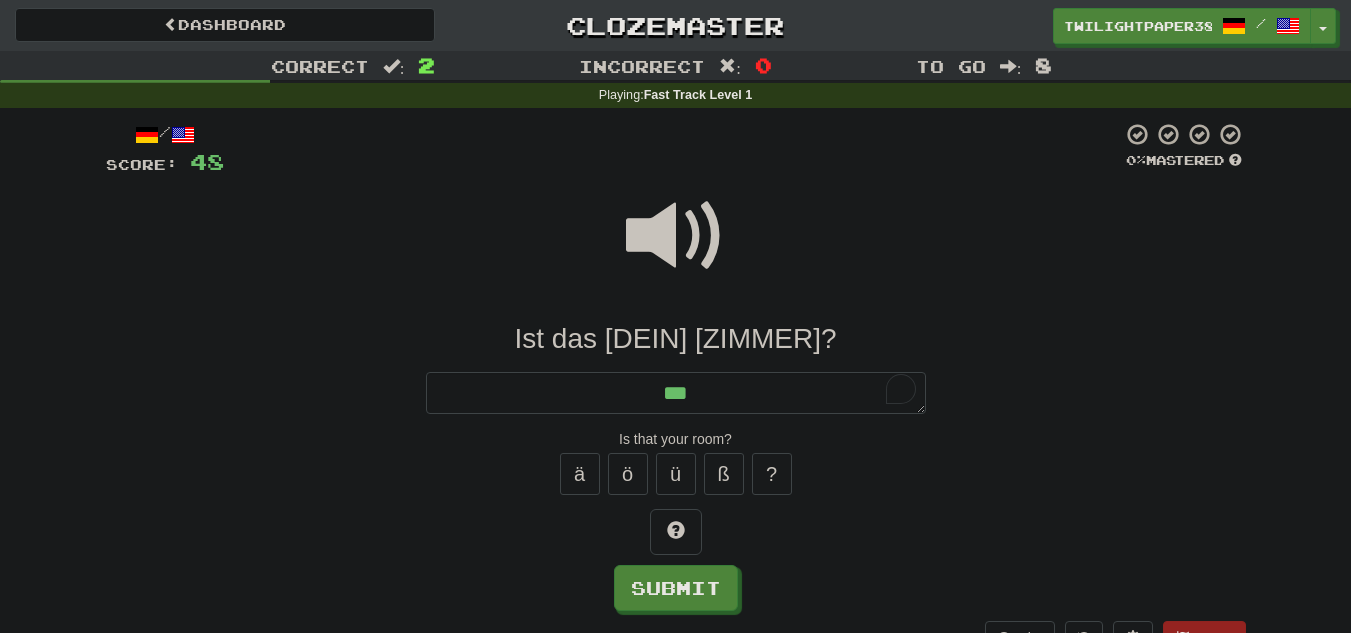type on "***" 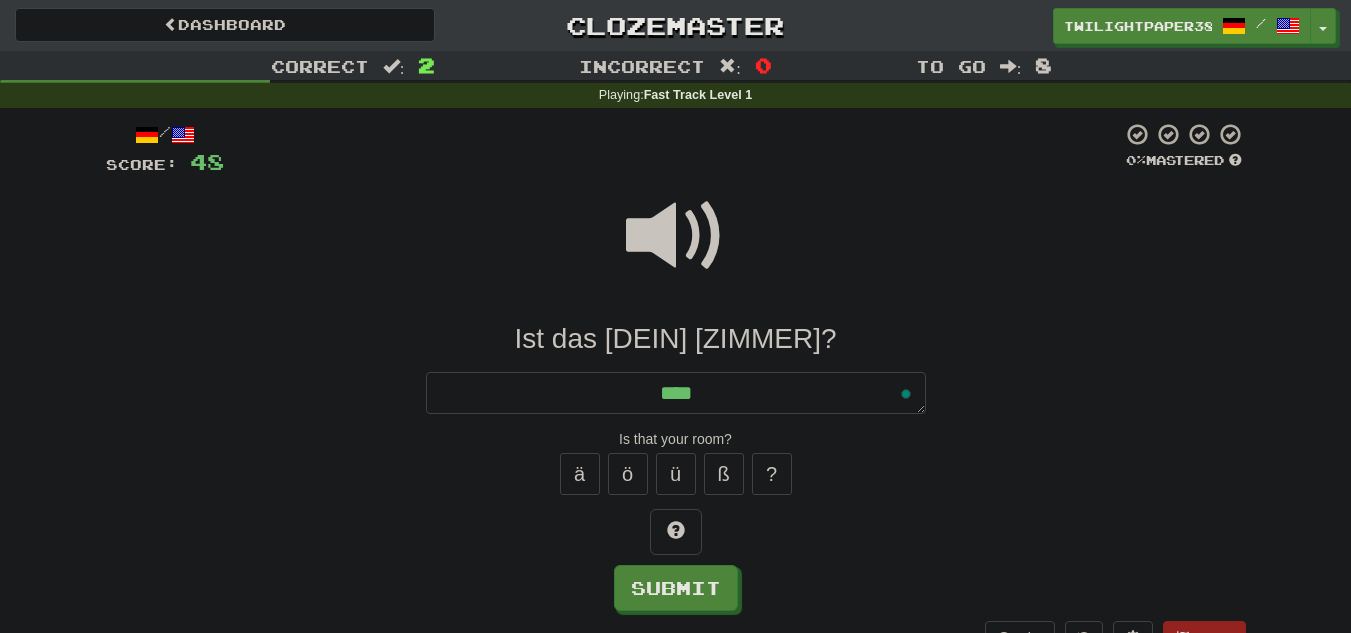 type on "*" 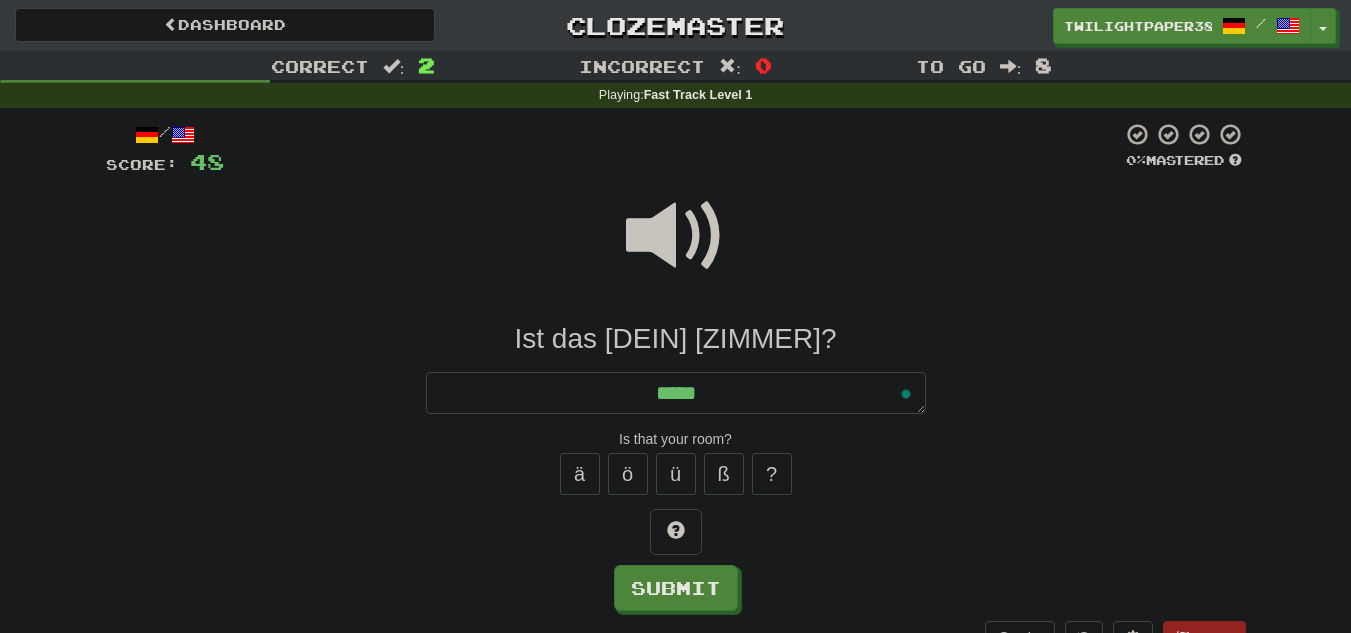 type on "*" 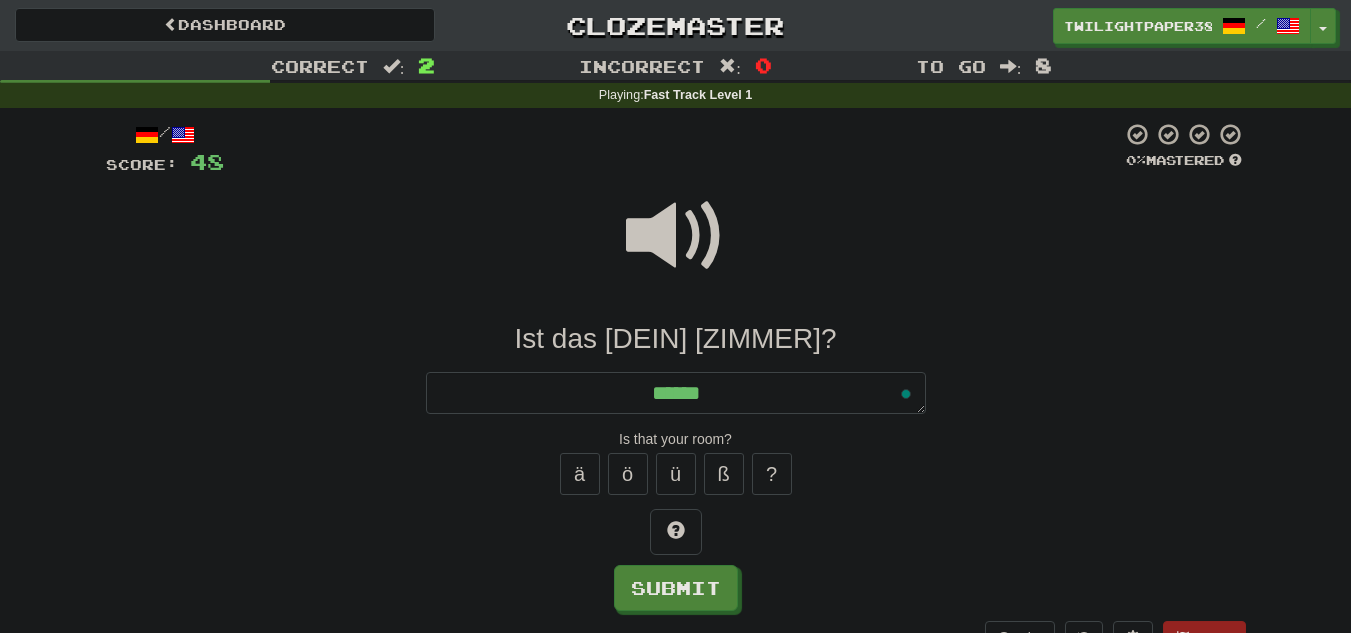 type on "*" 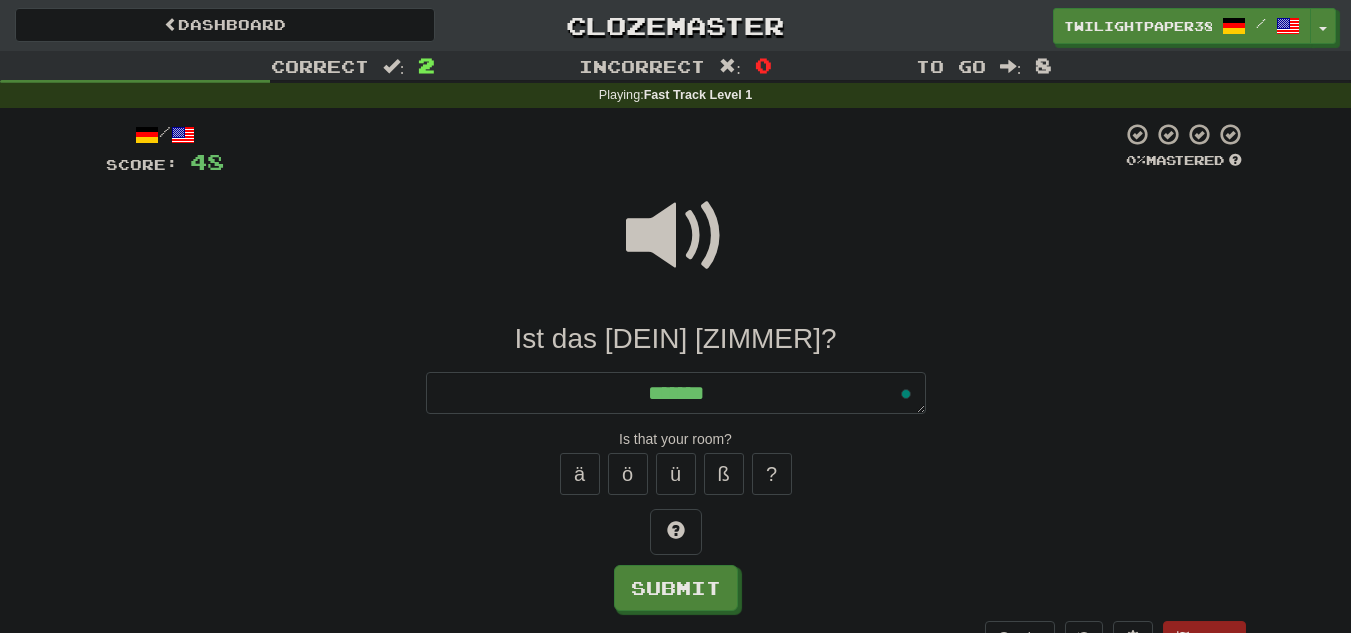 type on "*" 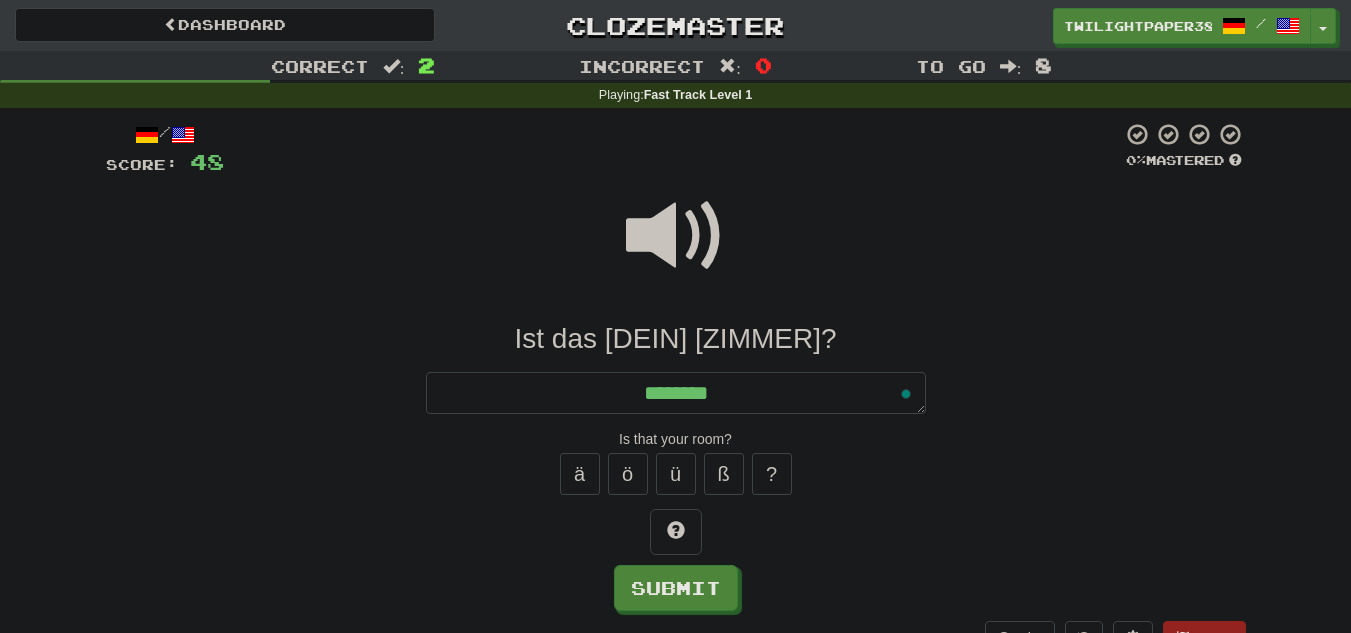 type on "*" 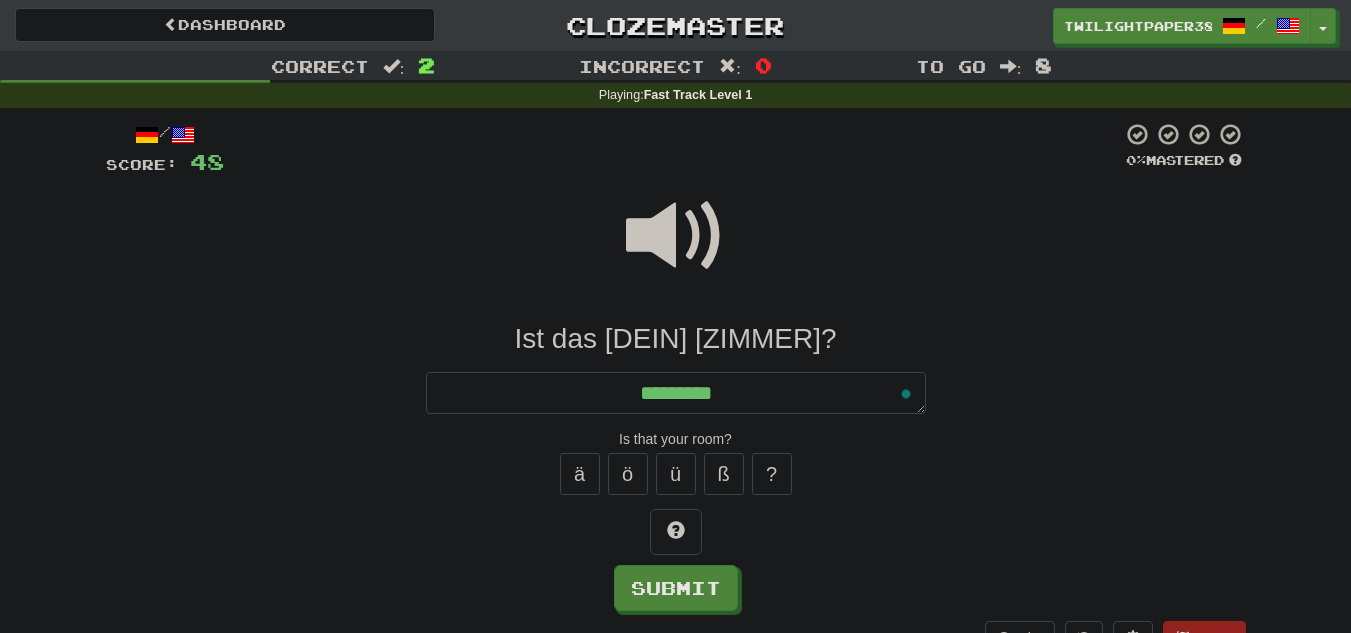 type on "*" 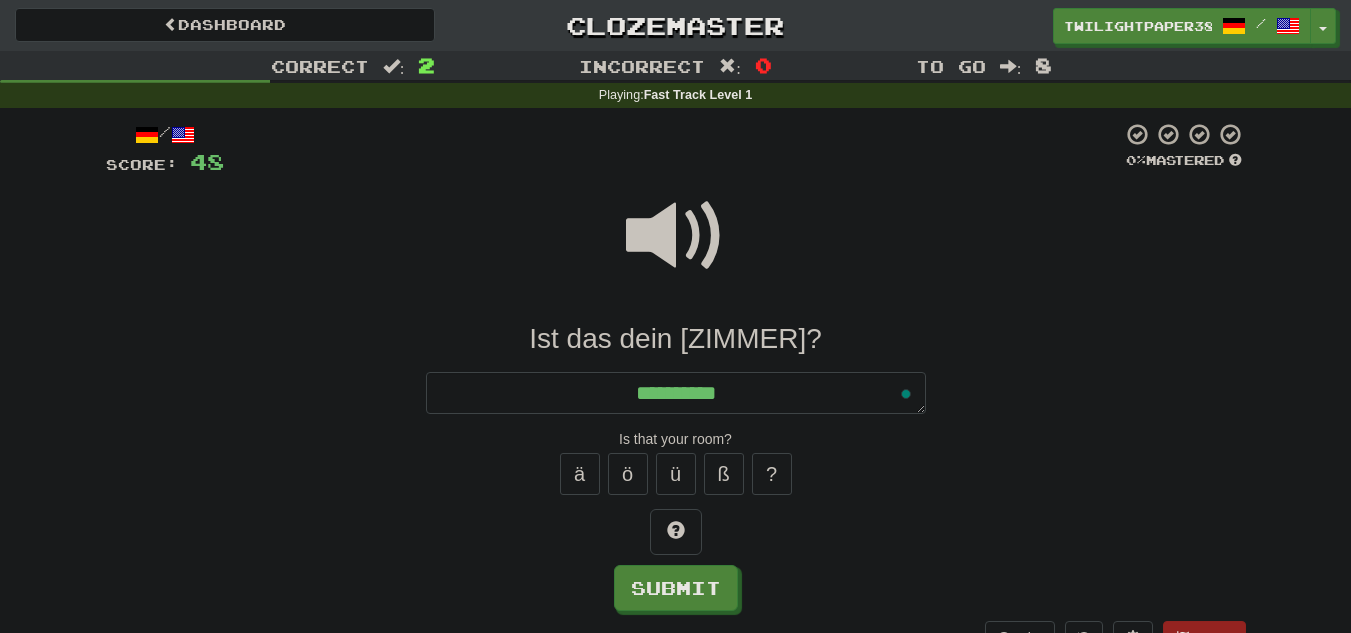 type on "*" 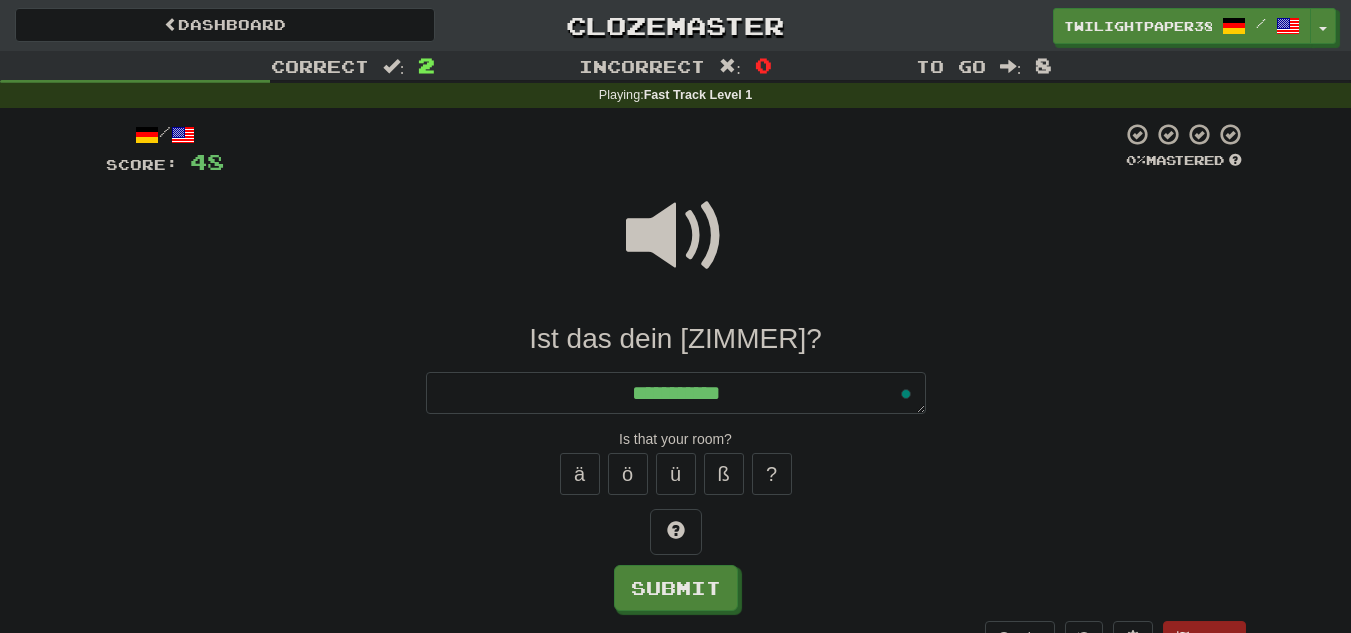 type on "*" 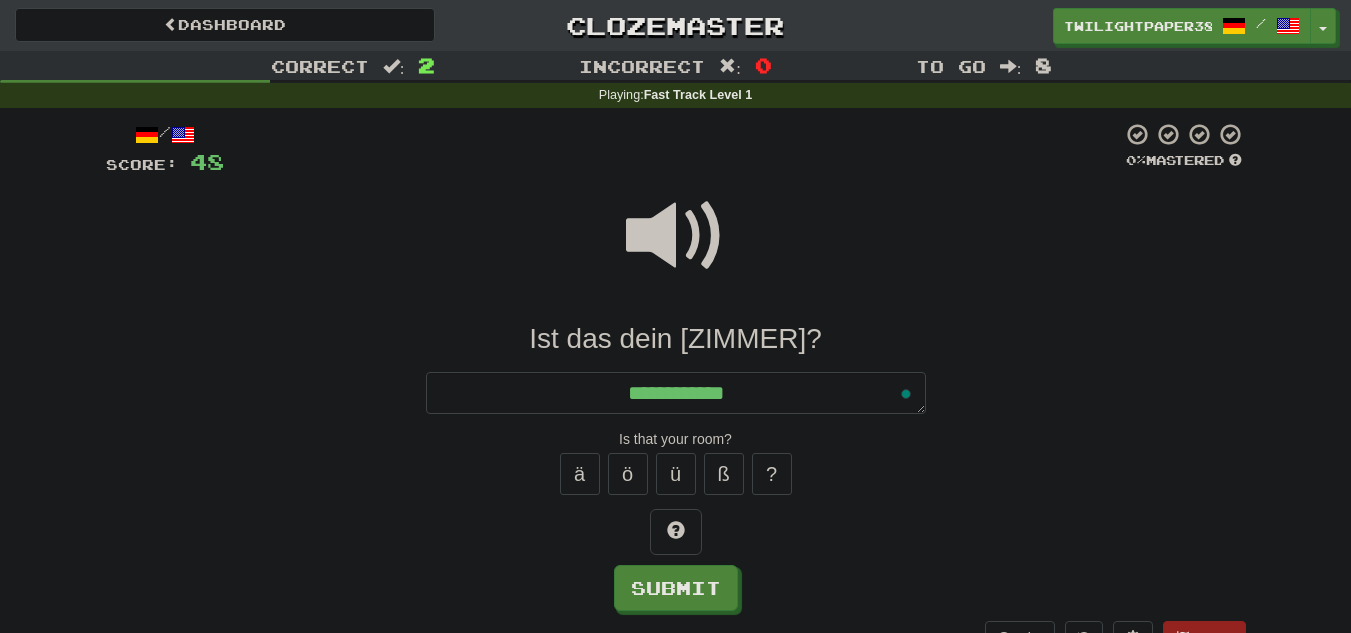 type on "*" 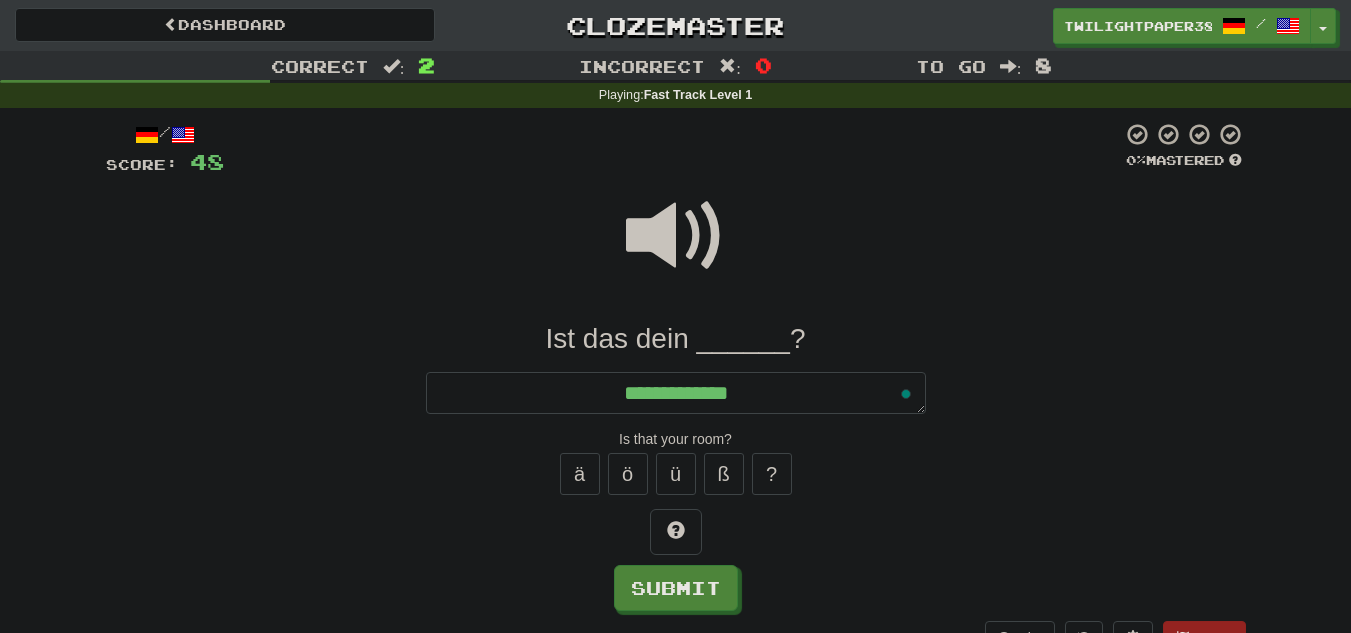 type on "*" 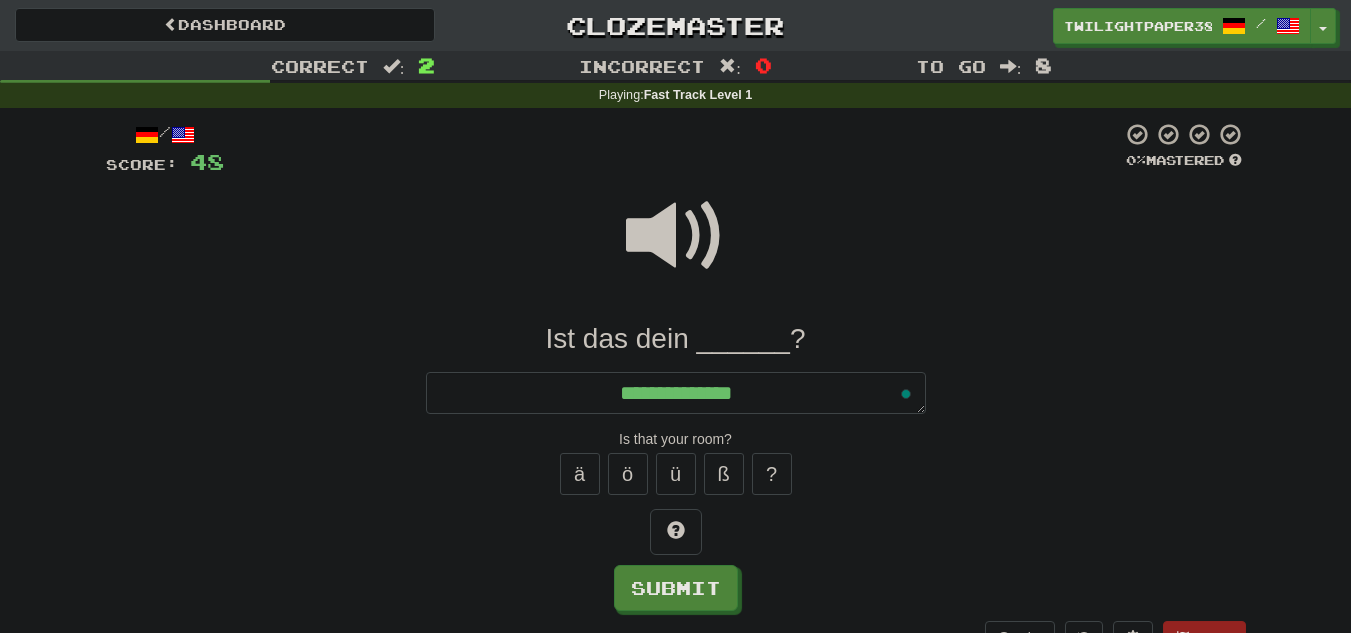 type on "*" 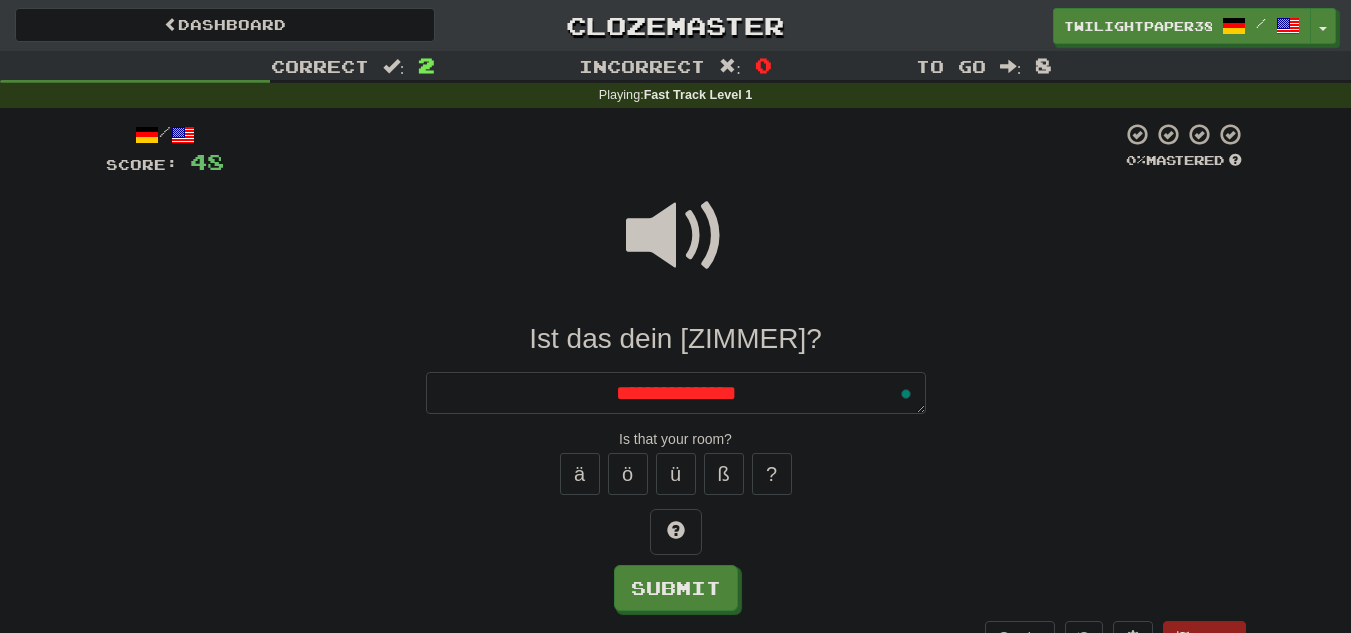 type on "*" 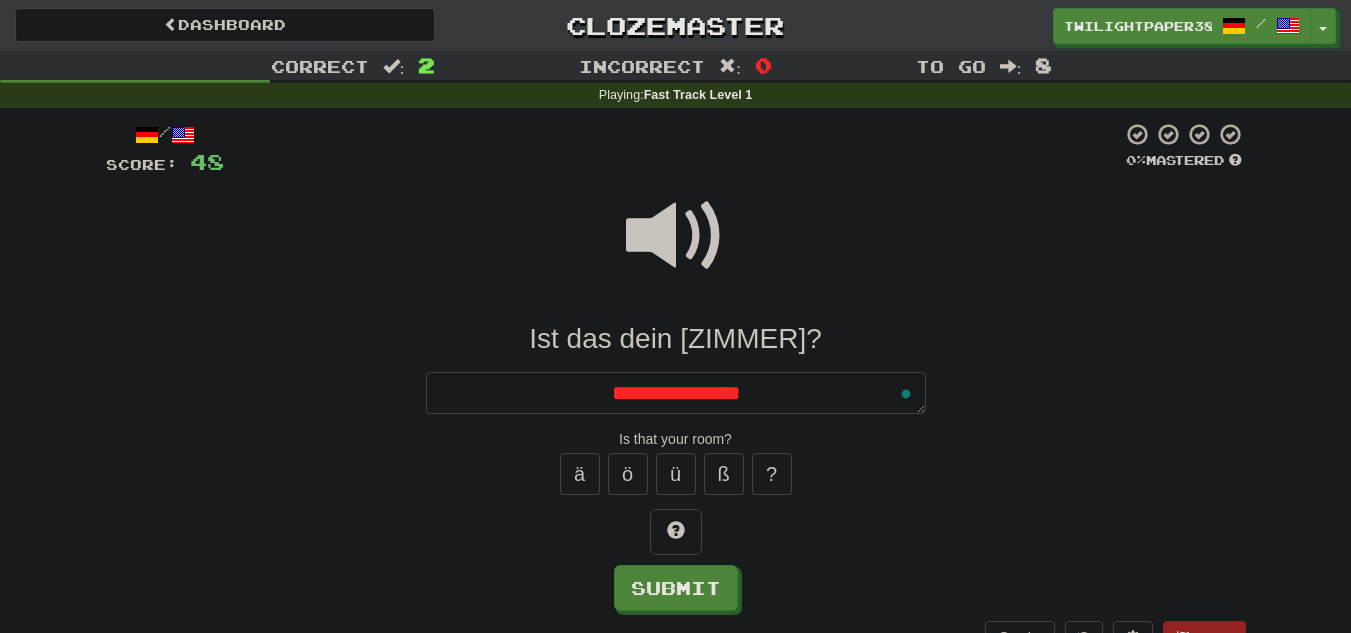 type on "*" 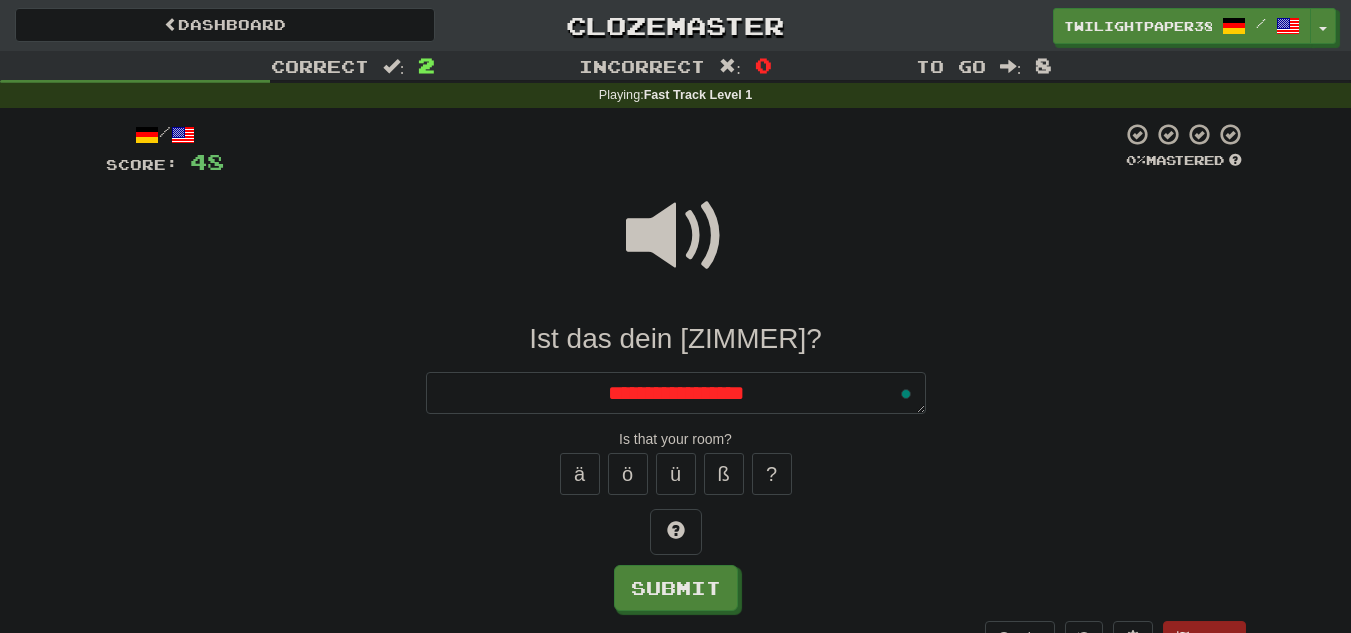 type on "**********" 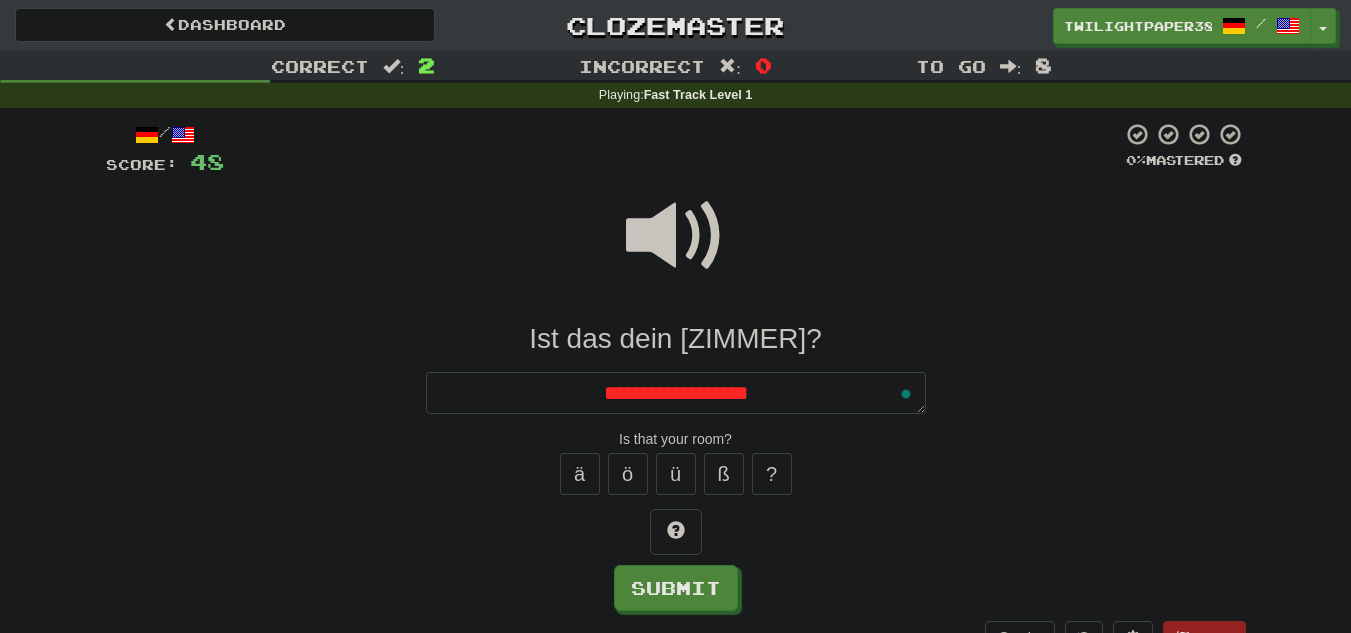 type on "*" 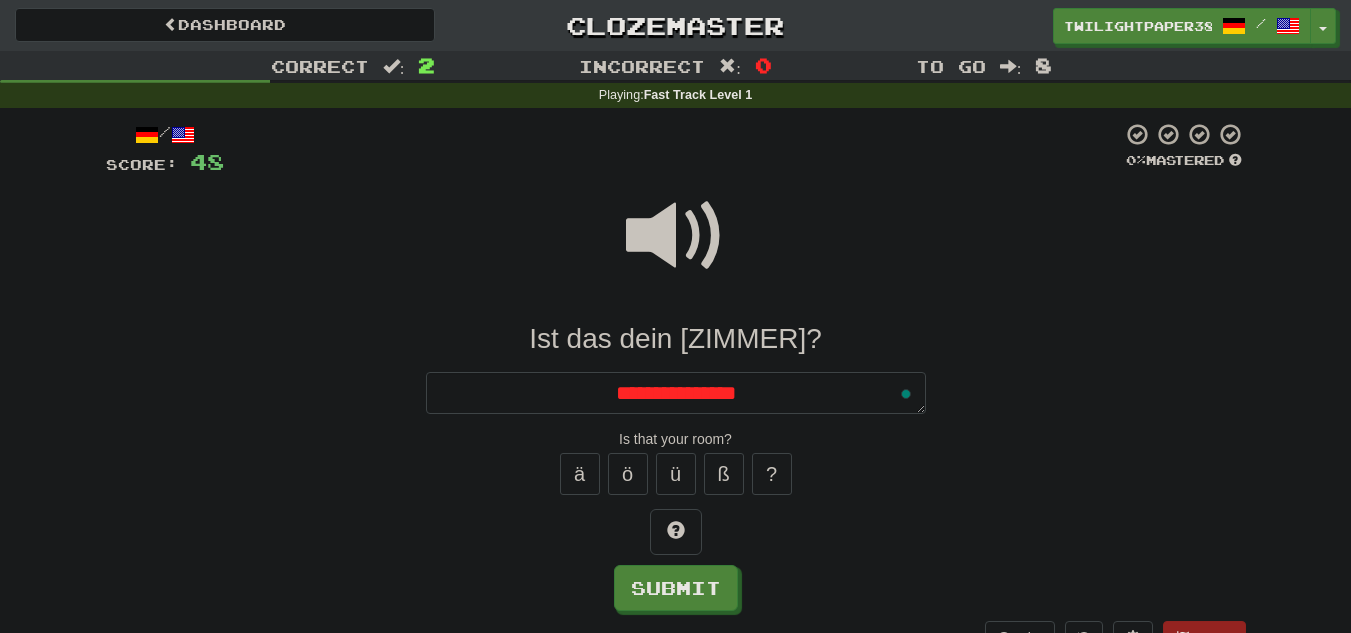 type on "**********" 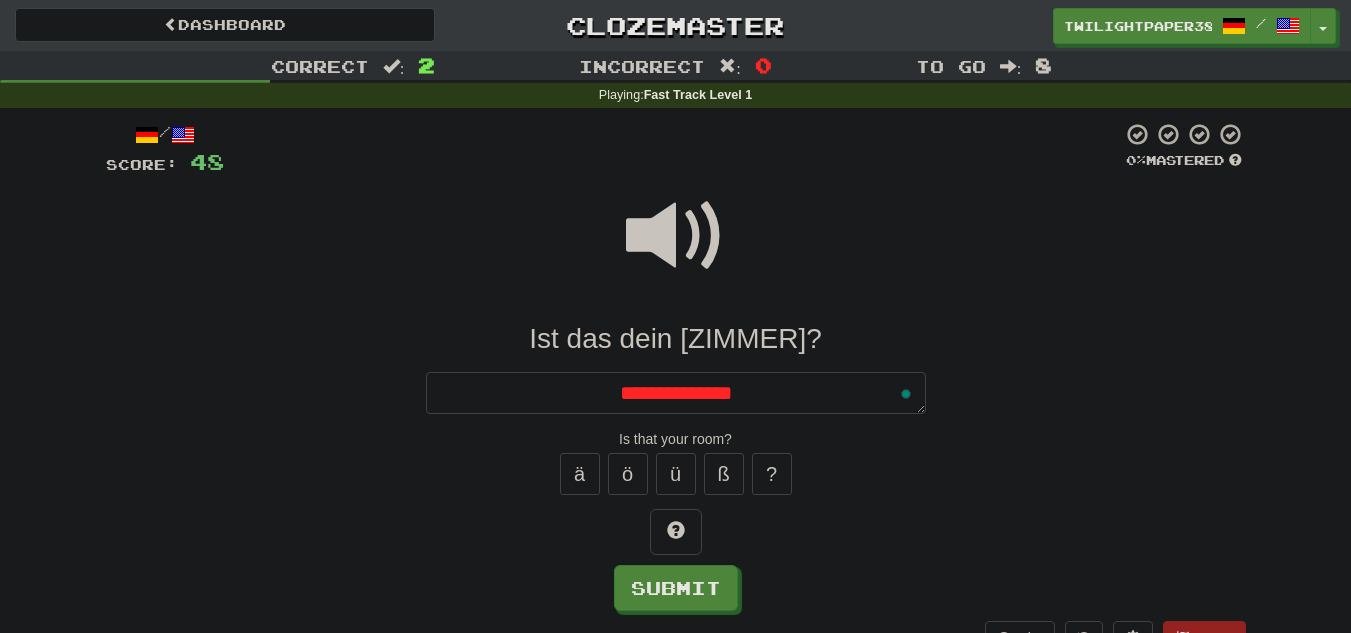 type on "*" 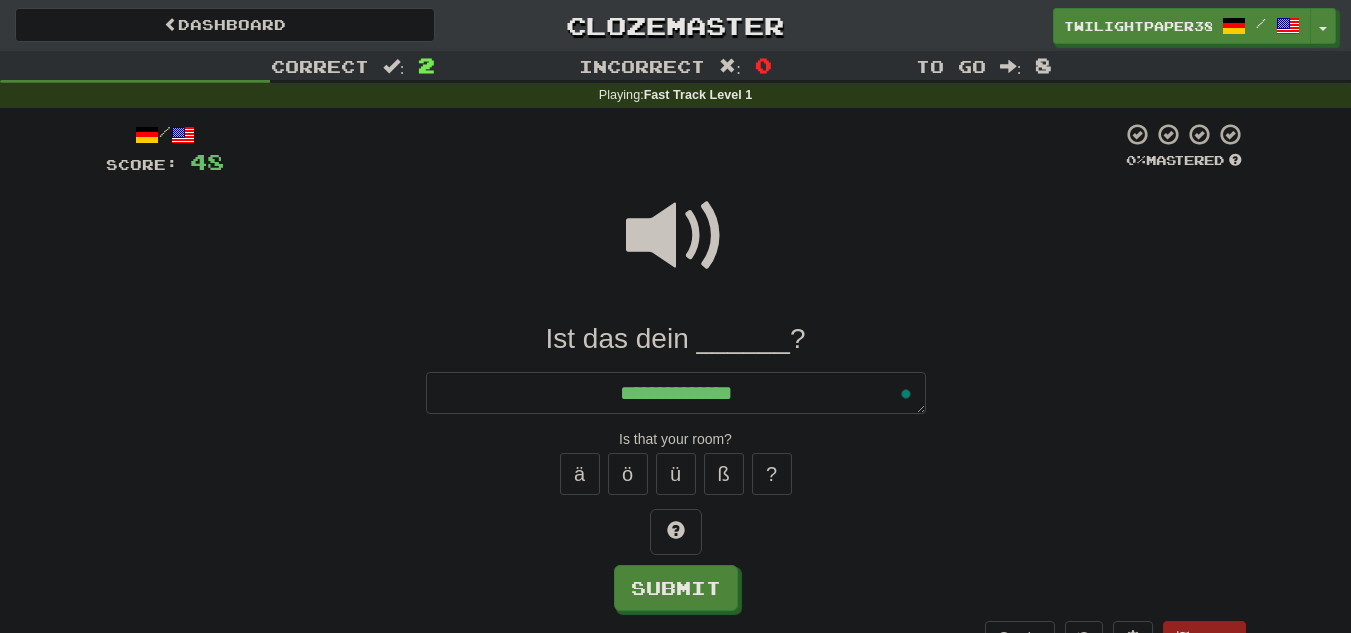 type on "**********" 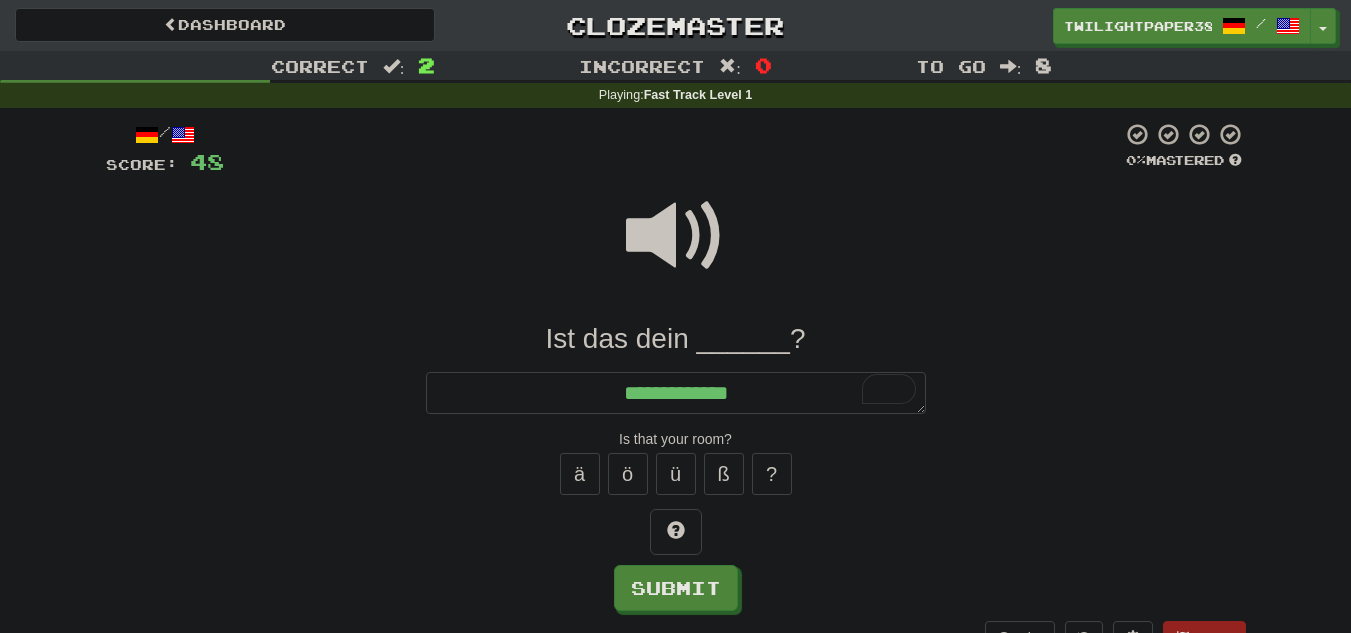 type on "*" 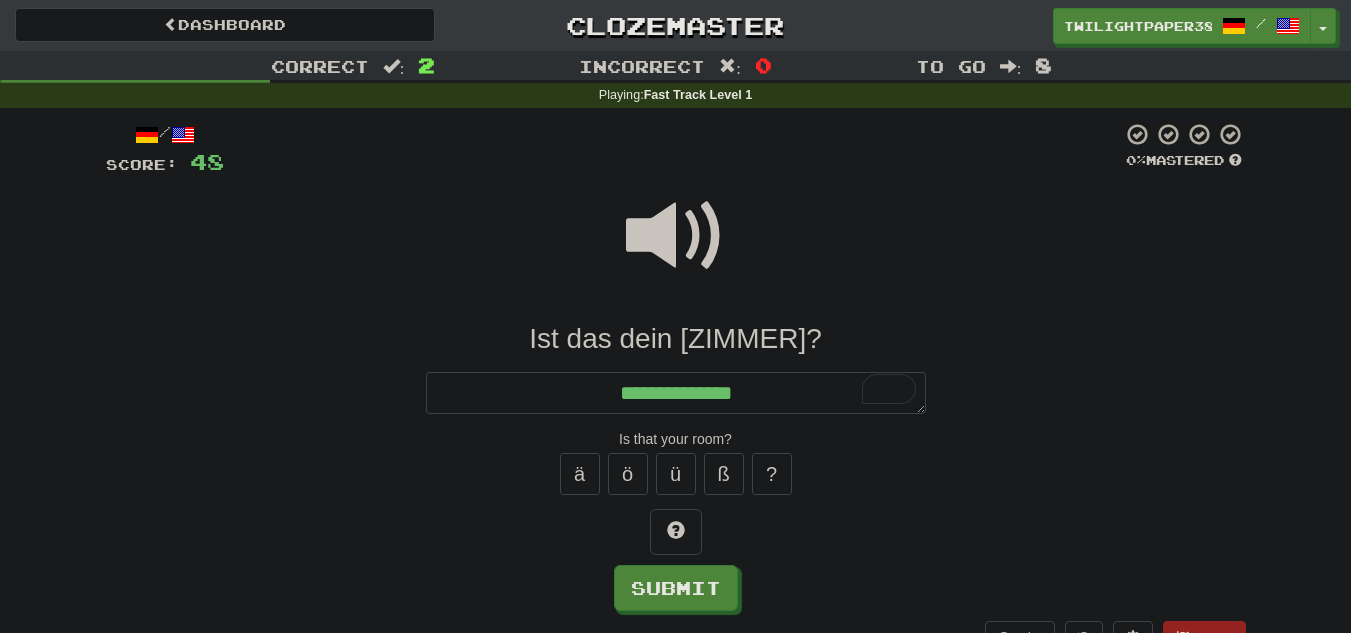 type on "*" 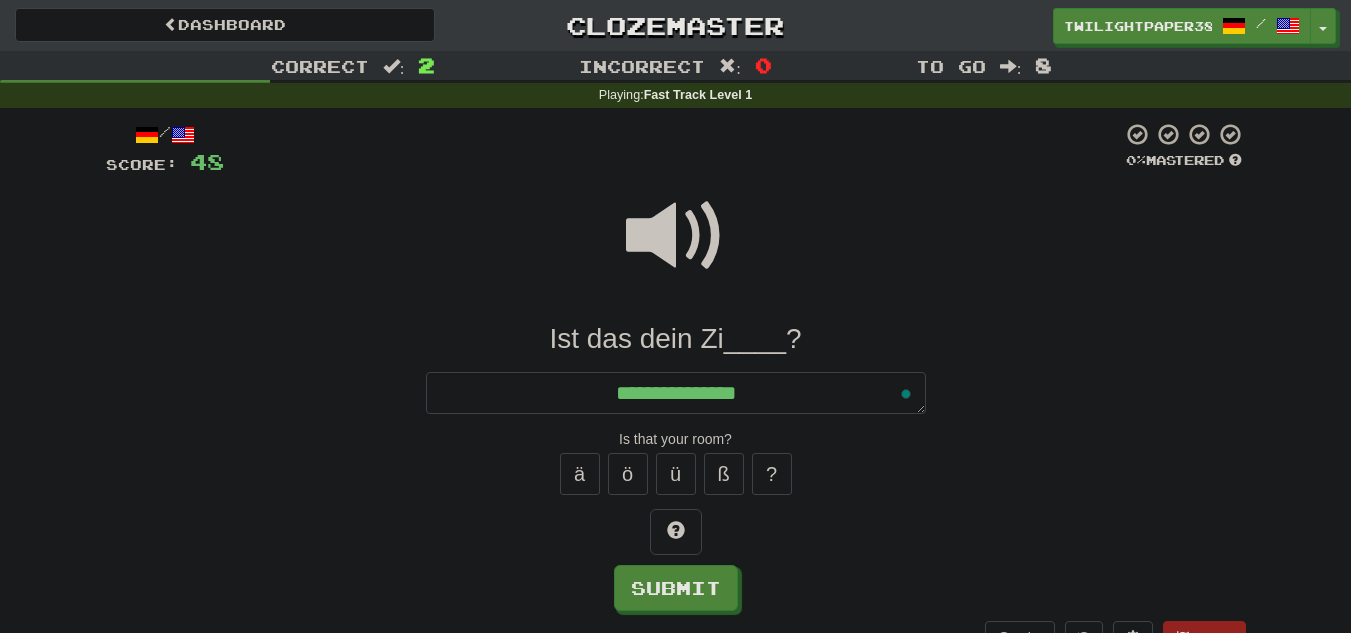 type on "*" 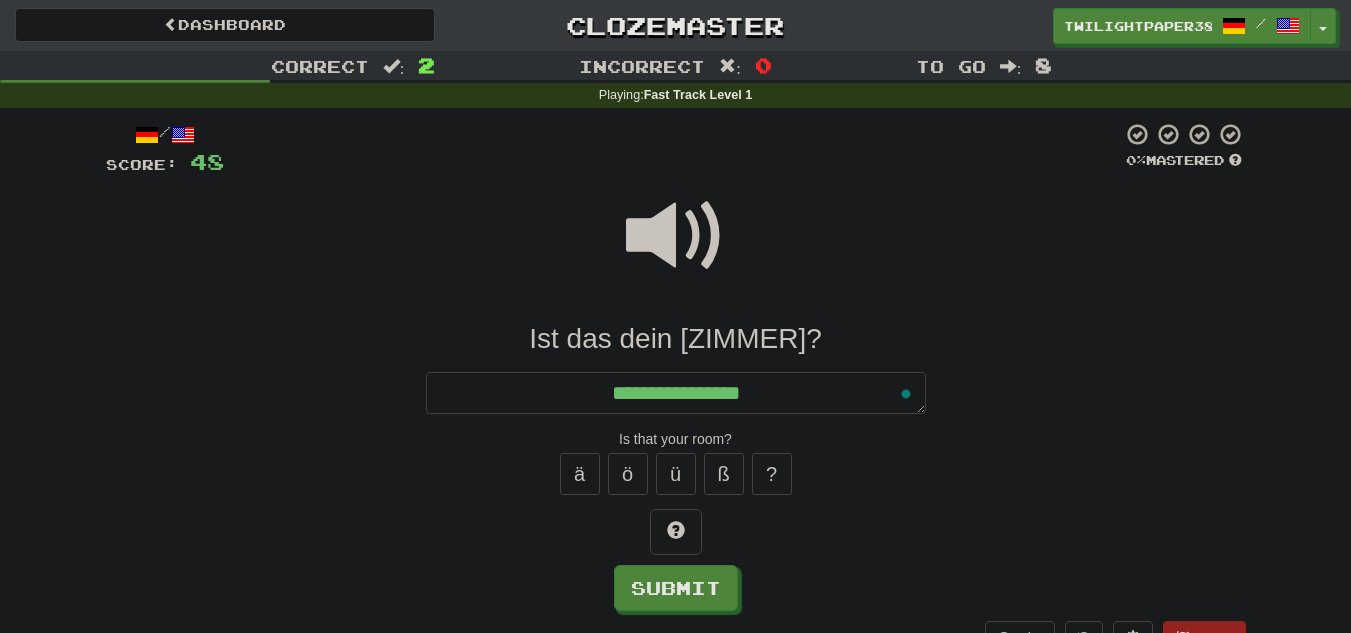 type on "*" 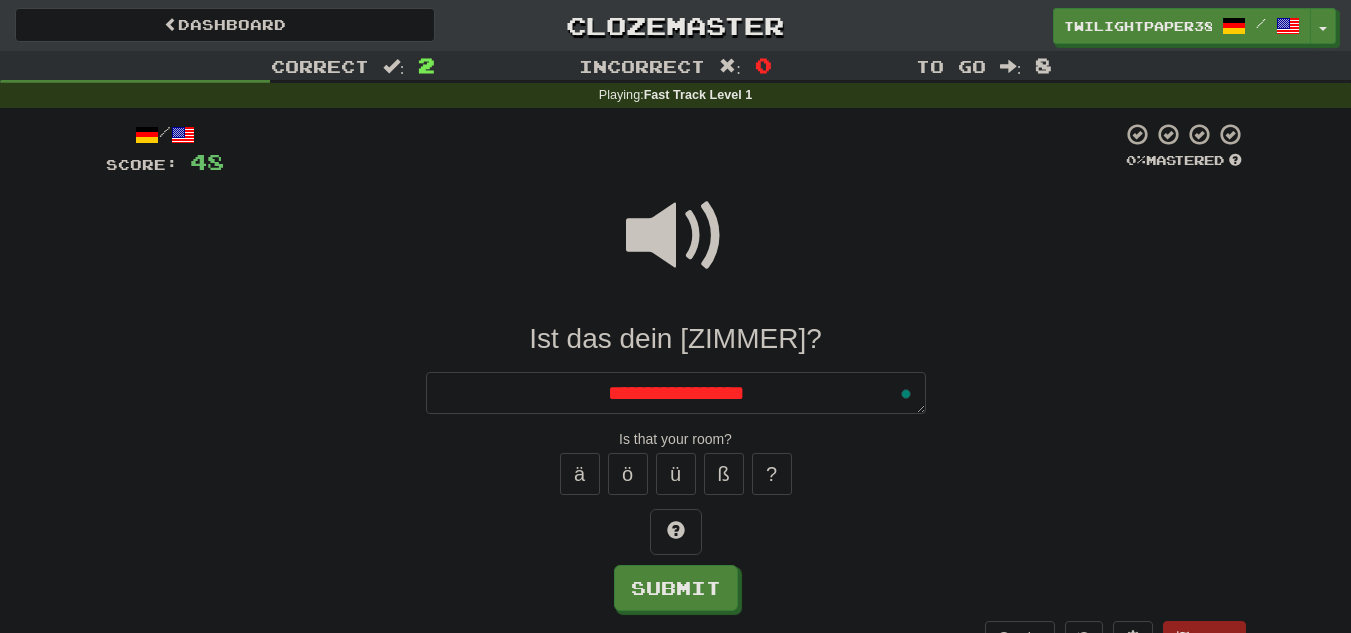 type on "*" 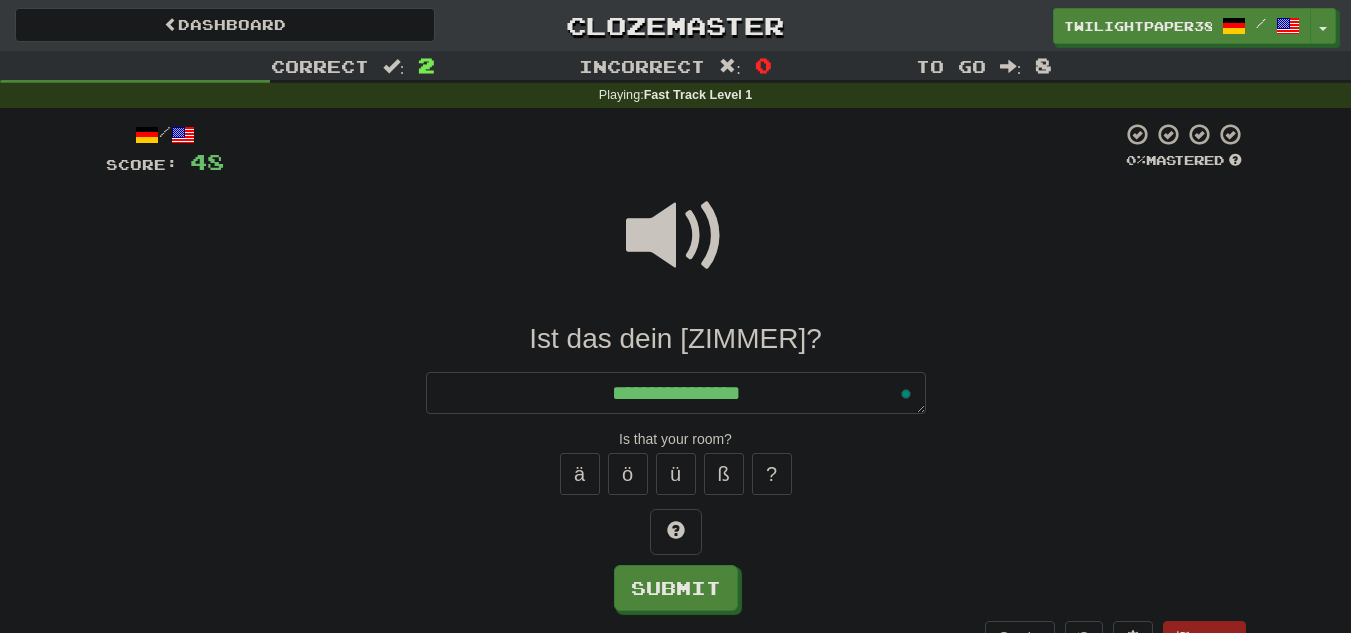 type on "*" 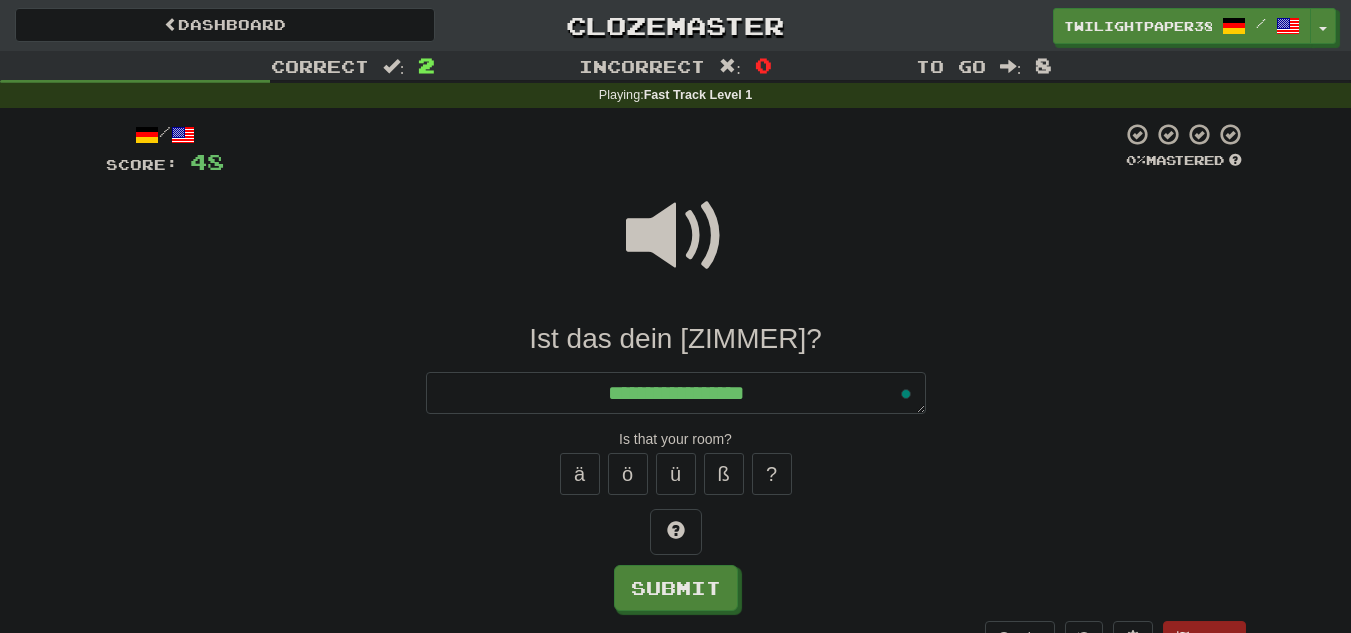 type on "**********" 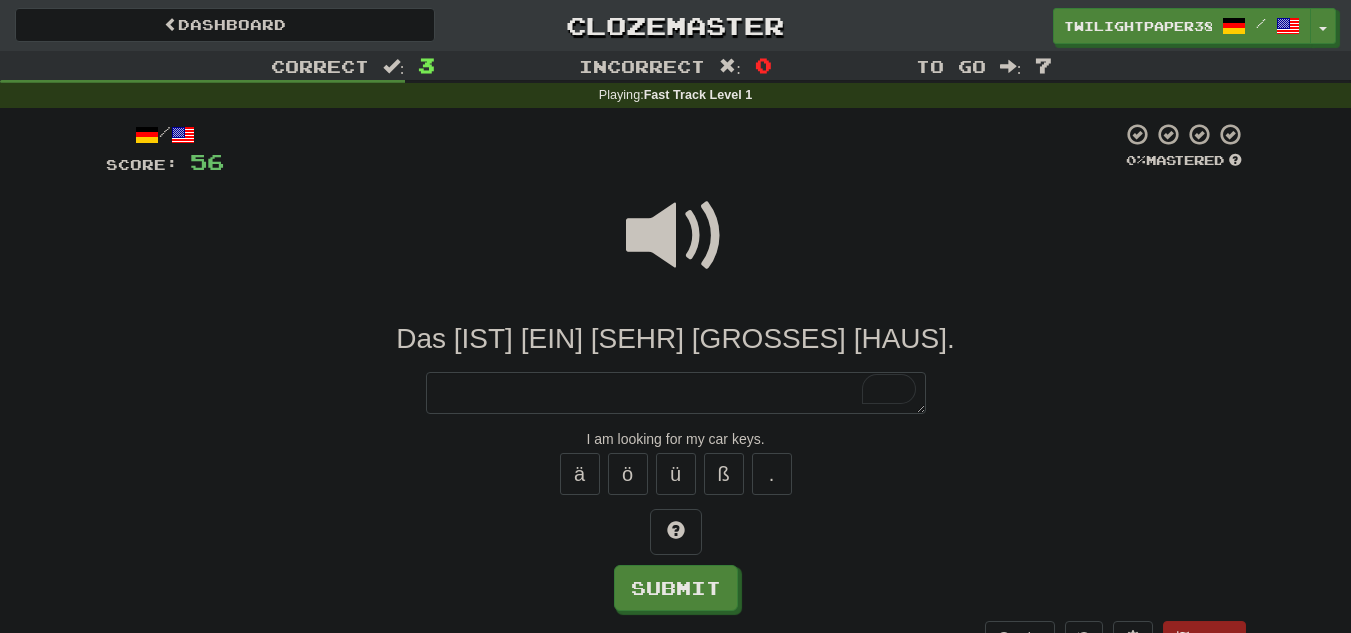 type on "*" 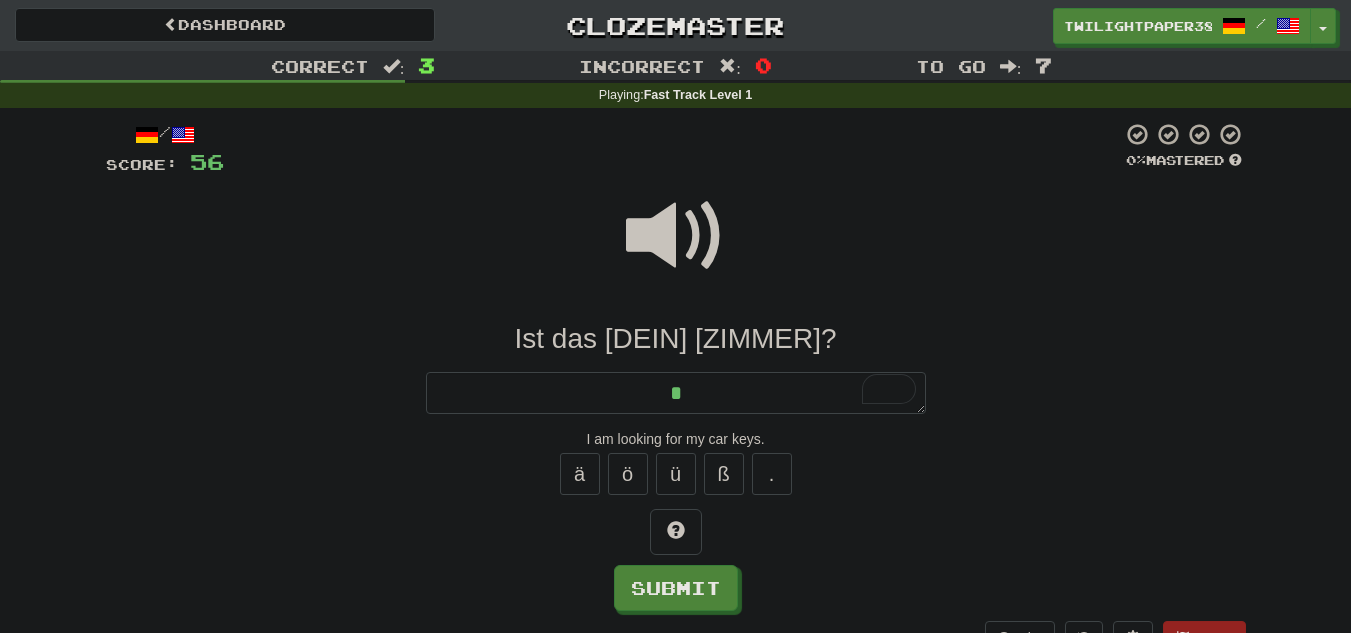 type on "*" 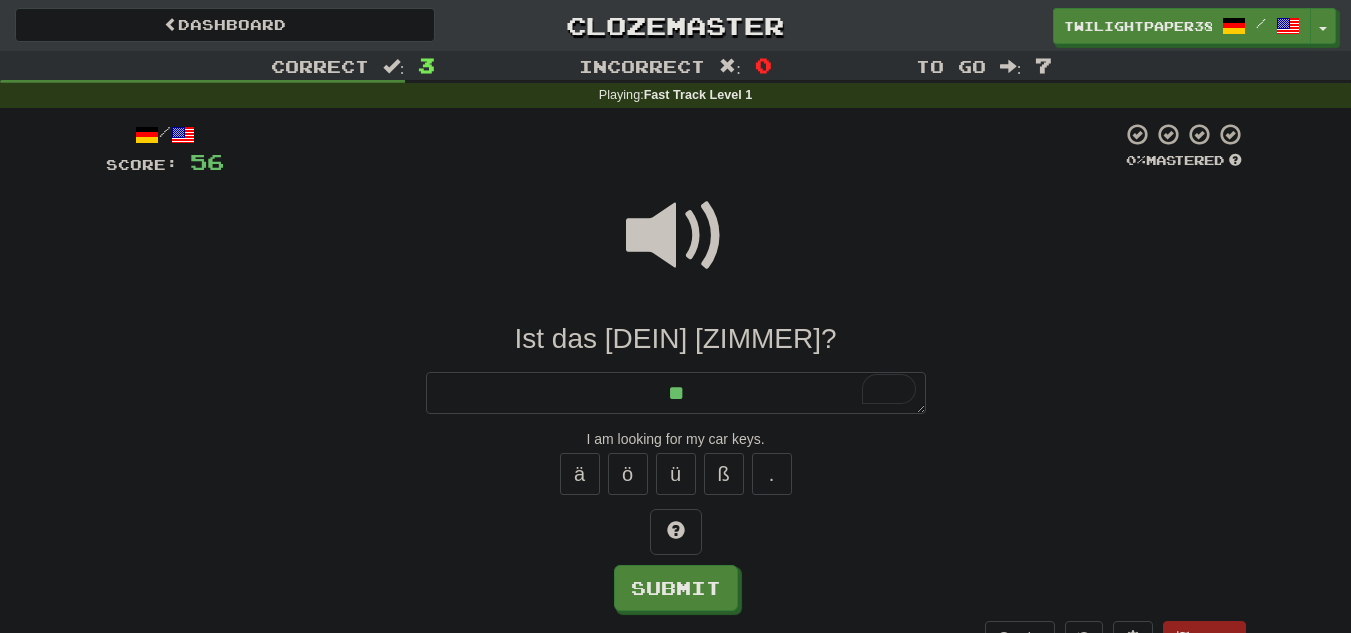 type on "*" 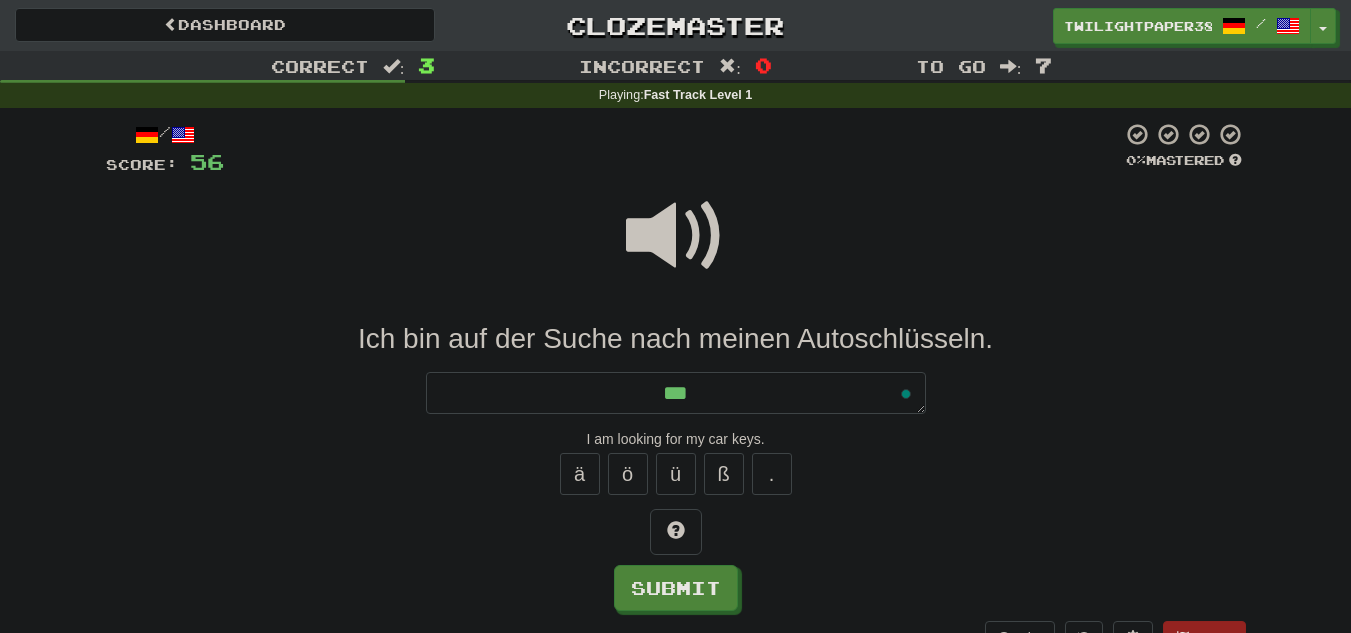 type on "*" 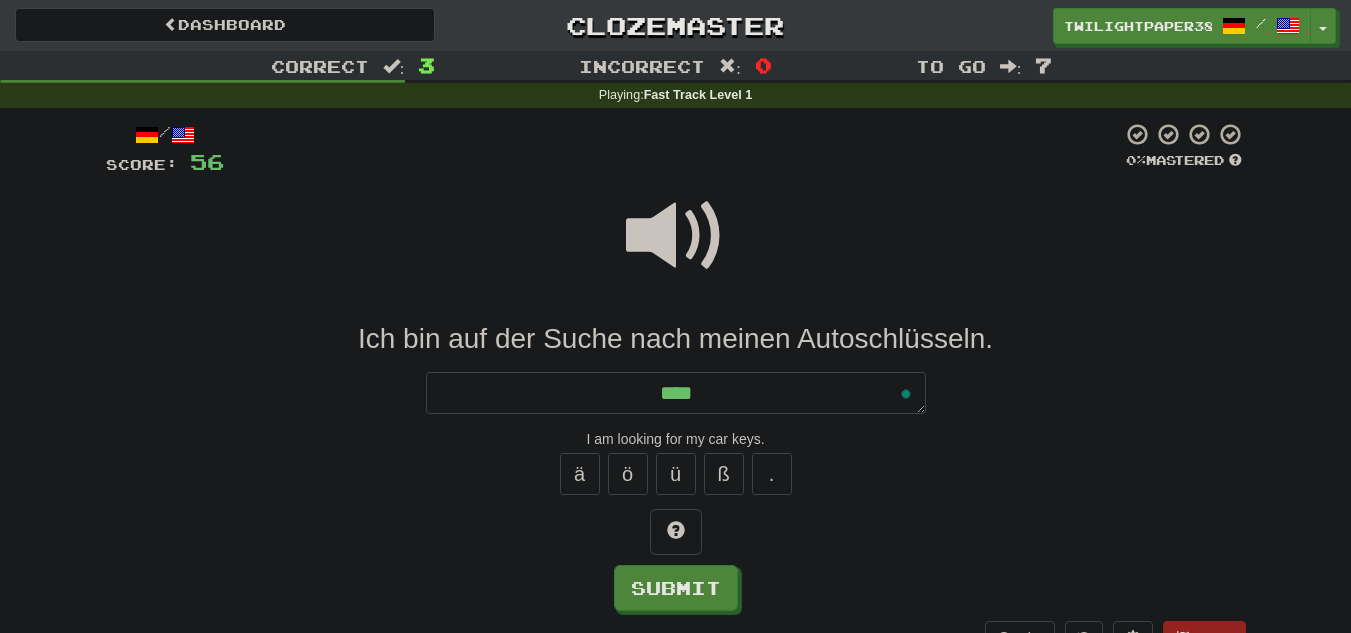 type on "*" 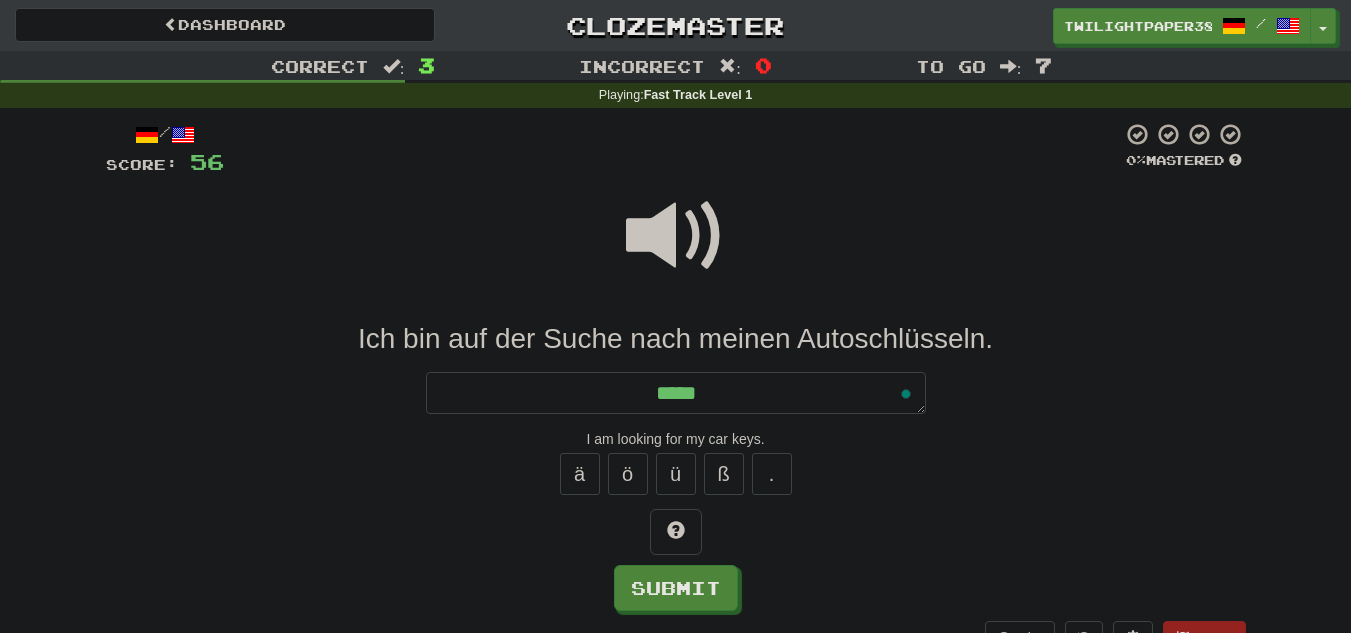 type on "*" 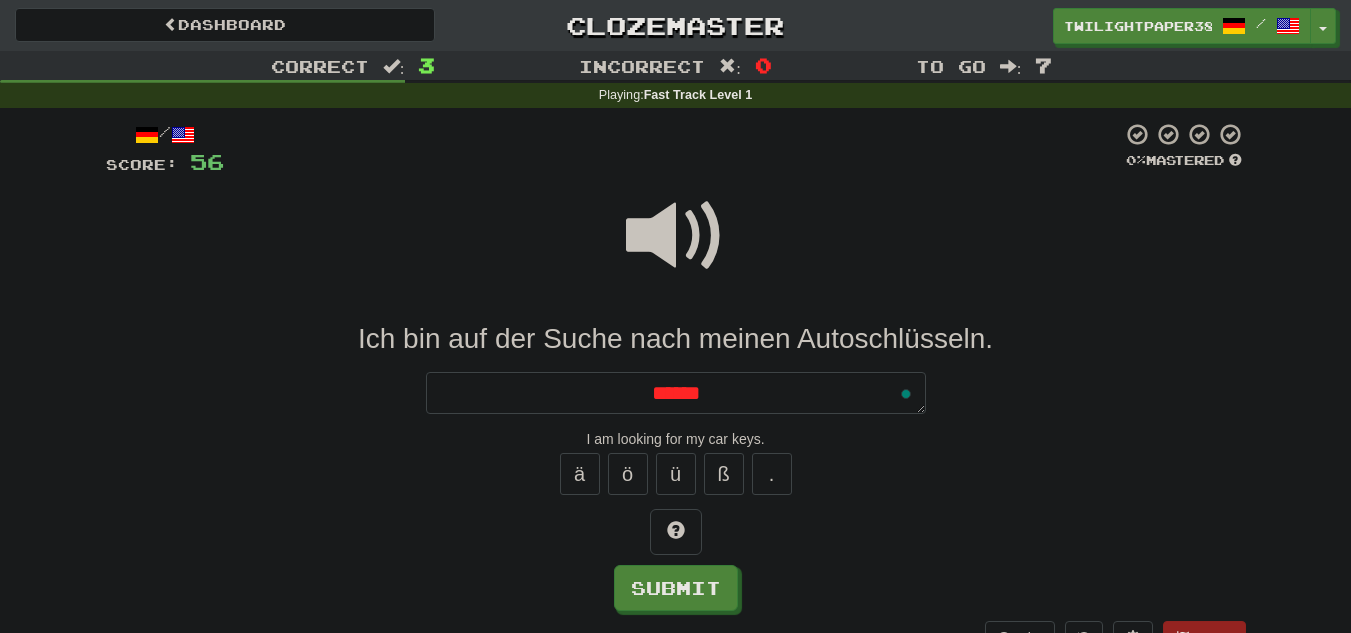 type on "*" 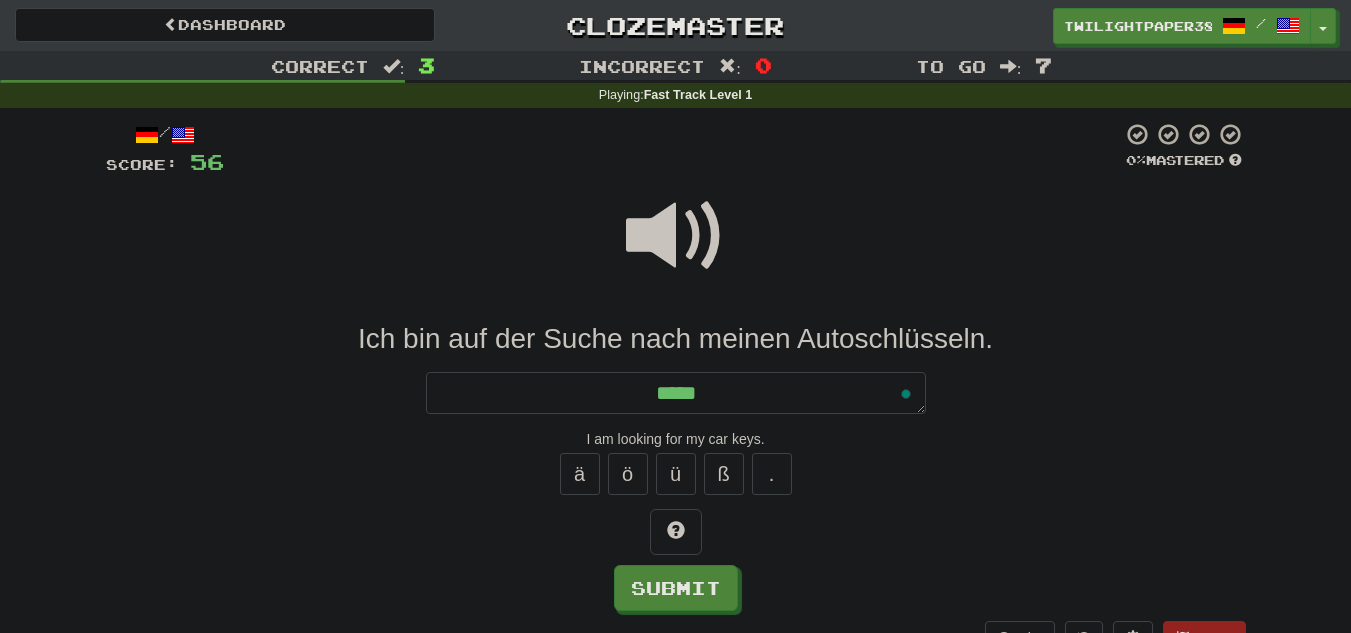 type on "*" 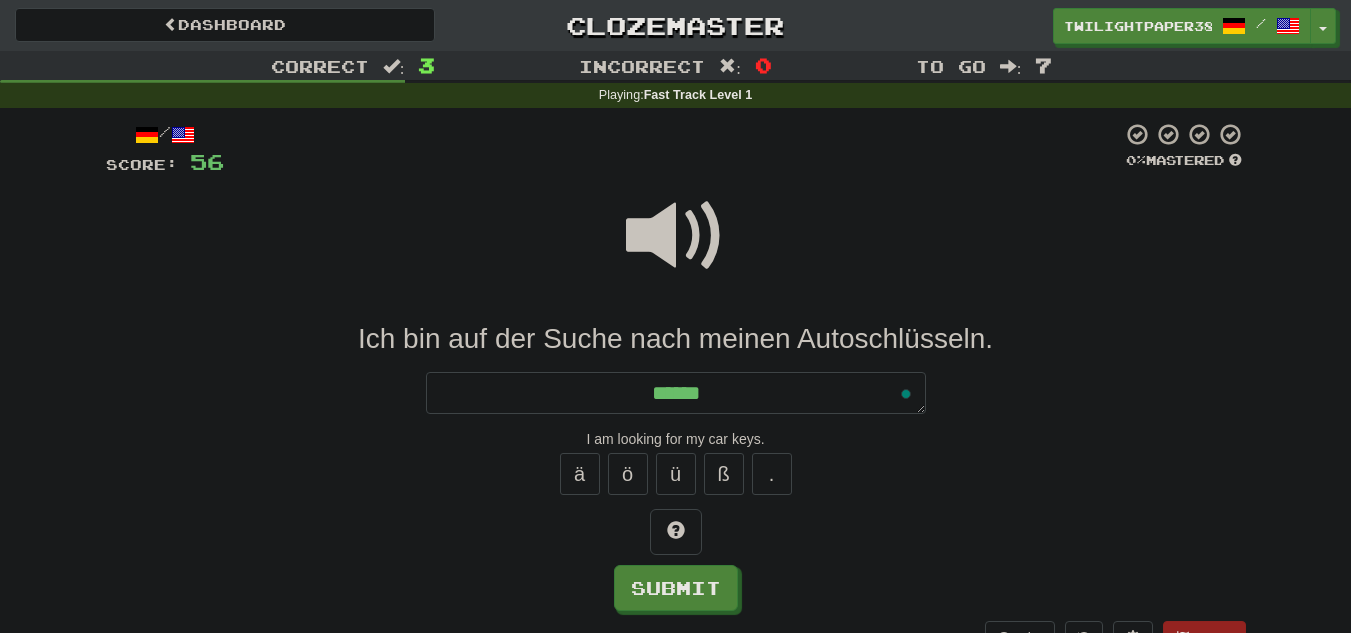 type on "*" 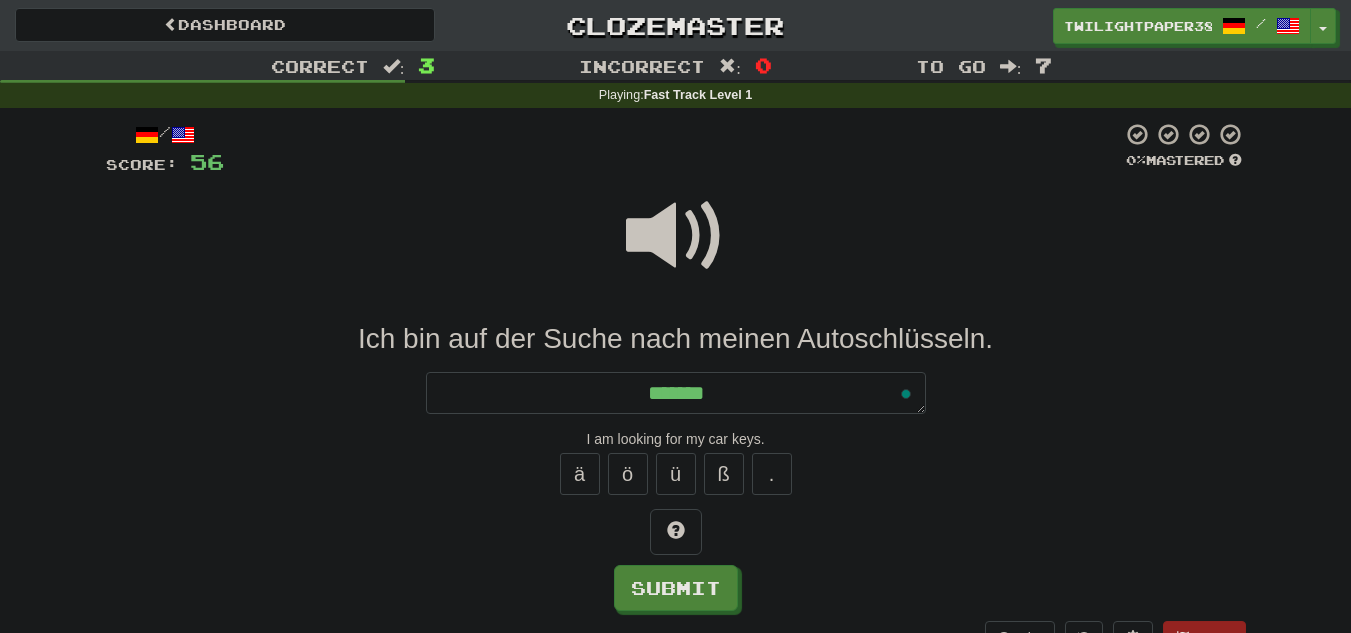 type on "*" 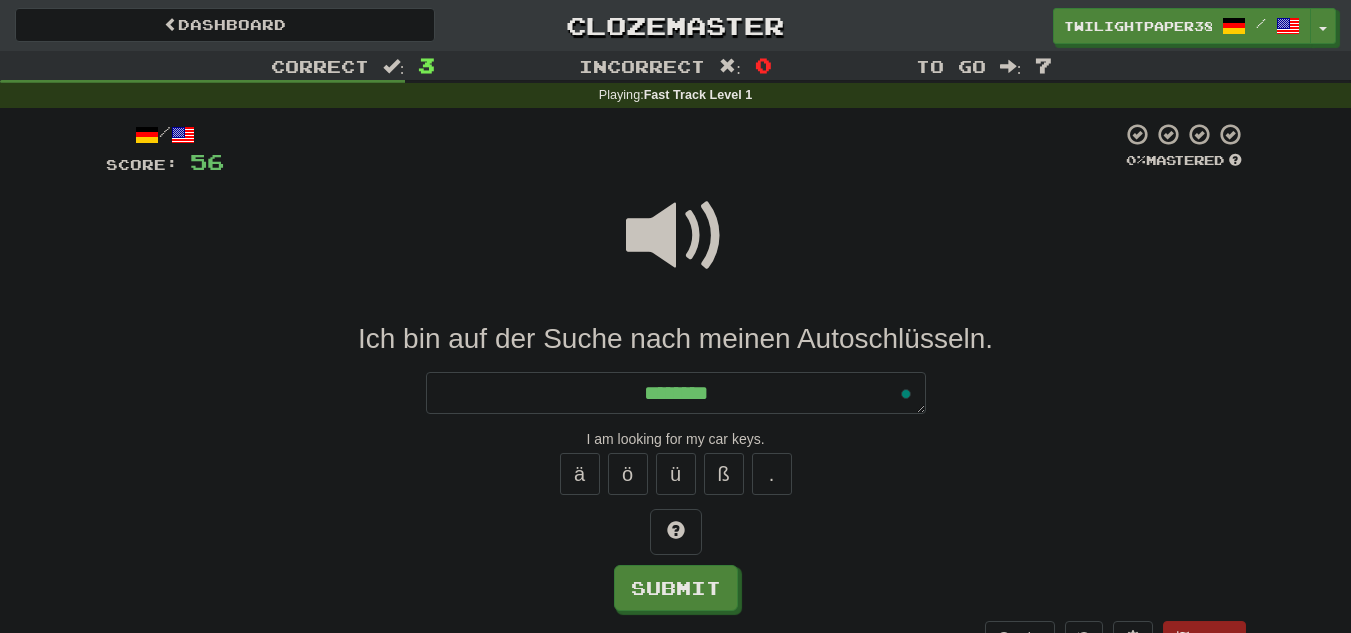 type on "*" 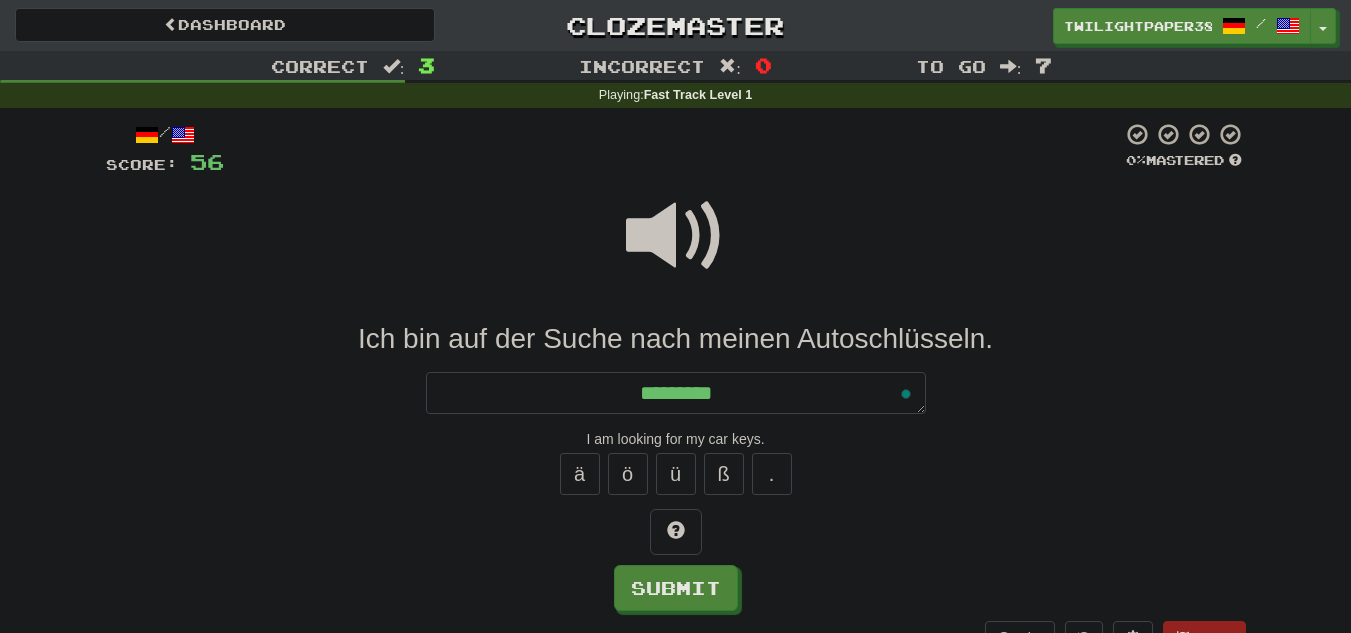 type on "*" 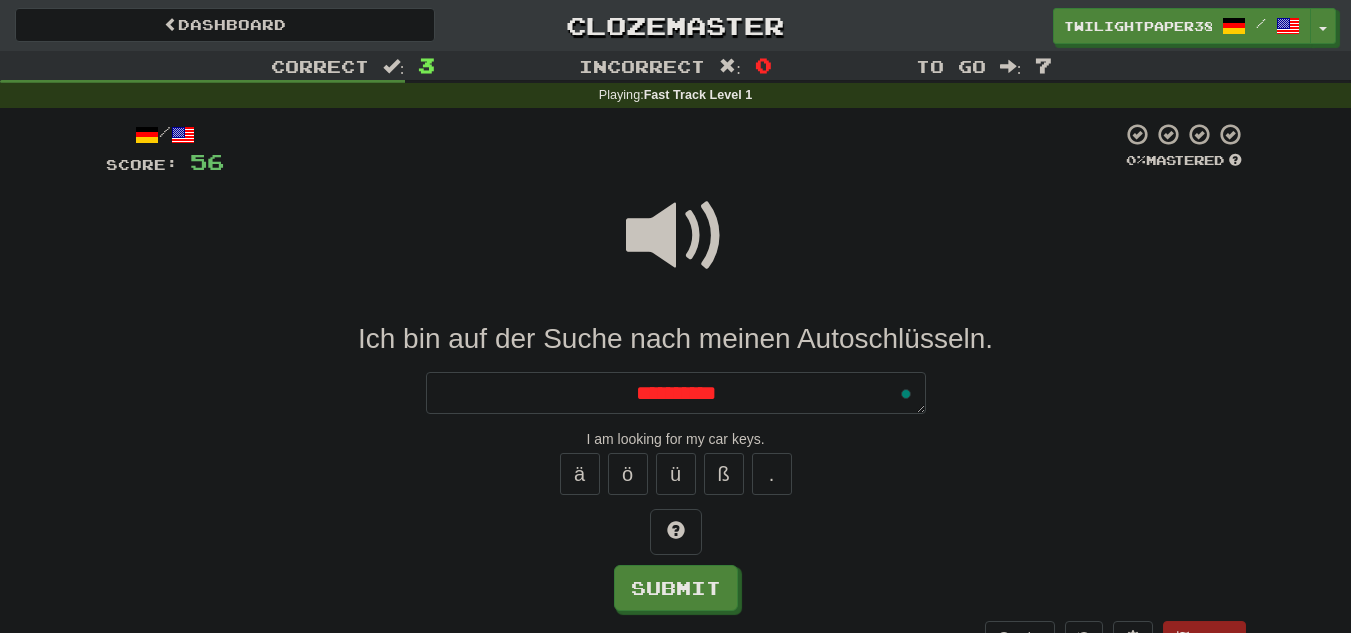 type on "*" 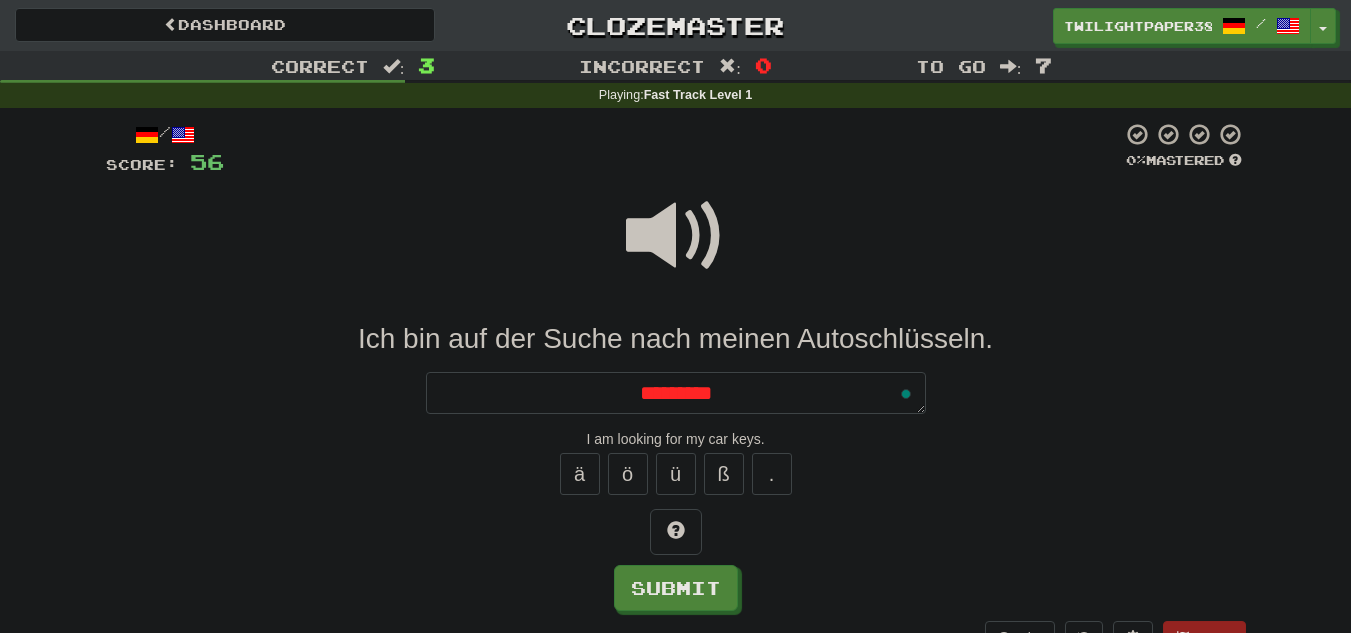 type on "*" 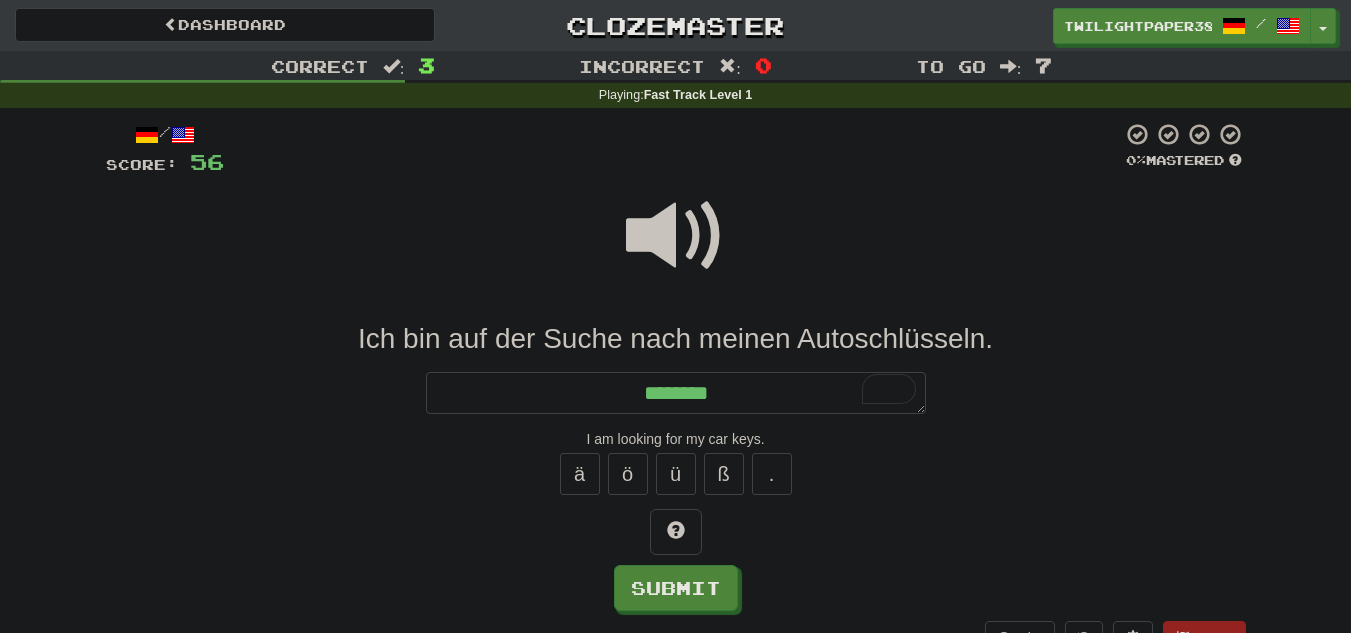 type on "*******" 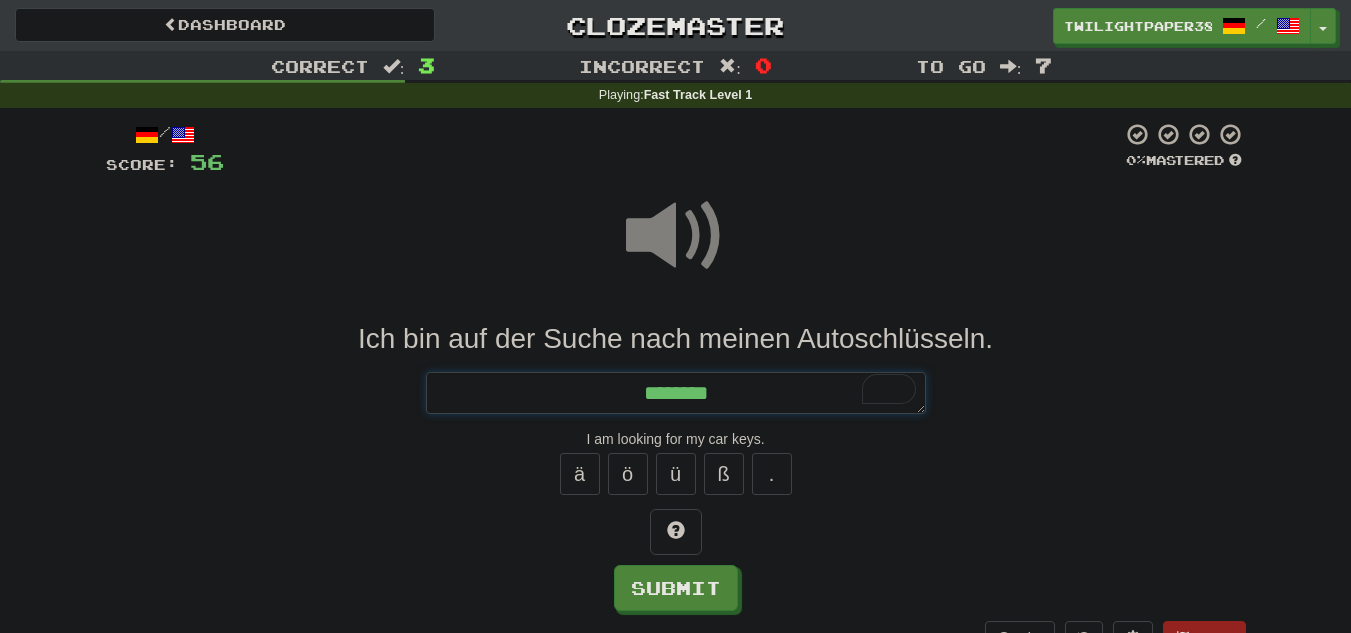 click on "*******" at bounding box center (676, 393) 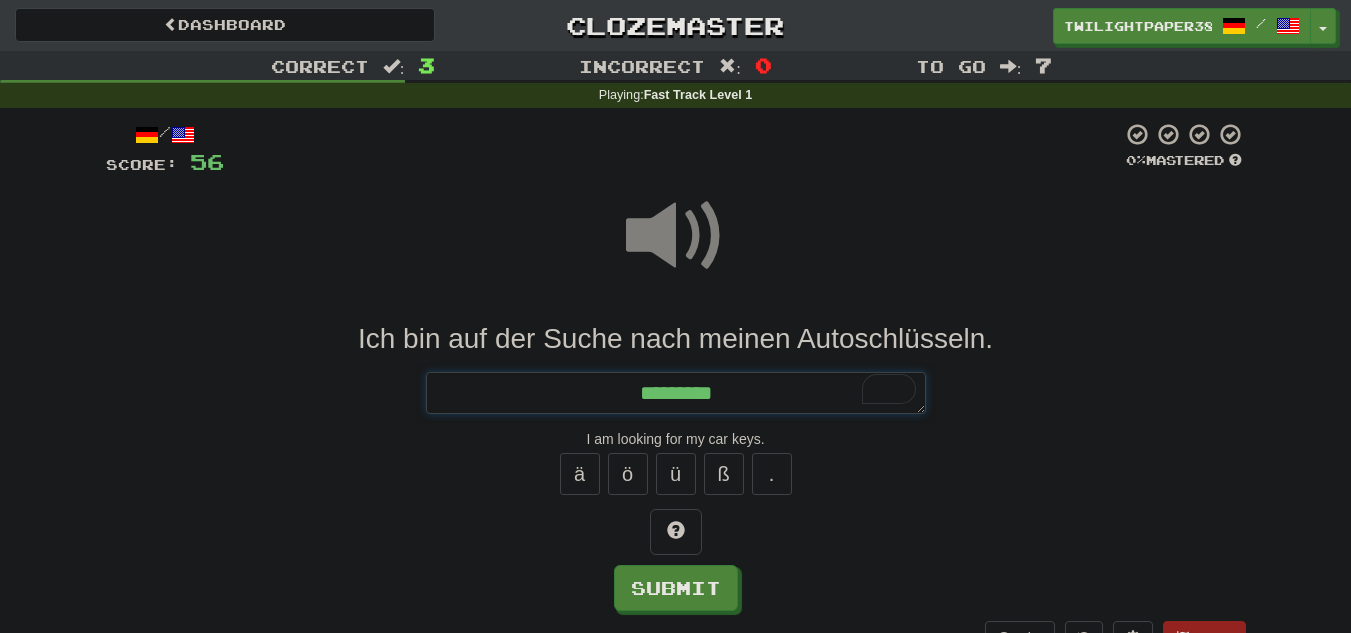 type on "**********" 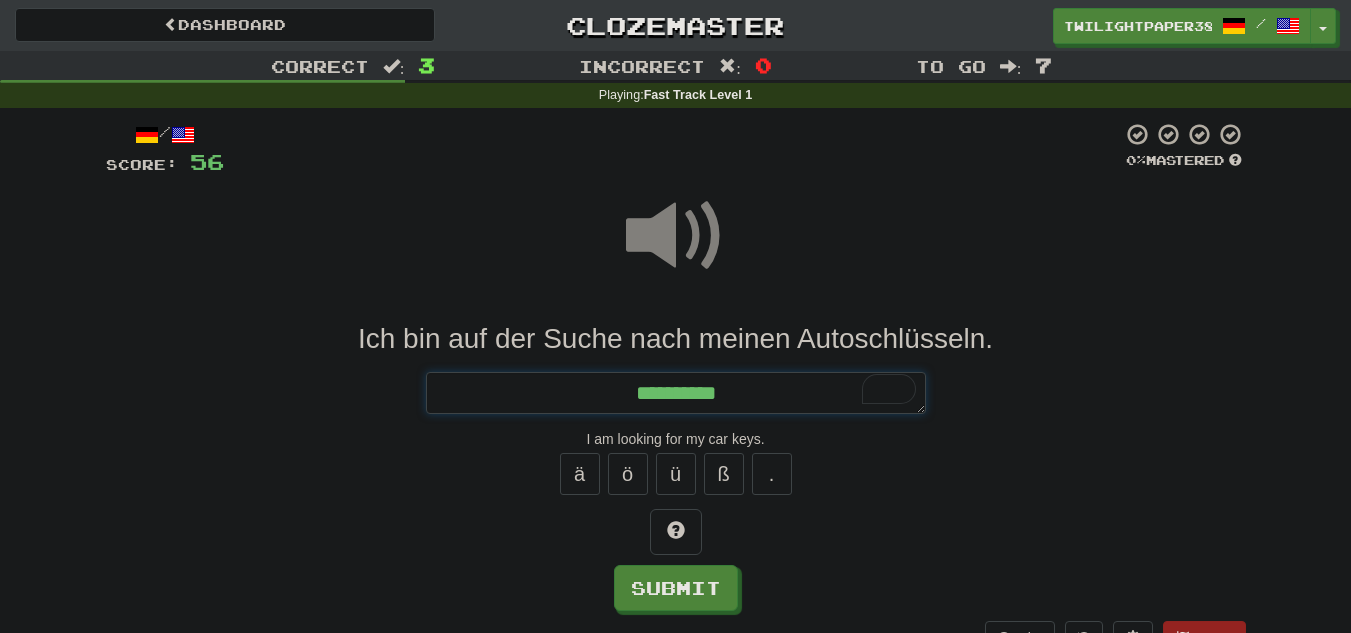 type on "*" 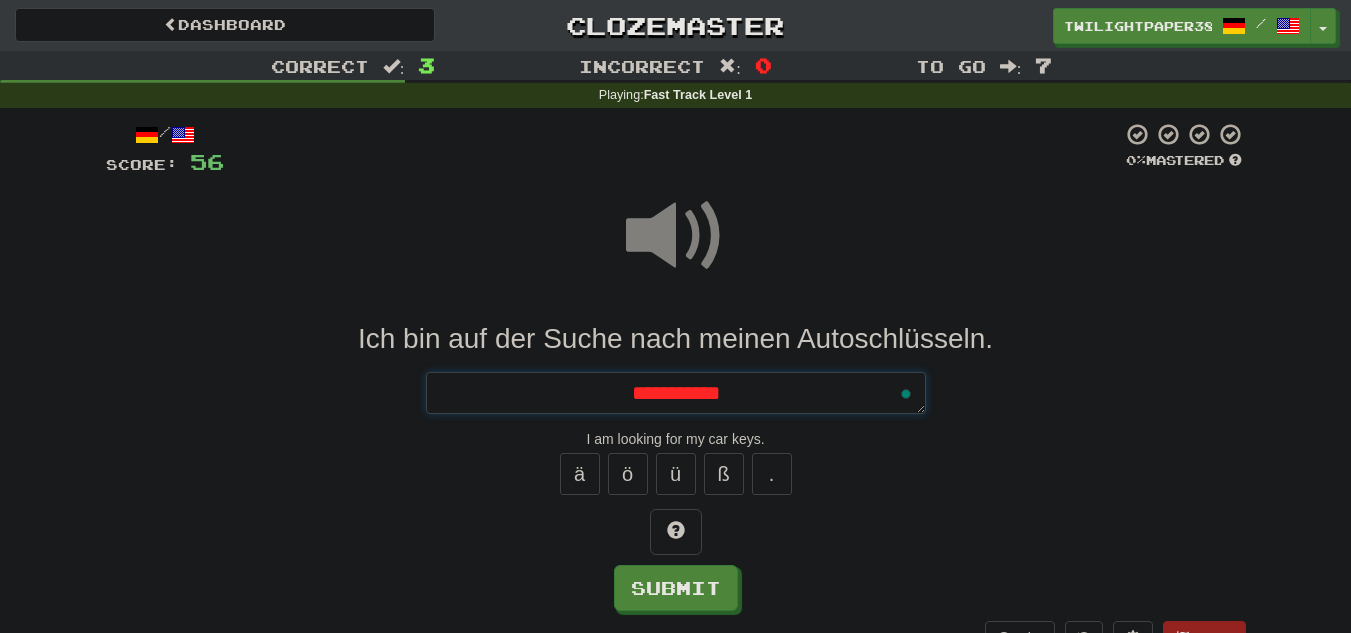 type on "*" 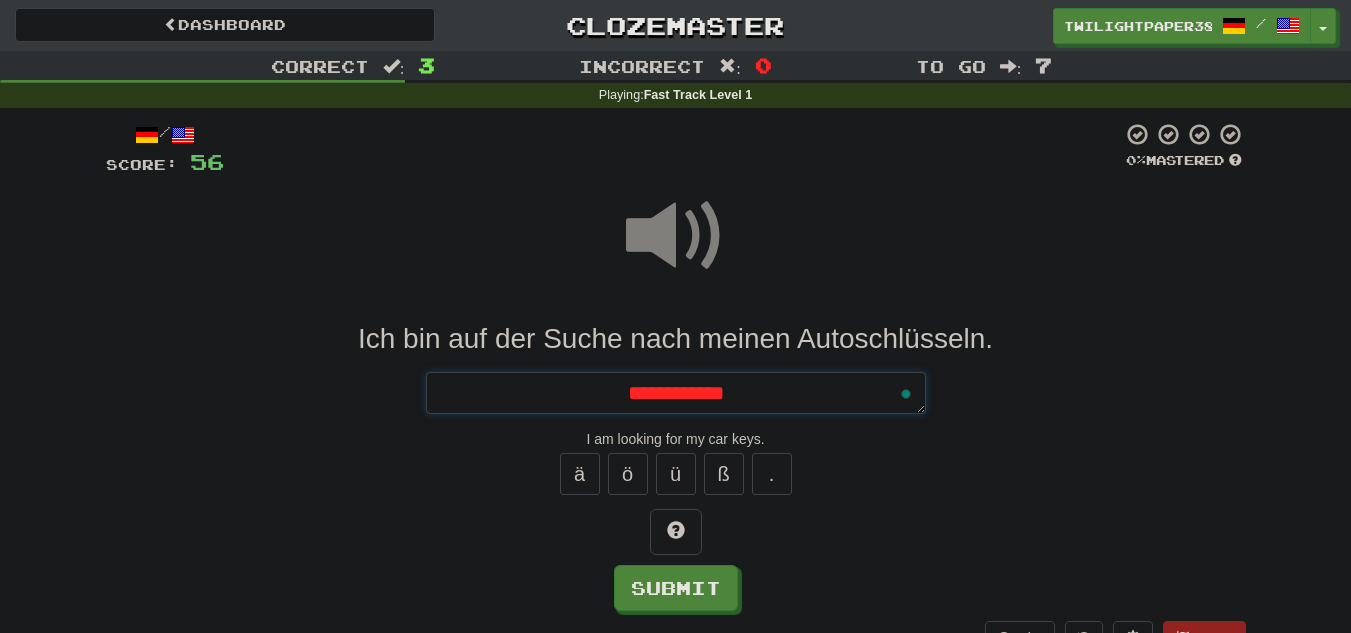 type on "*" 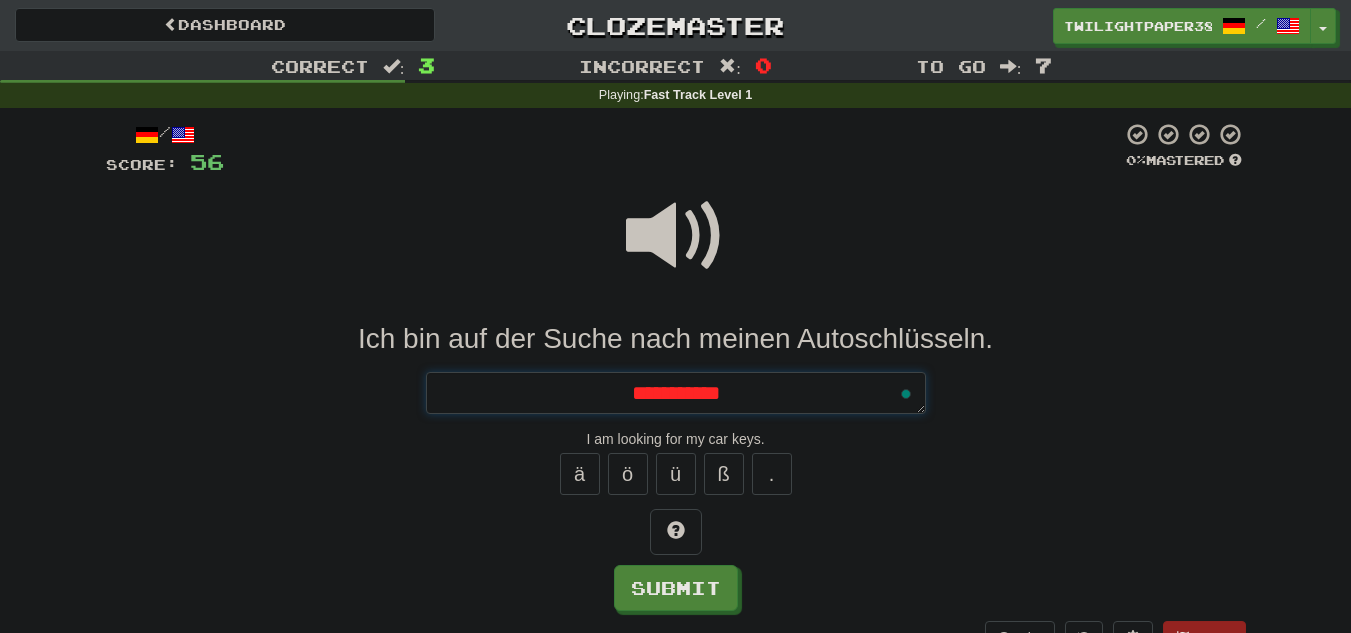 type on "*" 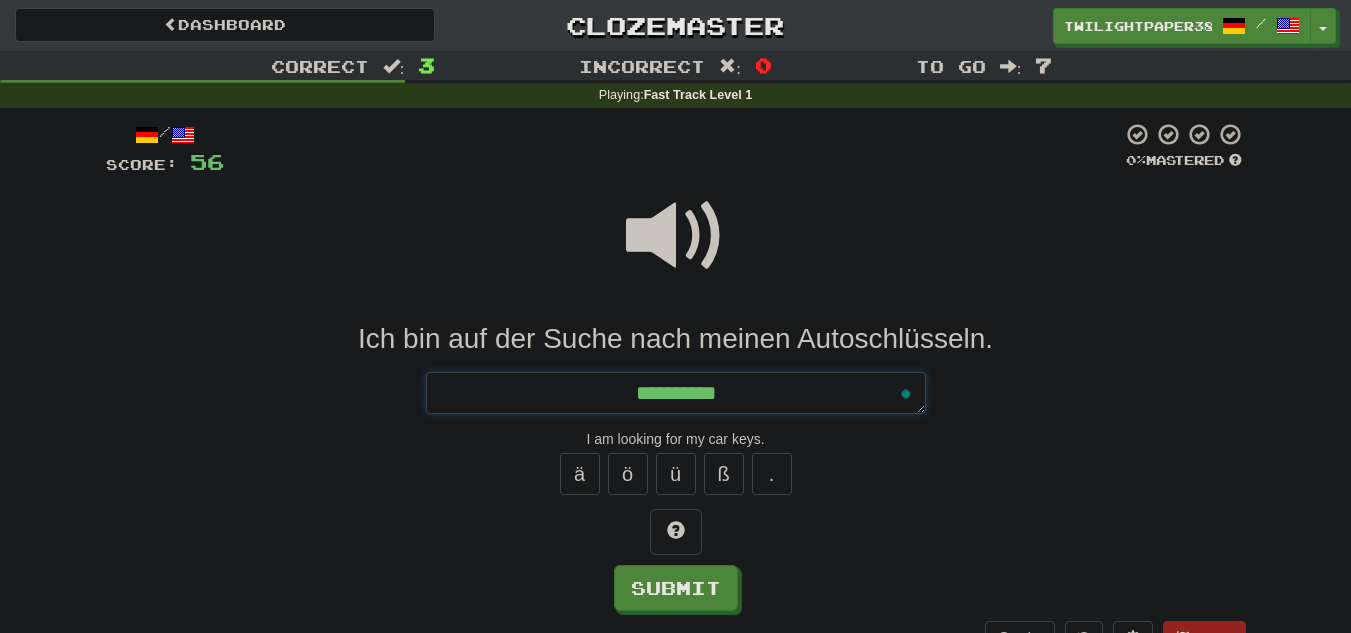 type on "**********" 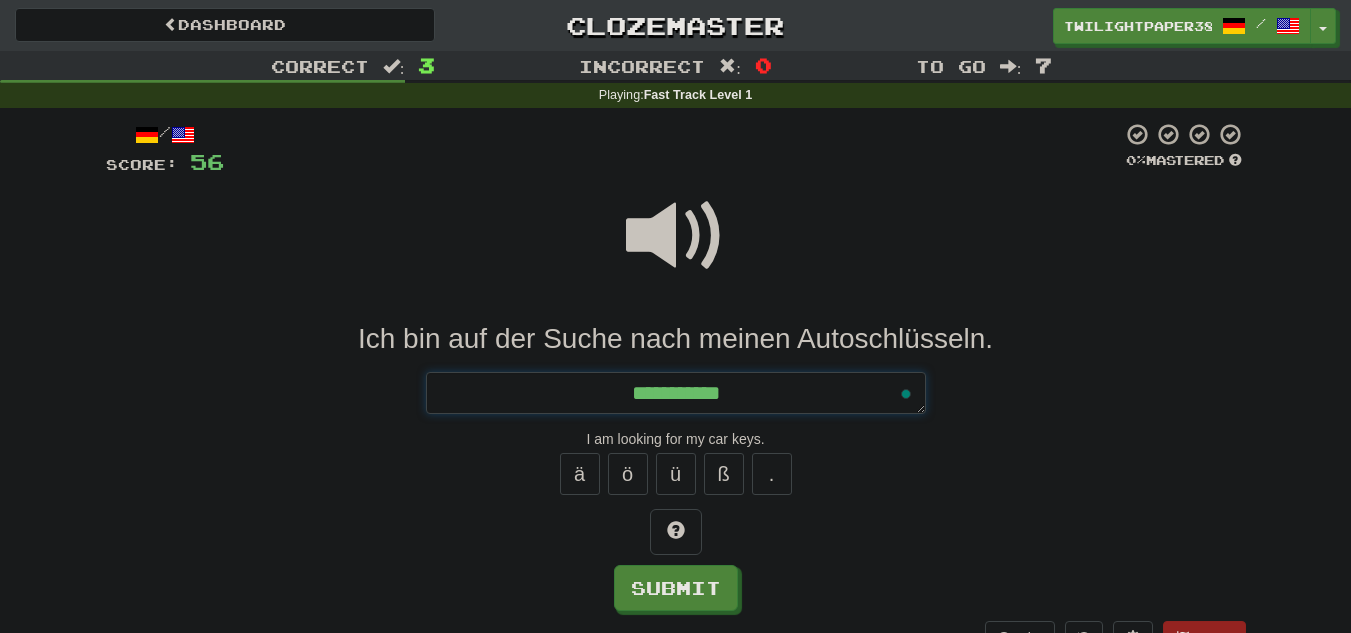 type on "*" 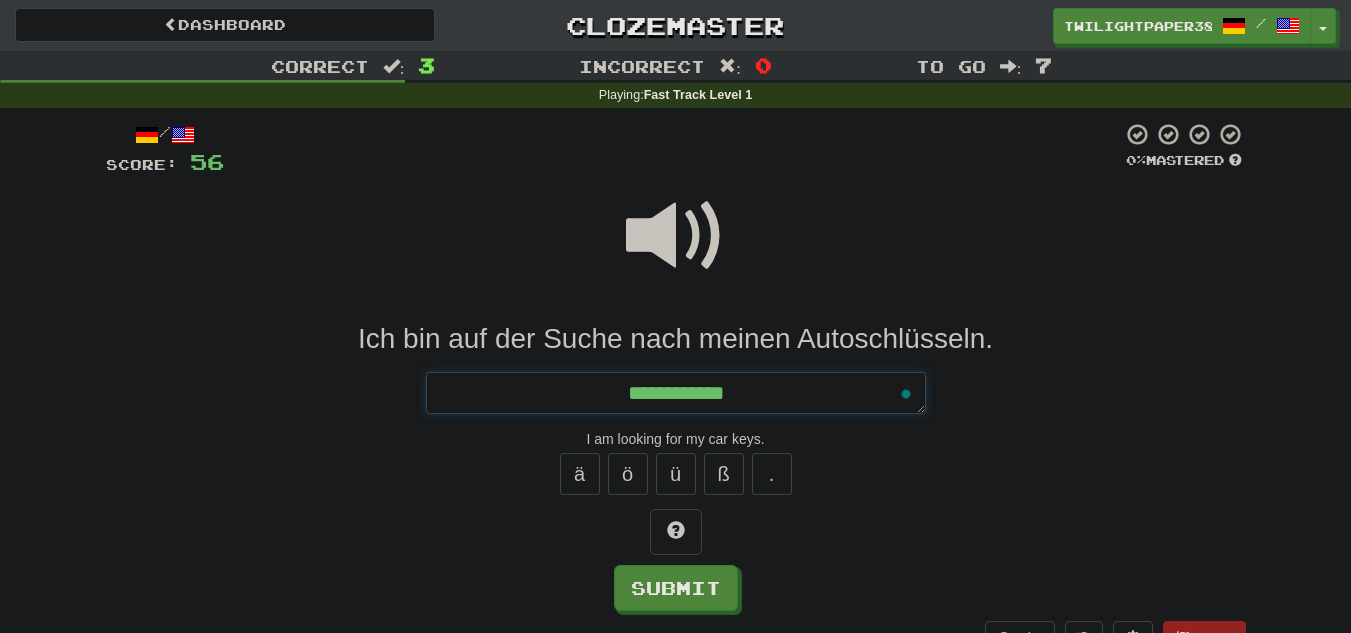 type on "*" 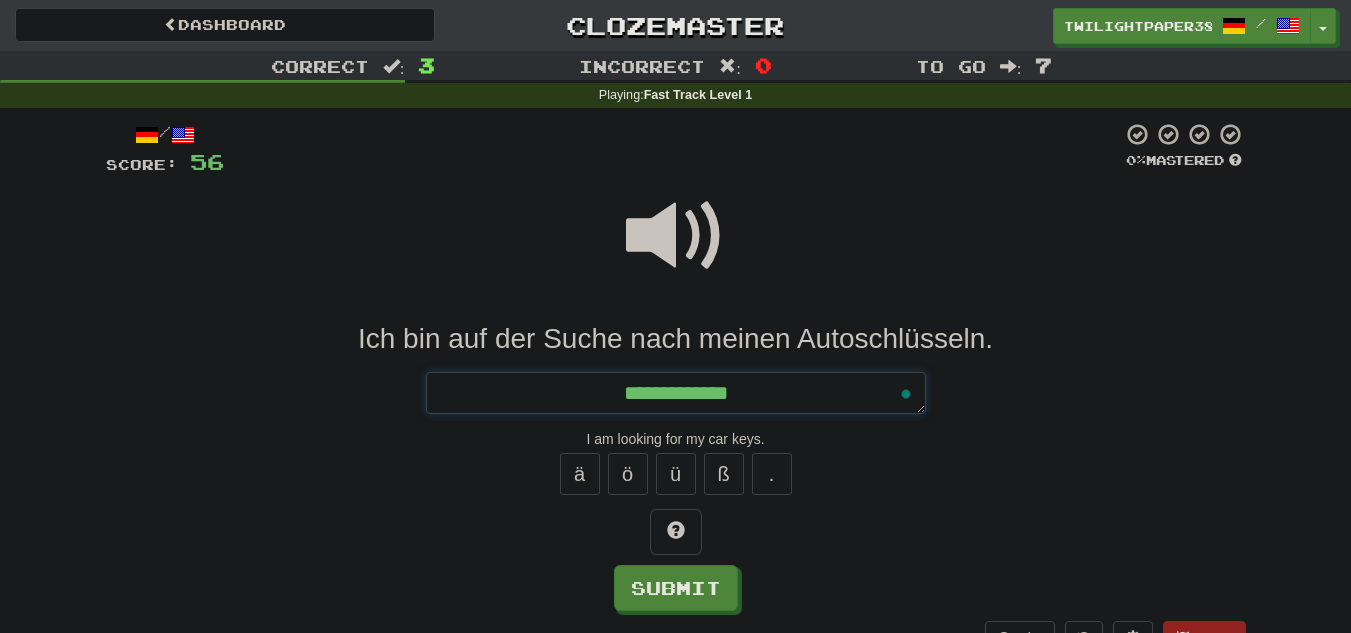 type on "*" 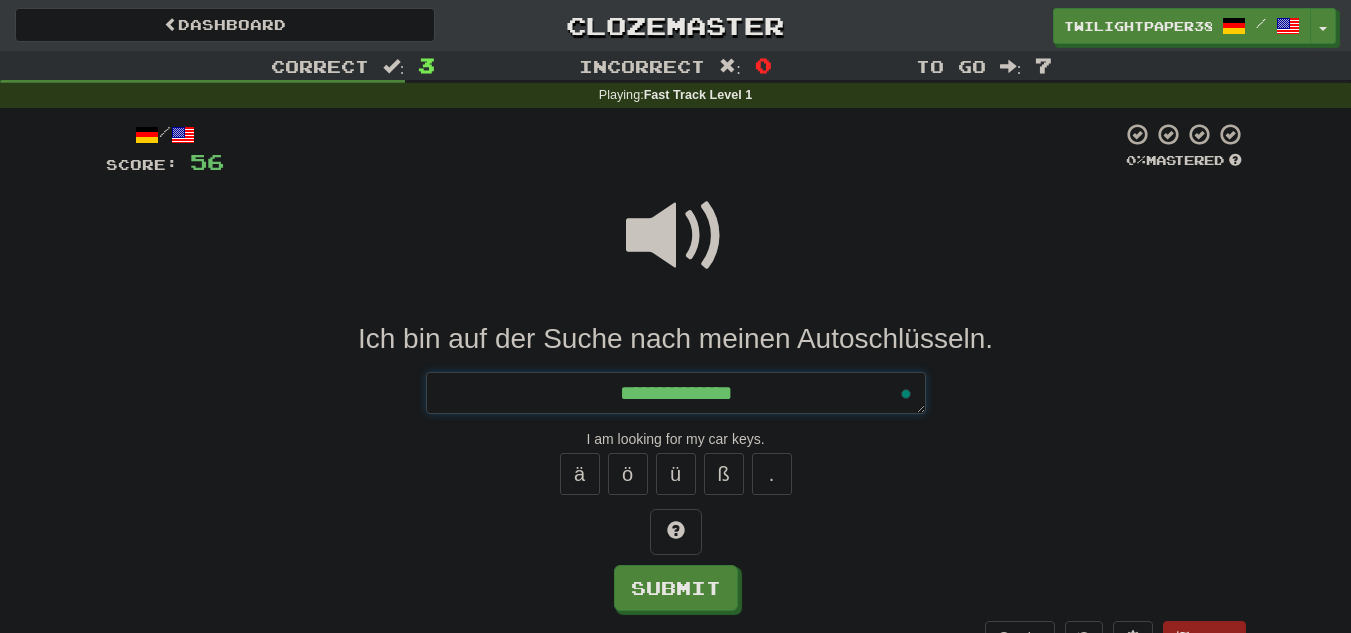type on "*" 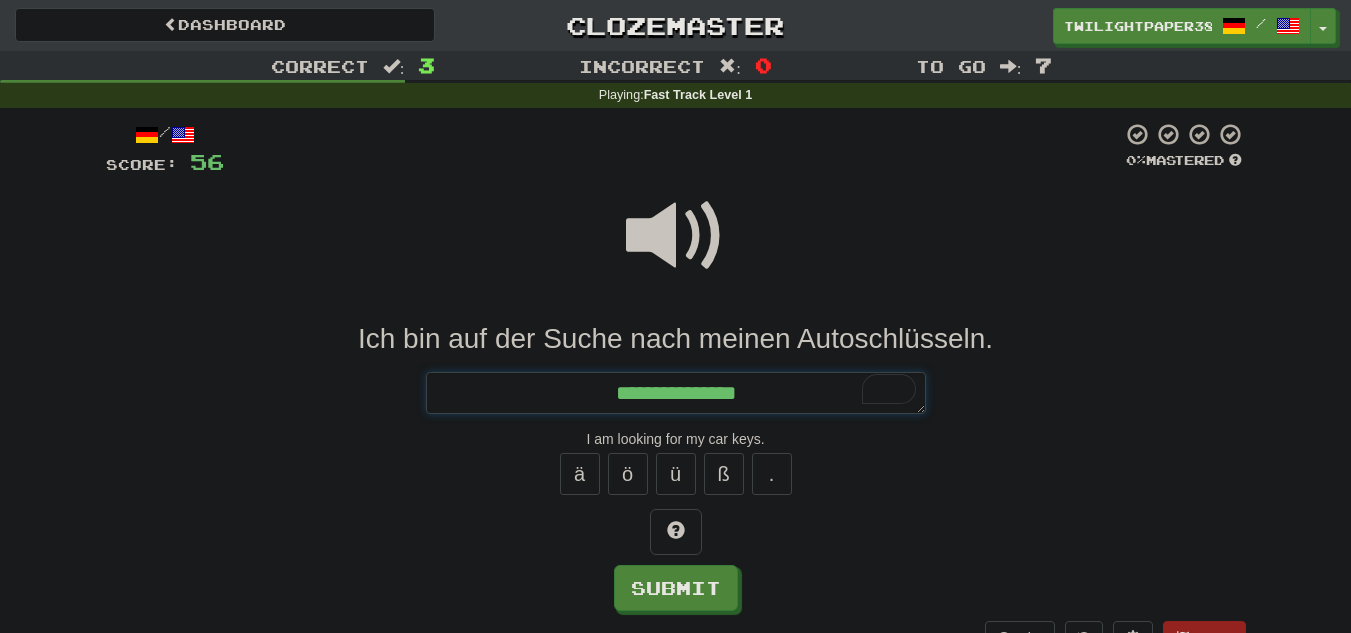 type on "*" 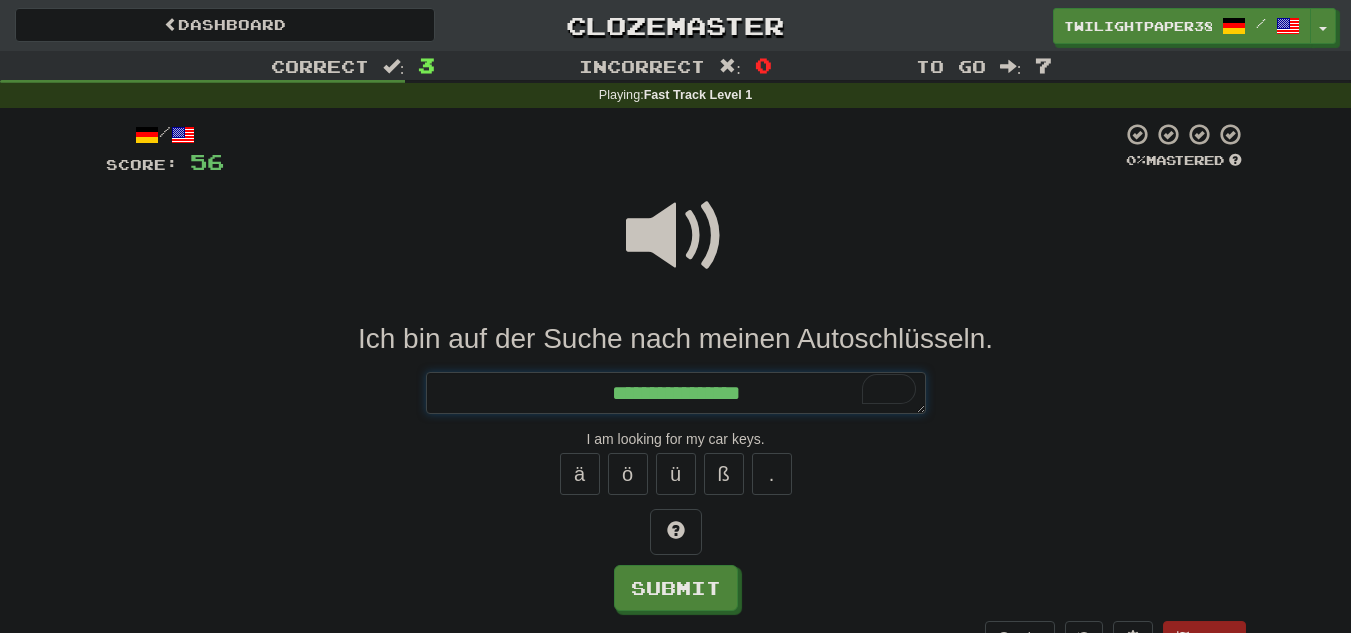 type on "*" 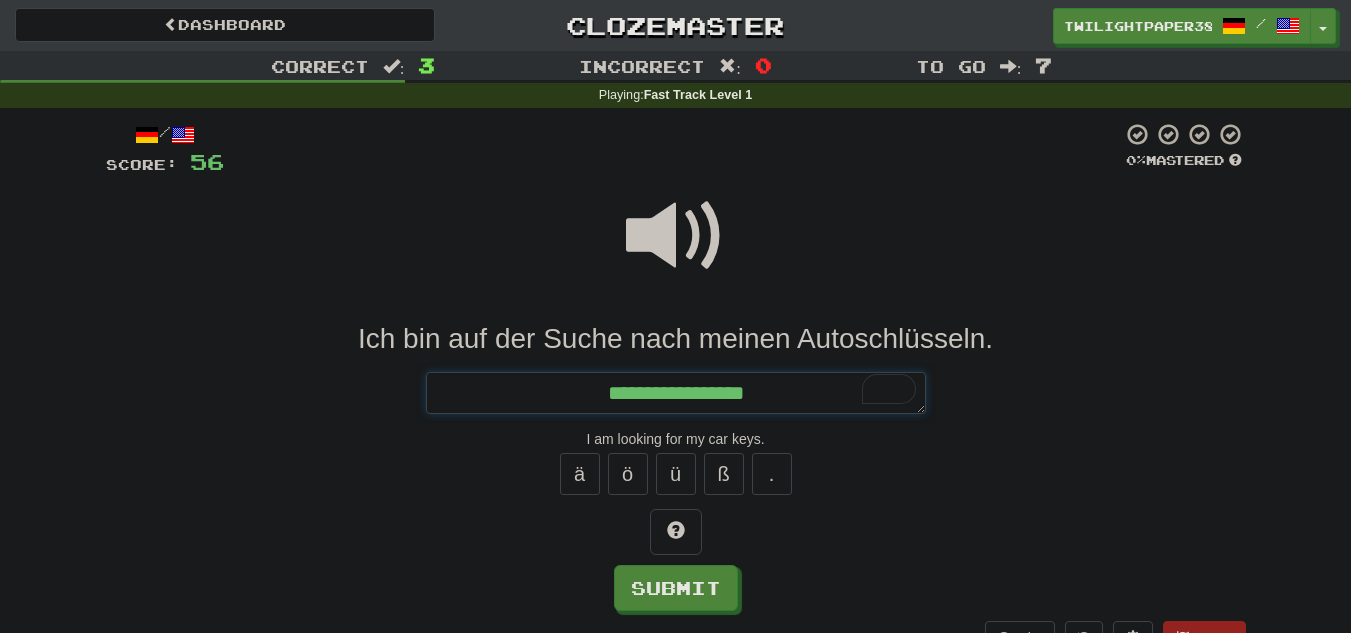 type on "*" 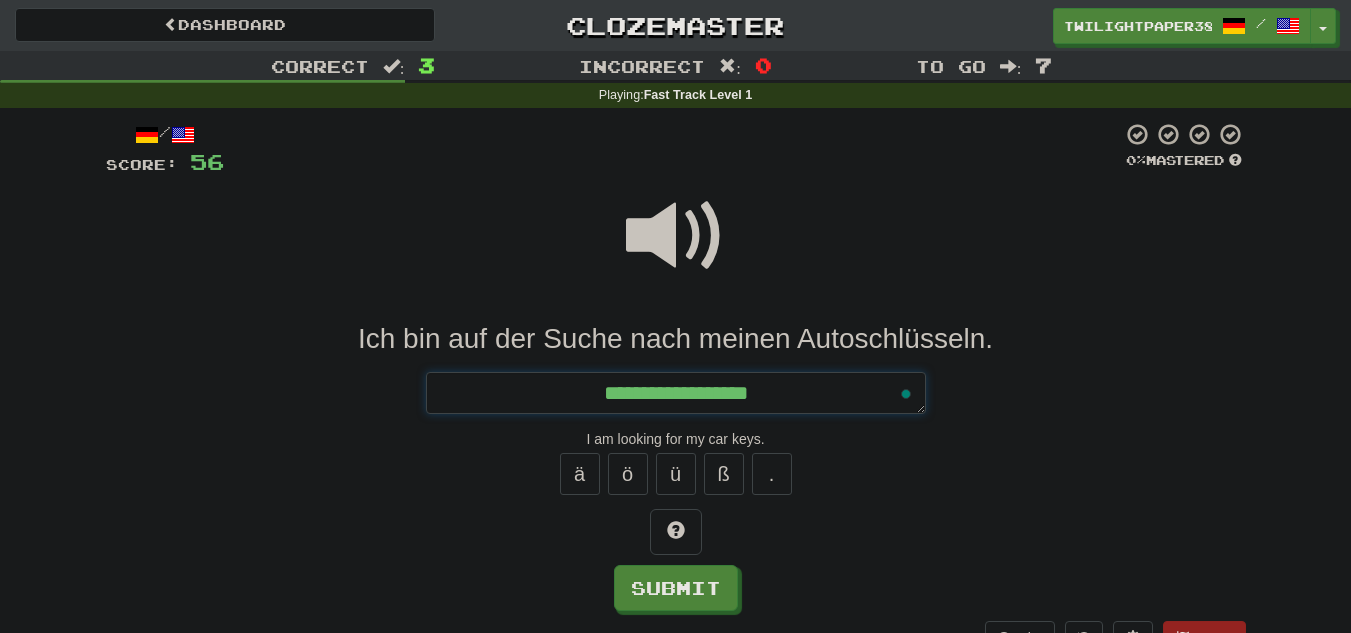 type on "*" 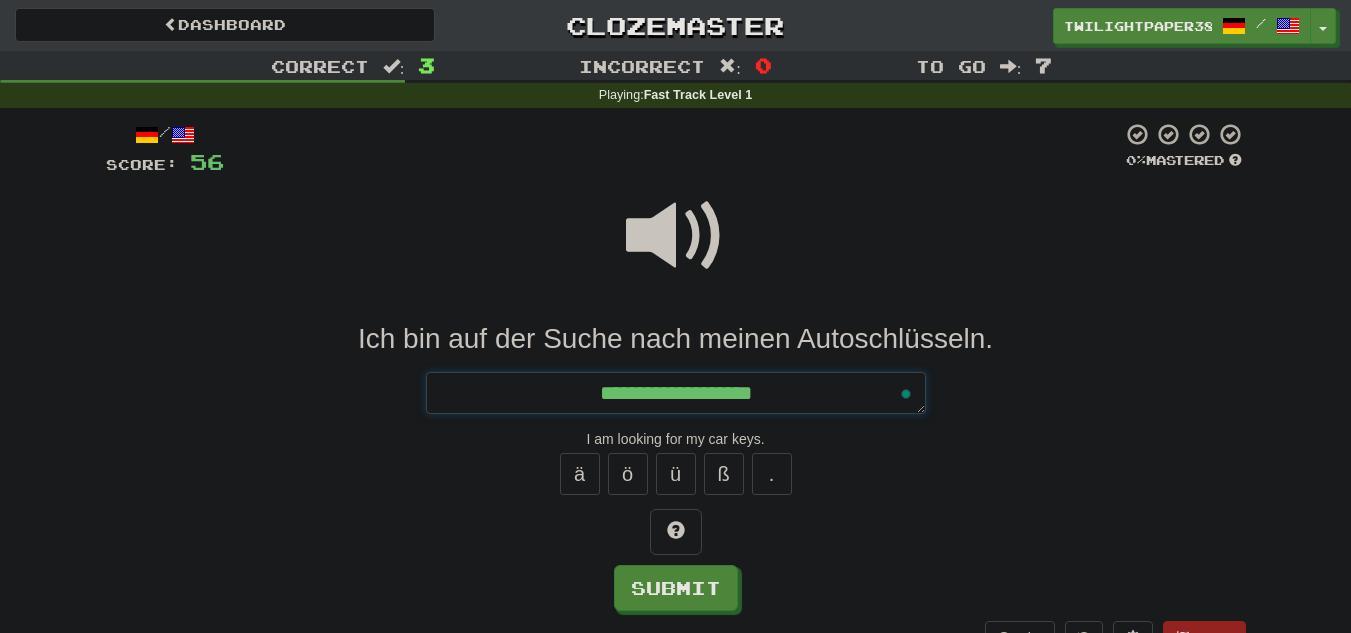 type on "*" 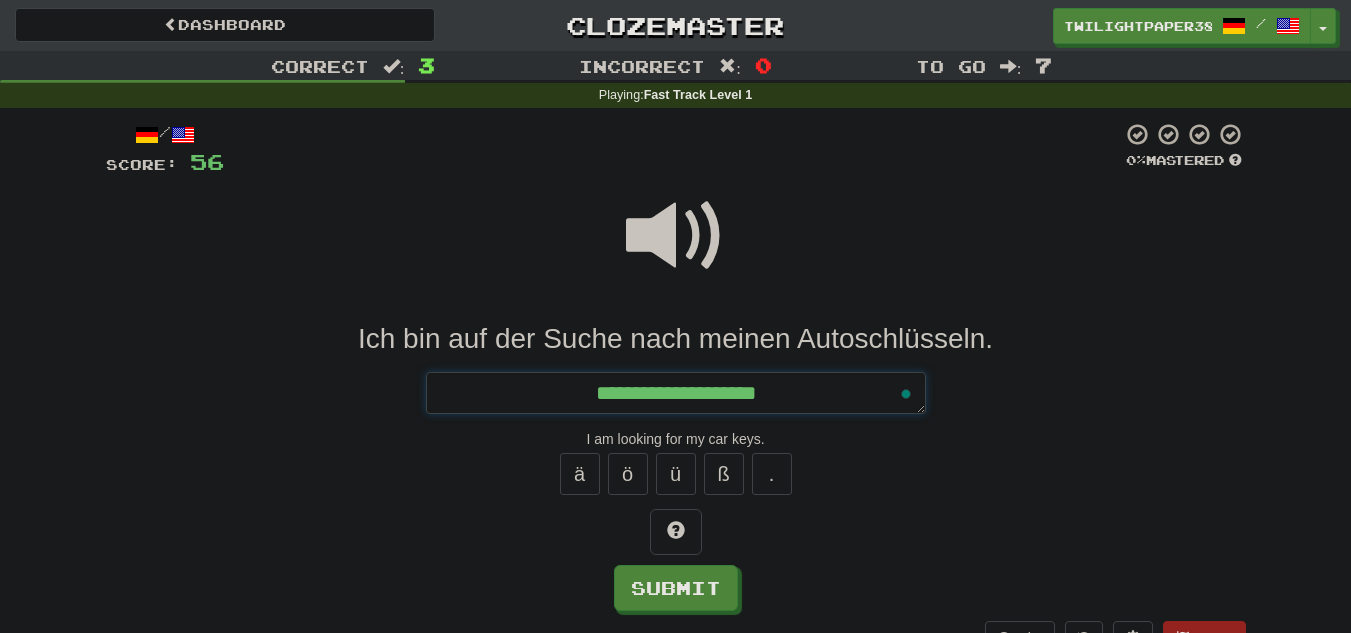 type on "*" 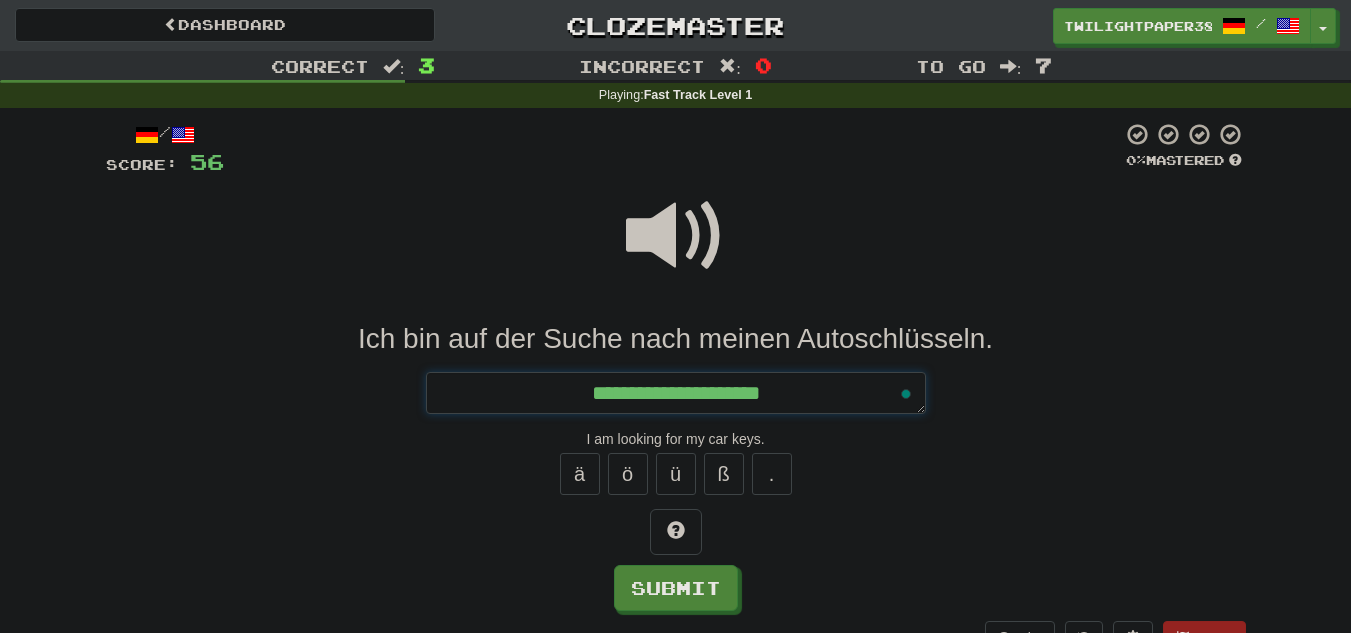 type on "*" 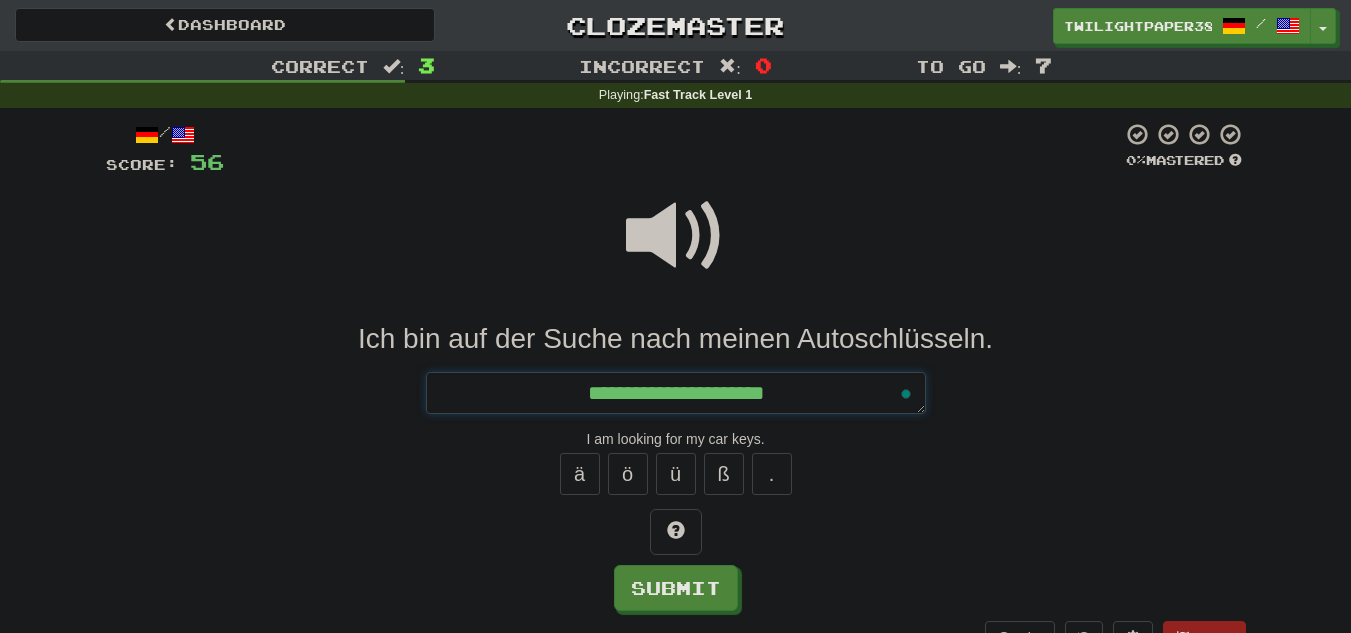 type on "*" 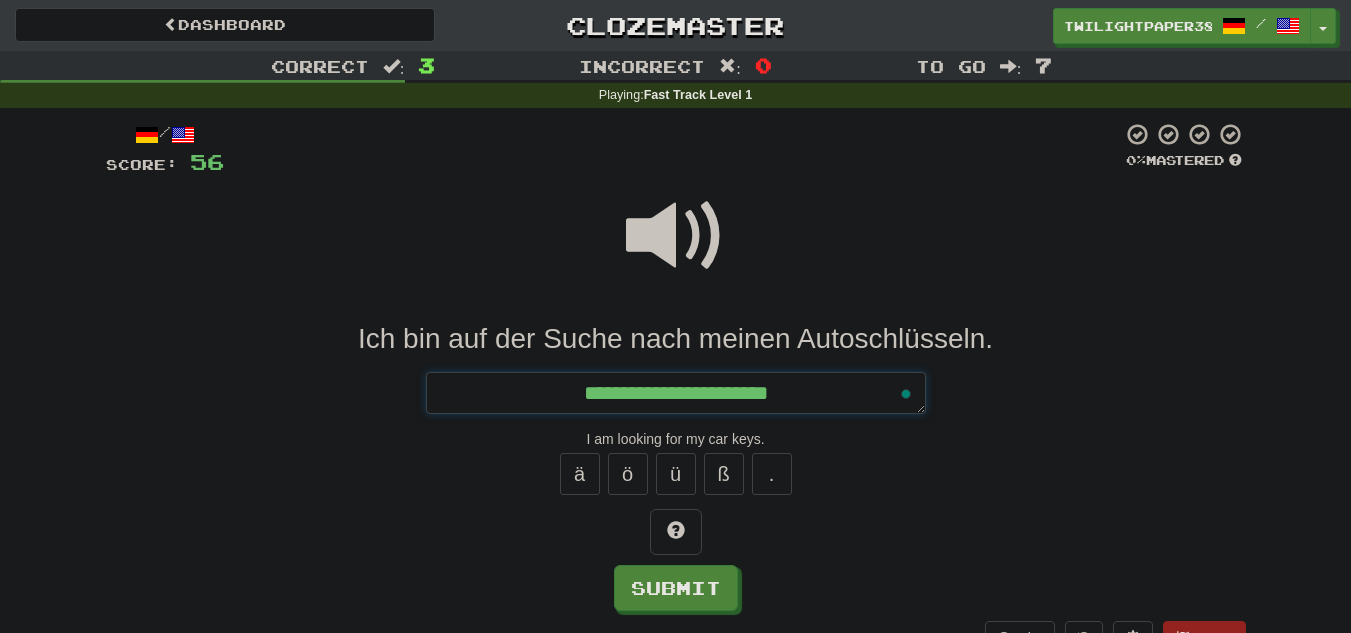 type on "*" 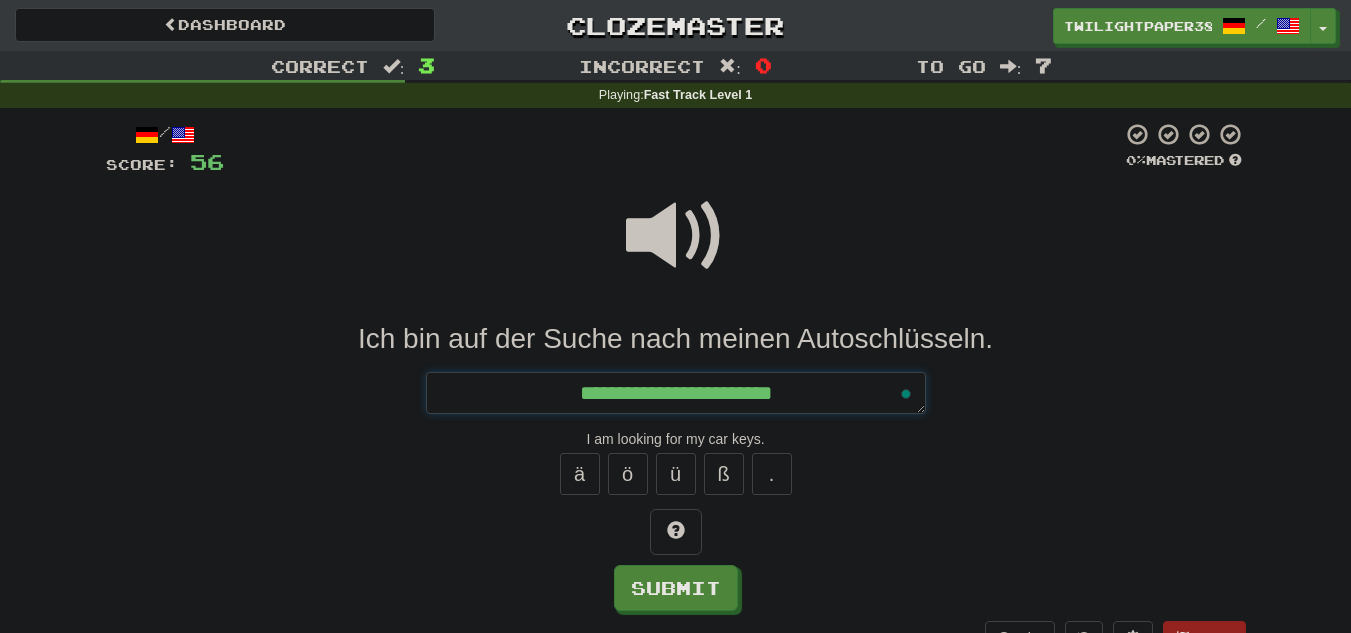 type on "*" 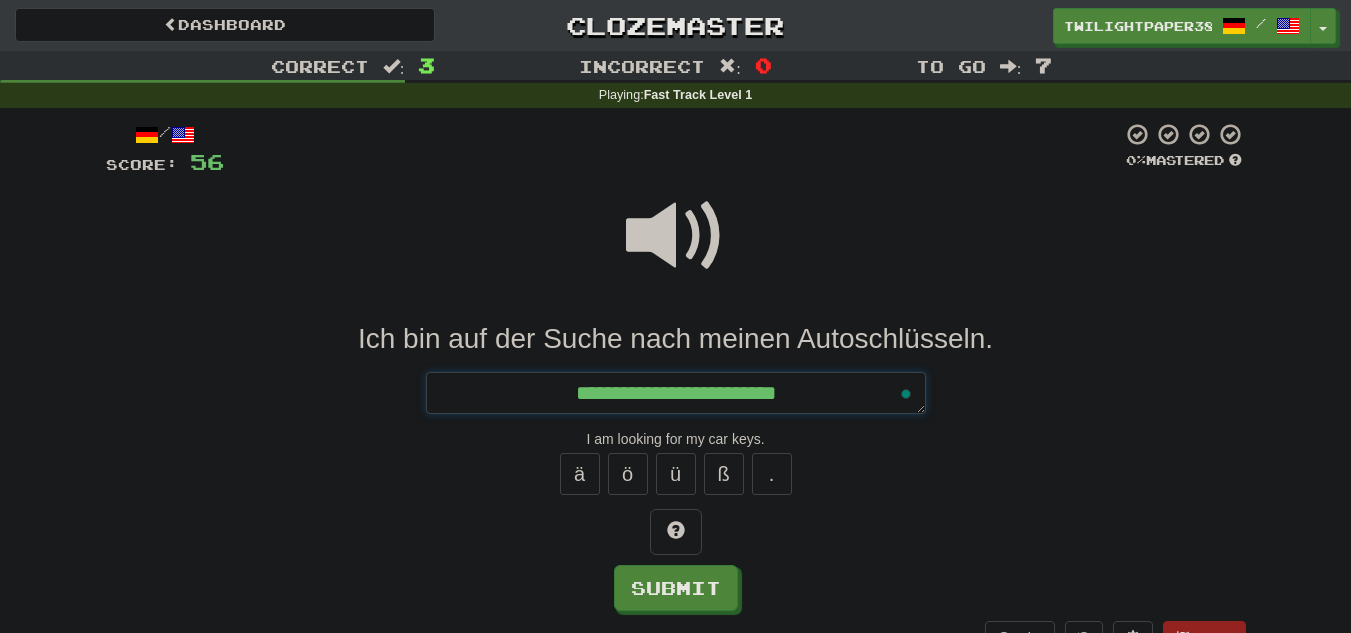 type on "*" 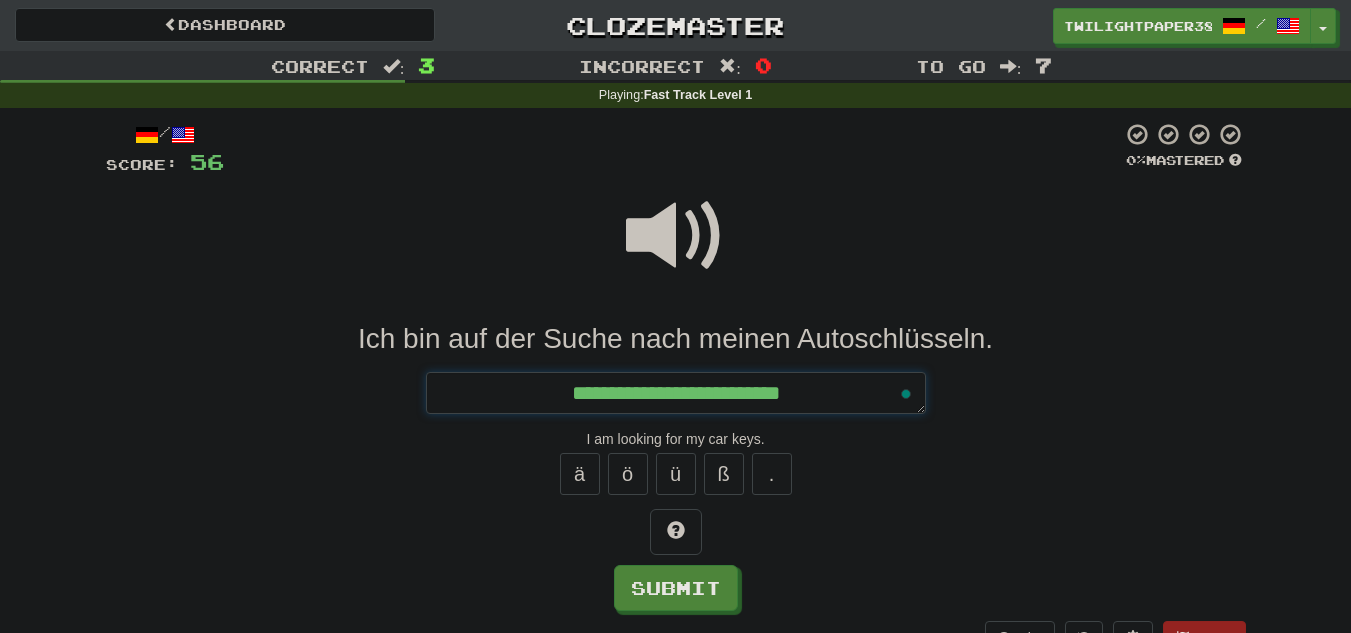 type on "*" 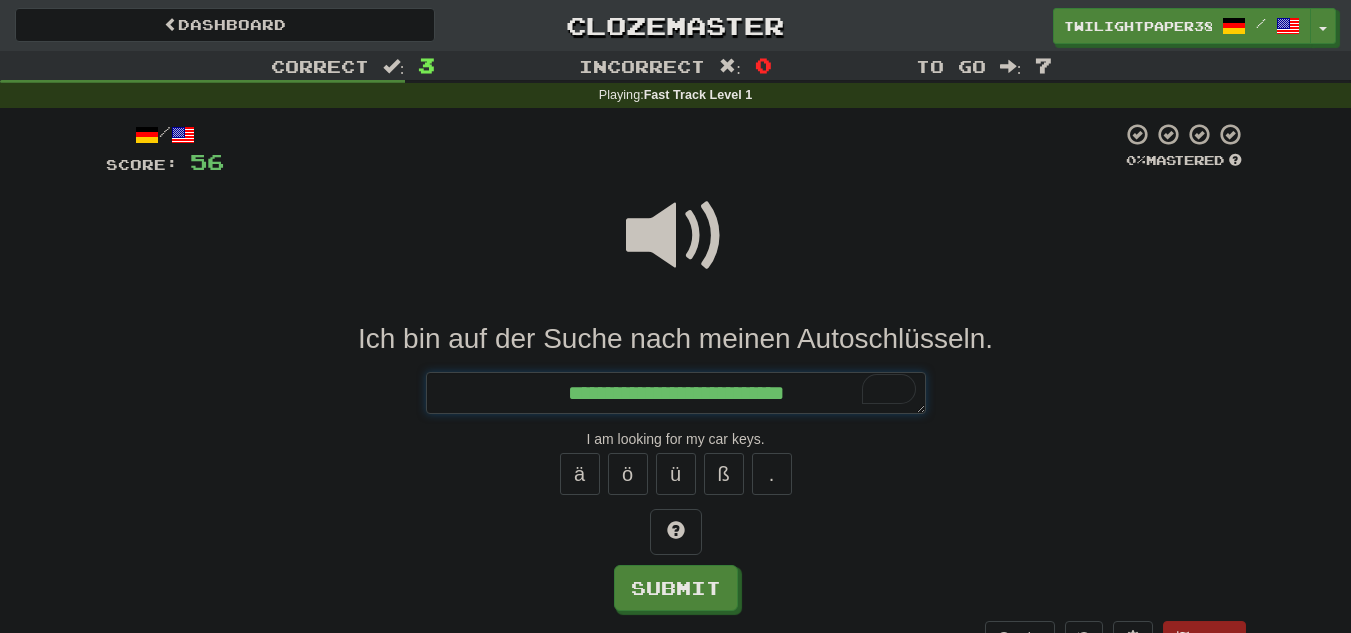 type on "**********" 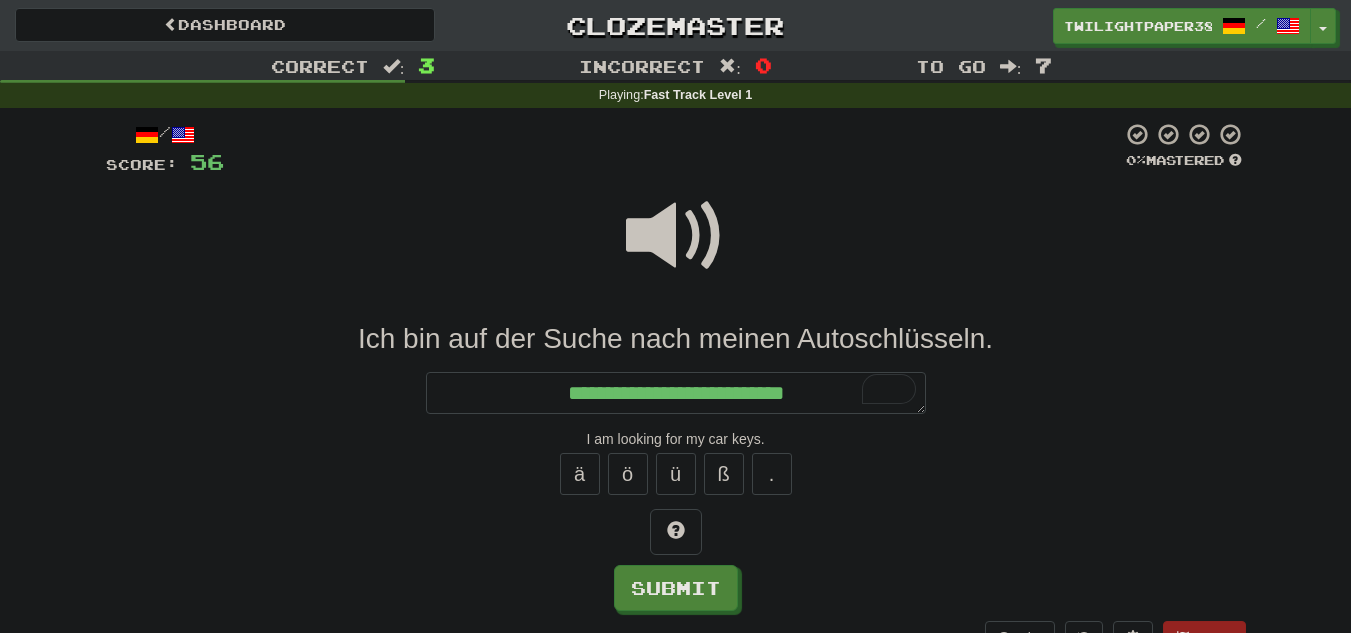 click at bounding box center (676, 236) 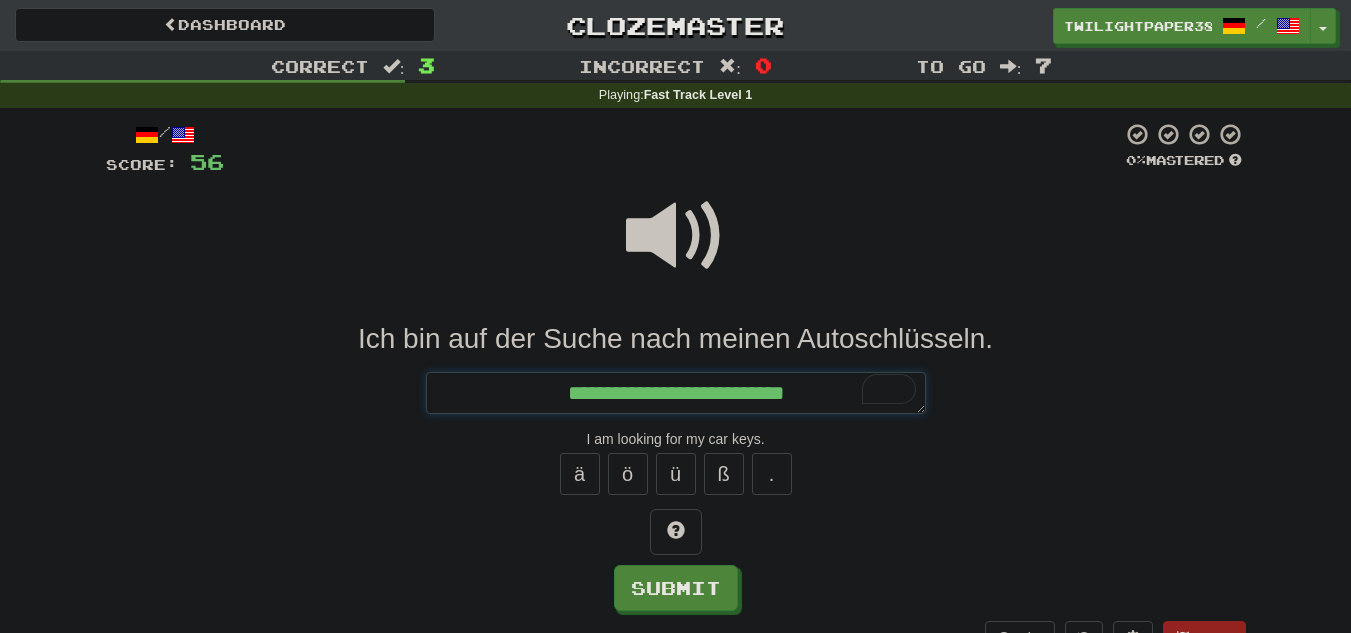 click on "**********" at bounding box center (676, 393) 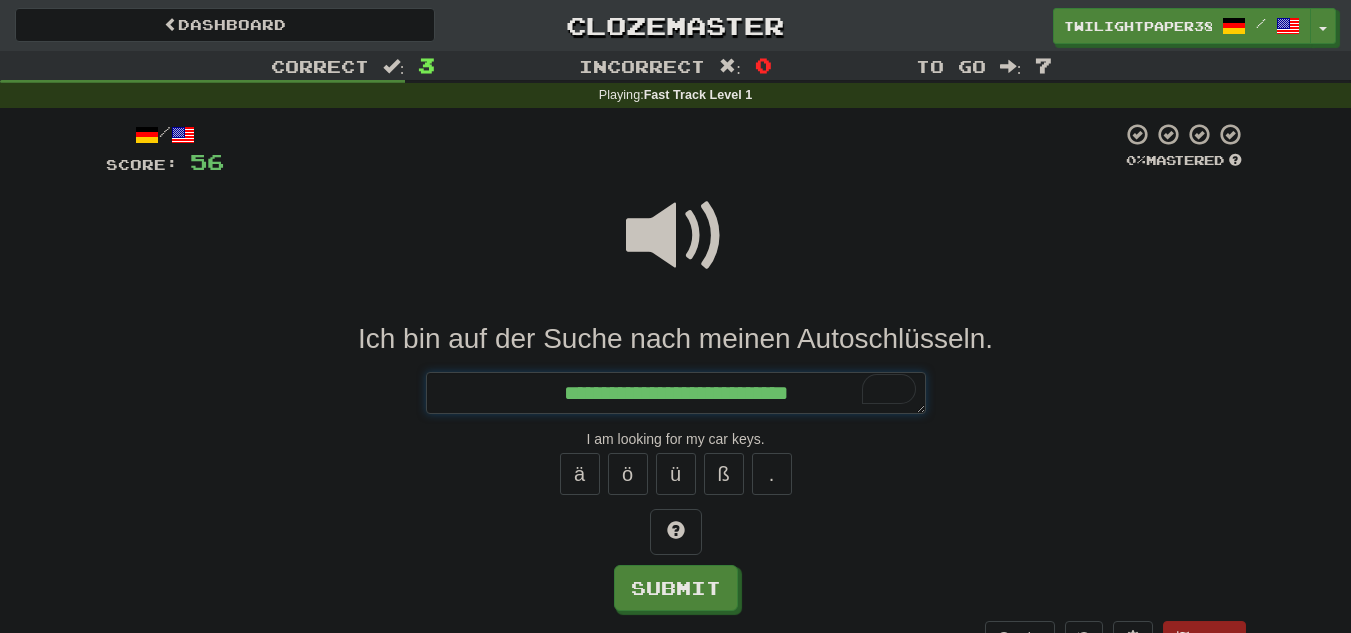 type on "*" 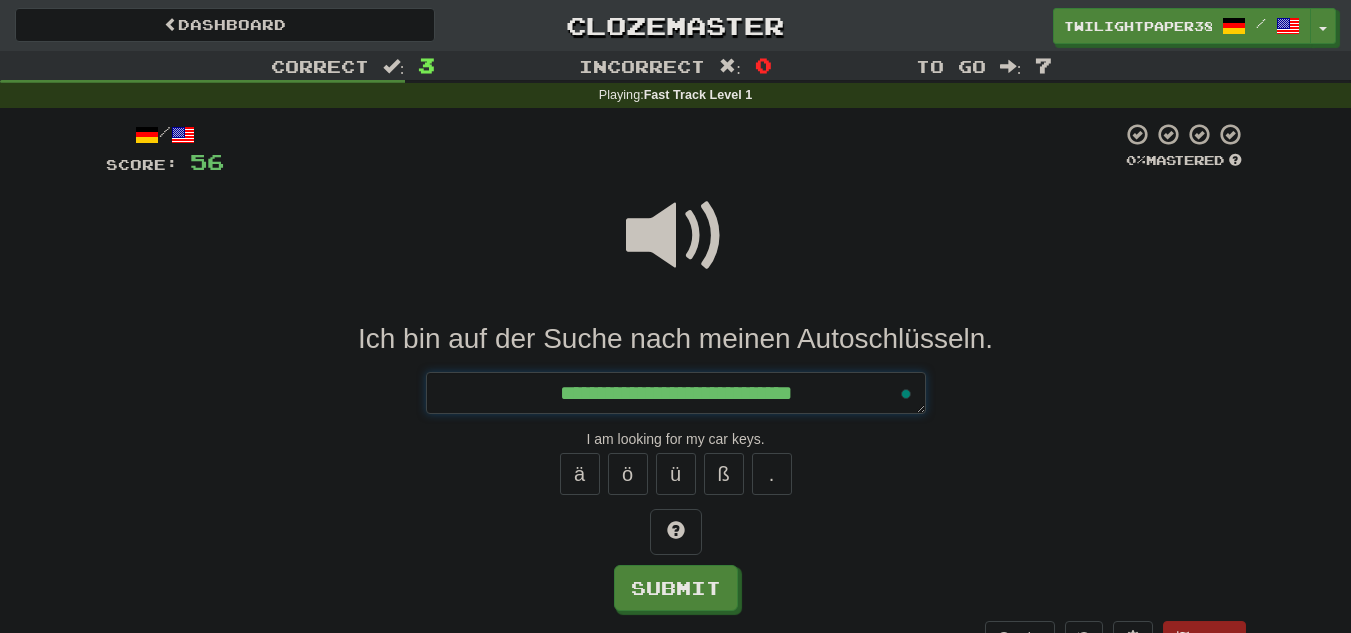 type on "*" 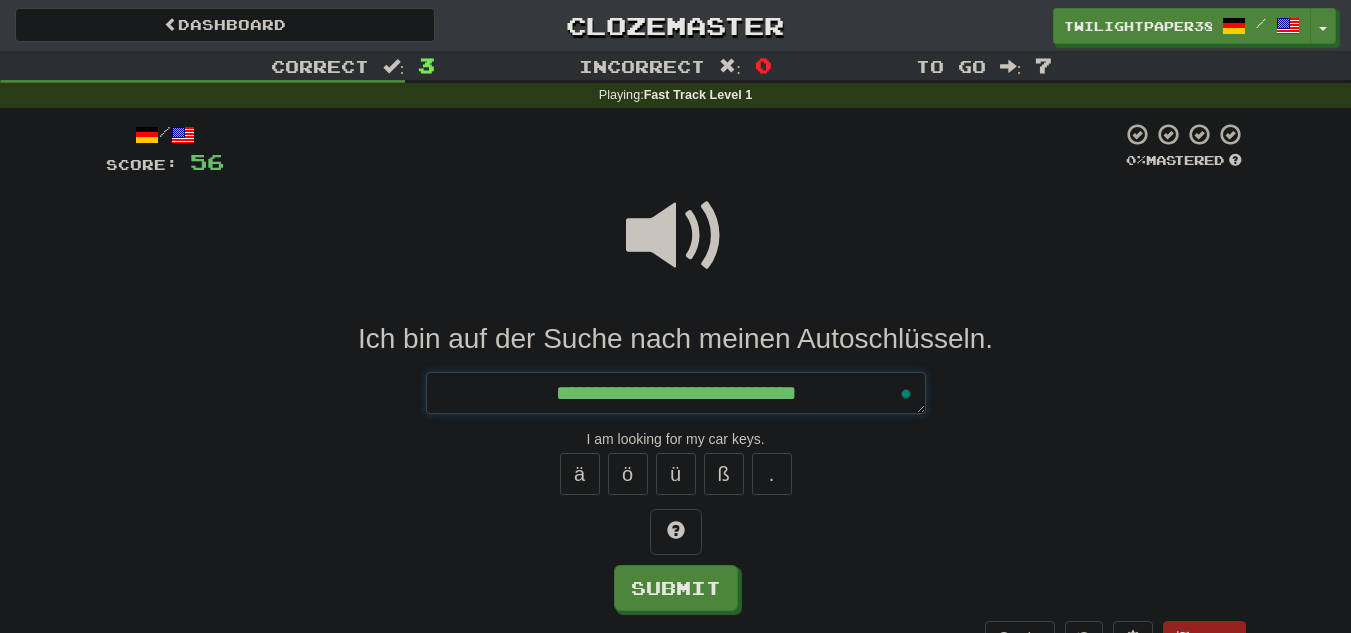 type on "*" 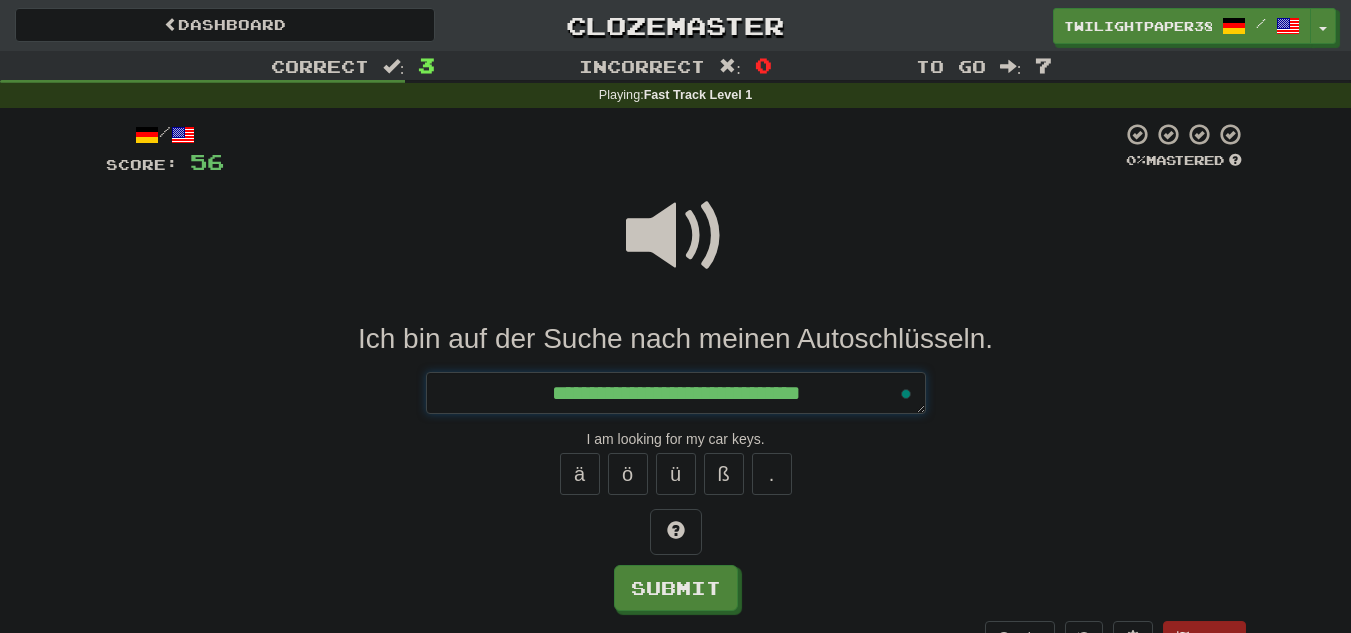 type on "*" 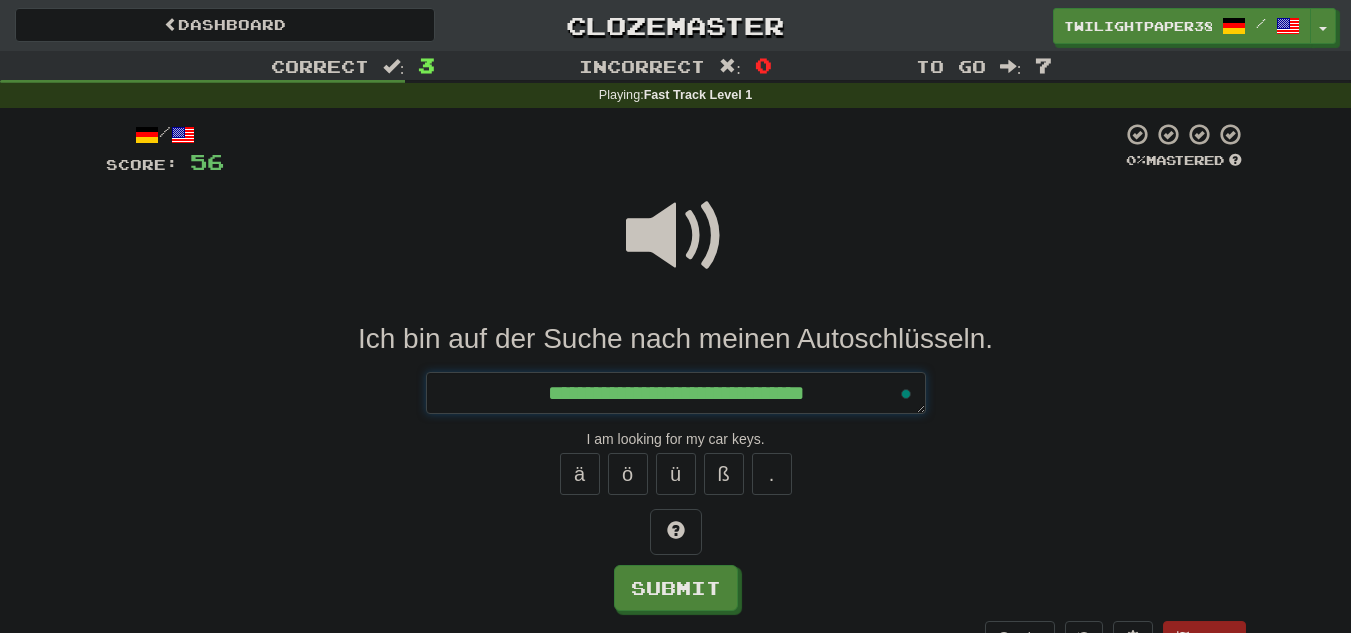 type on "*" 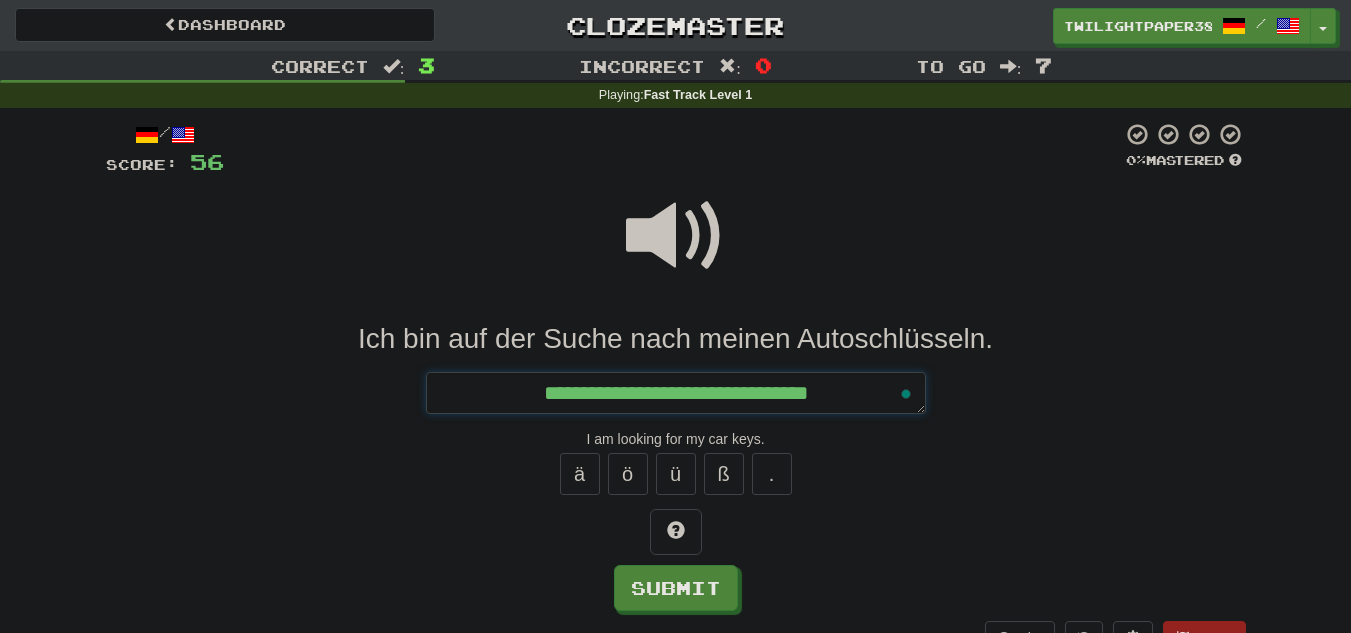 type on "*" 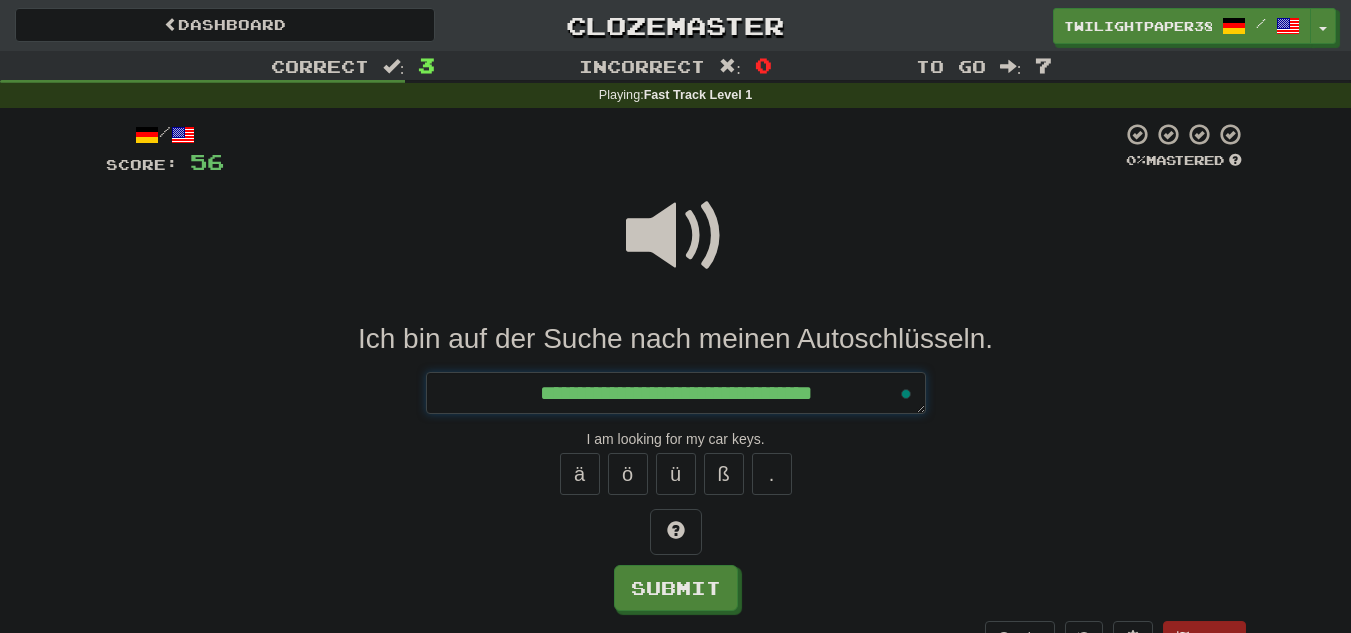 type on "*" 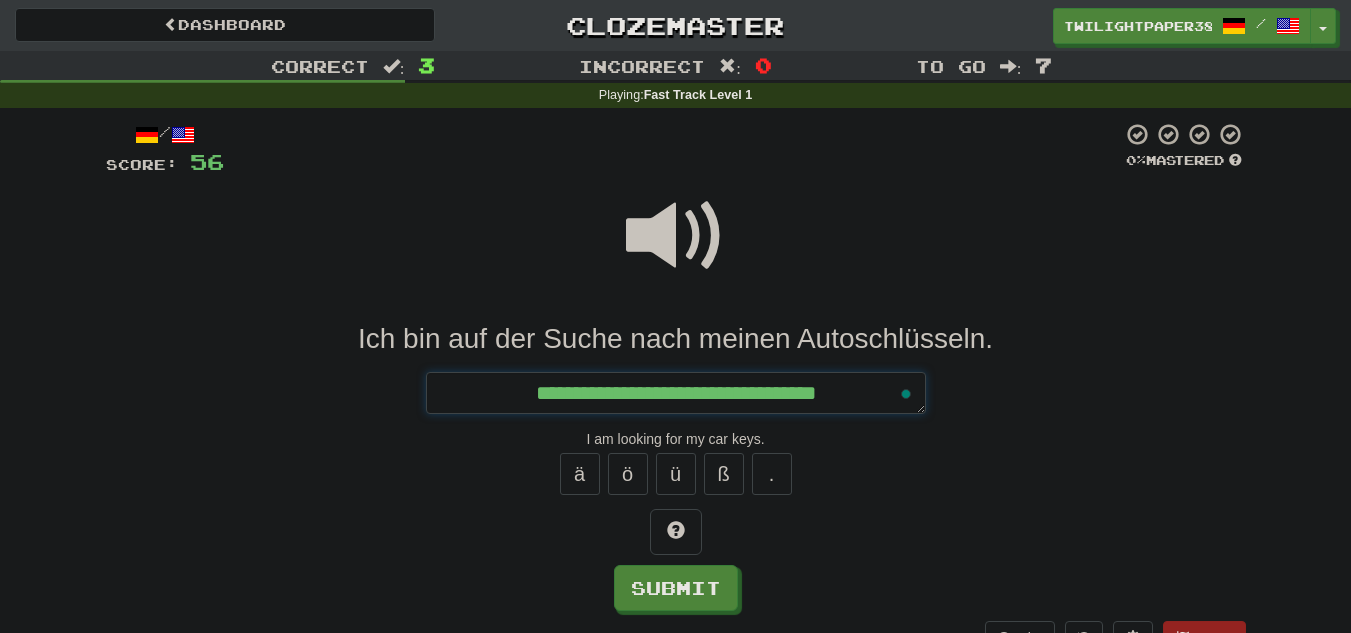 type on "*" 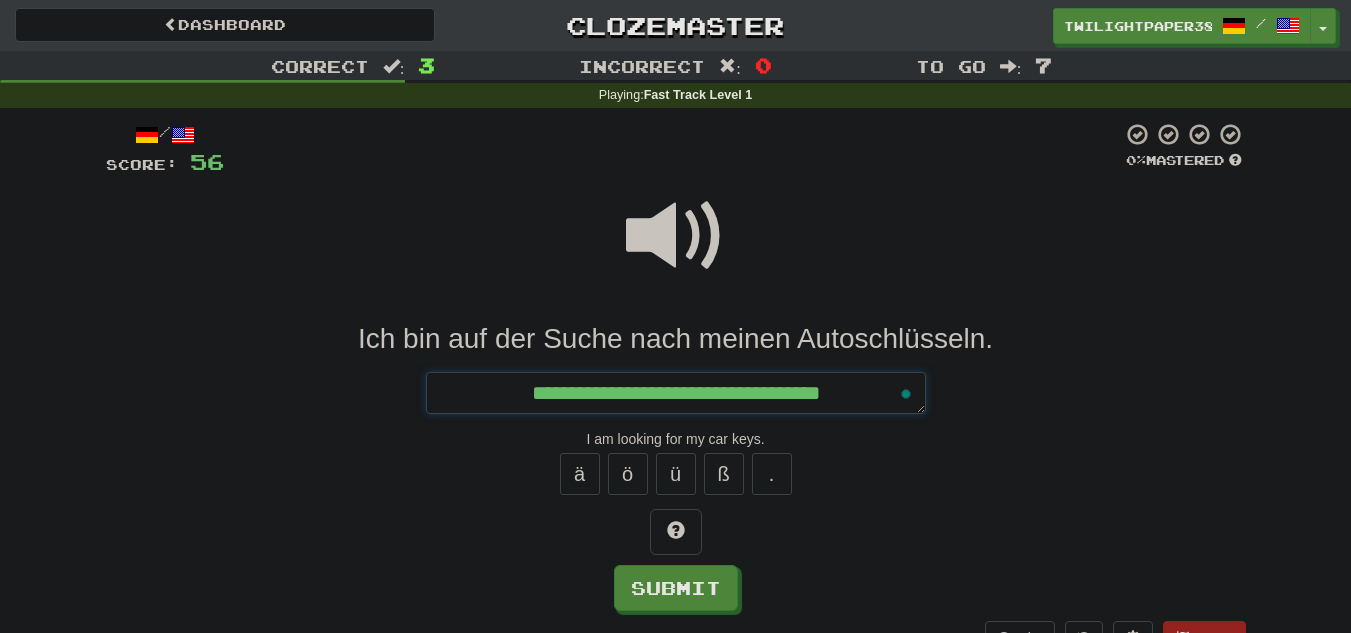 type on "*" 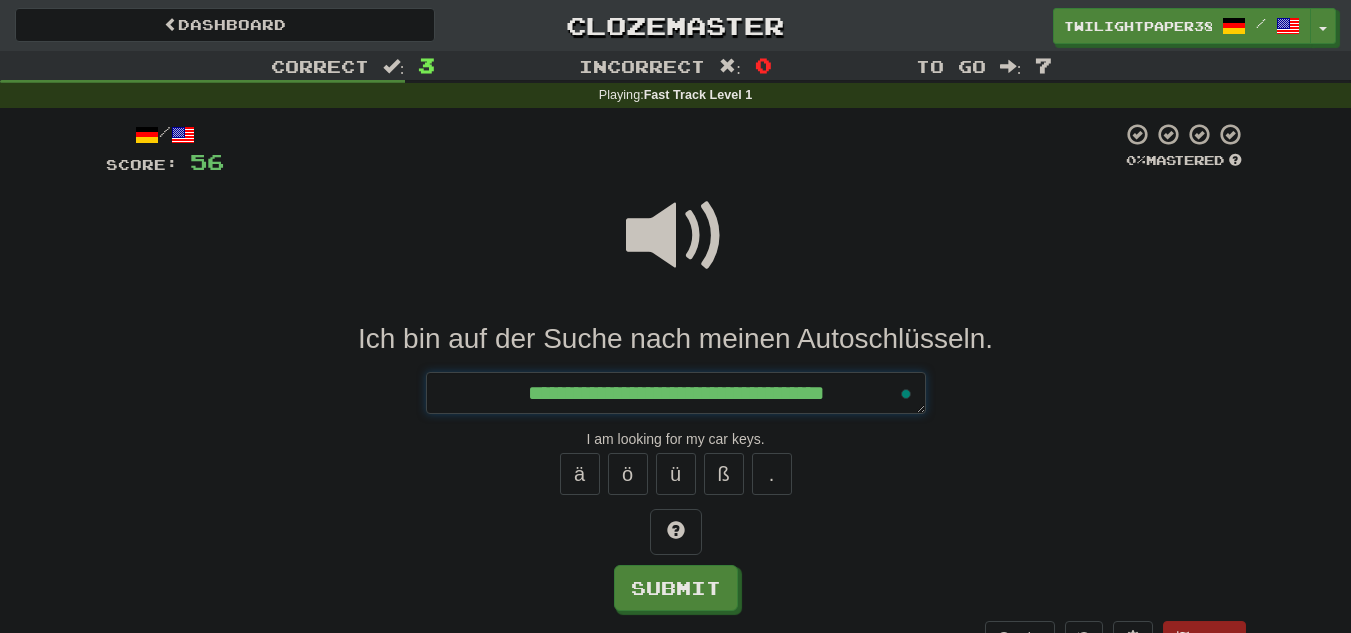 type on "*" 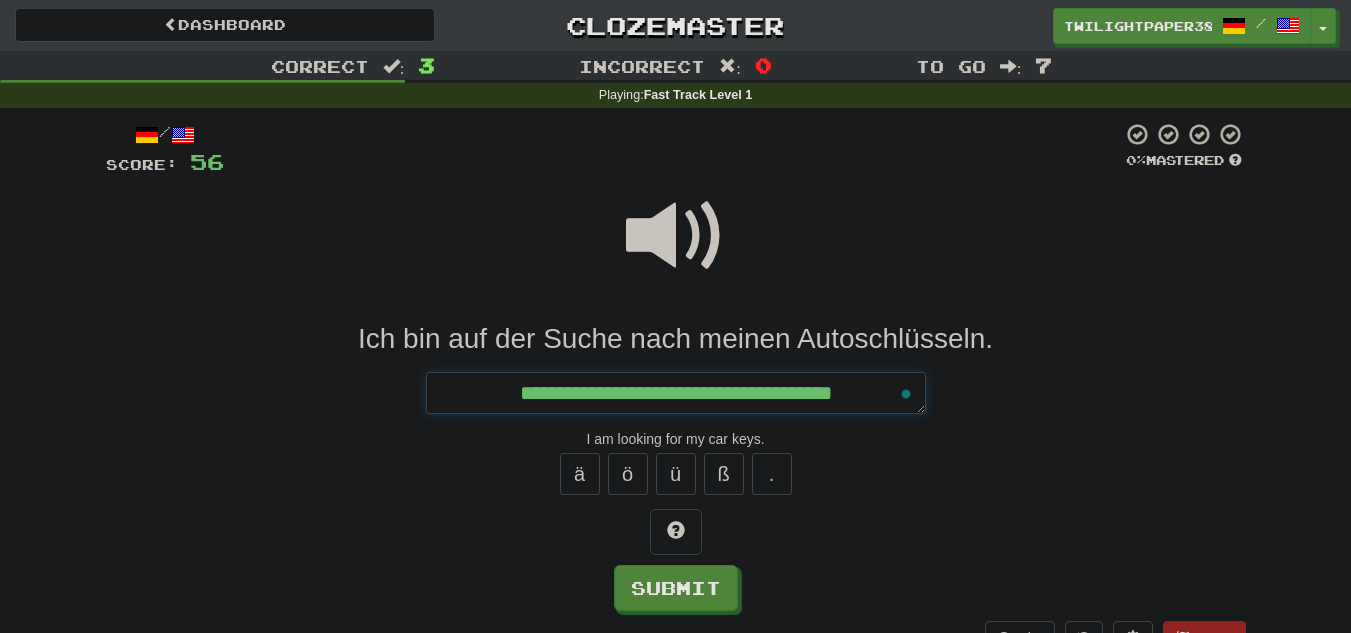type on "**********" 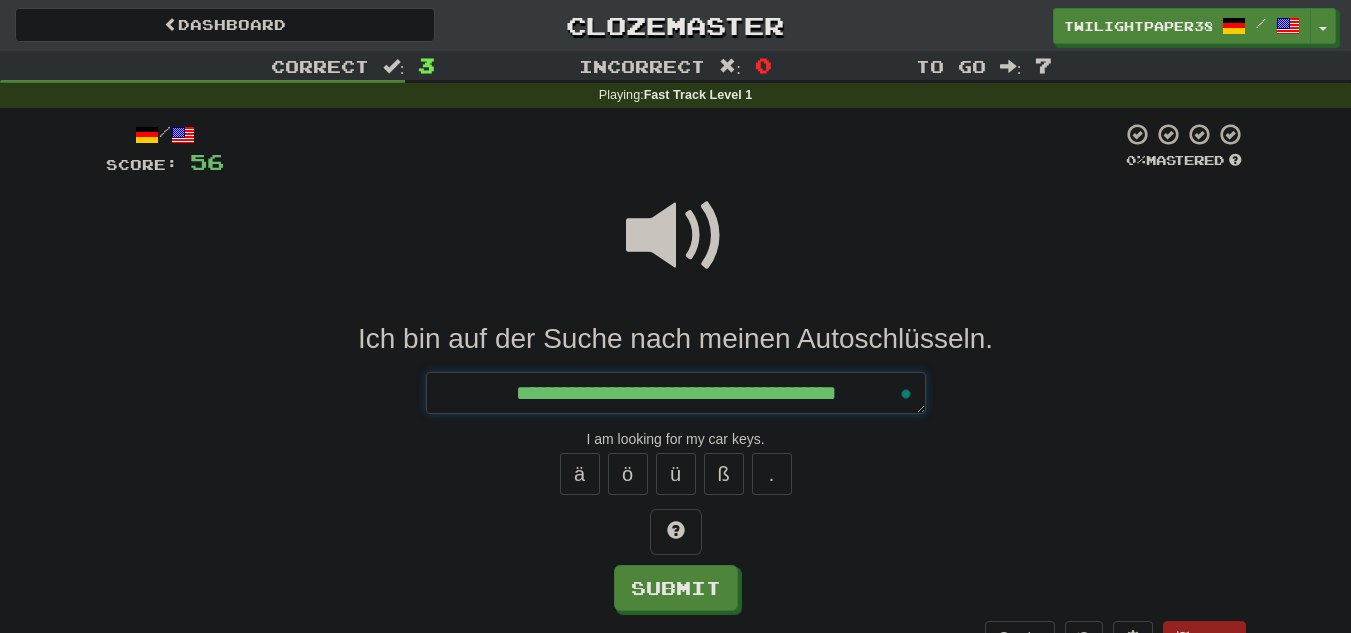 type on "*" 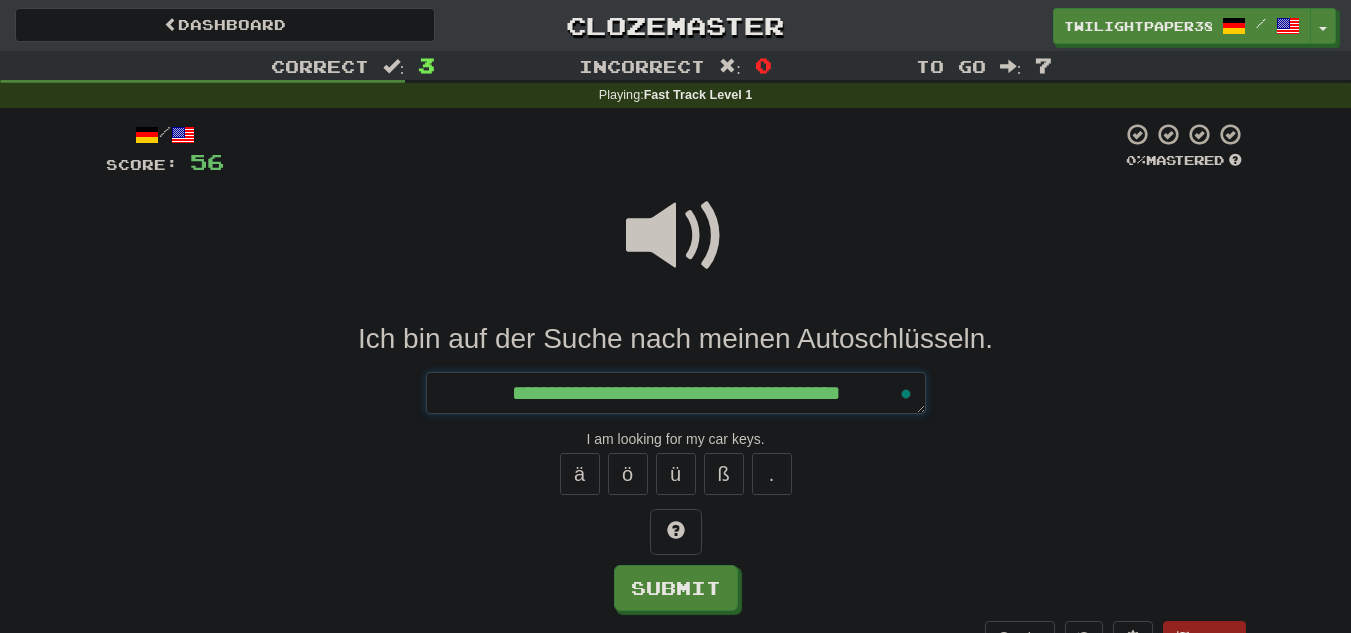type on "*" 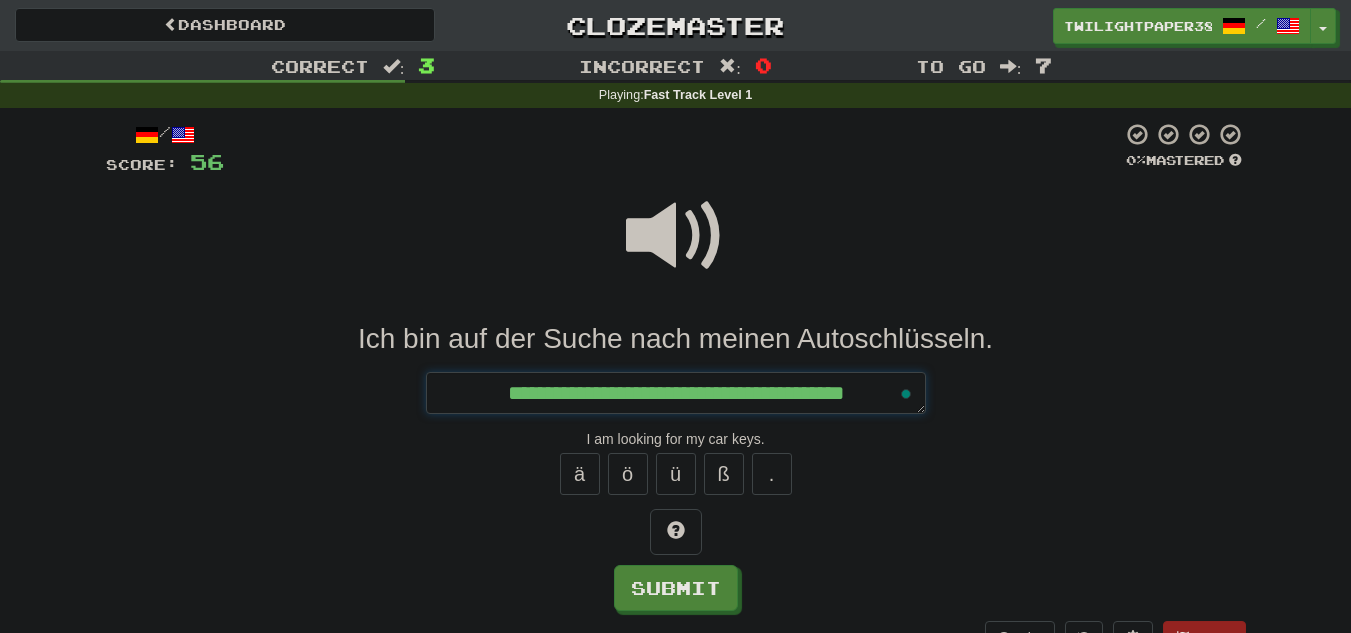 type on "*" 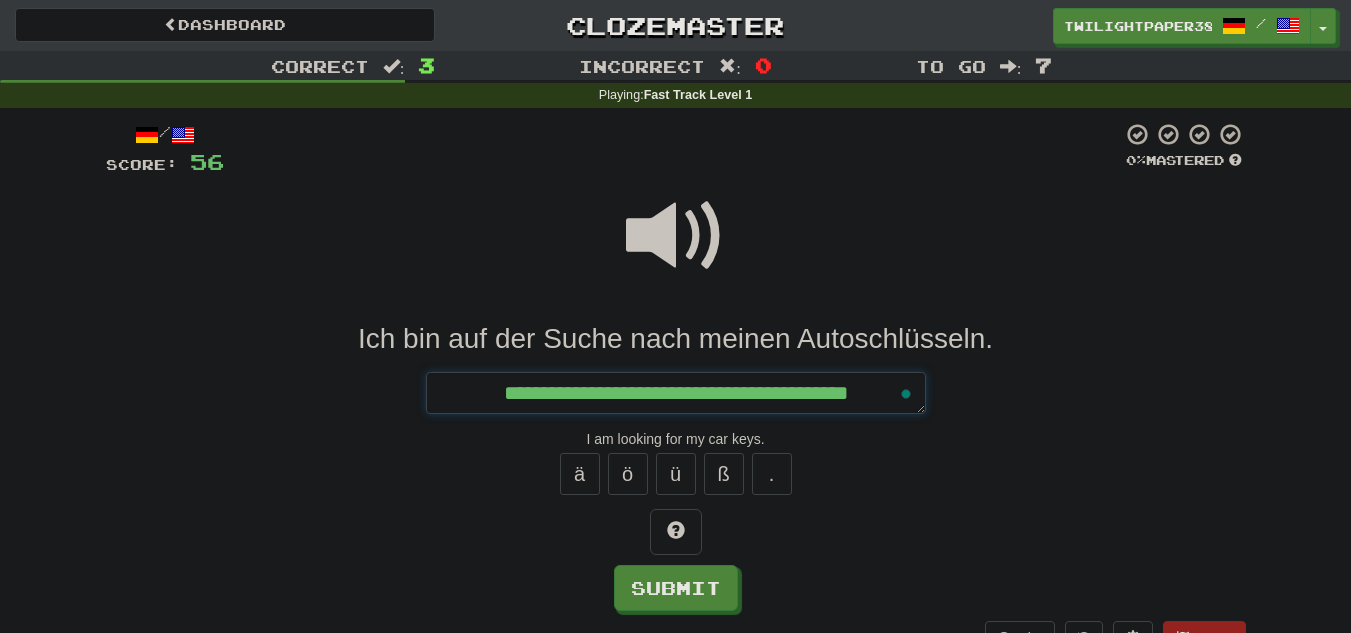 type on "*" 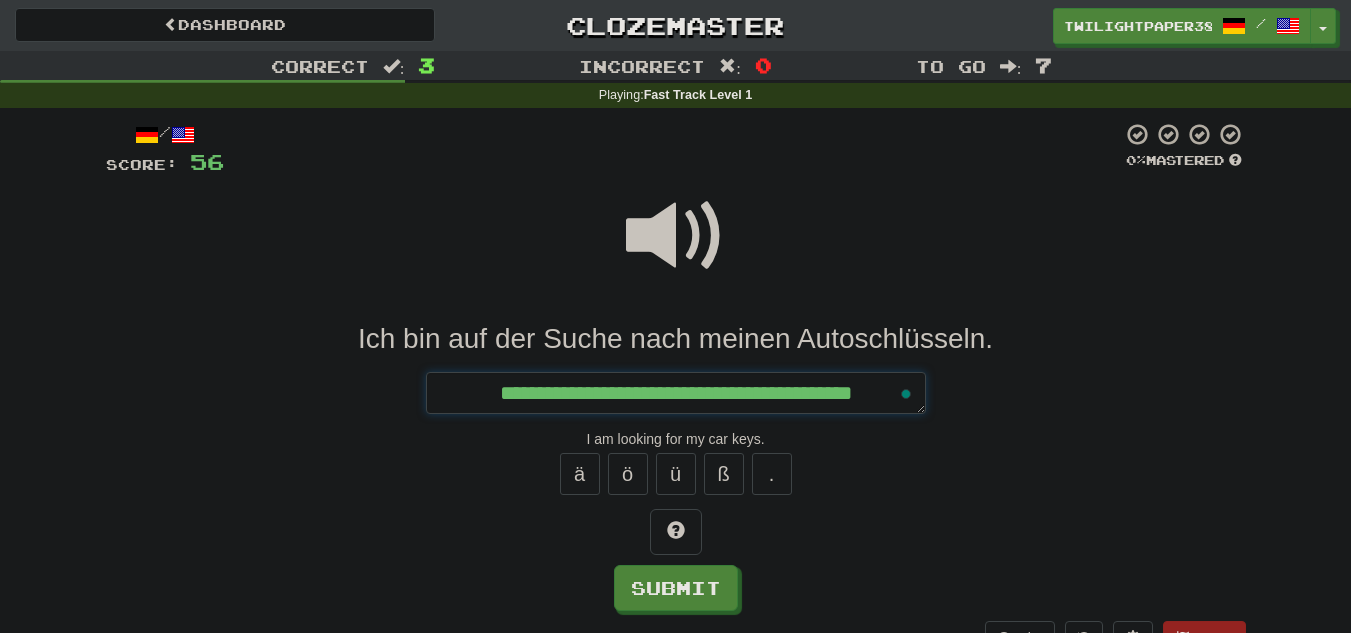 type on "*" 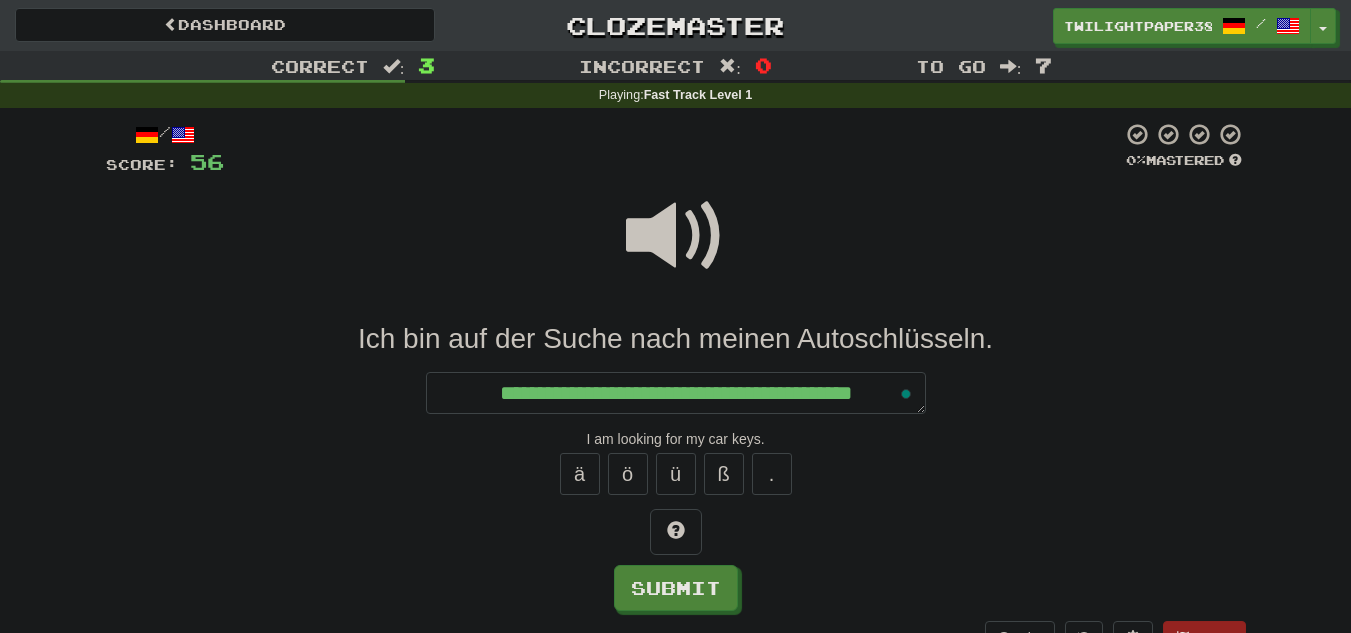 click at bounding box center (676, 236) 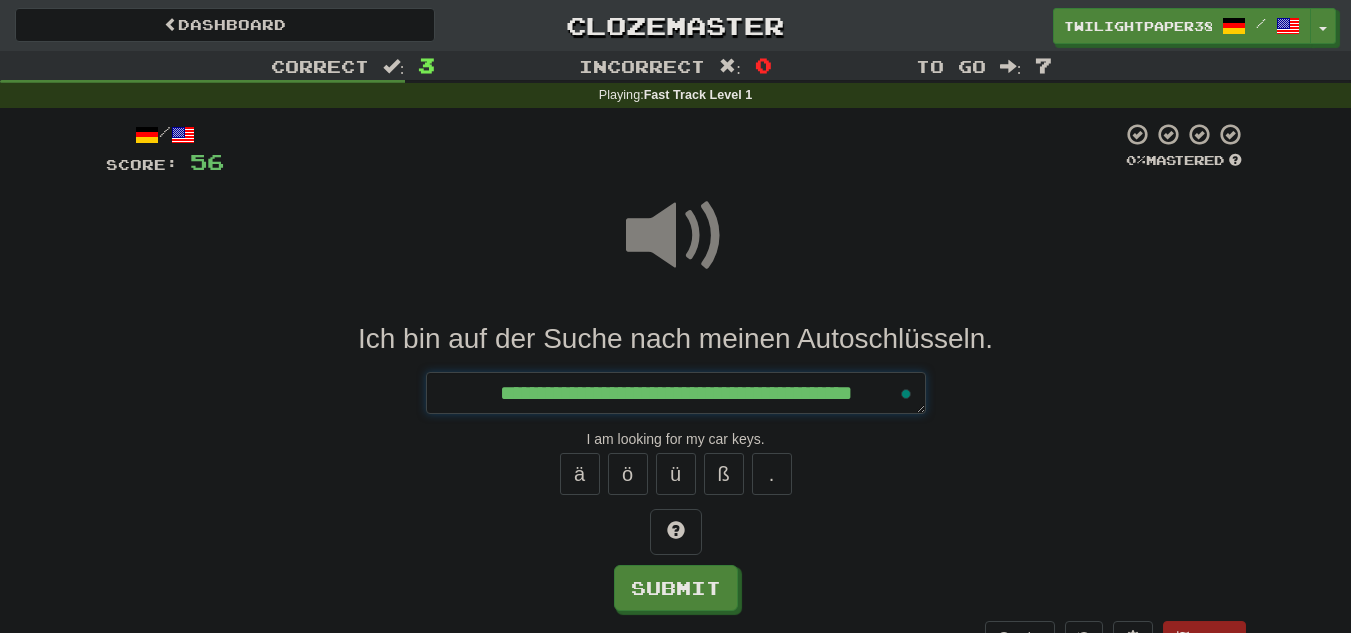 click on "**********" at bounding box center [676, 393] 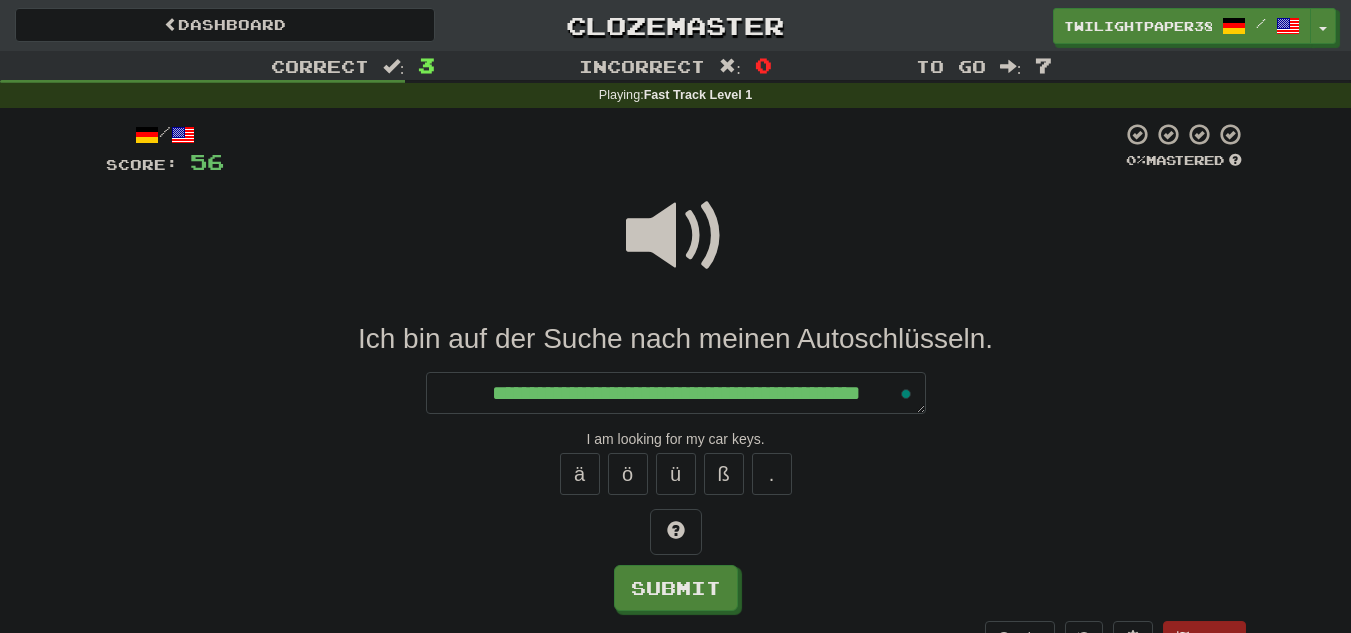 click at bounding box center [676, 236] 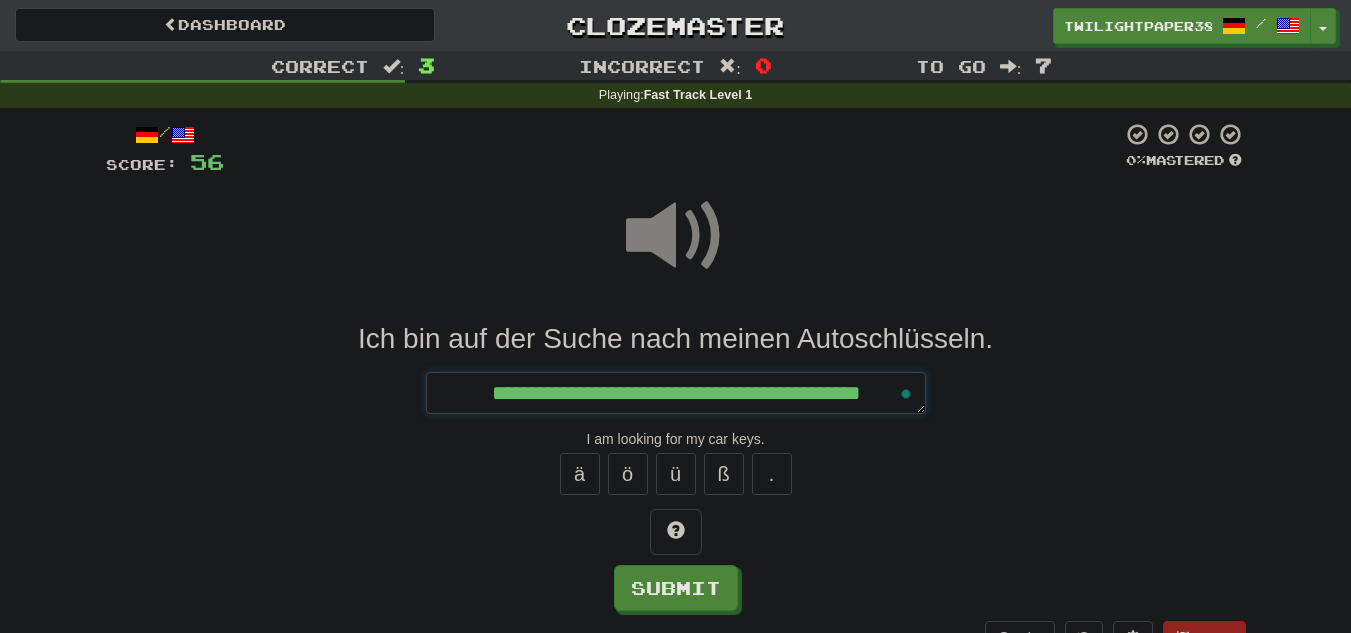 click on "**********" at bounding box center [676, 393] 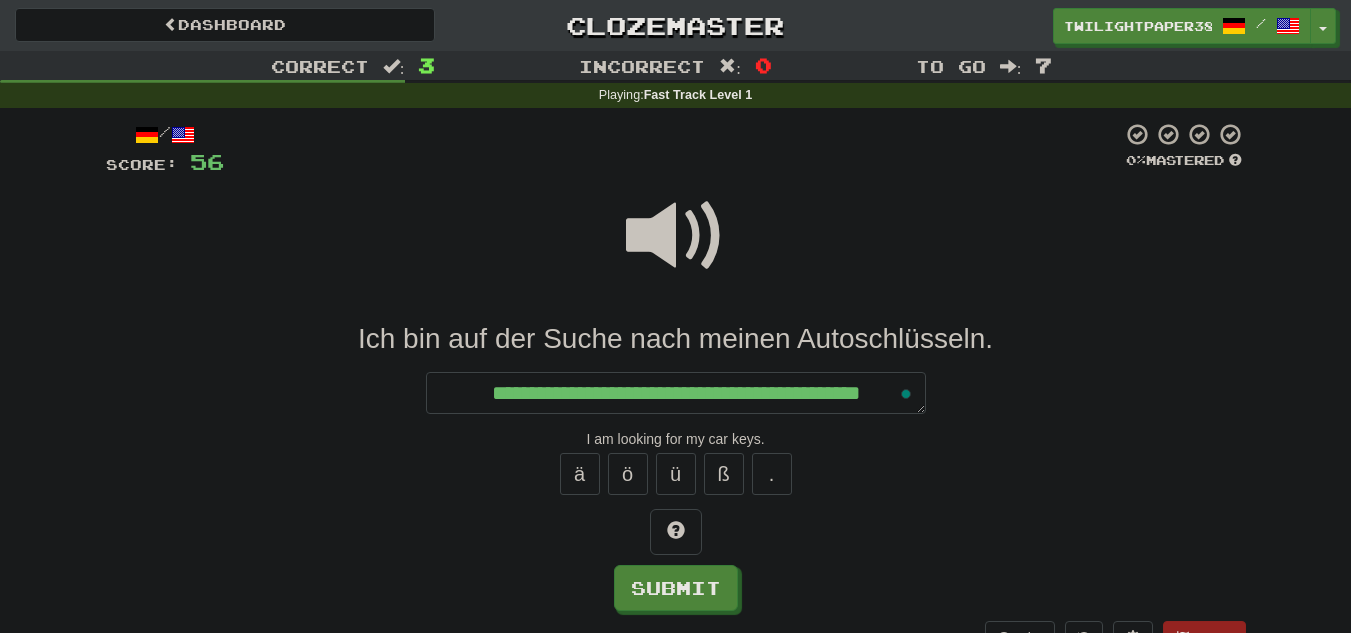 click at bounding box center [676, 236] 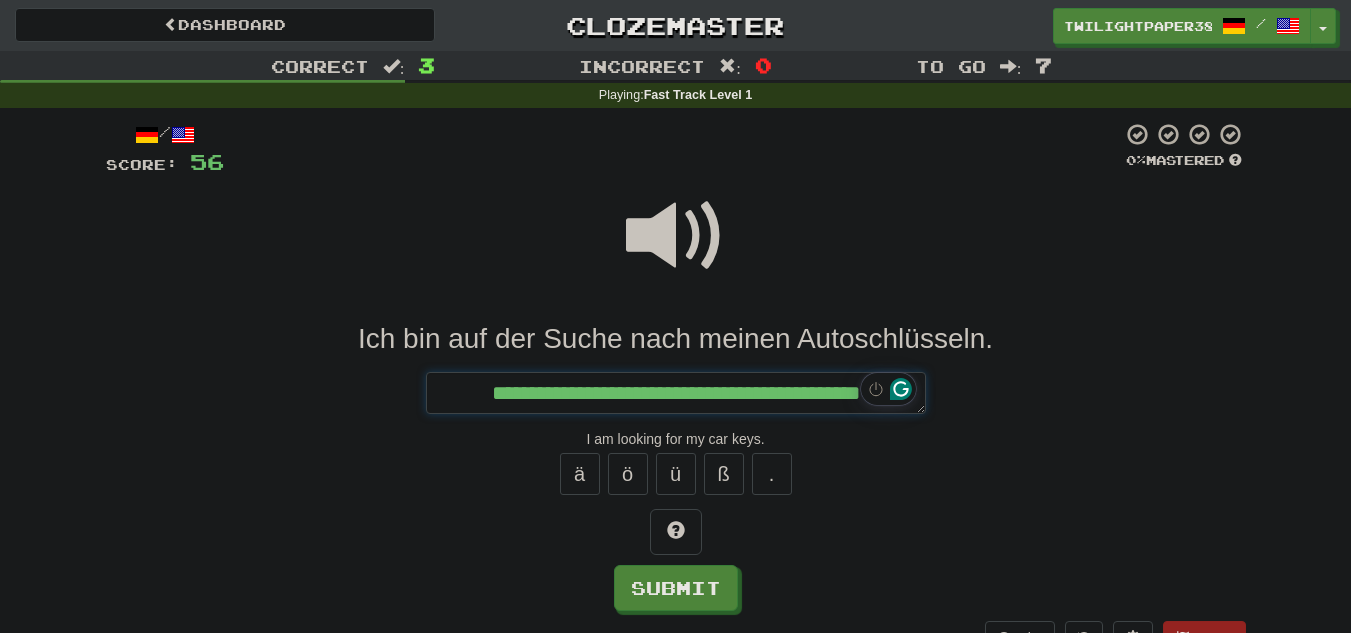 click on "**********" at bounding box center (676, 393) 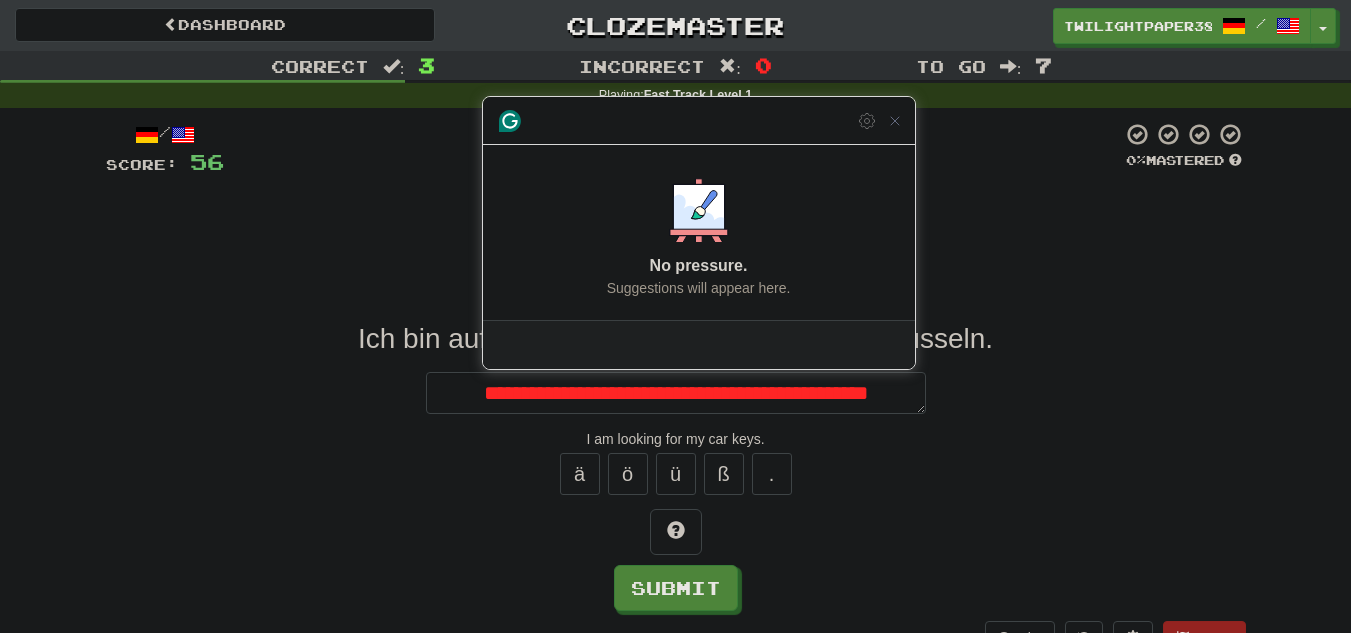 click on "ä ö ü ß ." at bounding box center [676, 474] 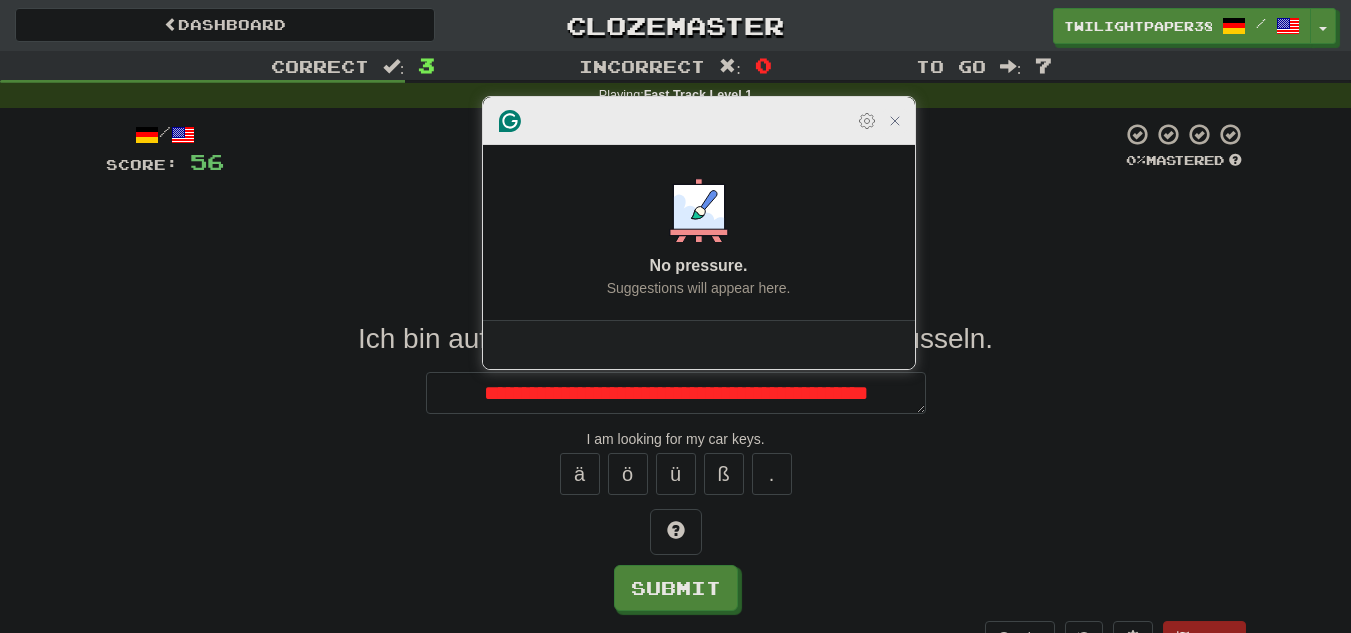 click 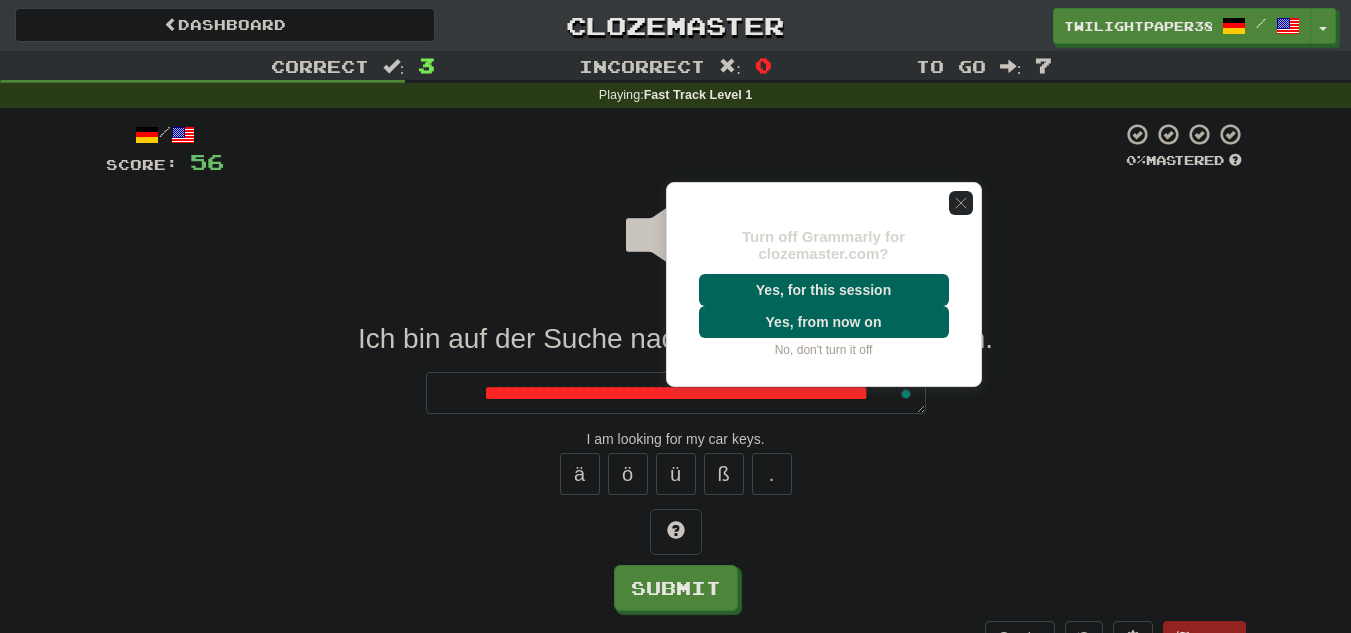 click 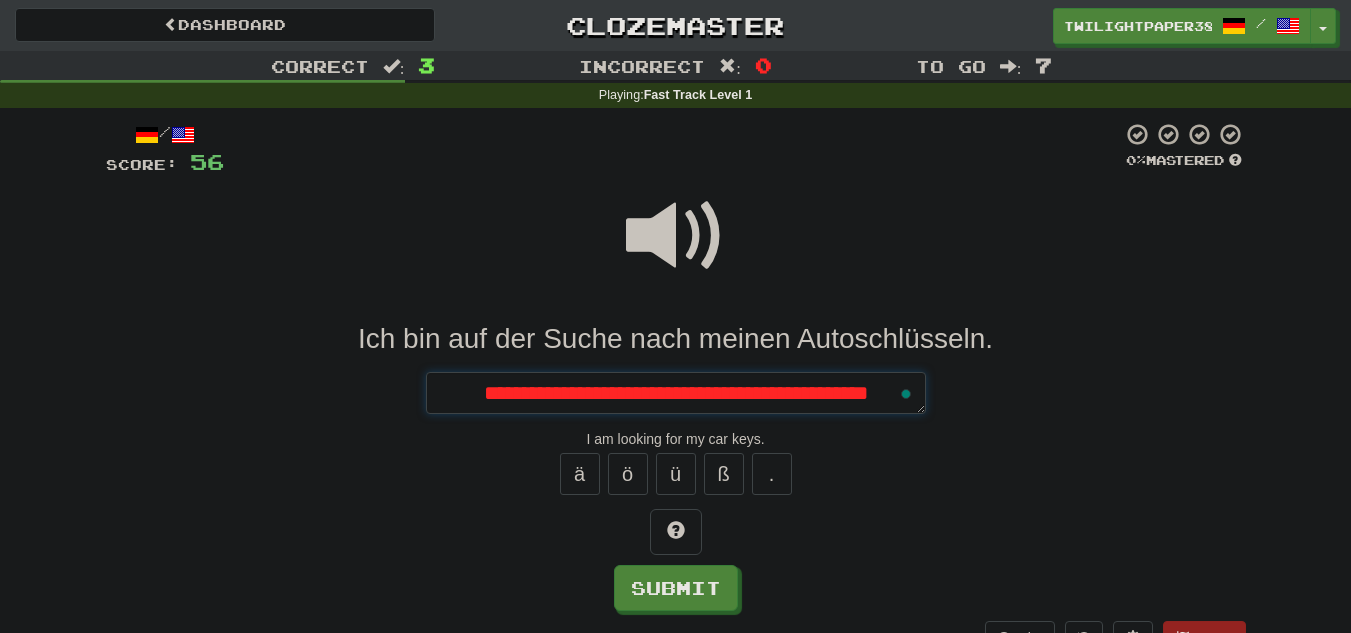 click on "**********" at bounding box center [676, 393] 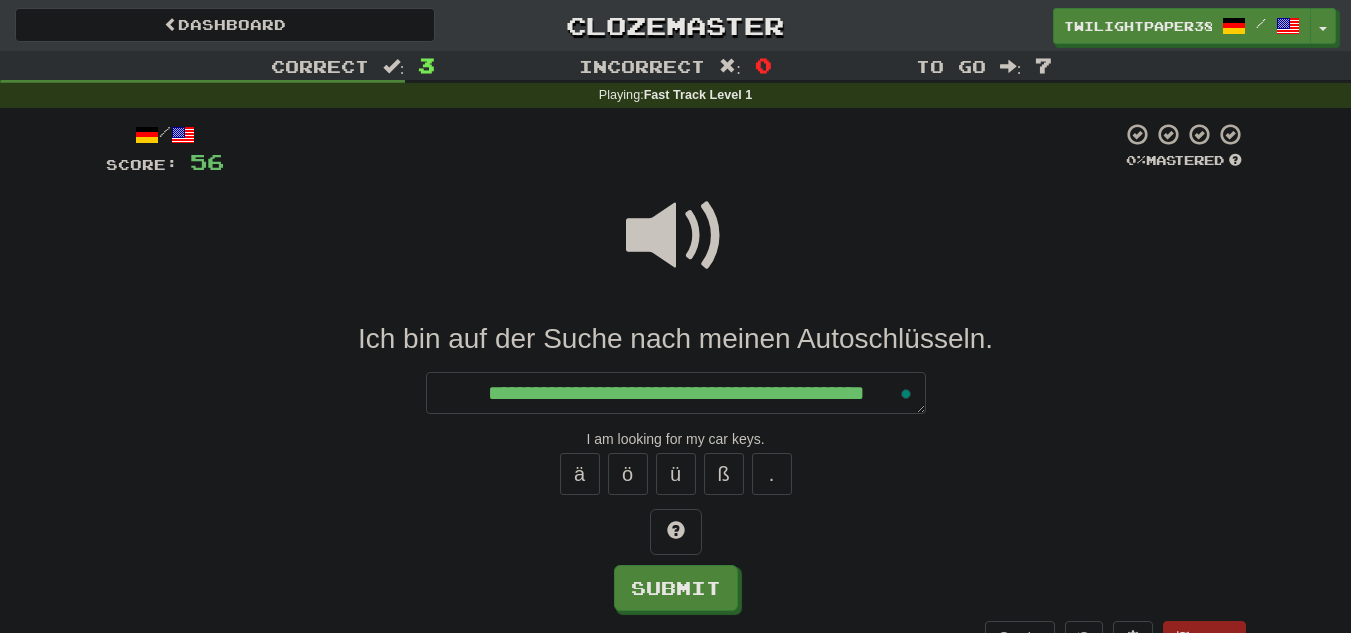 click at bounding box center [676, 236] 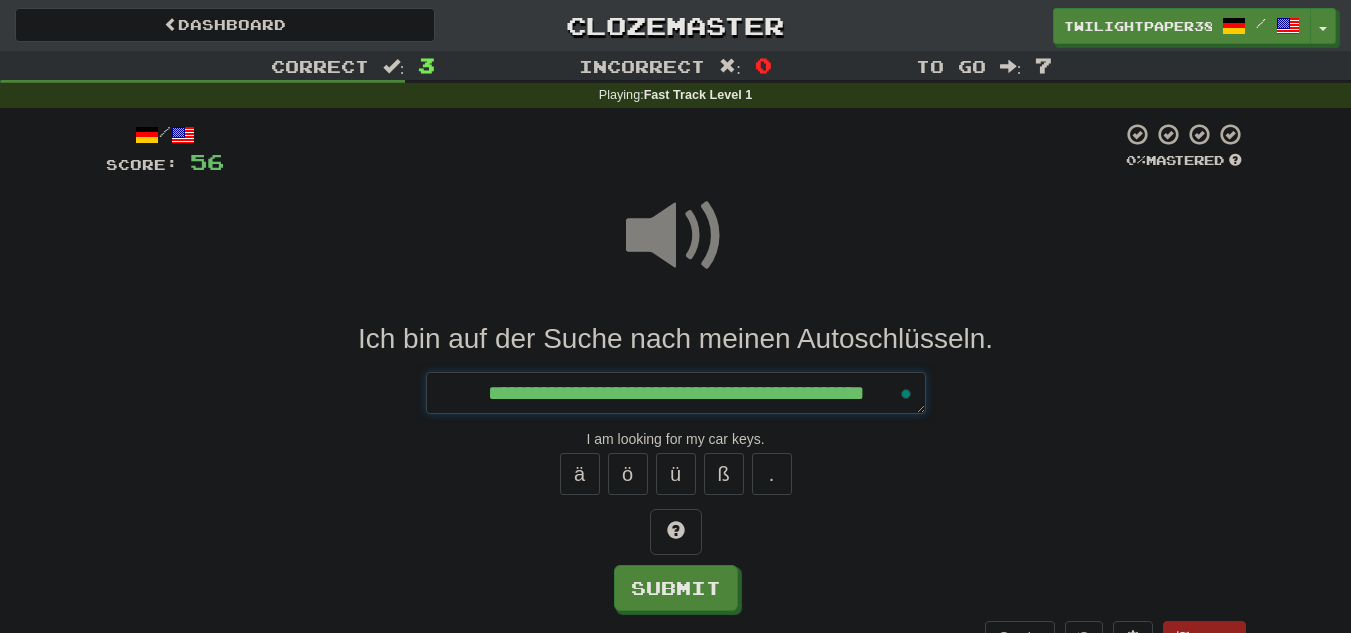 click on "**********" at bounding box center [676, 393] 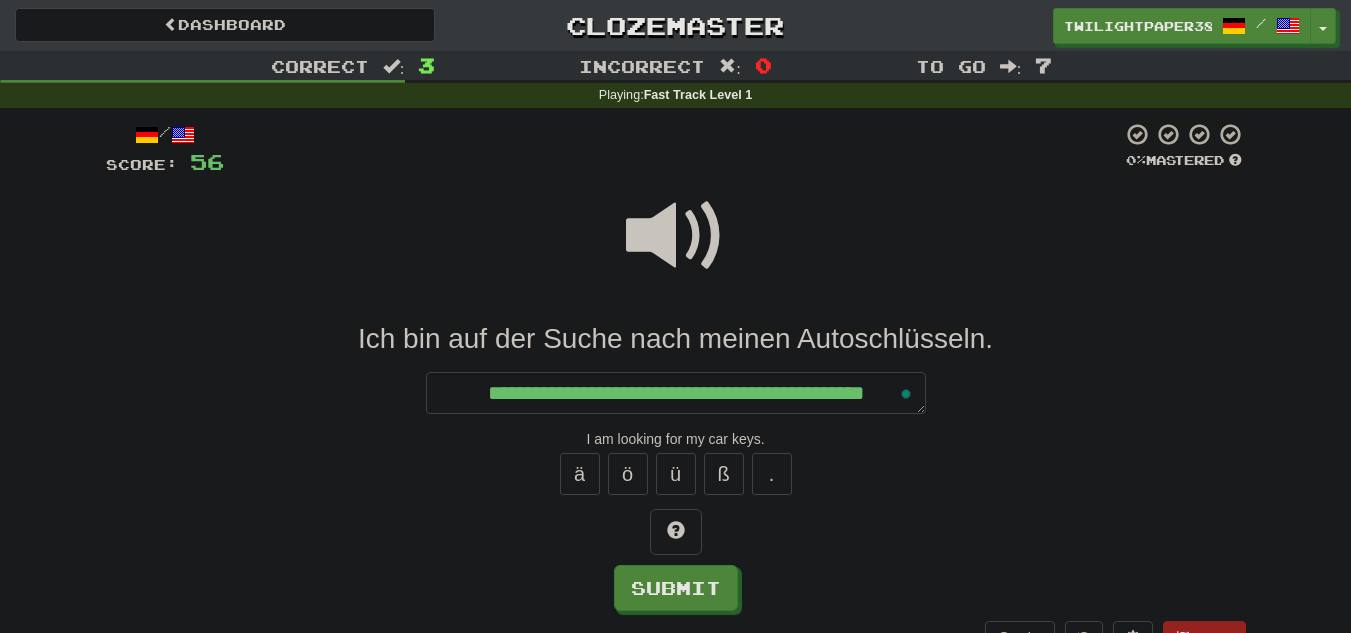 click at bounding box center (676, 236) 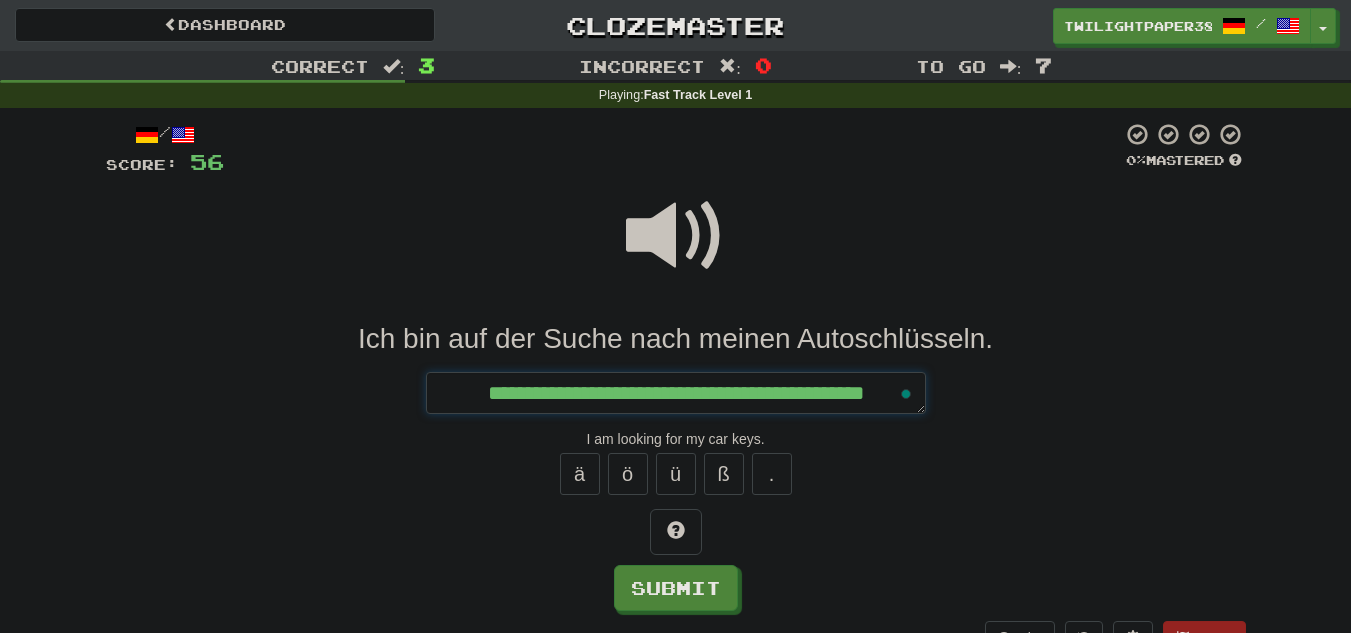 click on "**********" at bounding box center [676, 393] 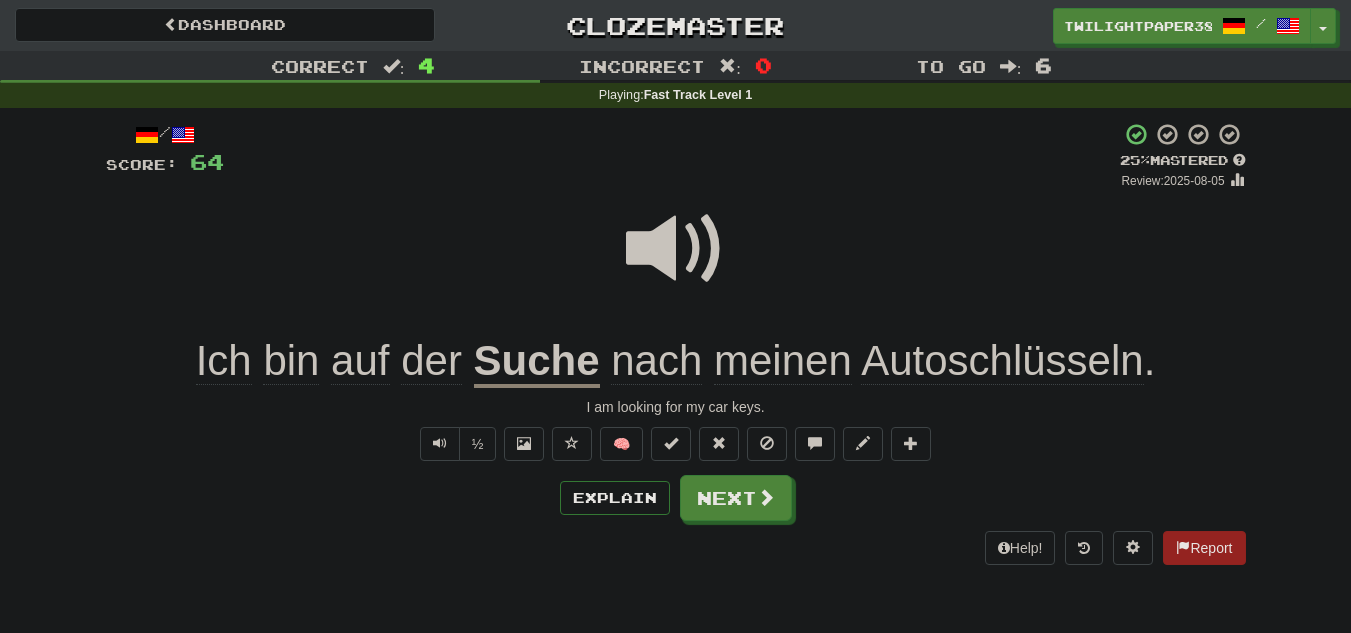 click on "Suche" at bounding box center (537, 362) 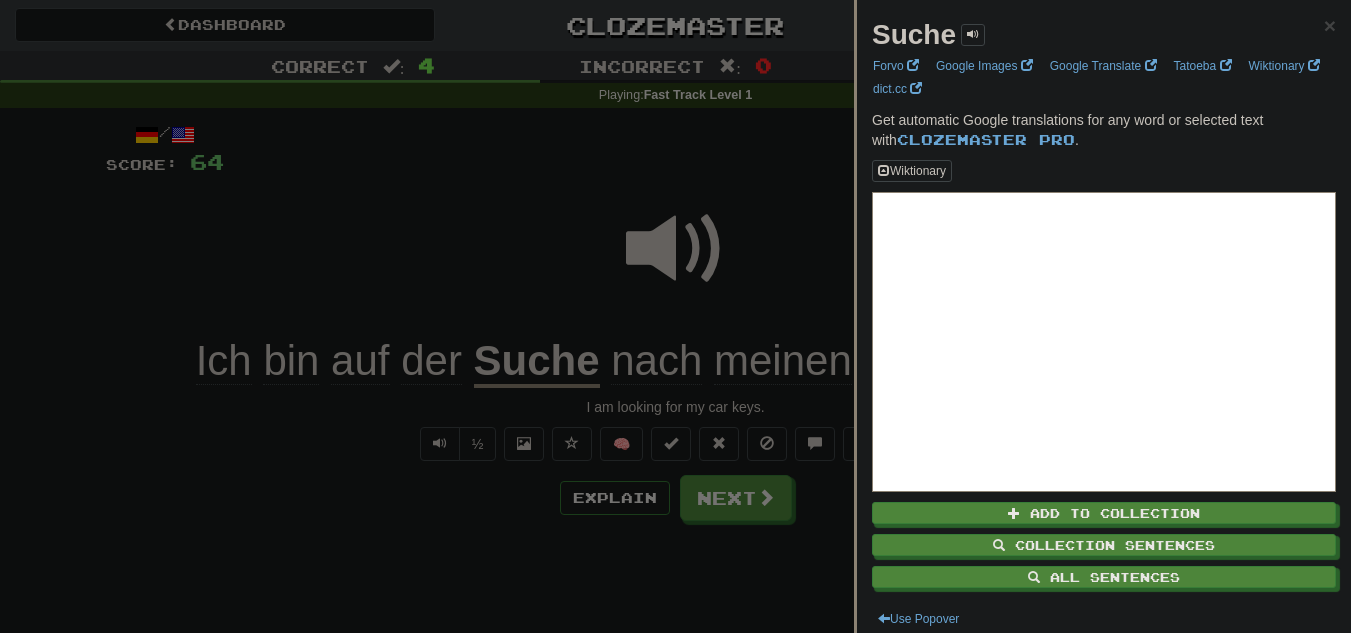 click at bounding box center (675, 316) 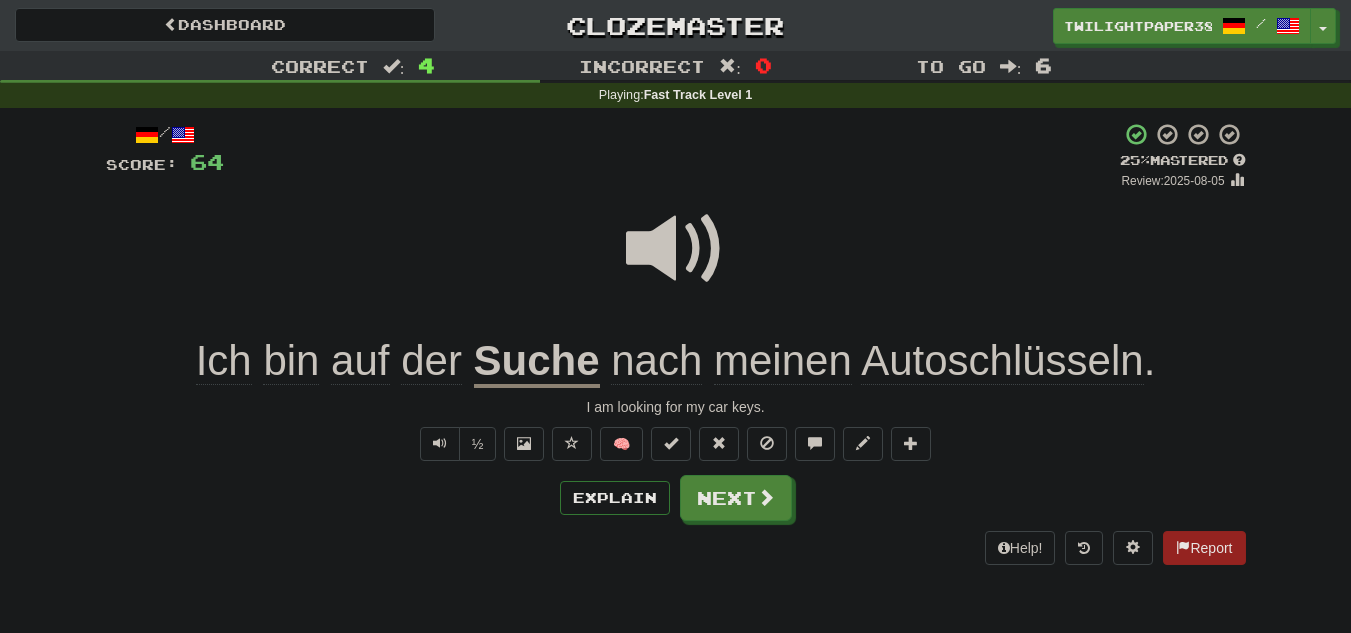click on "auf" 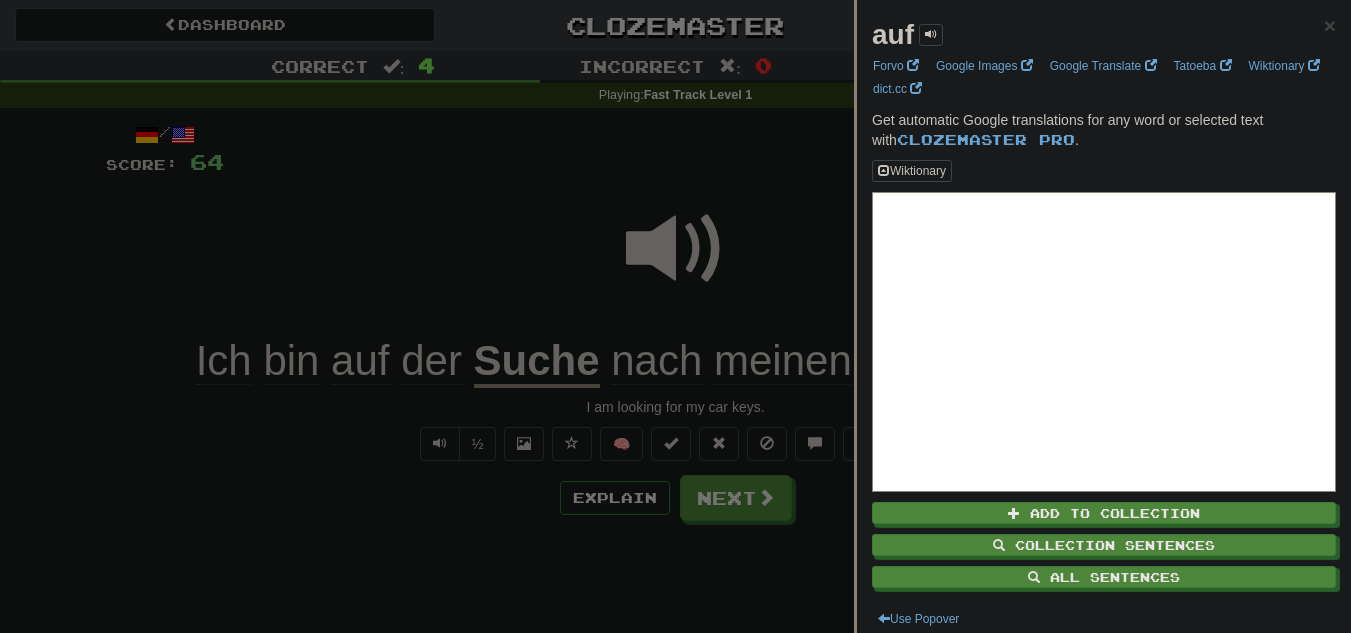 click at bounding box center (675, 316) 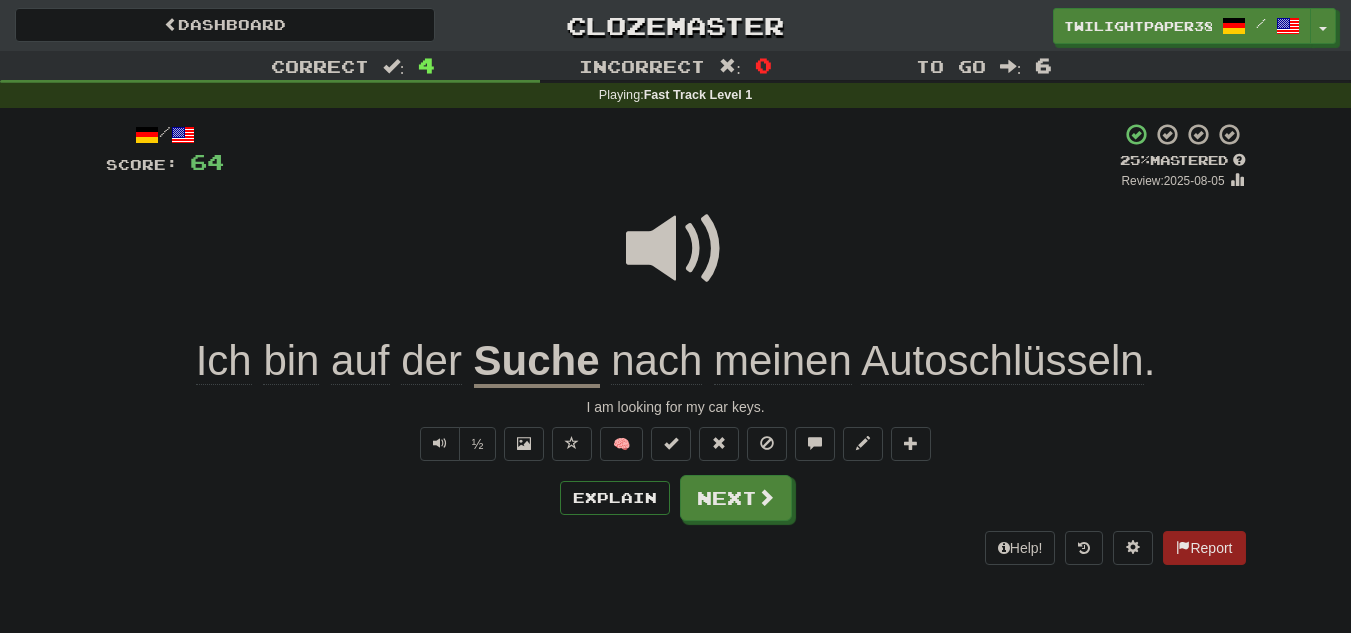 click on "der" 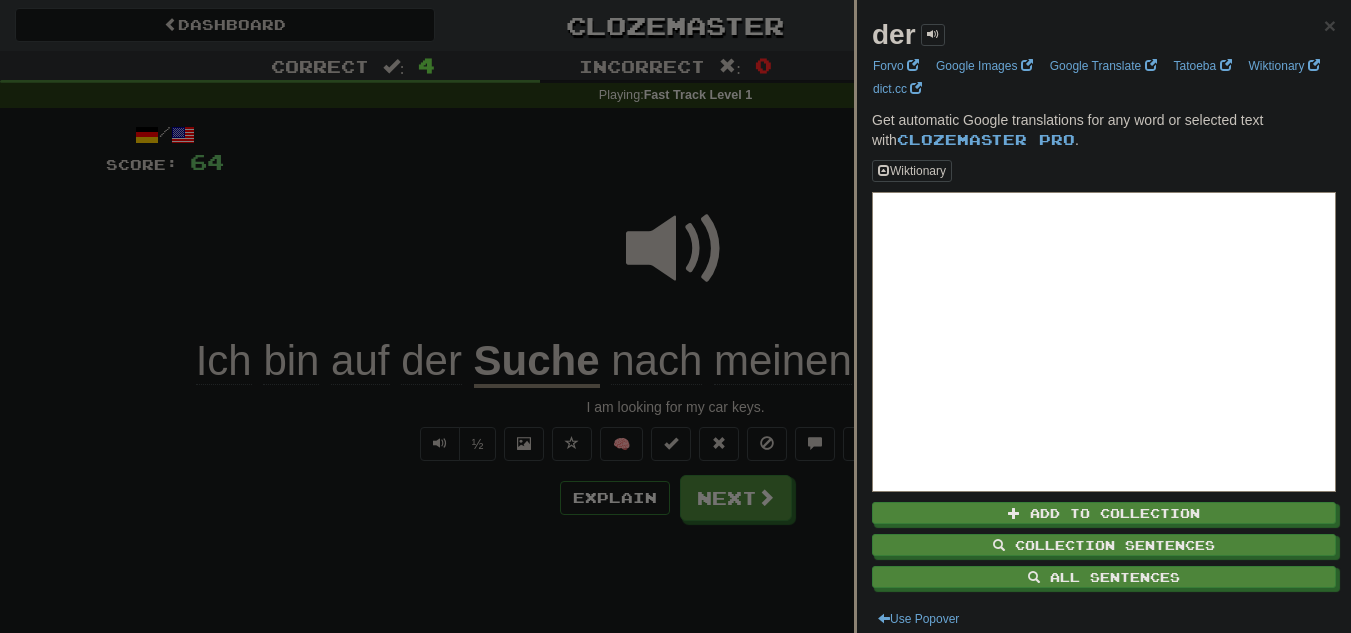 click at bounding box center [675, 316] 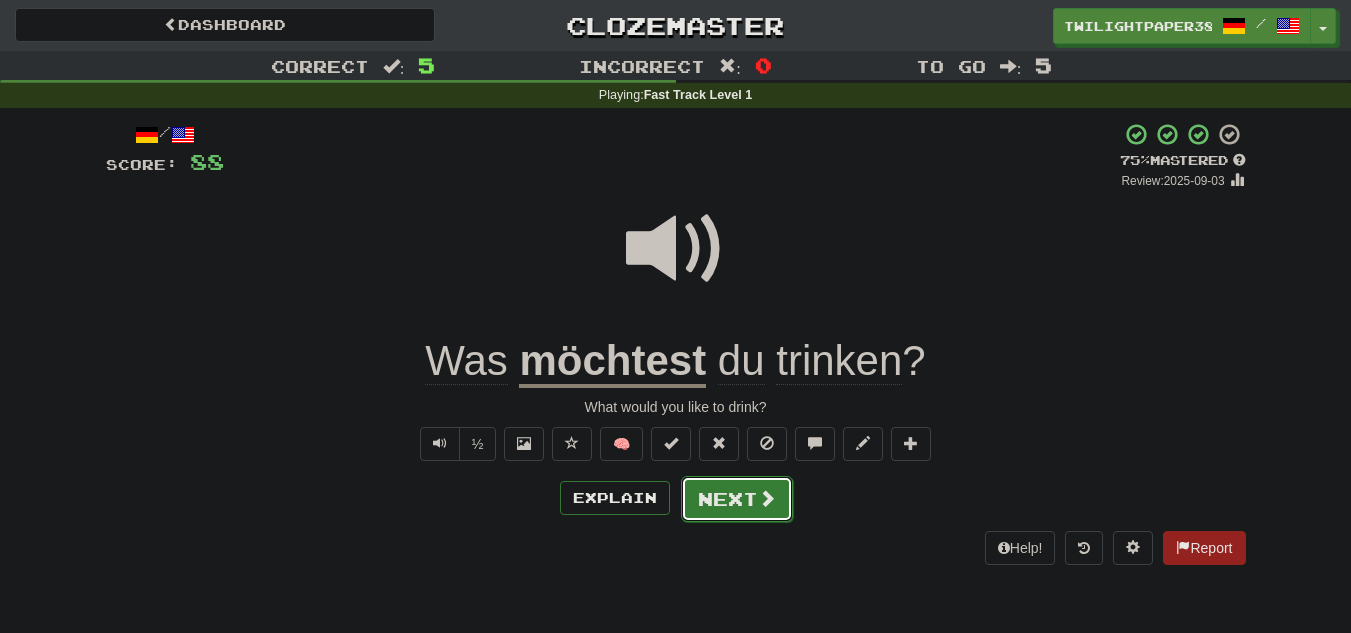 click on "Next" at bounding box center [737, 499] 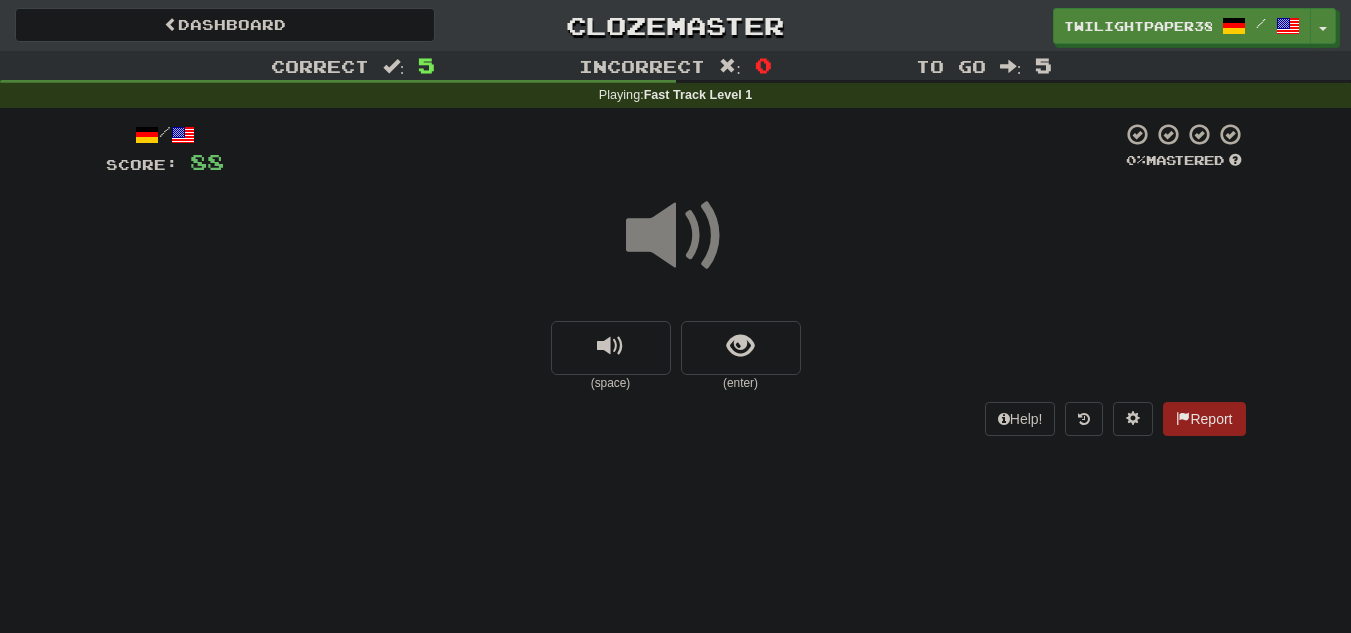 scroll, scrollTop: 0, scrollLeft: 0, axis: both 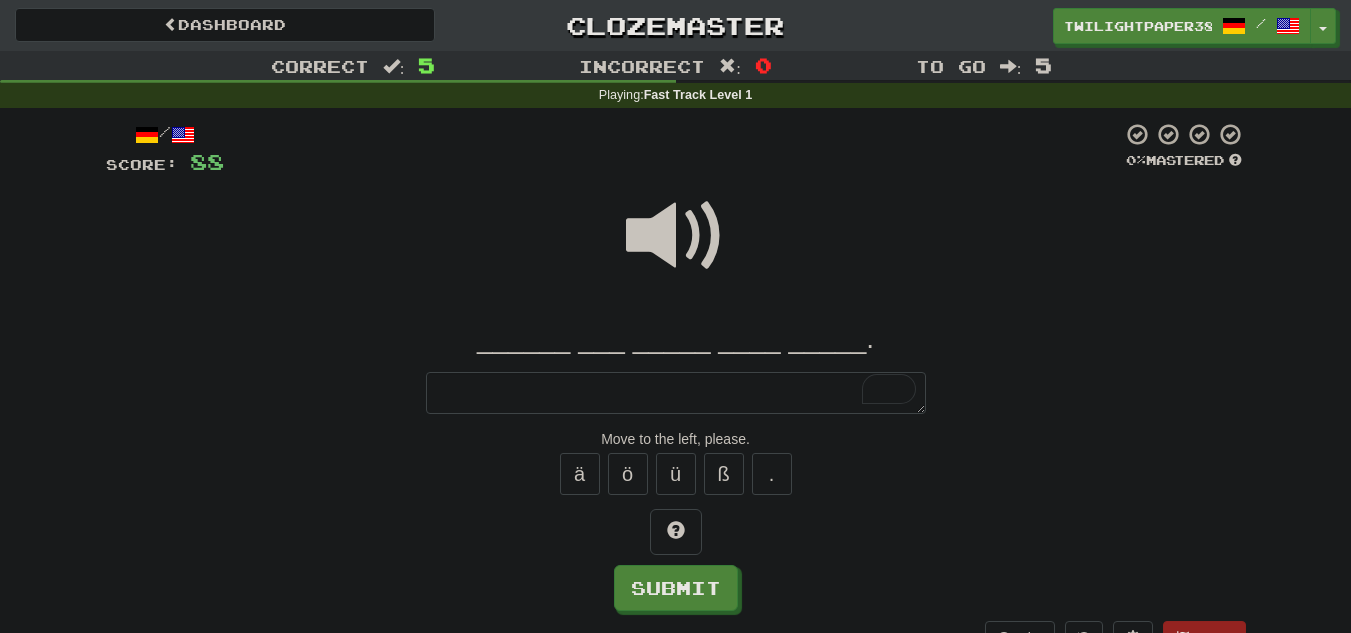 type on "*" 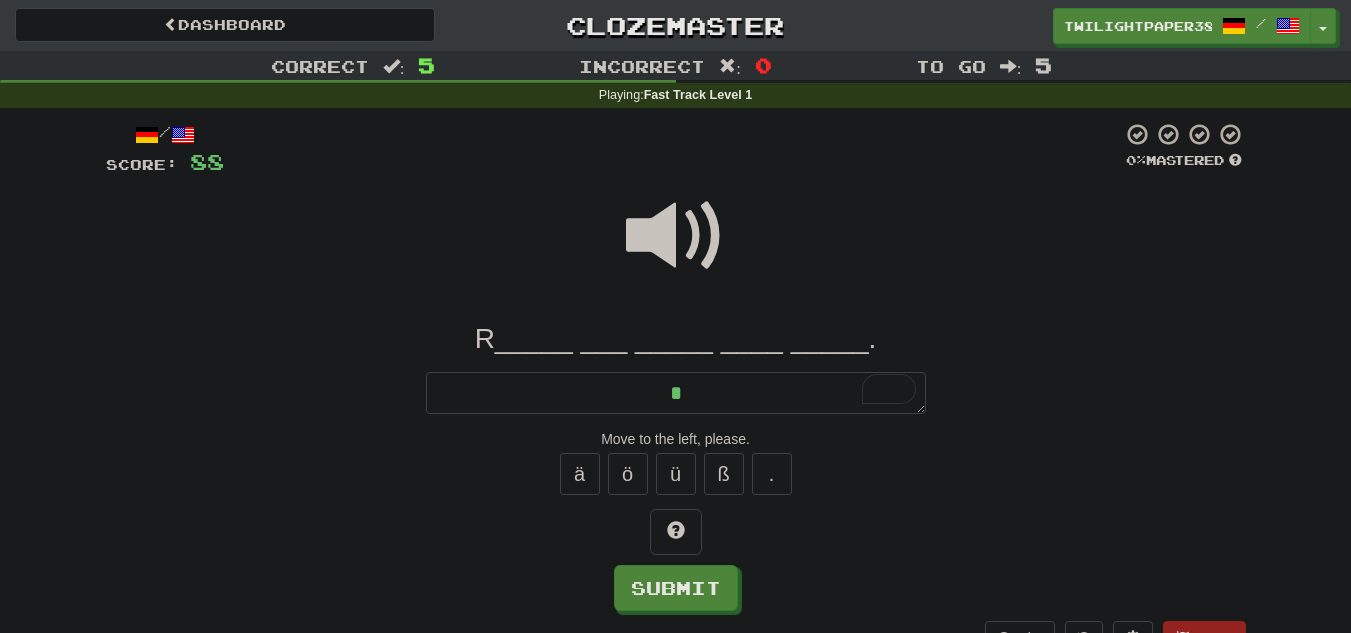 type on "*" 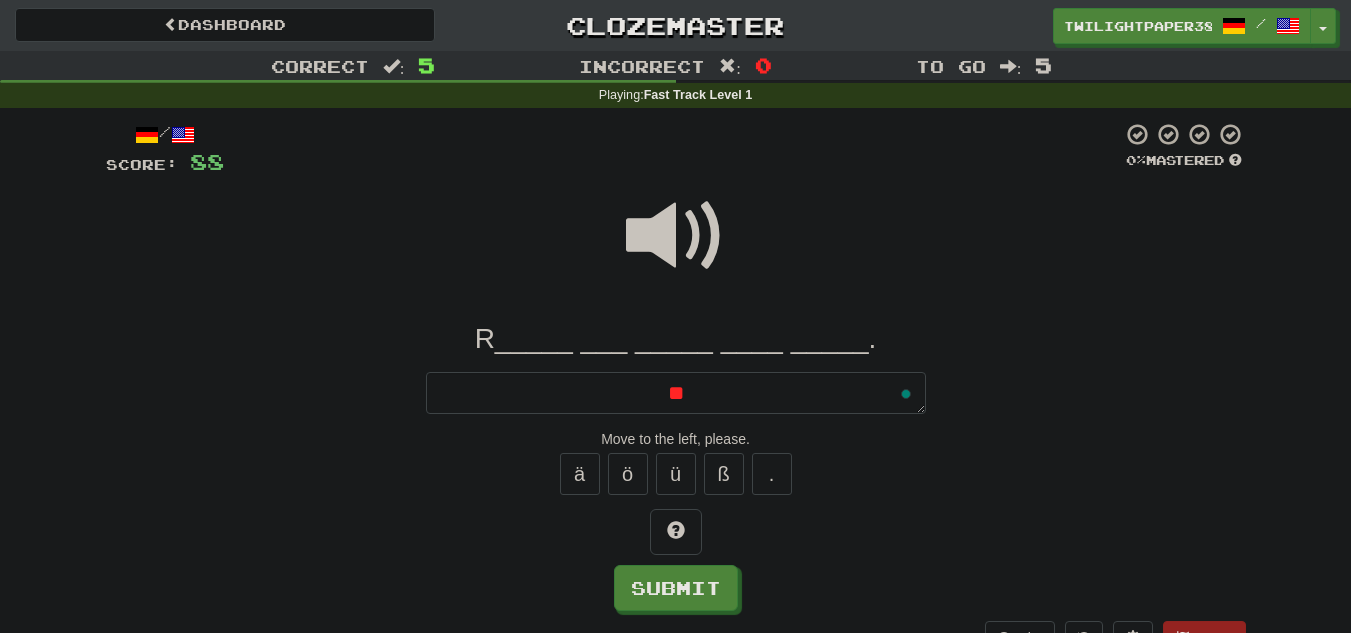 type on "*" 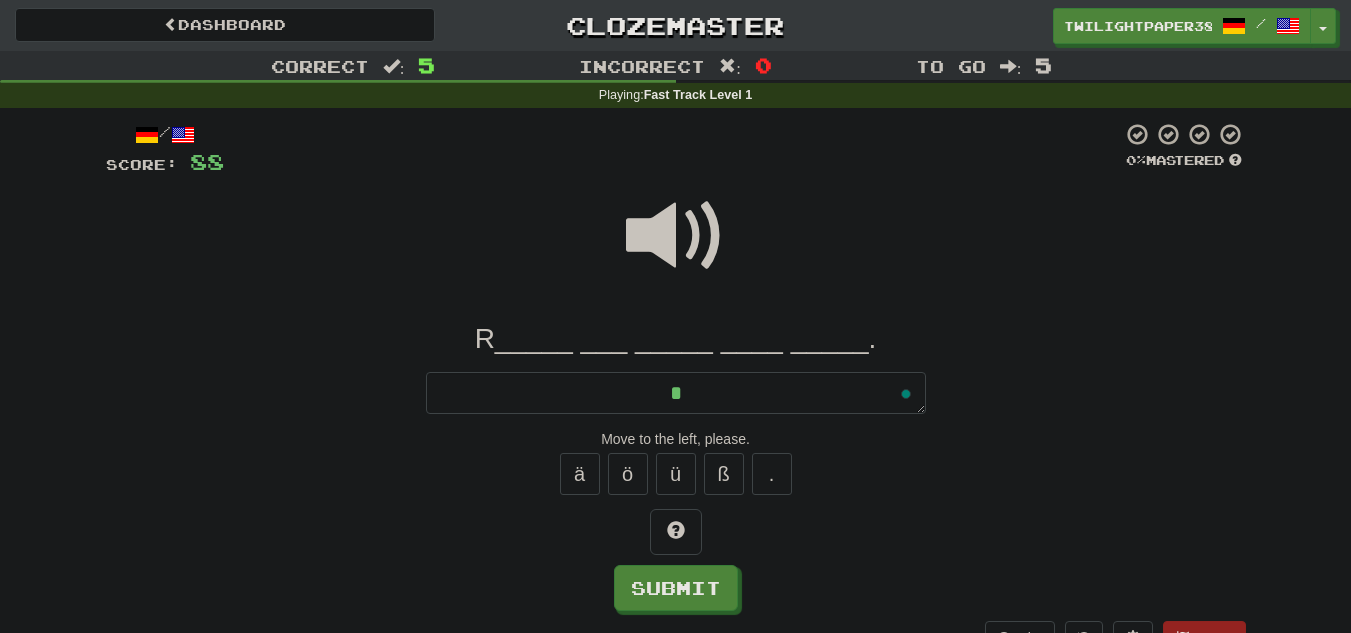 type on "*" 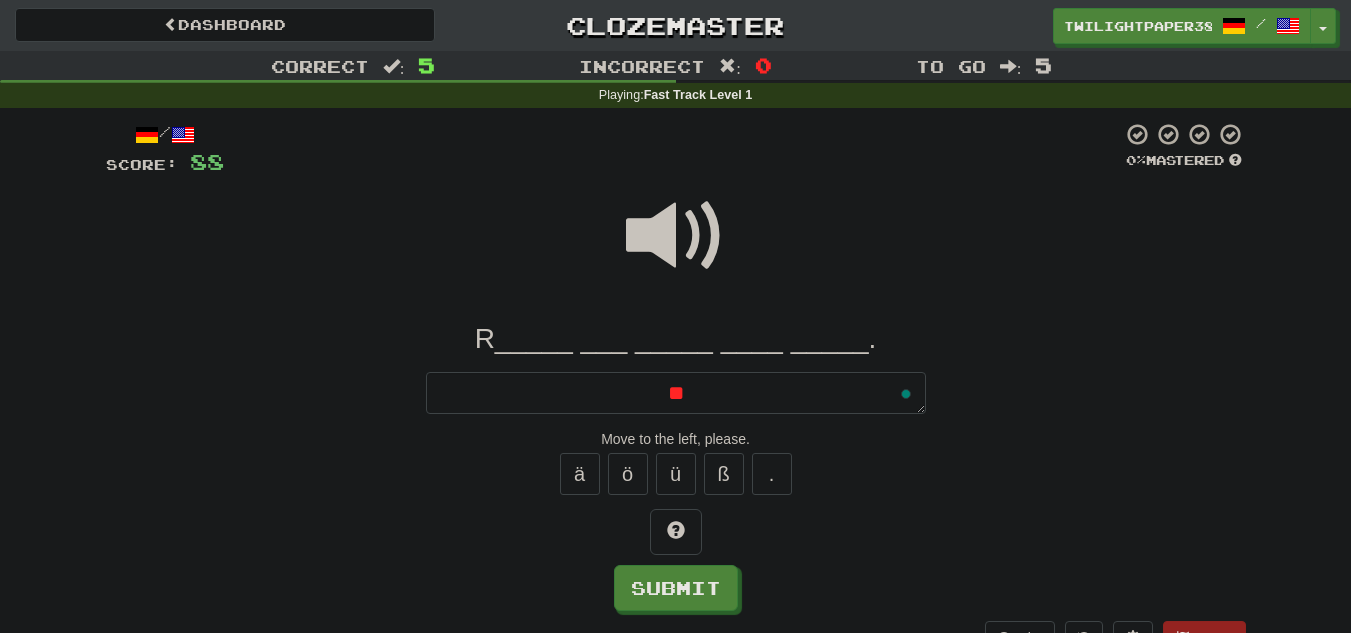 type on "*" 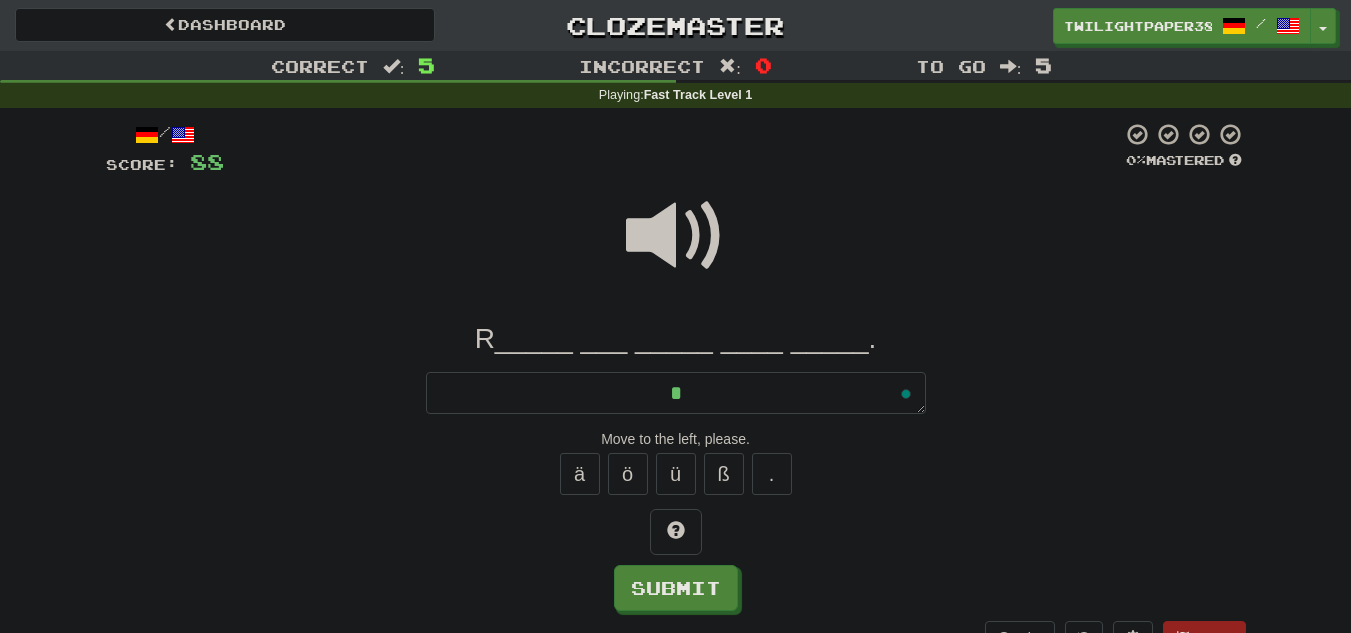 type on "*" 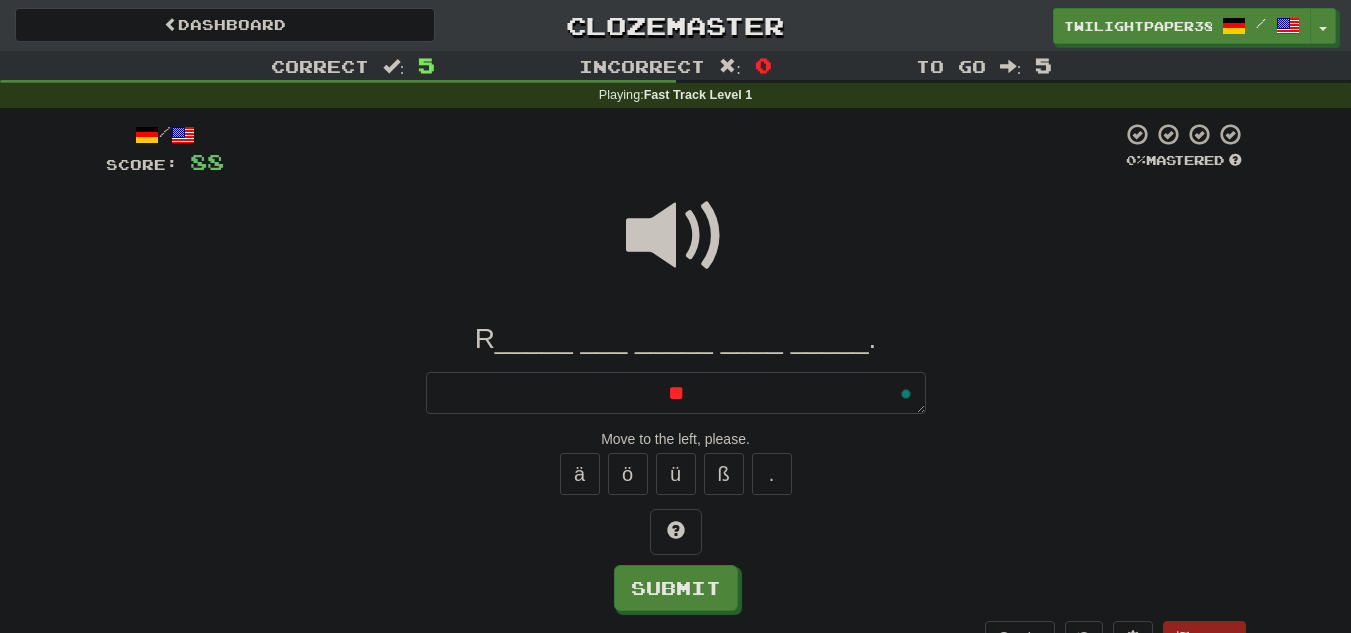 type on "*" 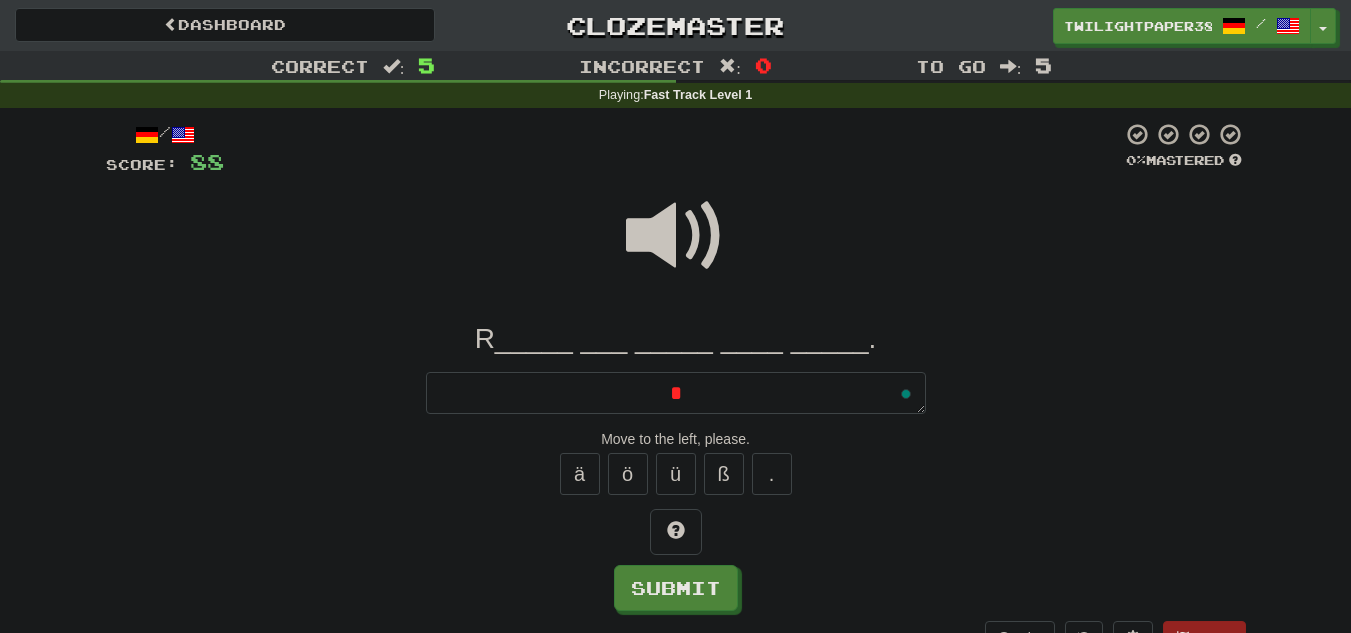 type on "*" 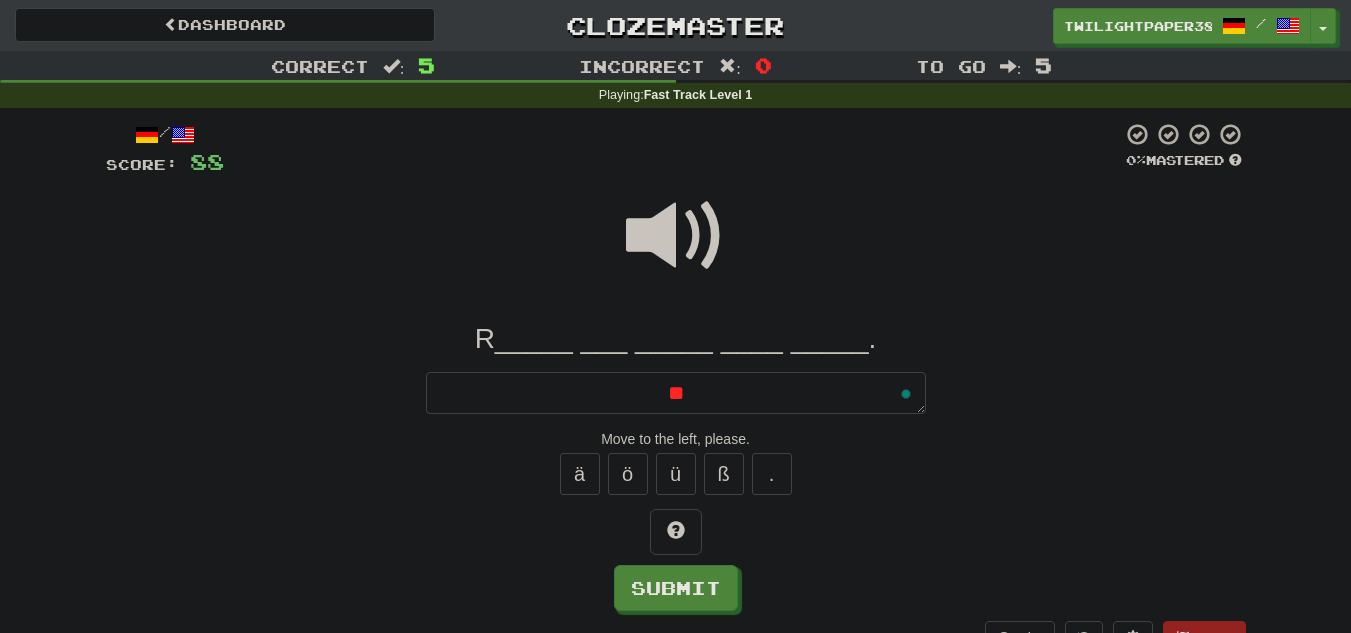type on "*" 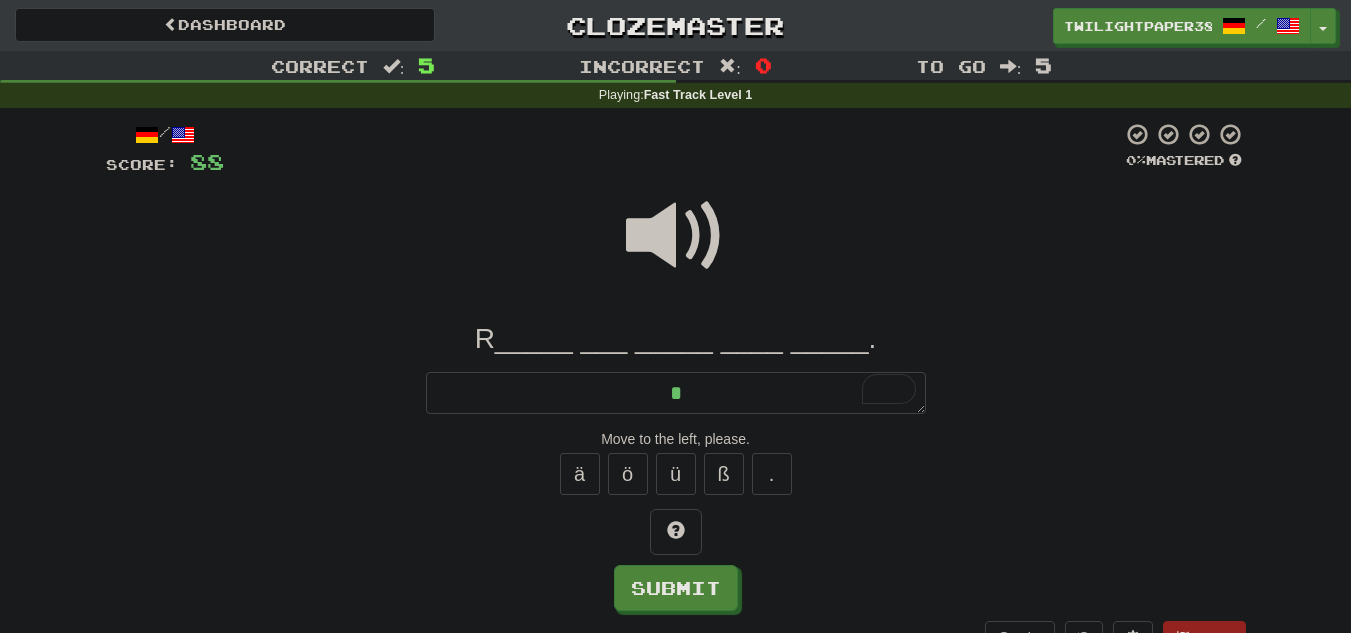 click at bounding box center [676, 236] 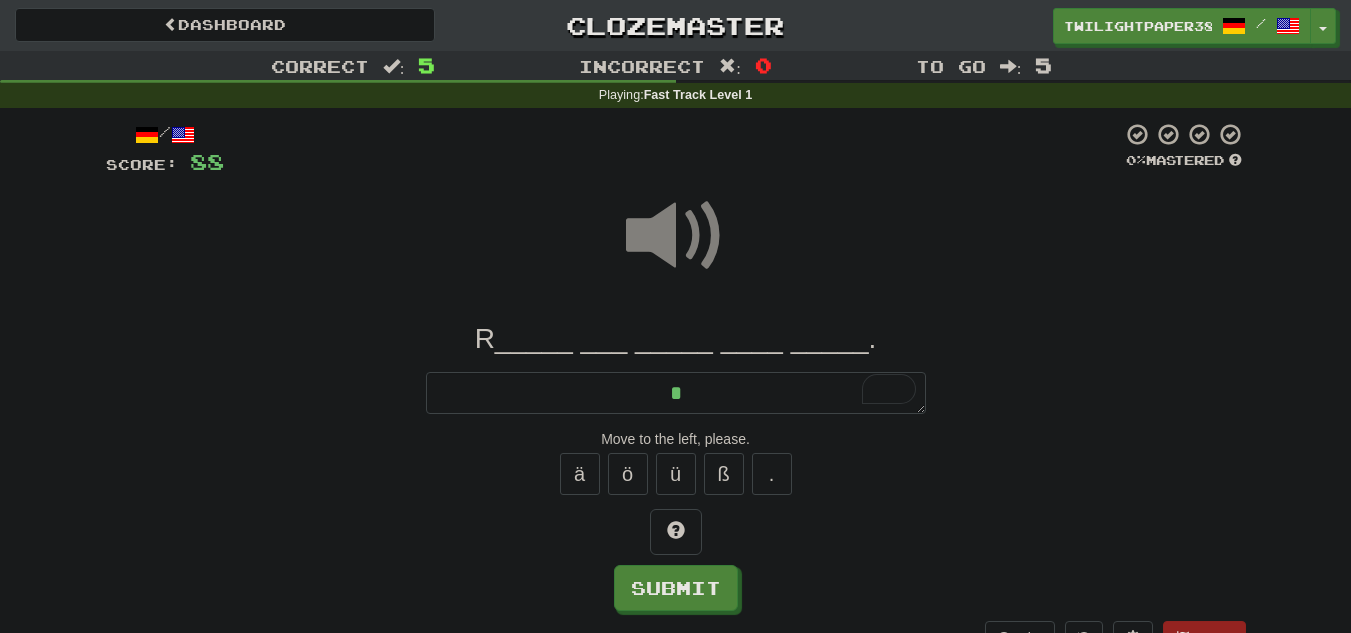 click at bounding box center [676, 236] 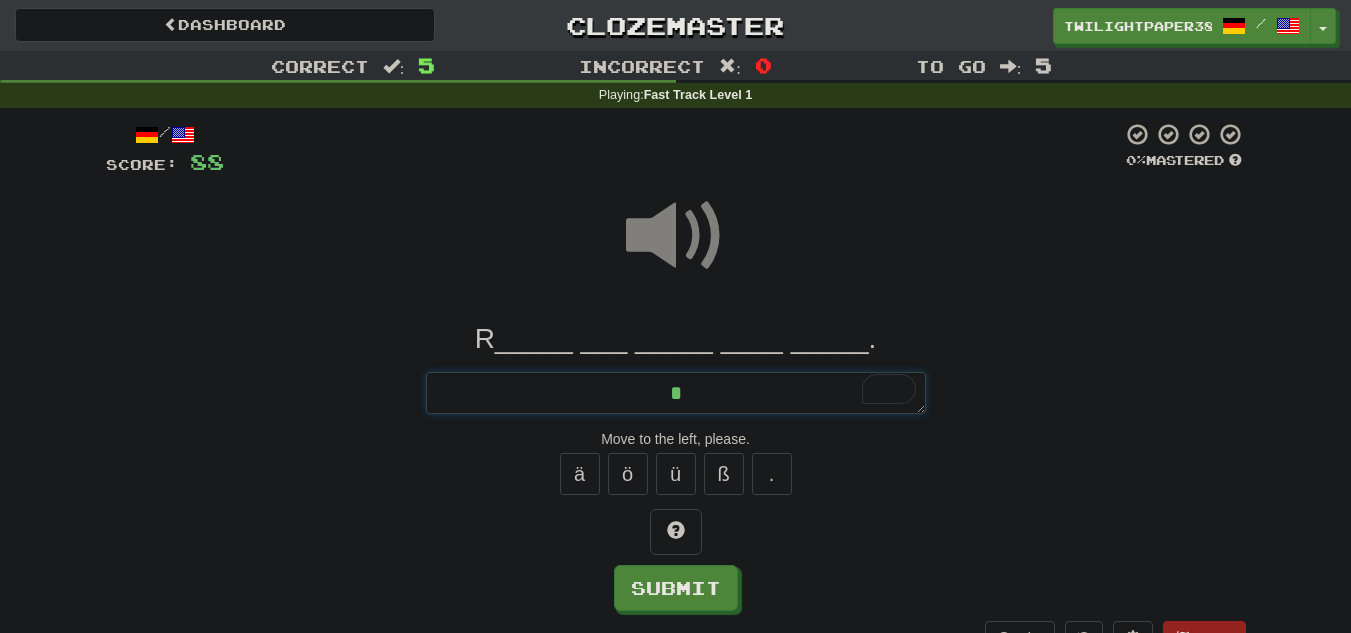 click on "*" at bounding box center [676, 393] 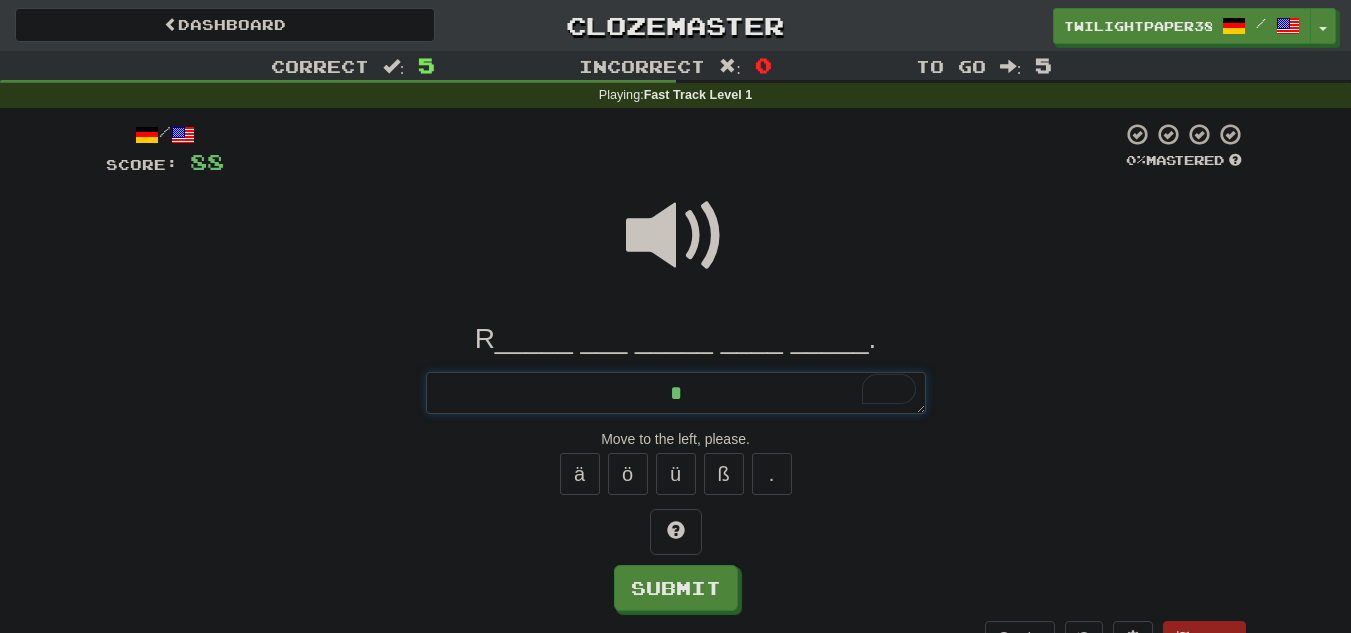 type on "**" 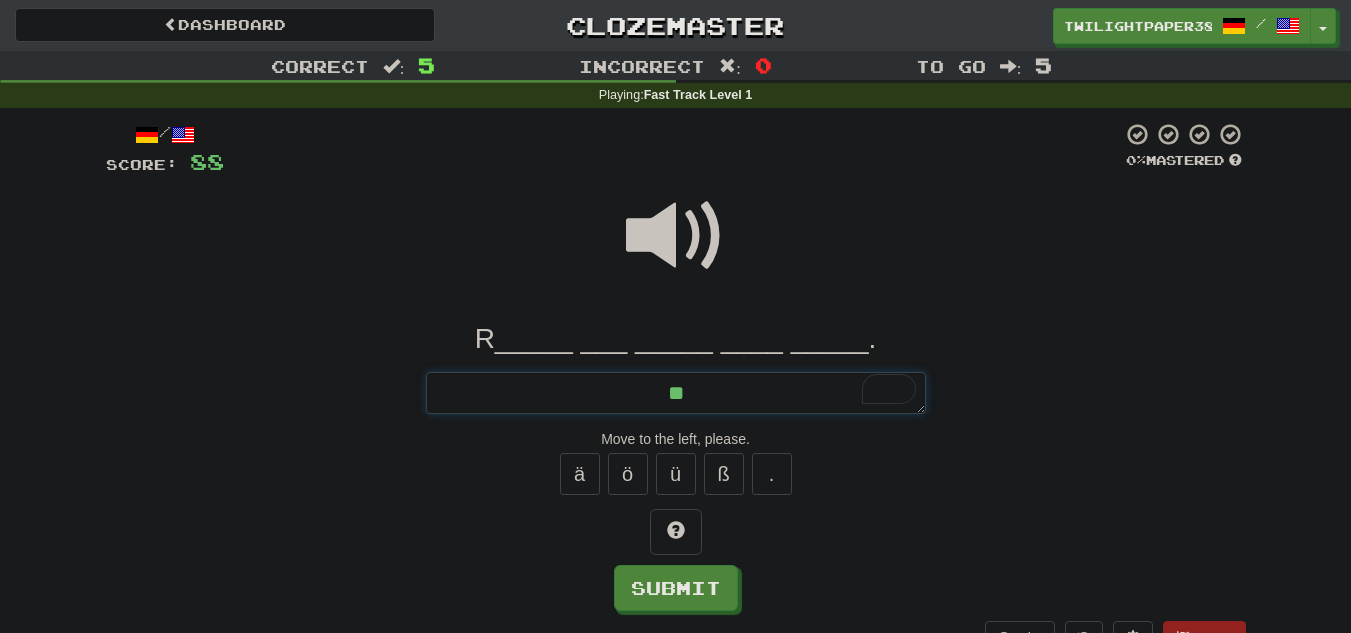 type on "*" 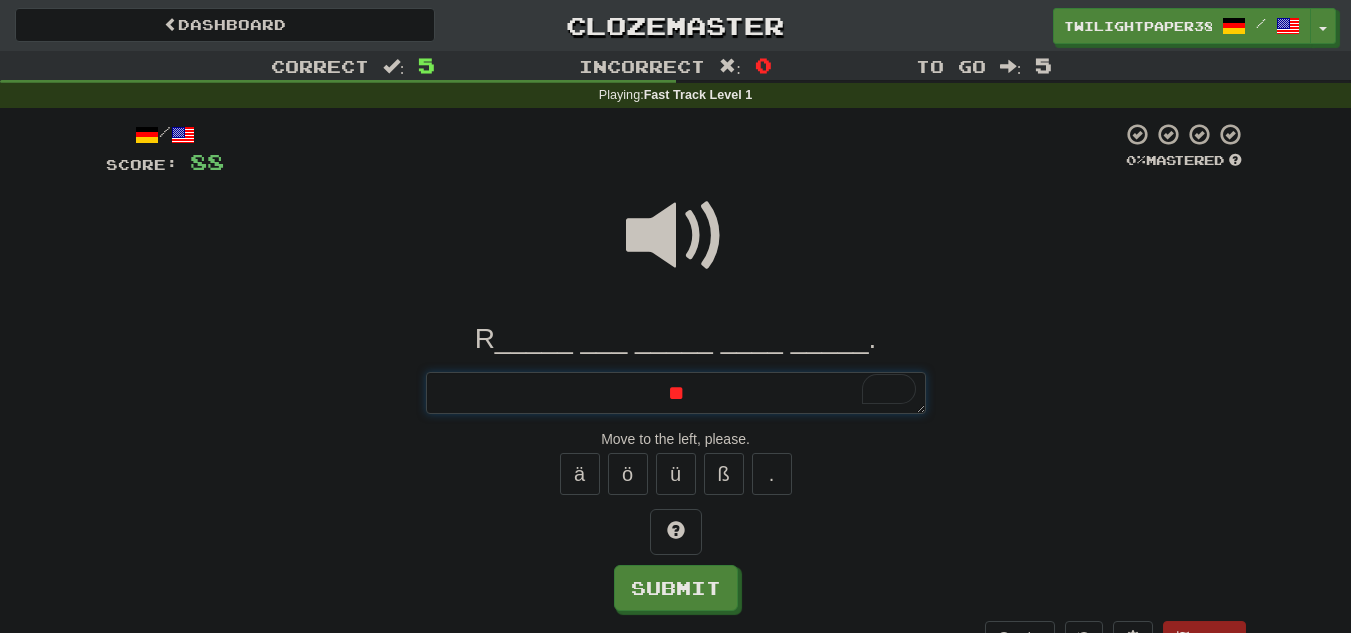type on "*" 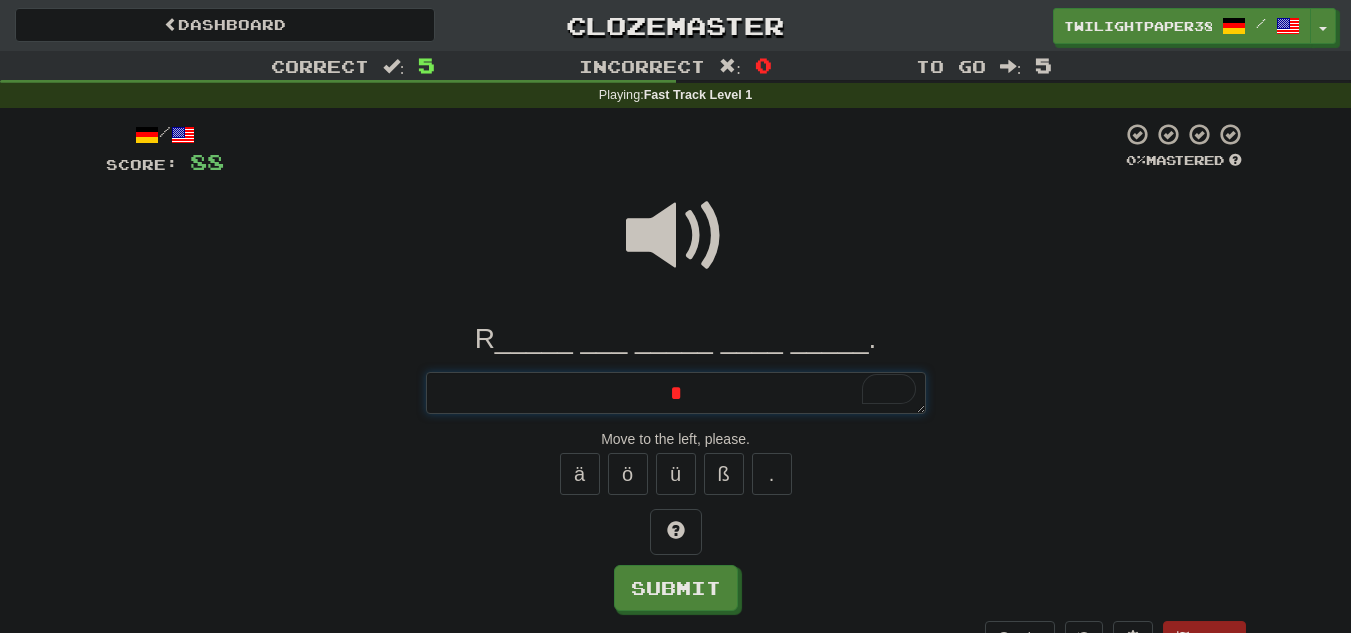 type on "*" 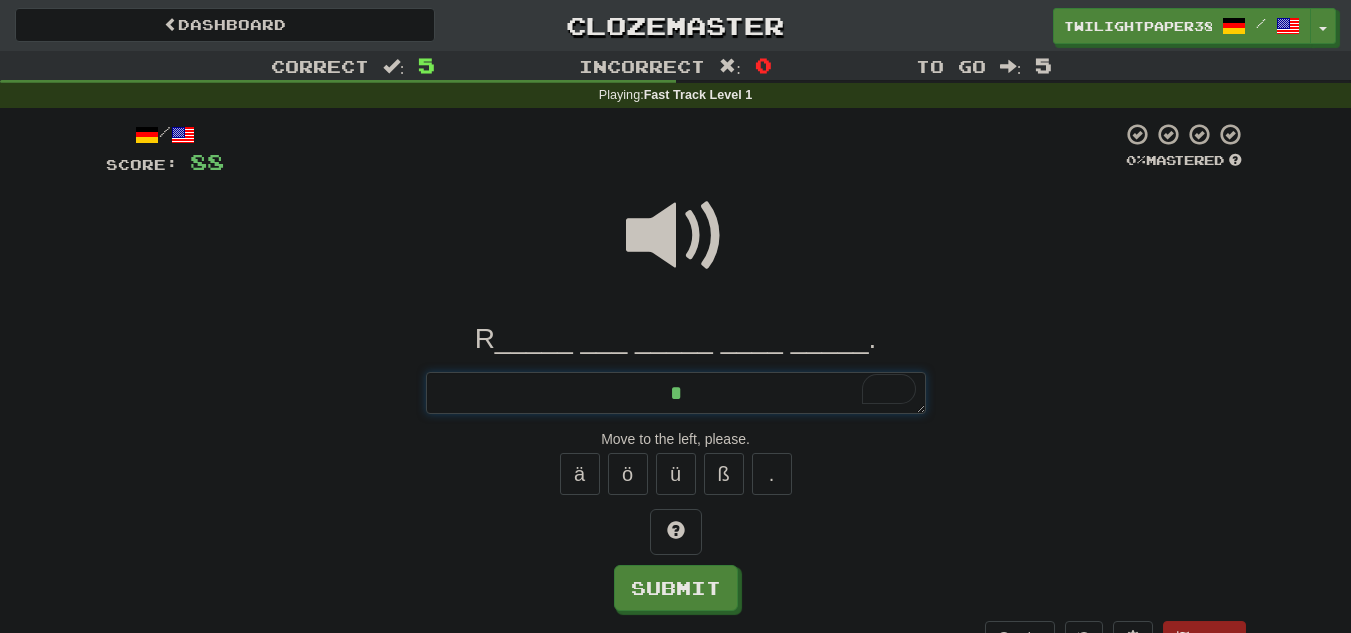 type on "**" 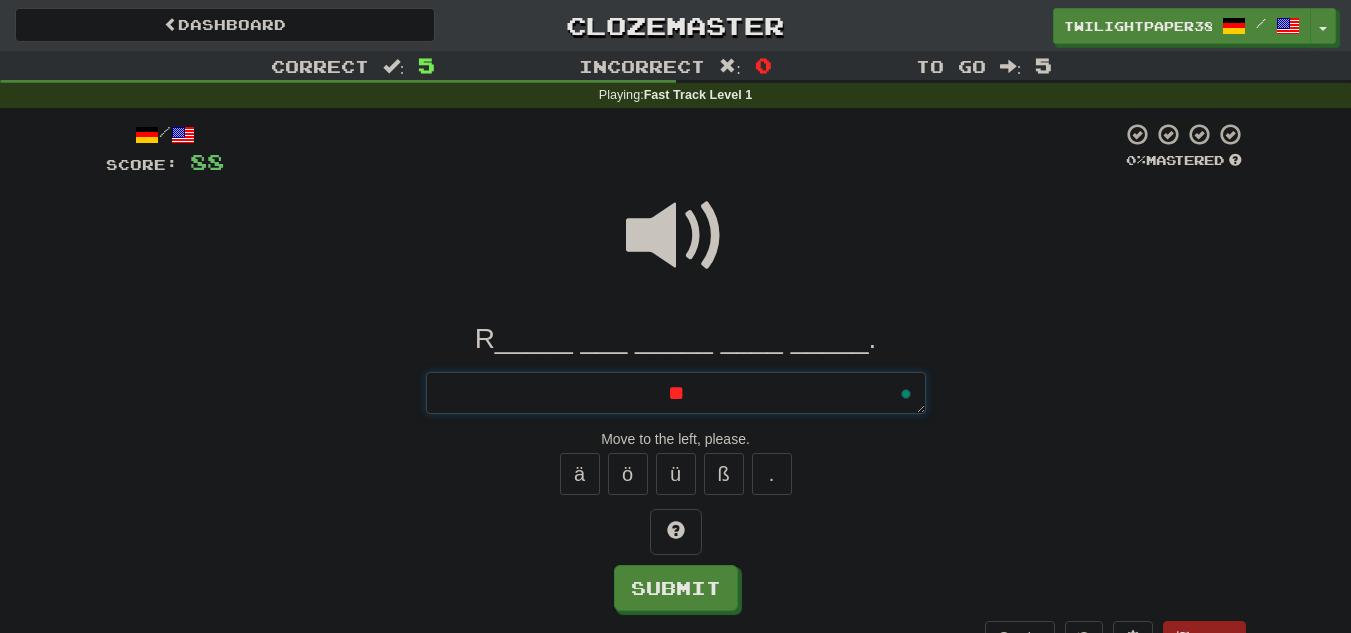 type on "*" 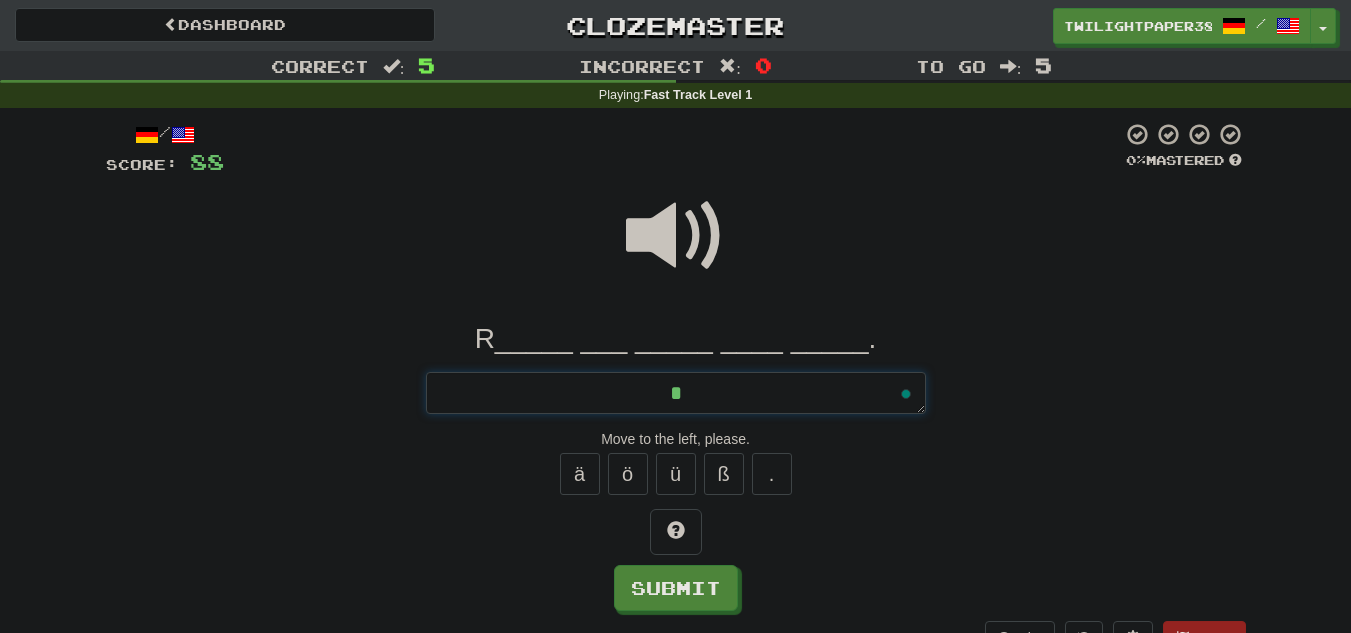 type on "*" 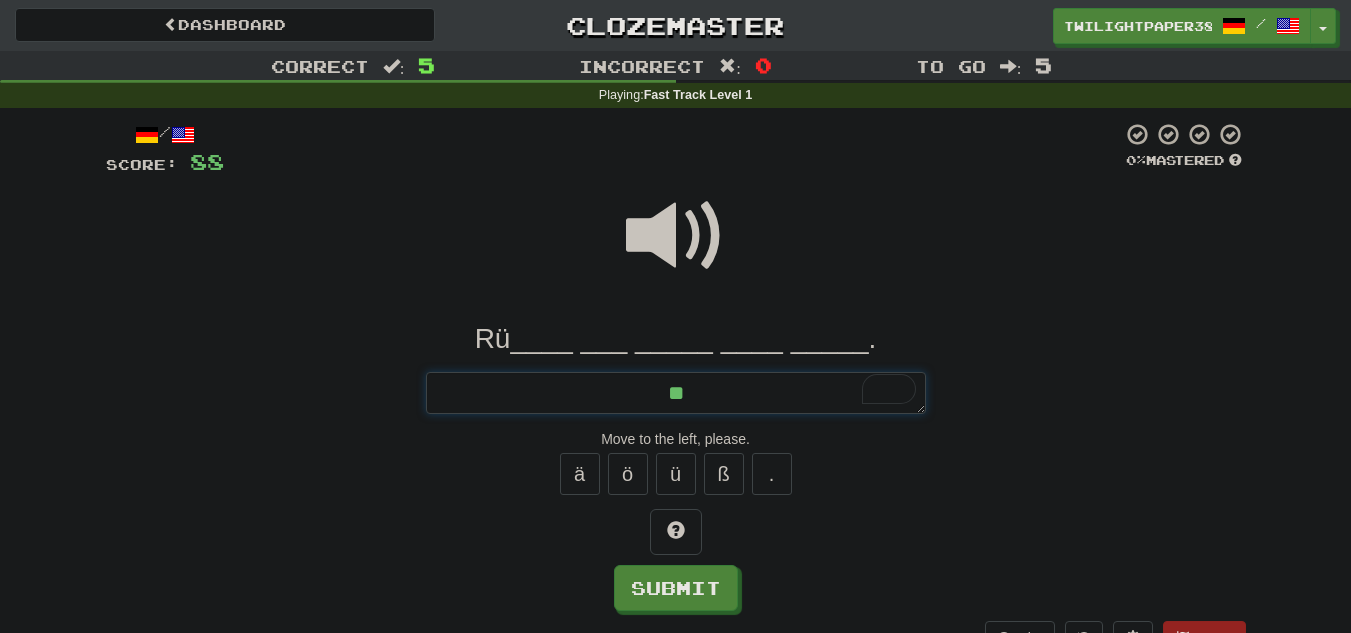 type on "*" 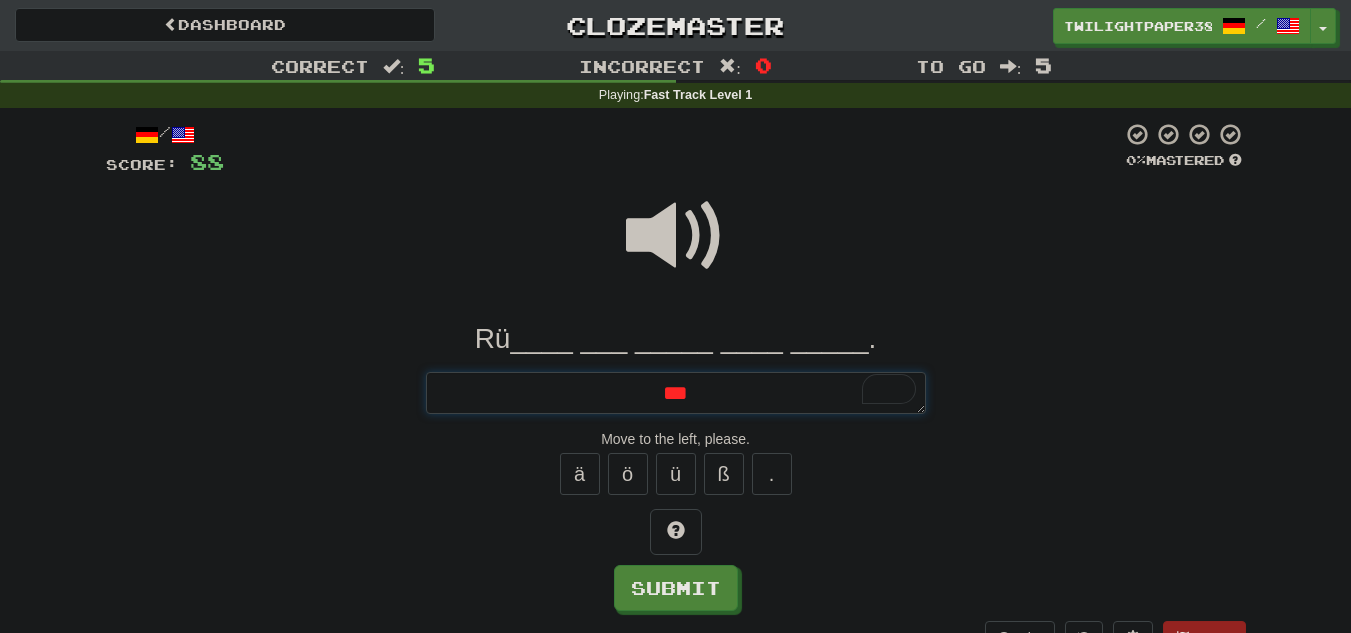 type on "*" 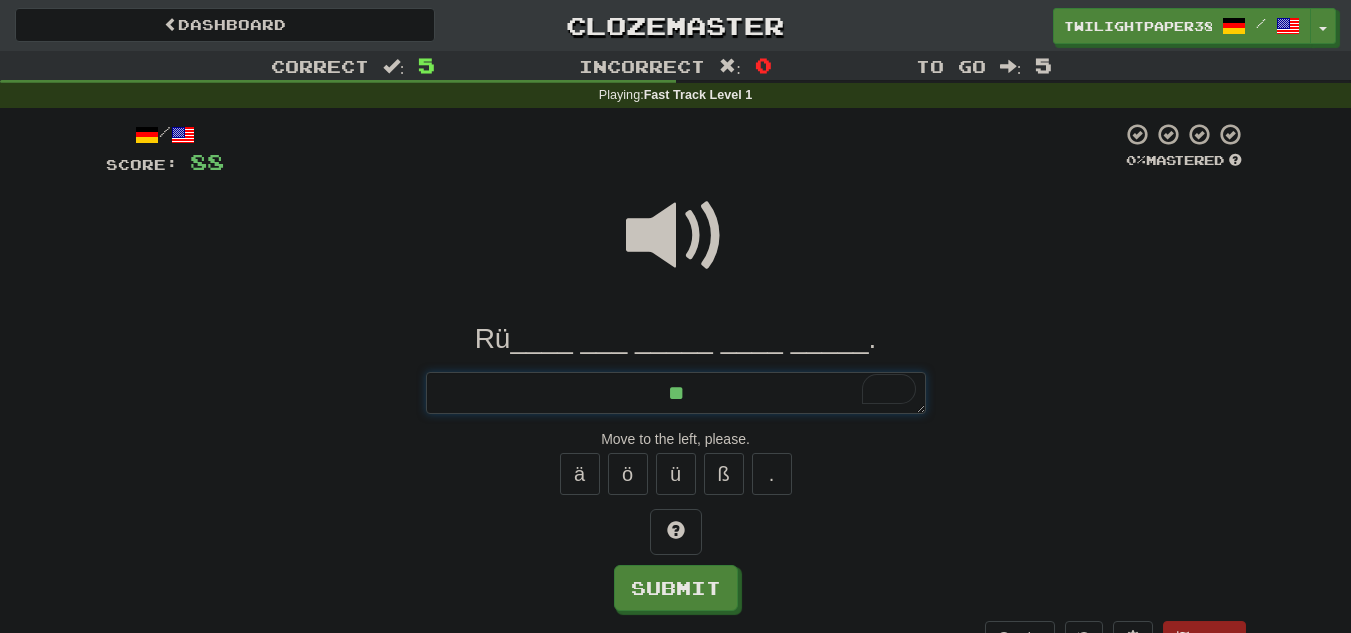 type on "**" 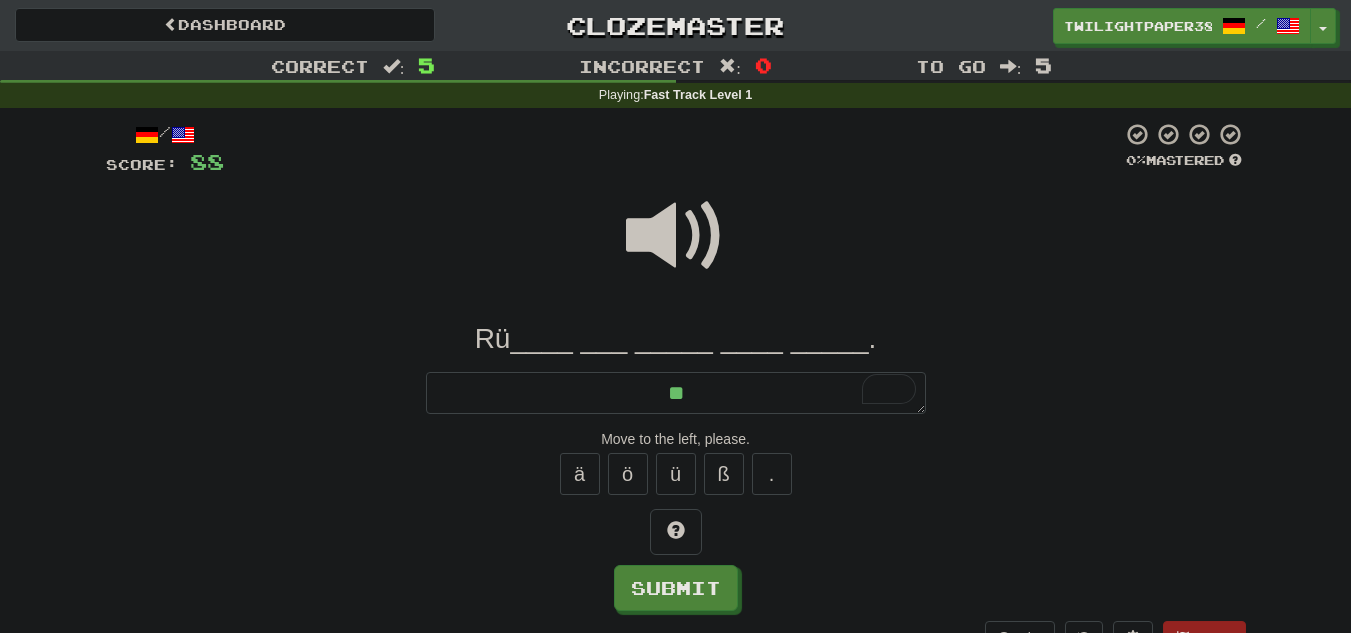click at bounding box center (676, 236) 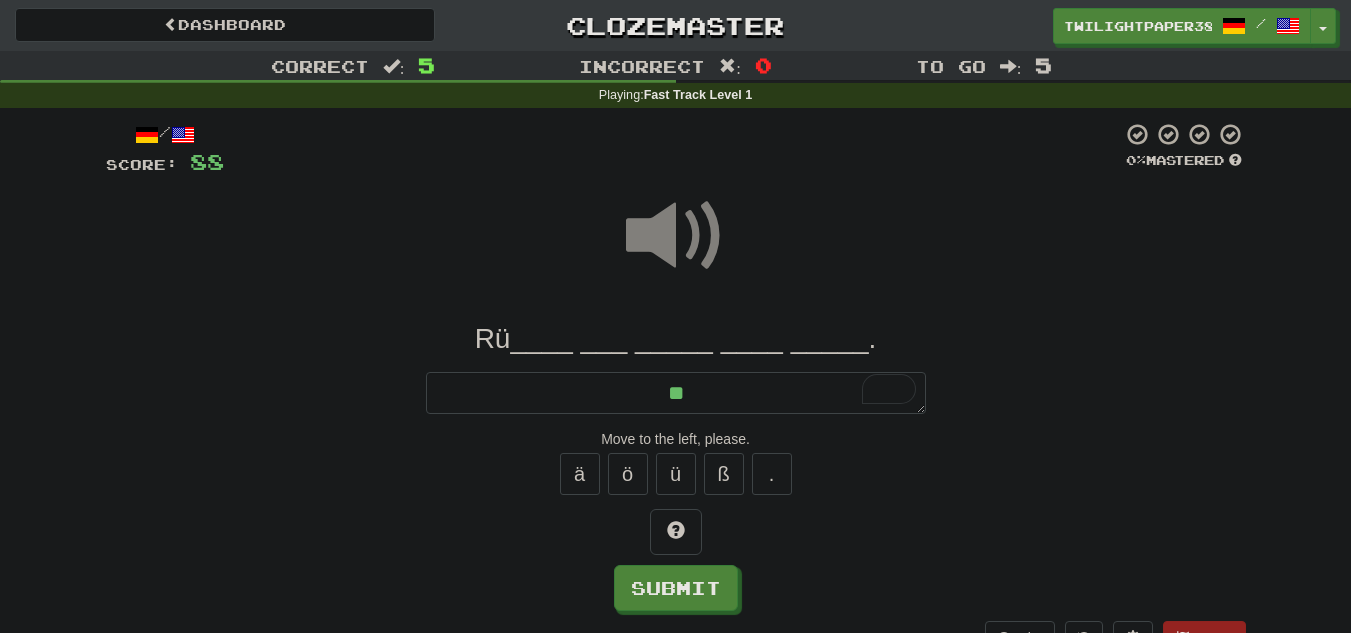 click at bounding box center (676, 236) 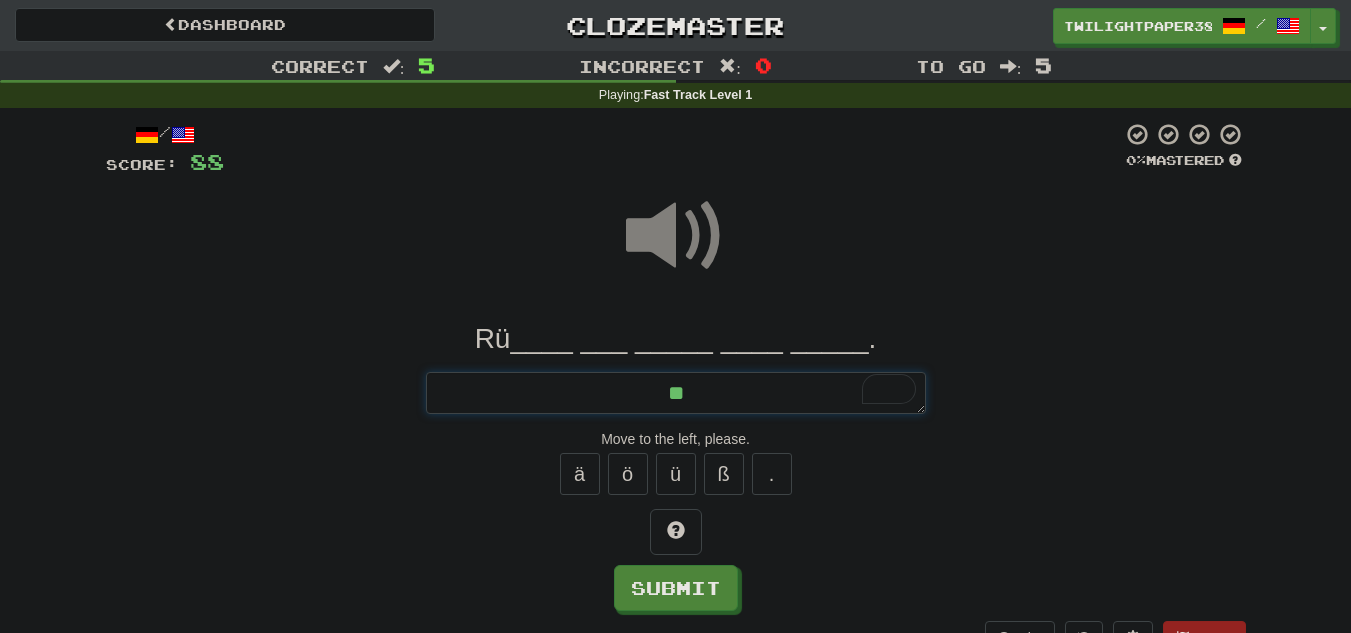 click on "**" at bounding box center [676, 393] 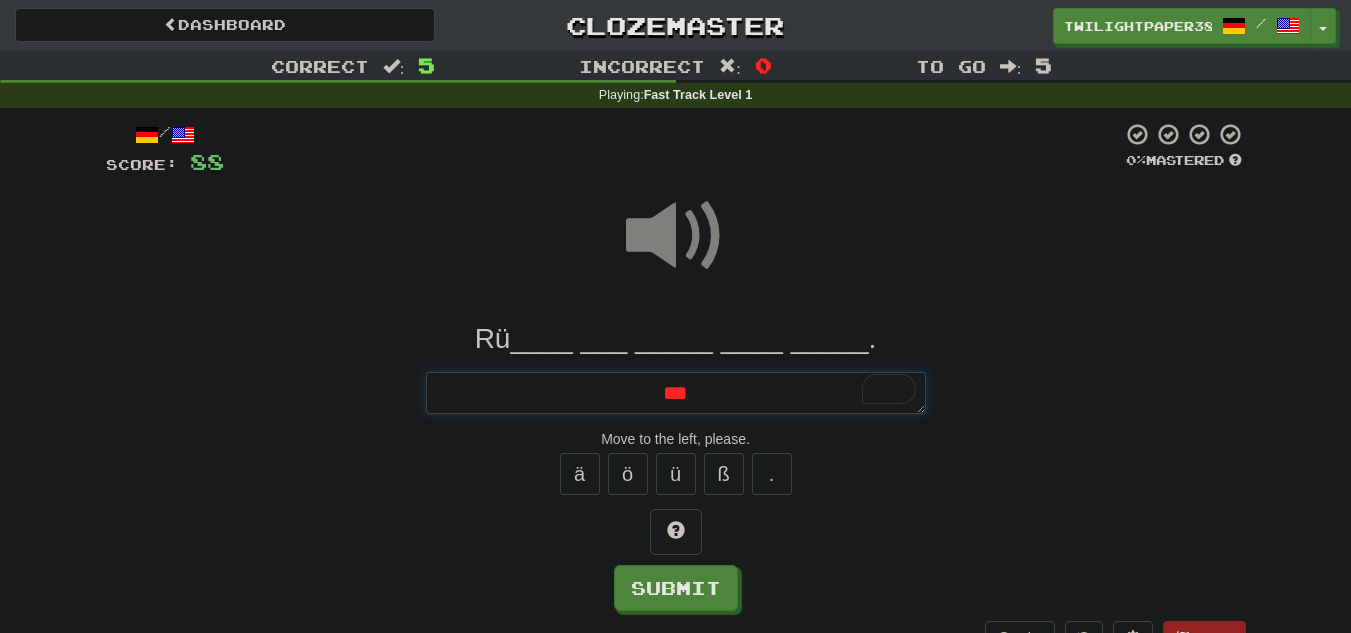 type on "*" 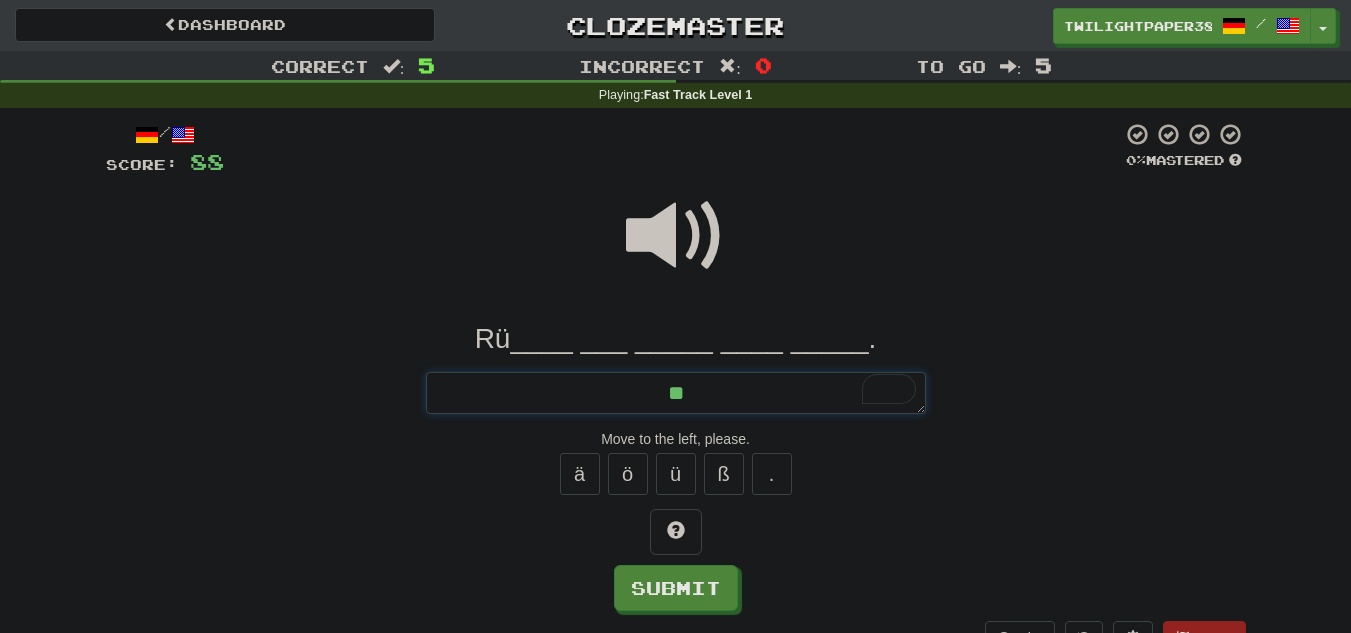 type on "*" 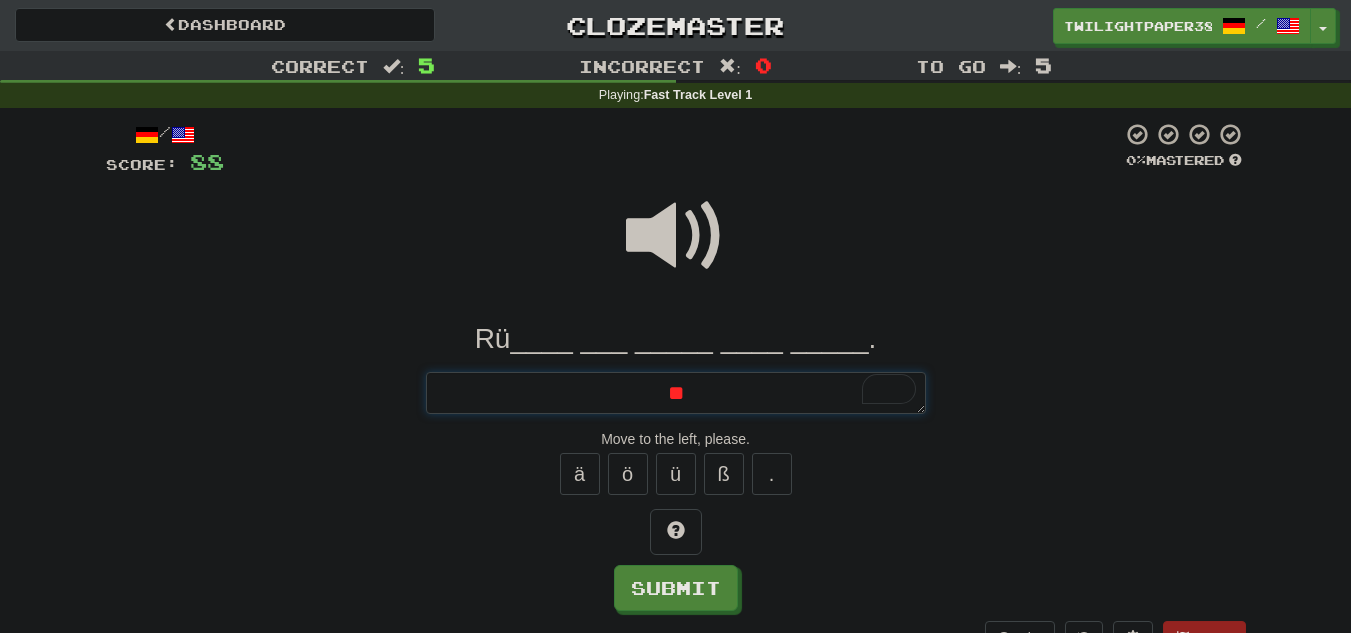 type on "***" 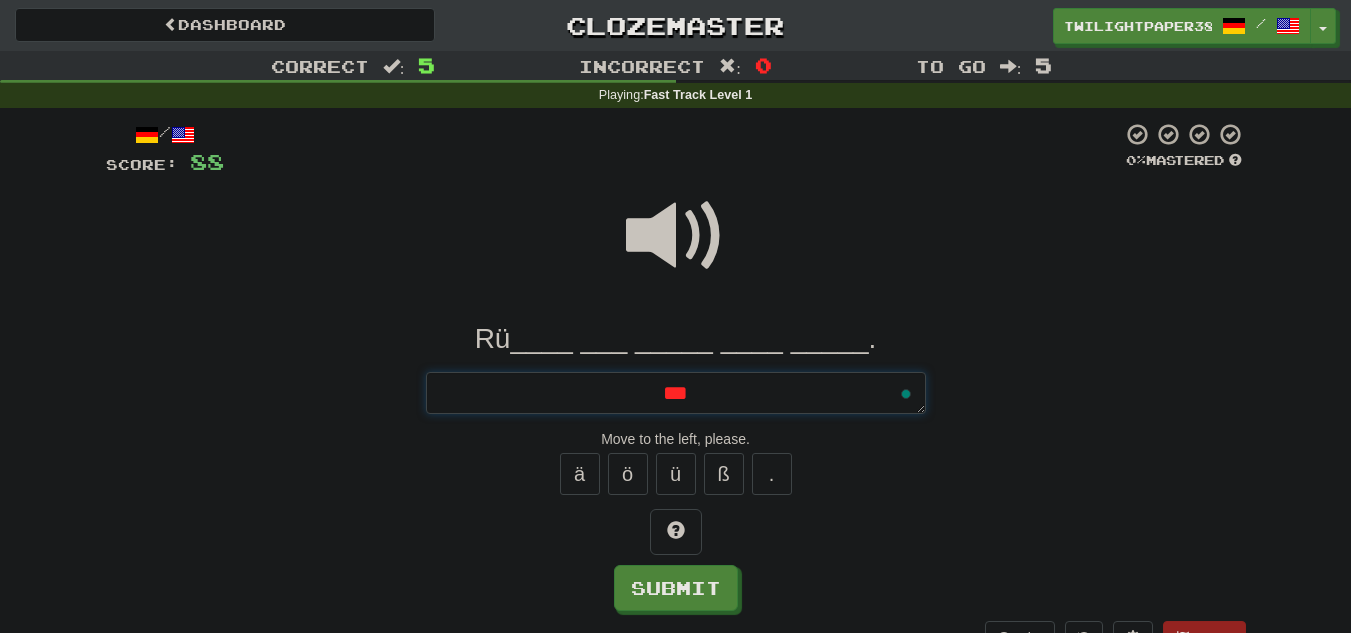 type on "*" 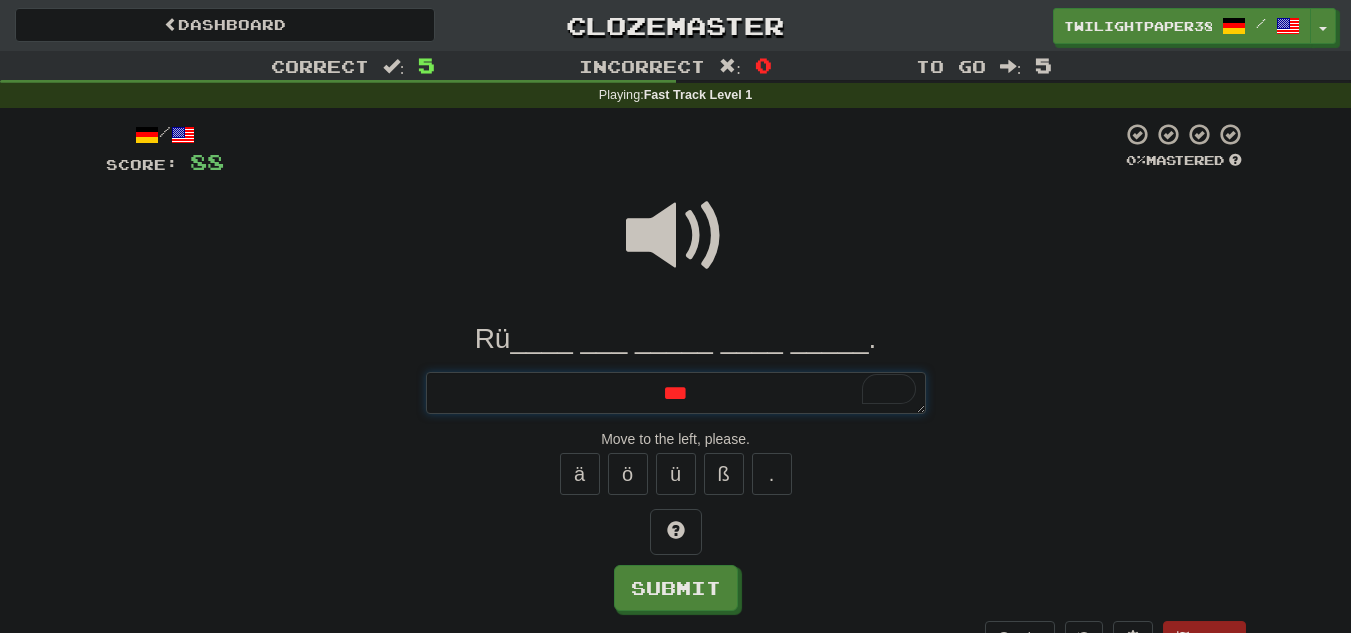 type on "***" 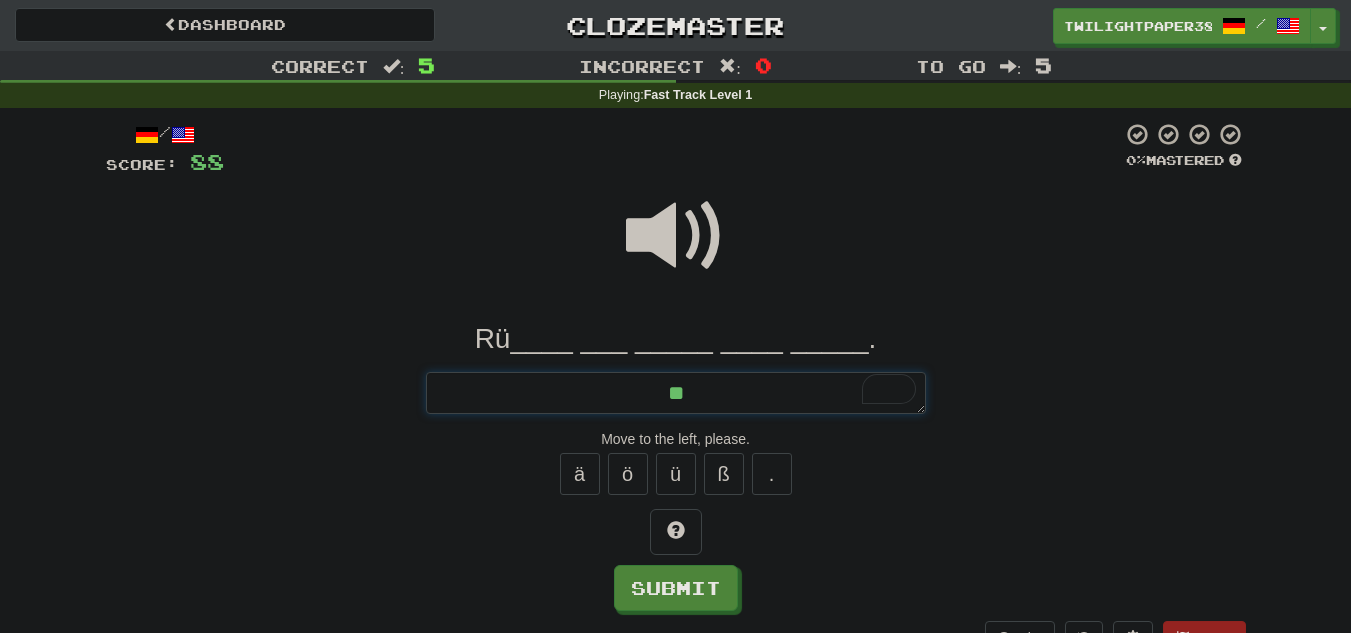 type on "*" 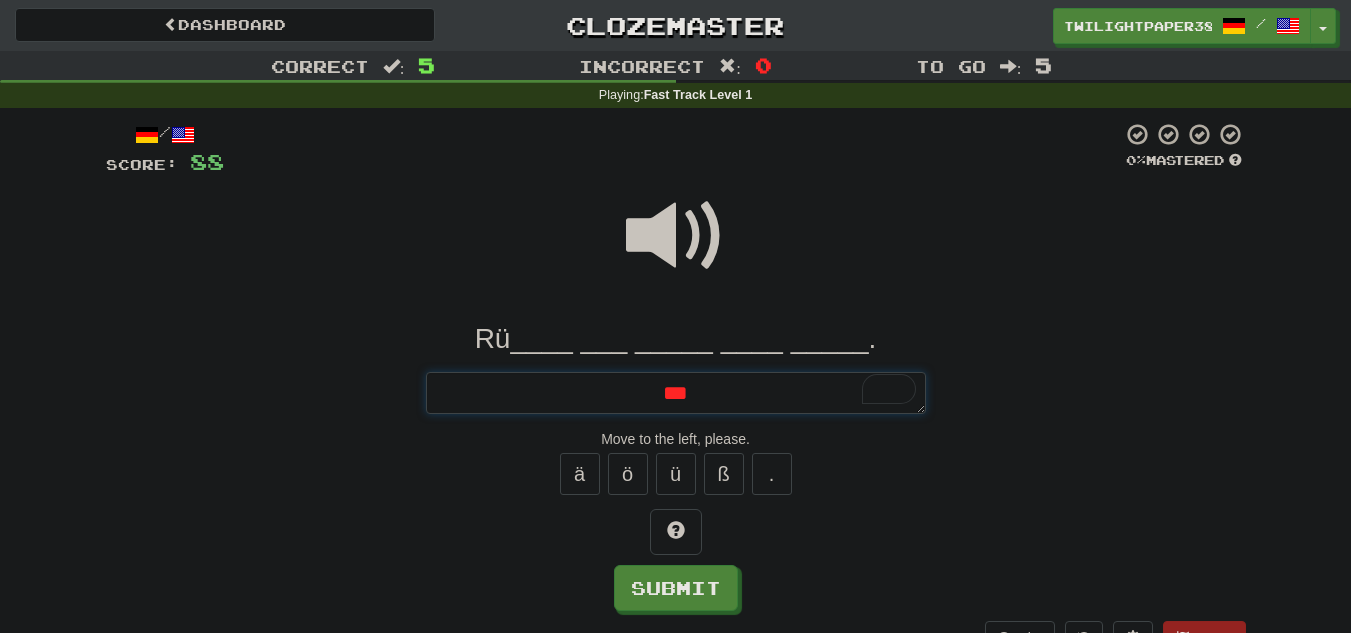 type on "*" 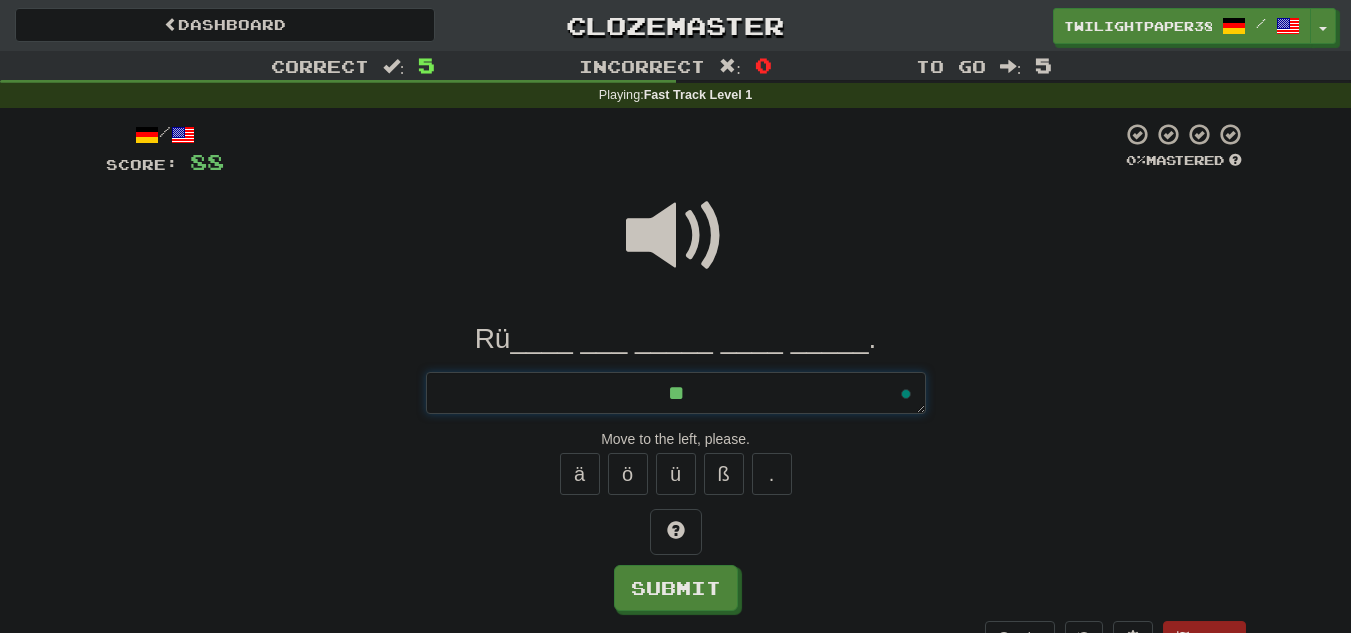 type on "*" 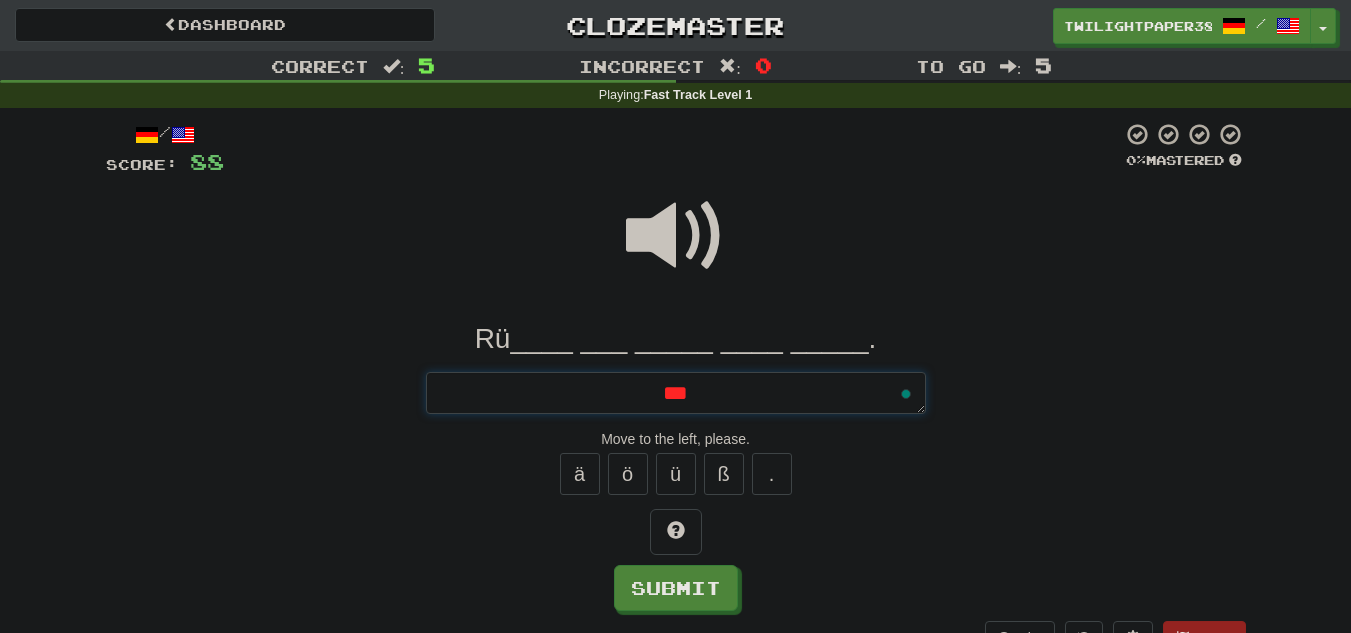 type on "*" 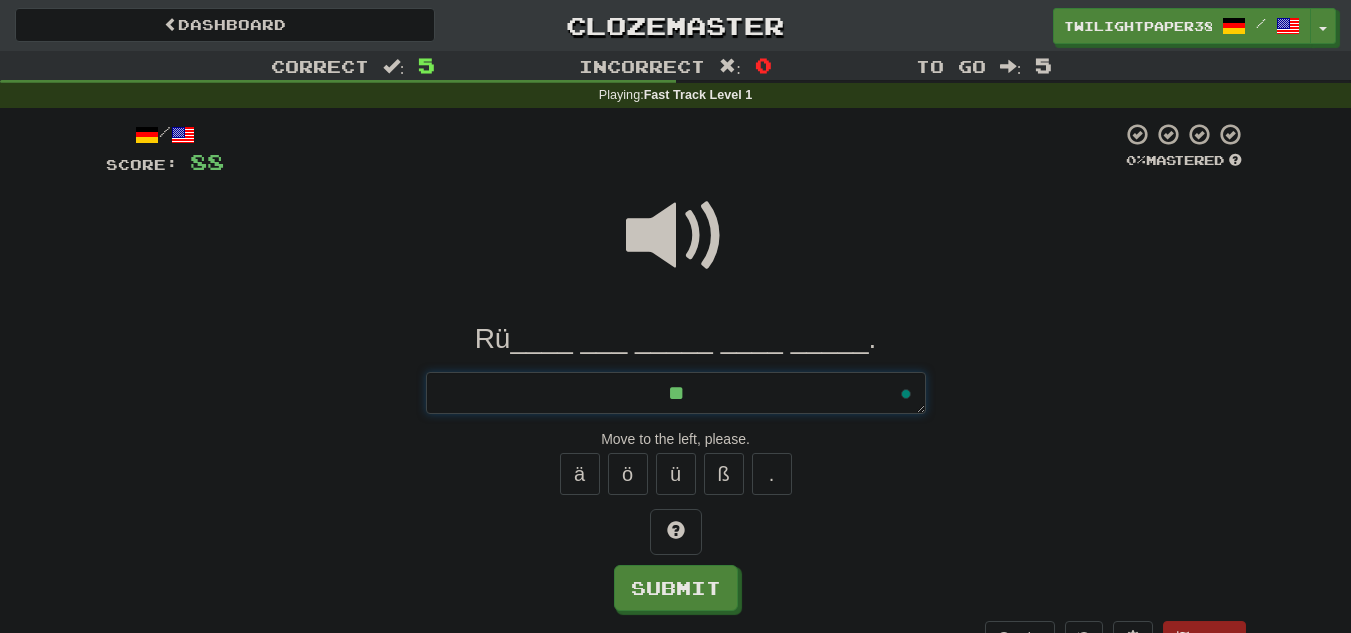 type on "*" 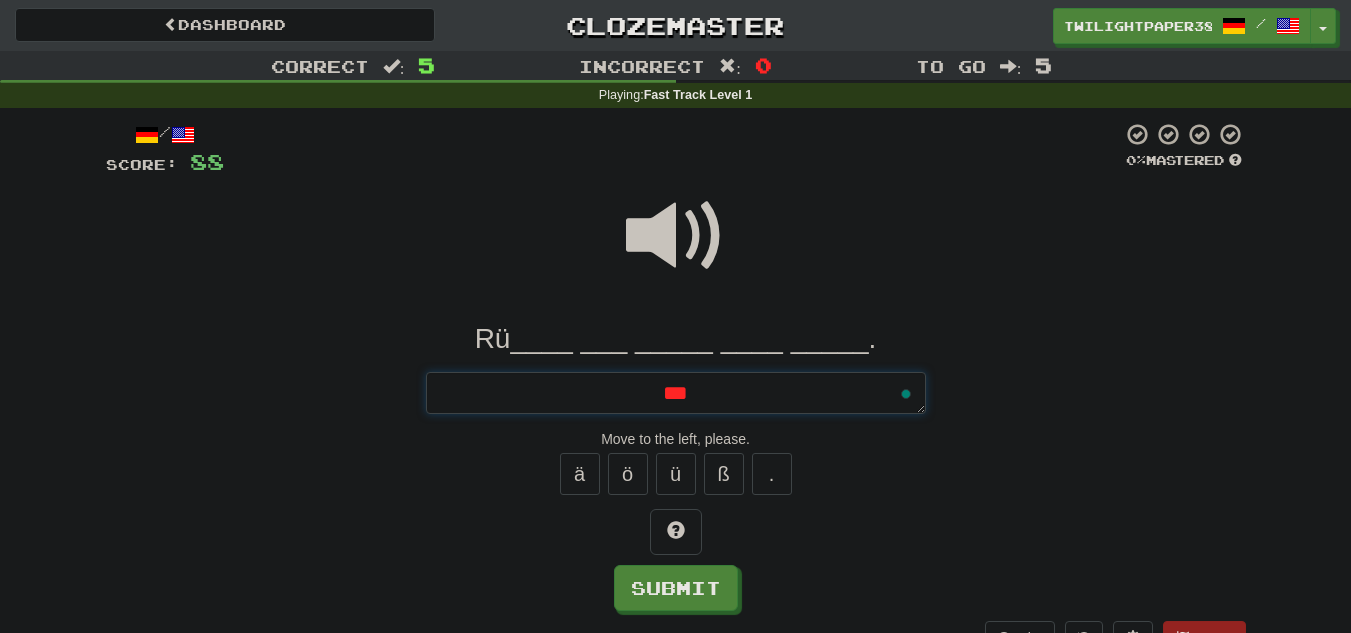 type on "*" 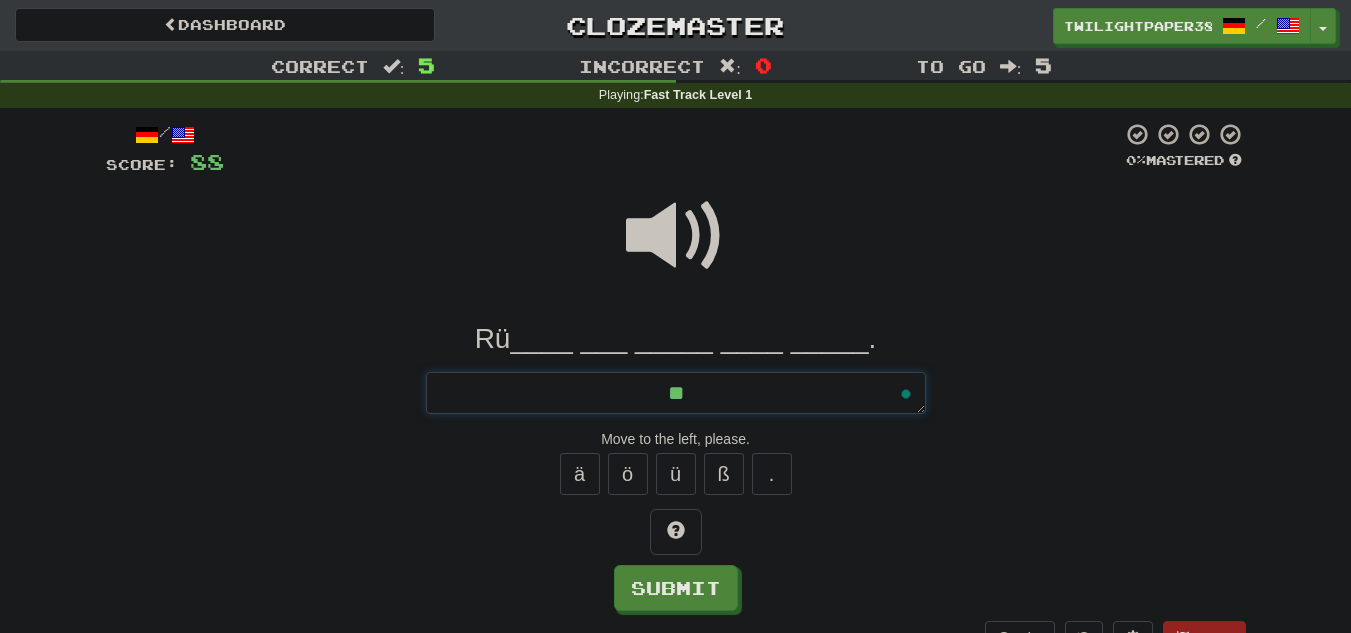 type on "*" 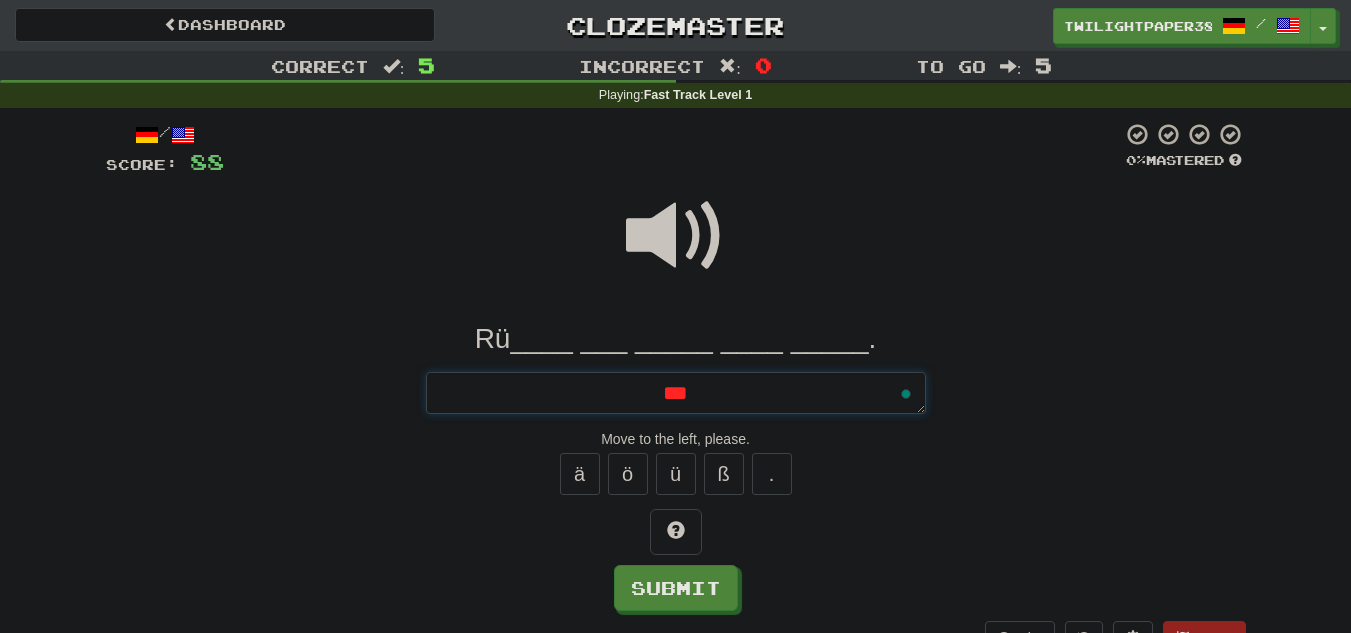 type on "*" 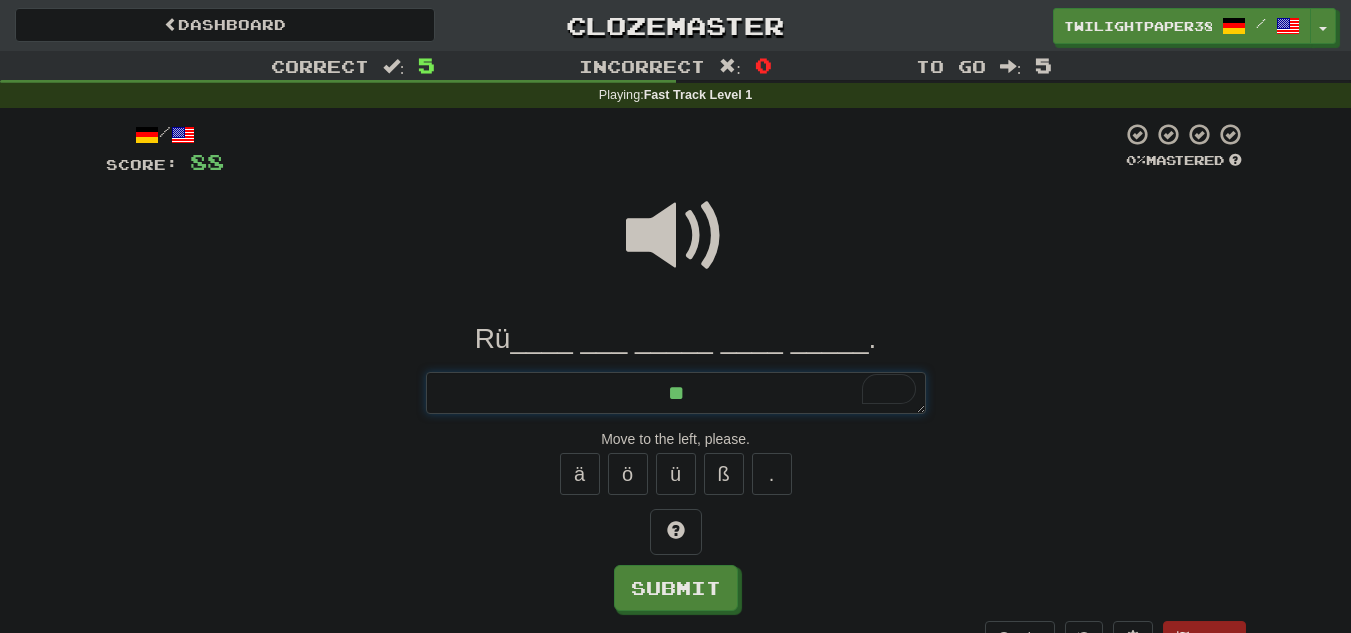type on "**" 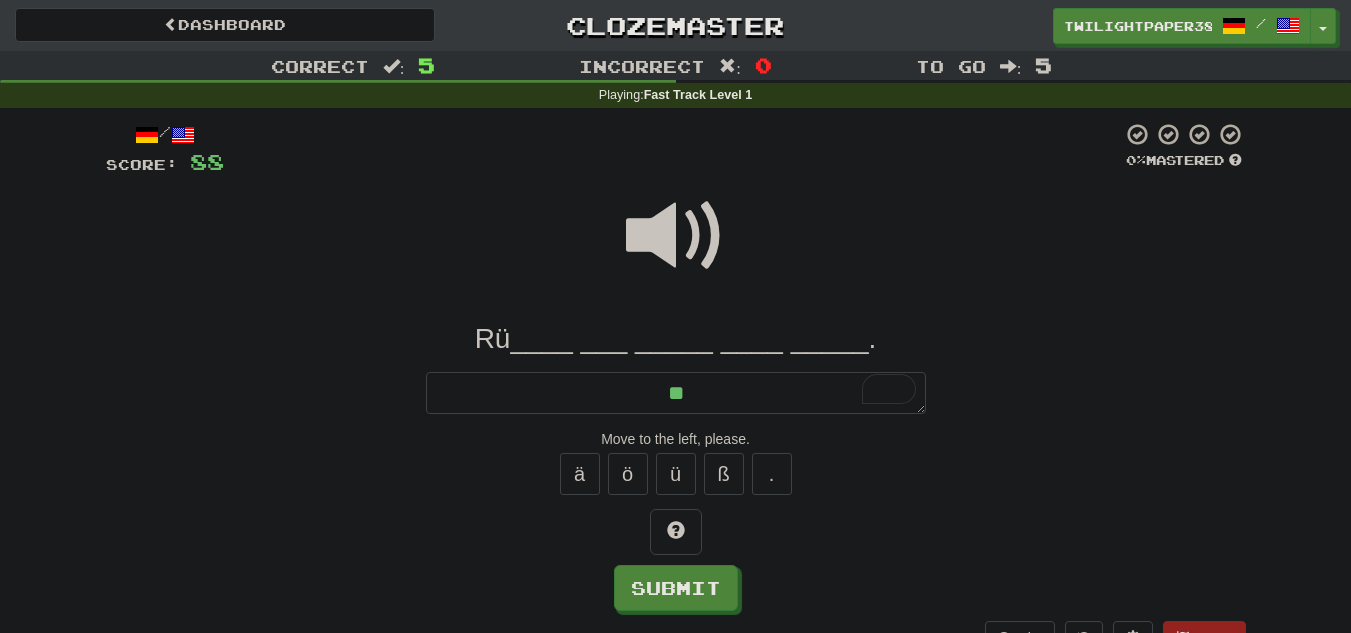 click at bounding box center [676, 236] 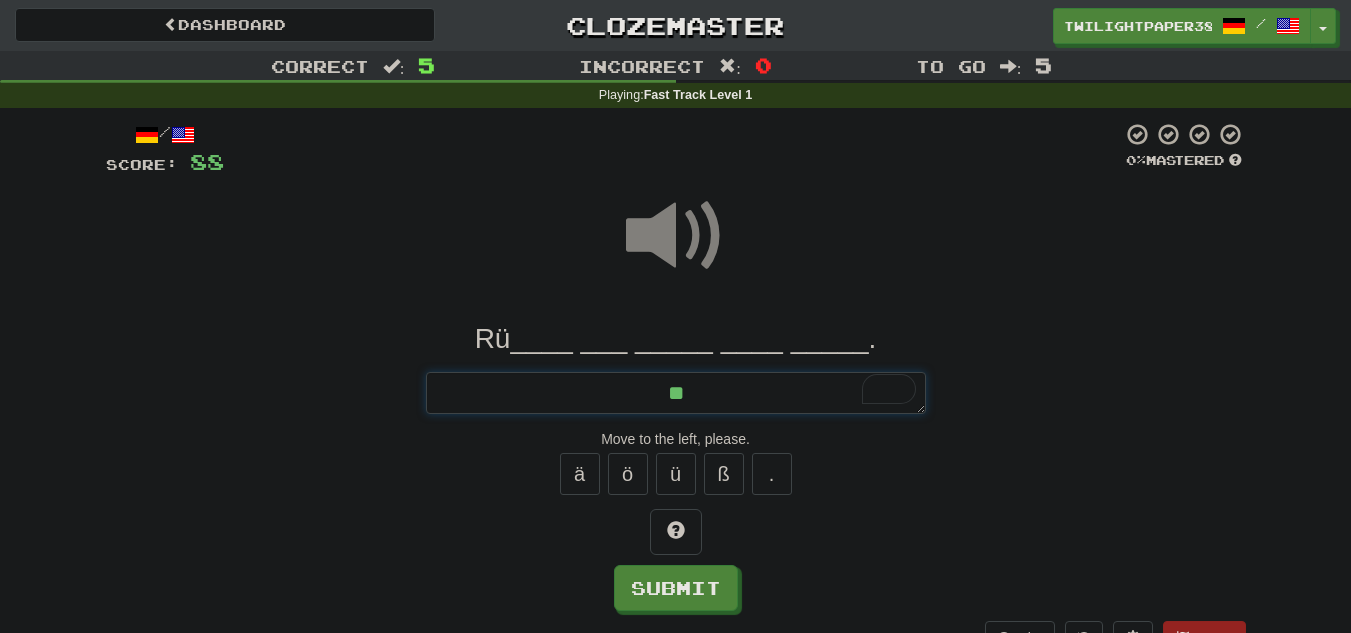 click on "**" at bounding box center [676, 393] 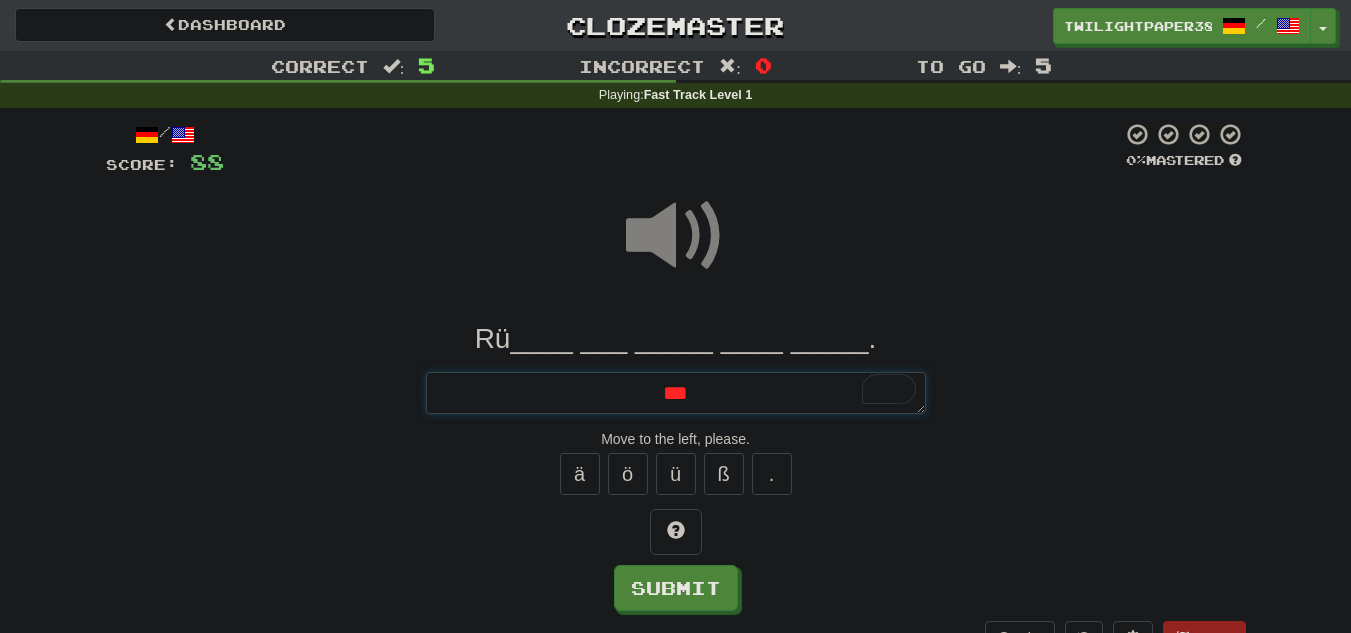 type on "*" 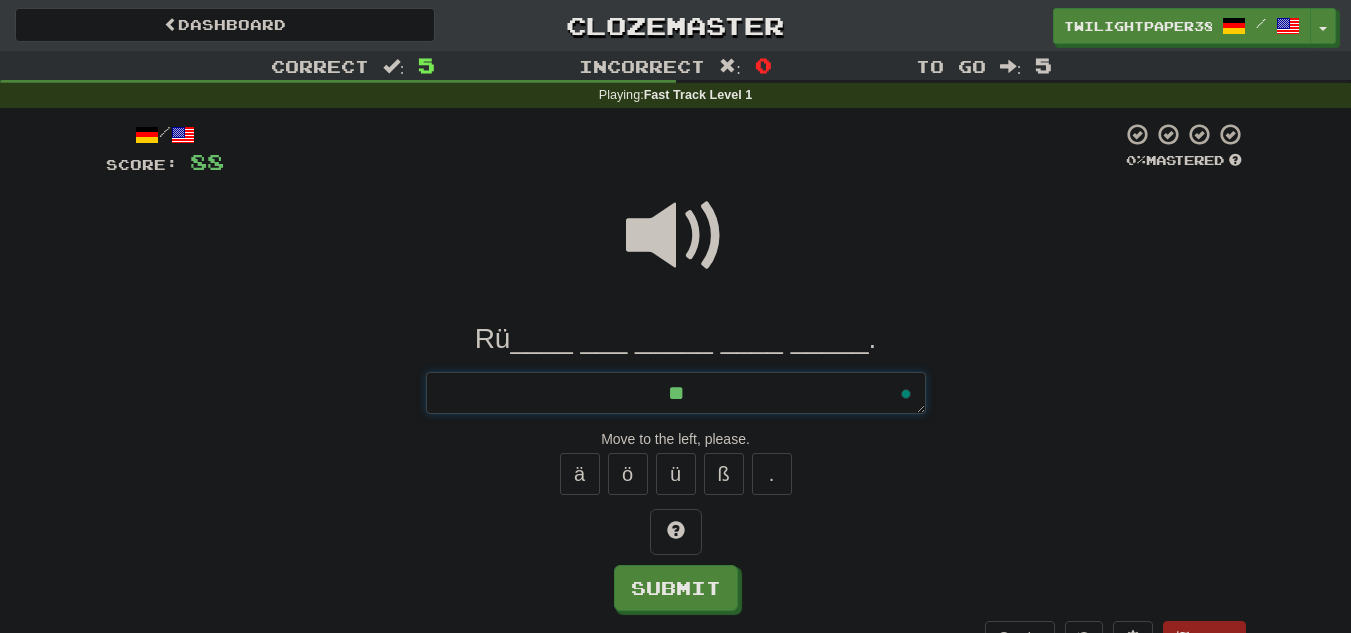 type on "*" 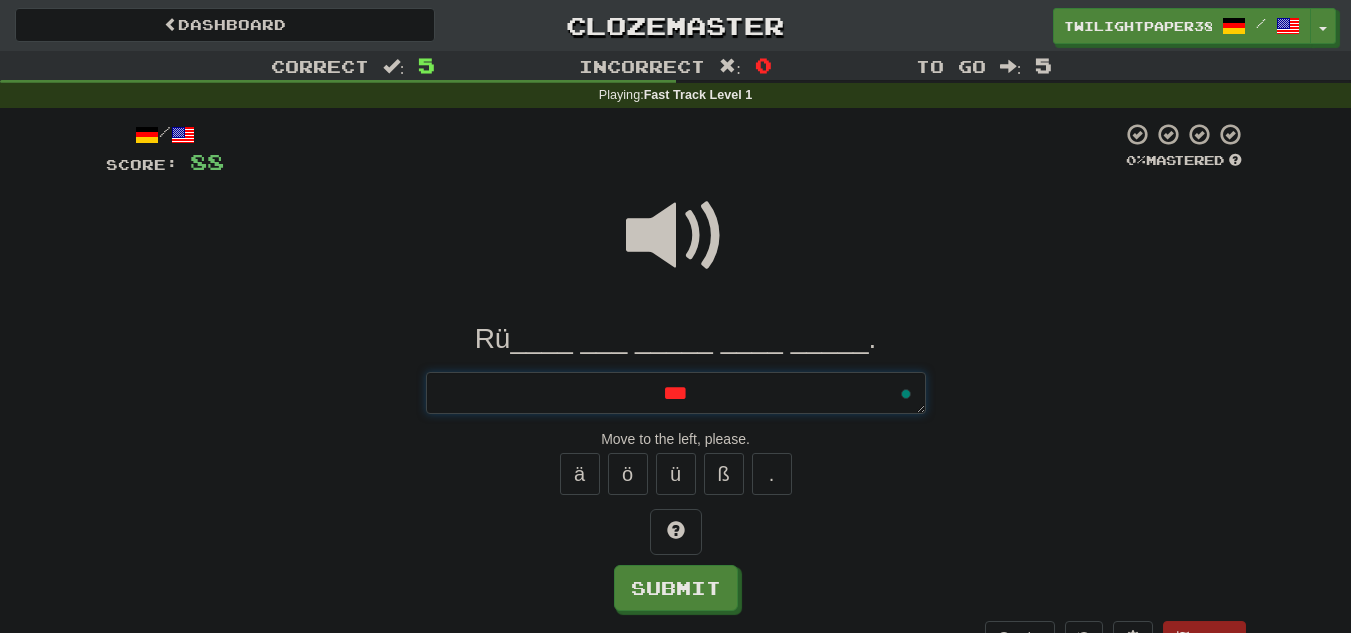 type on "*" 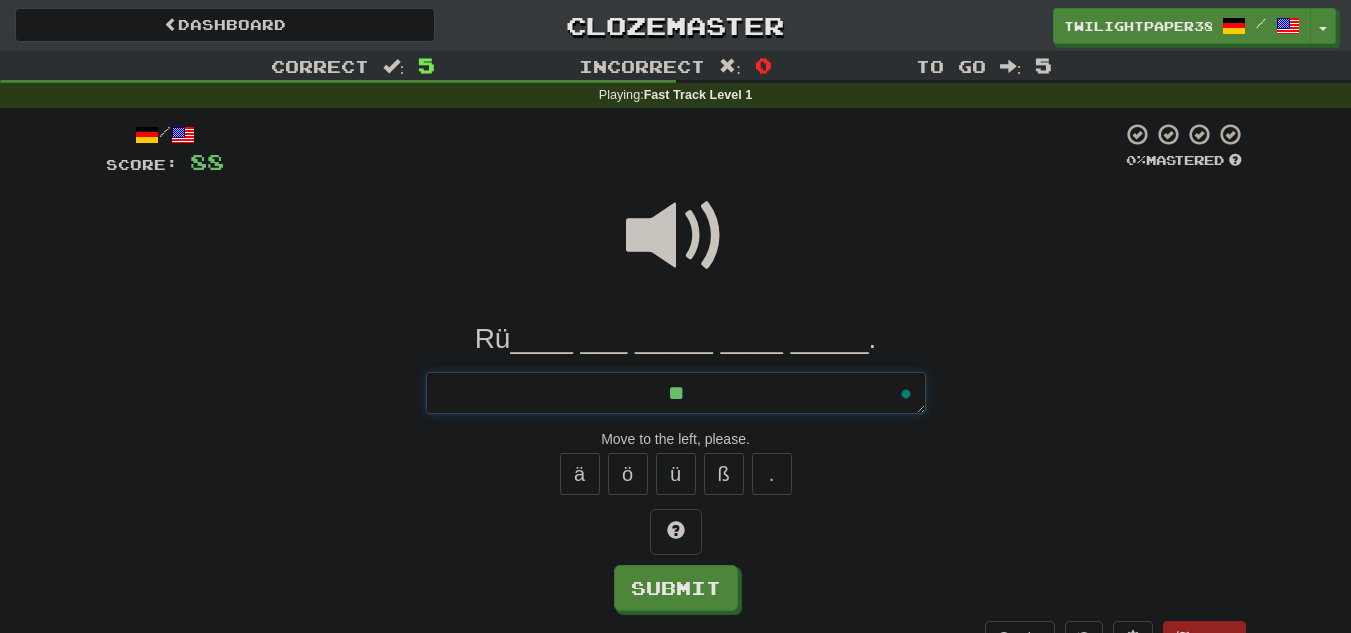 type on "*" 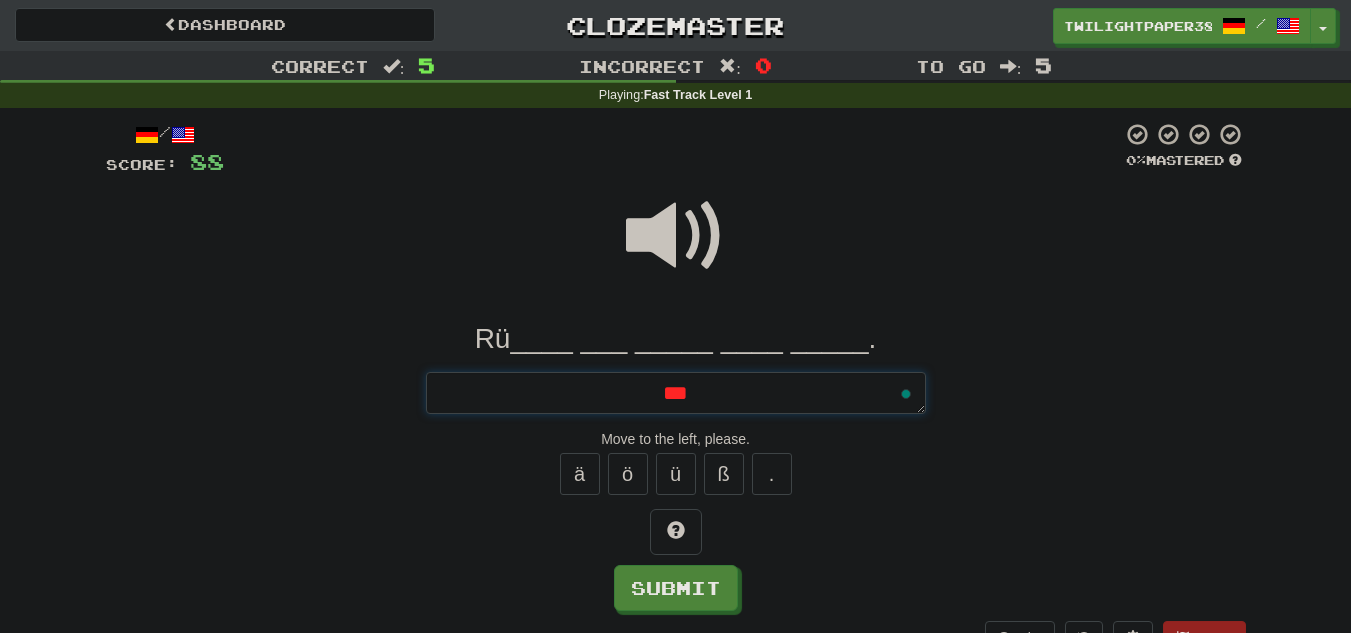 type on "*" 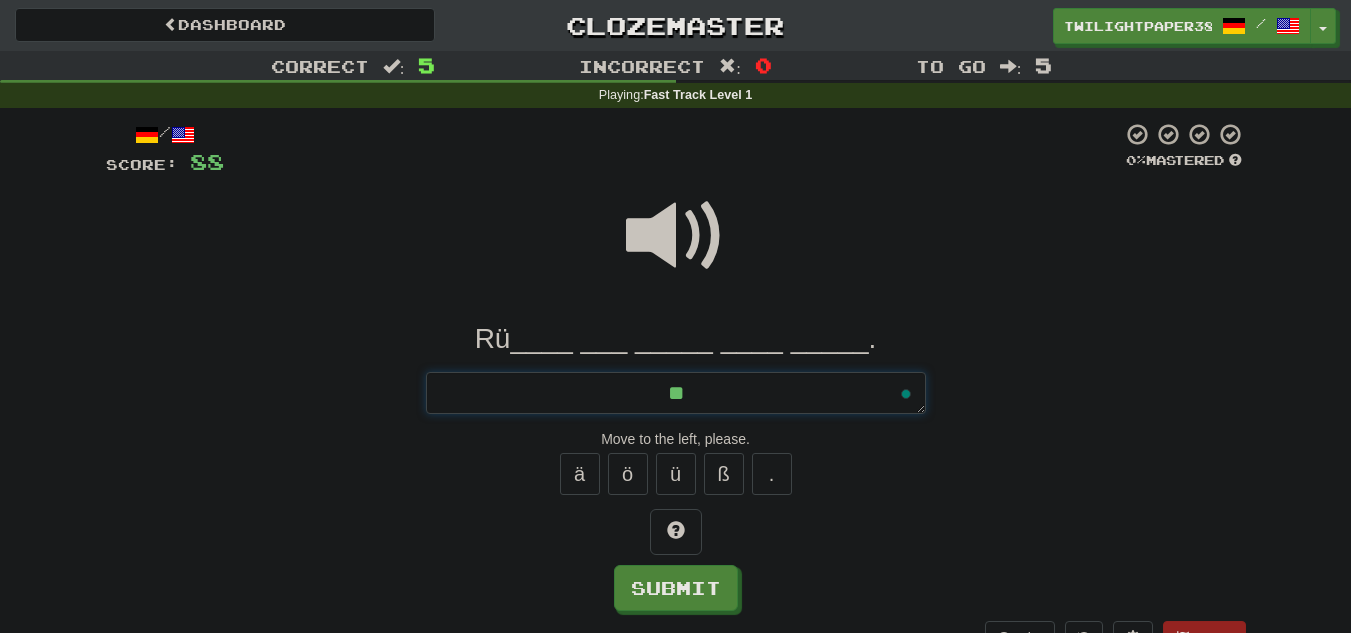 type on "*" 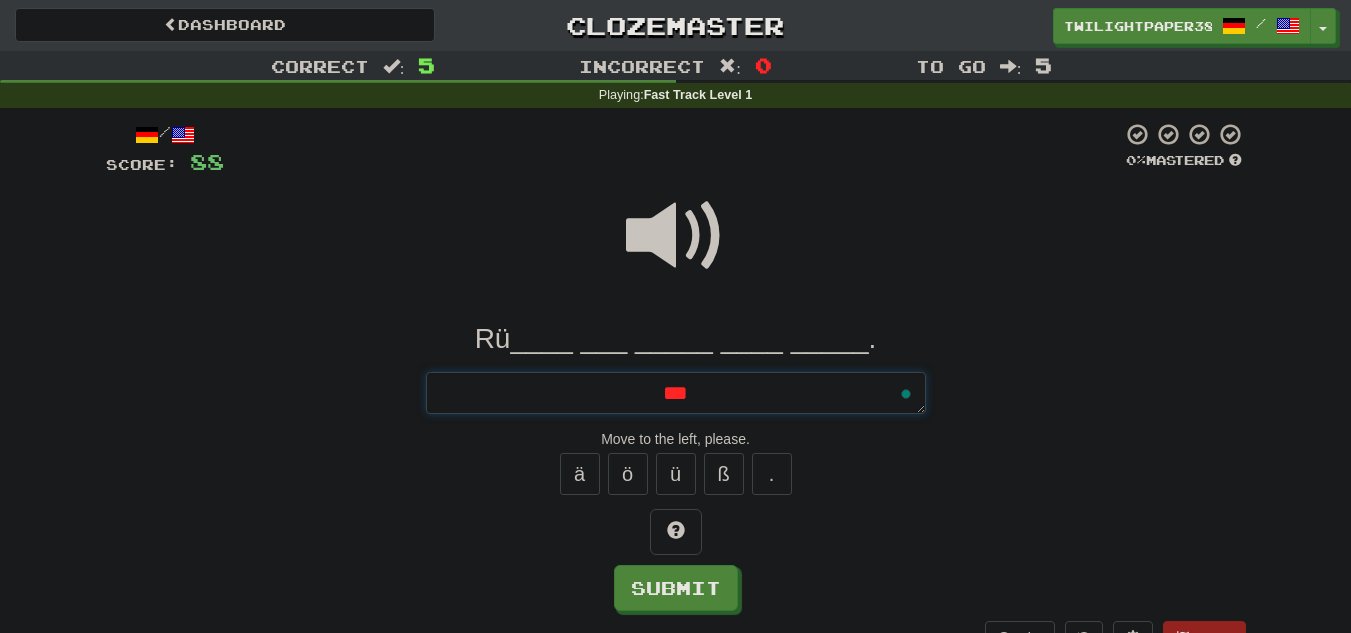 type on "*" 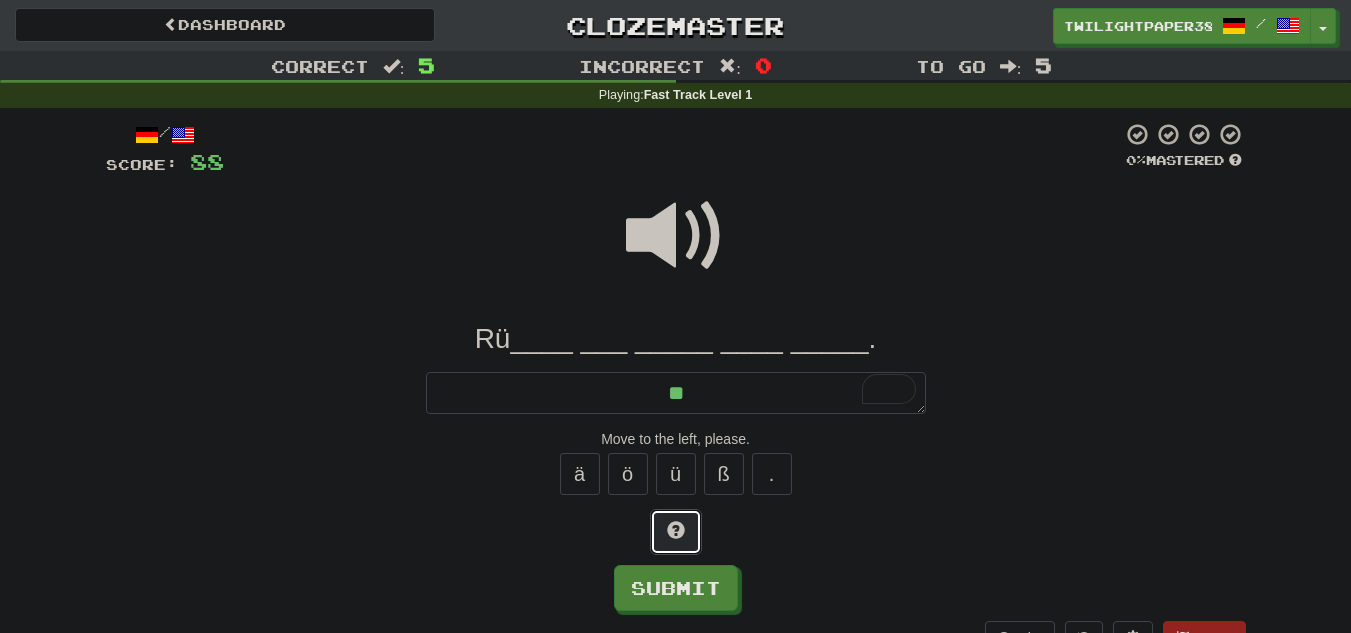 click at bounding box center (676, 530) 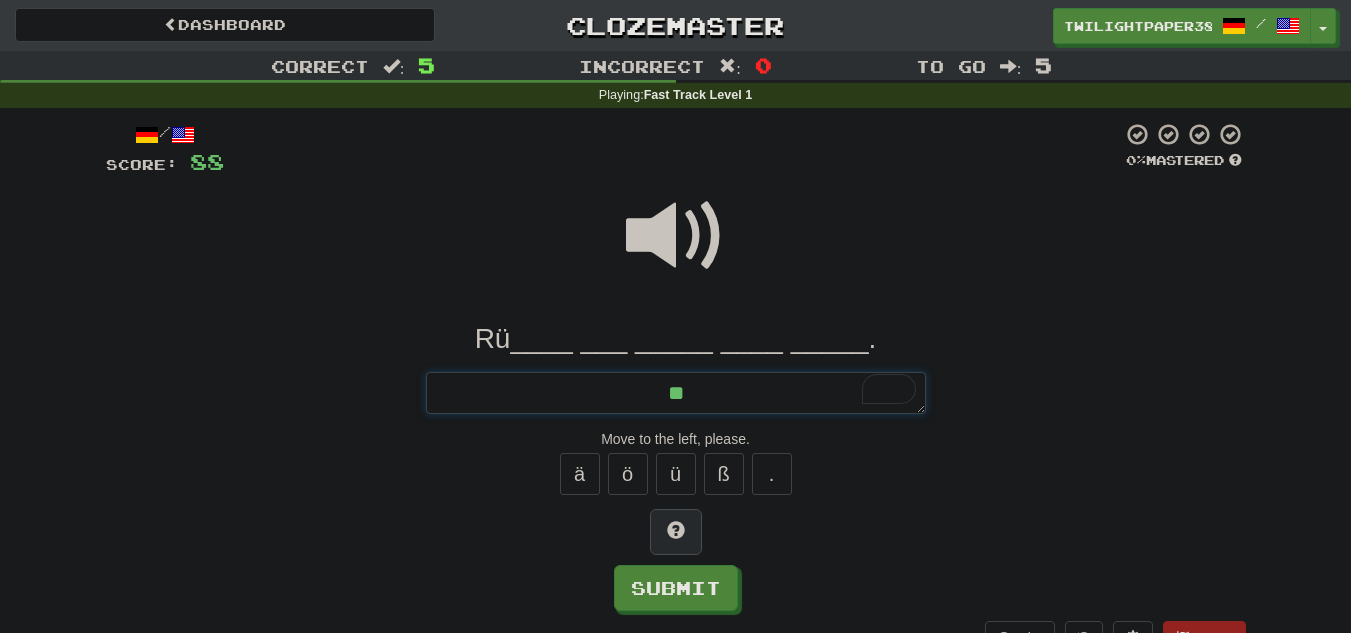 type on "*" 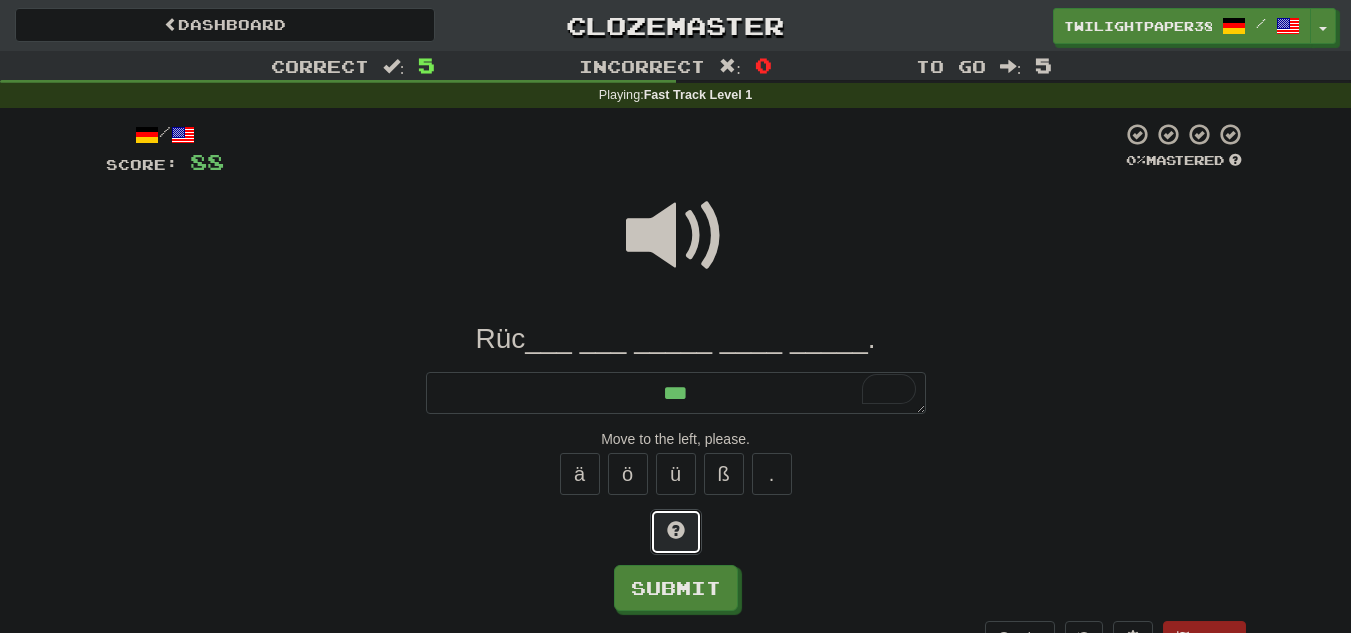 click at bounding box center [676, 530] 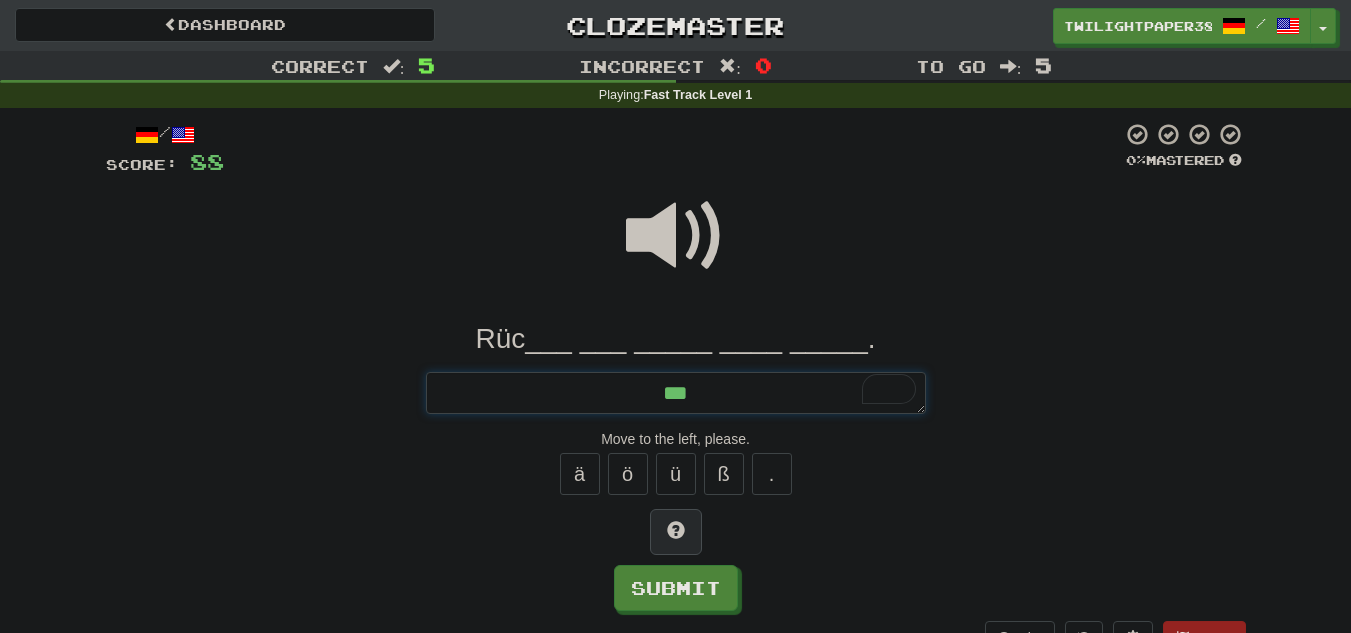 type on "*" 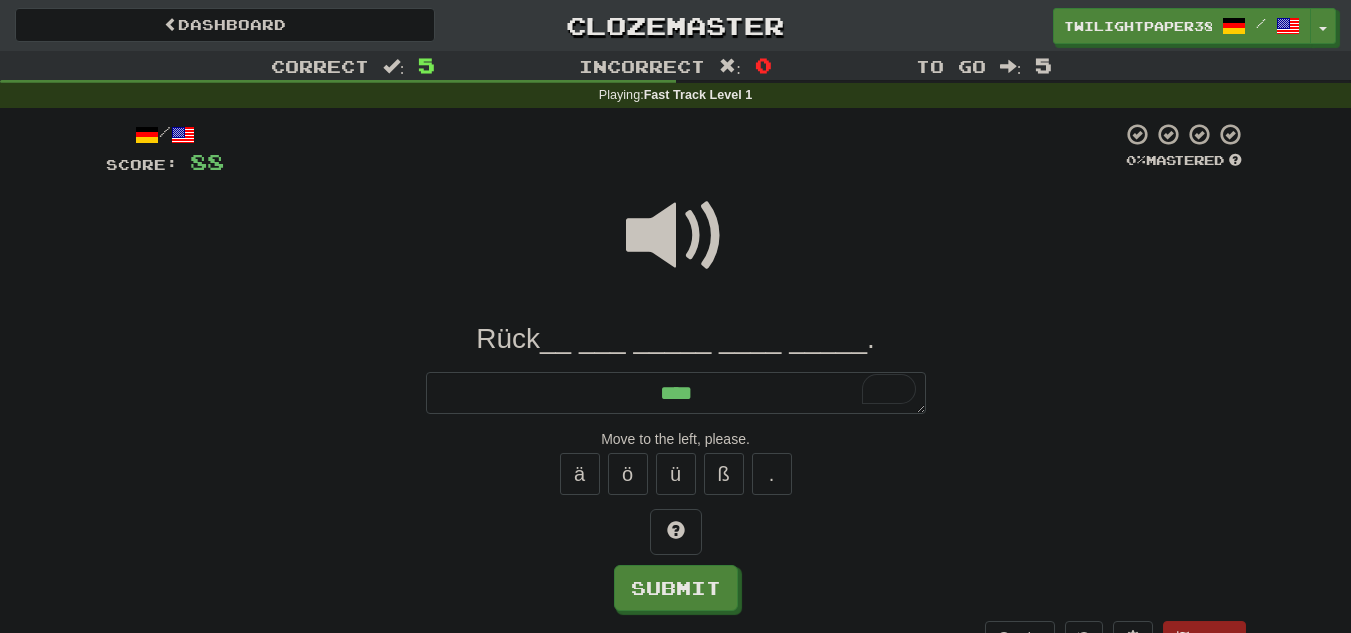 click at bounding box center [676, 236] 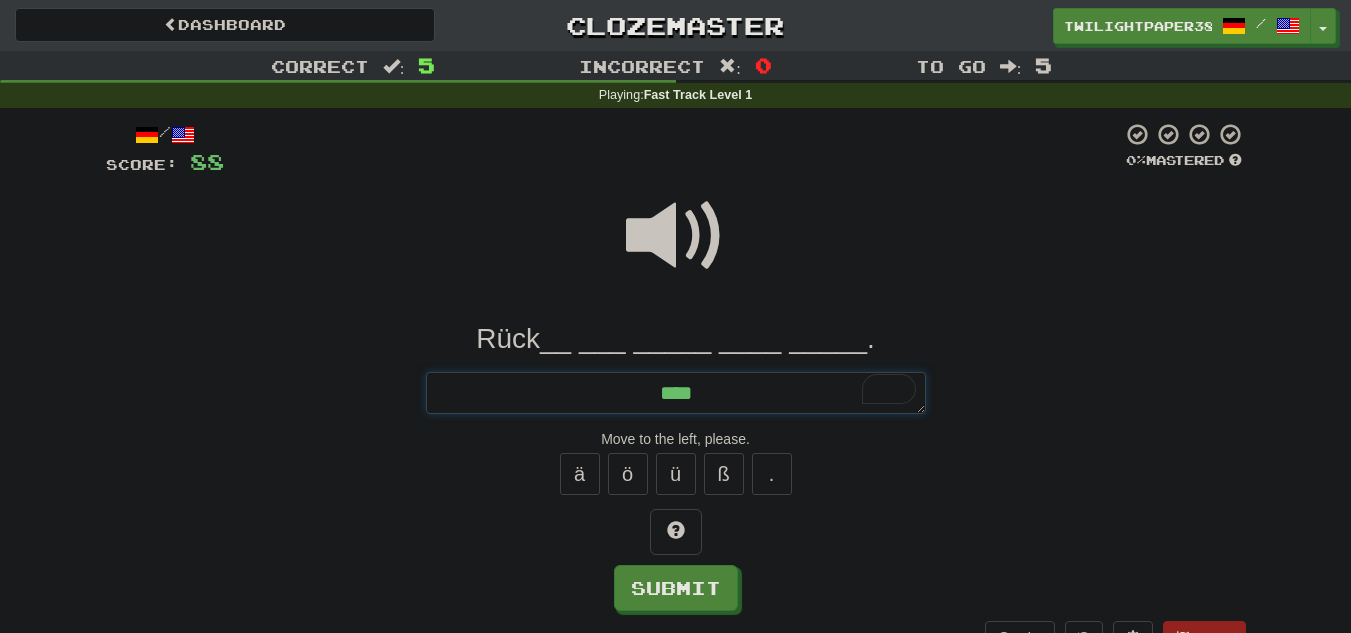 click on "****" at bounding box center (676, 393) 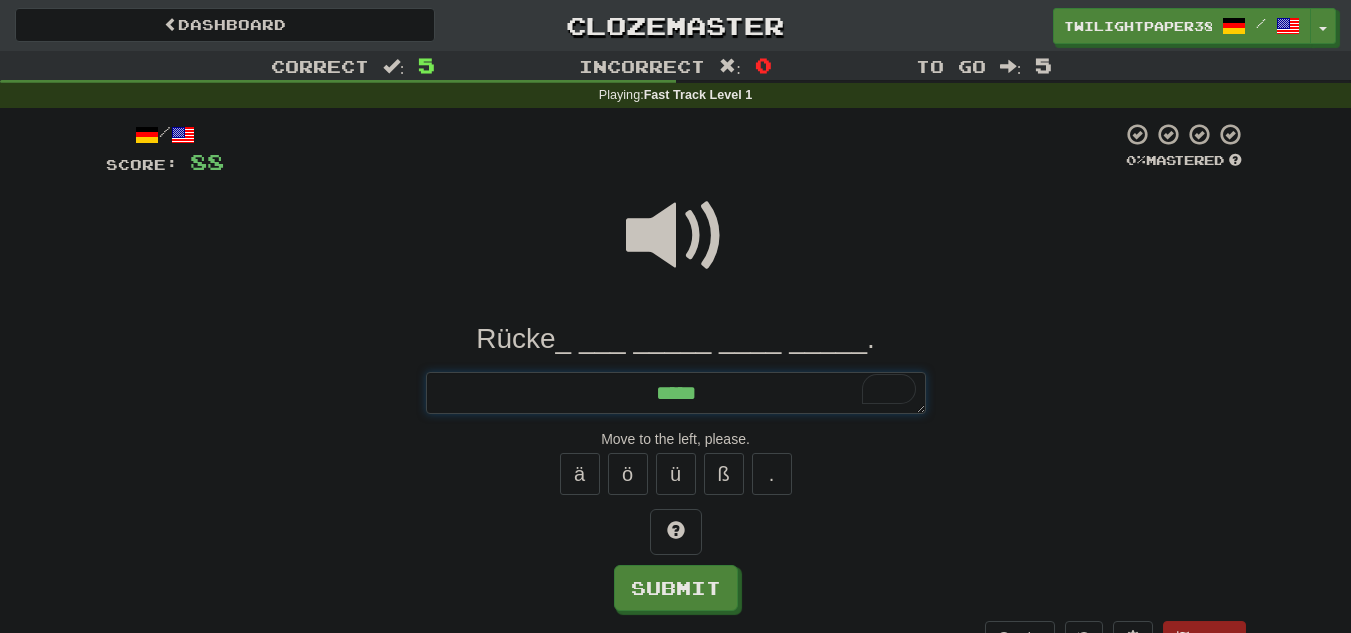 type on "*" 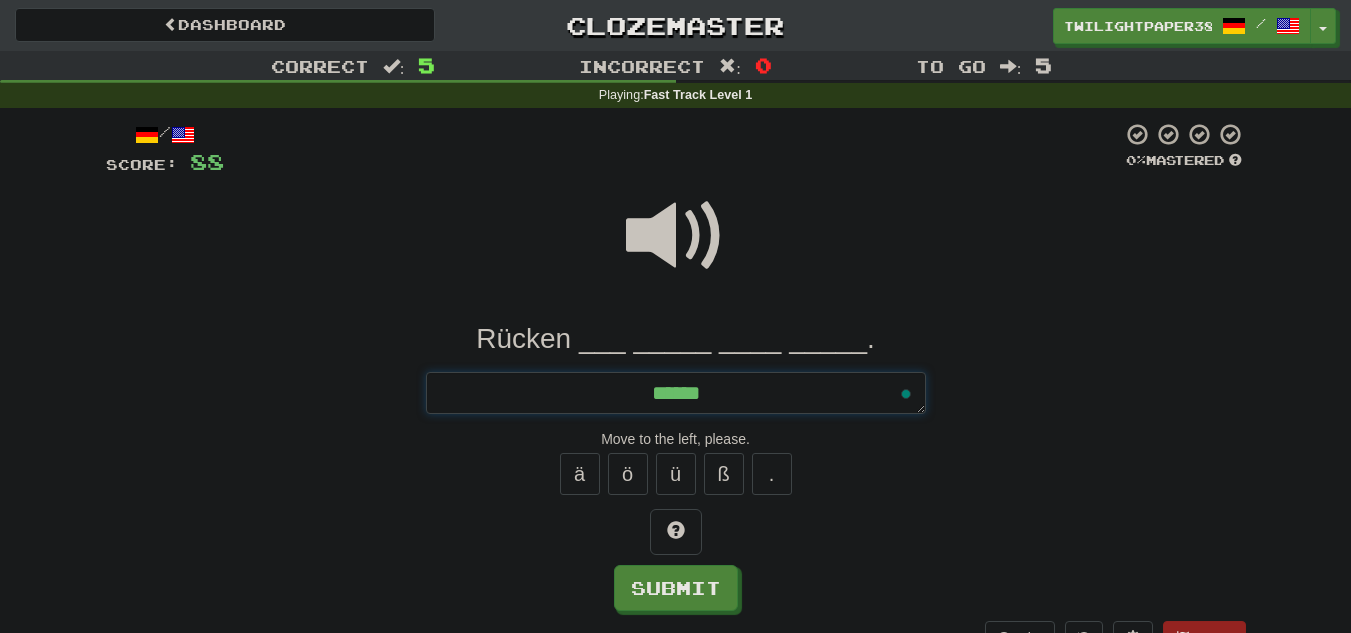 type on "*" 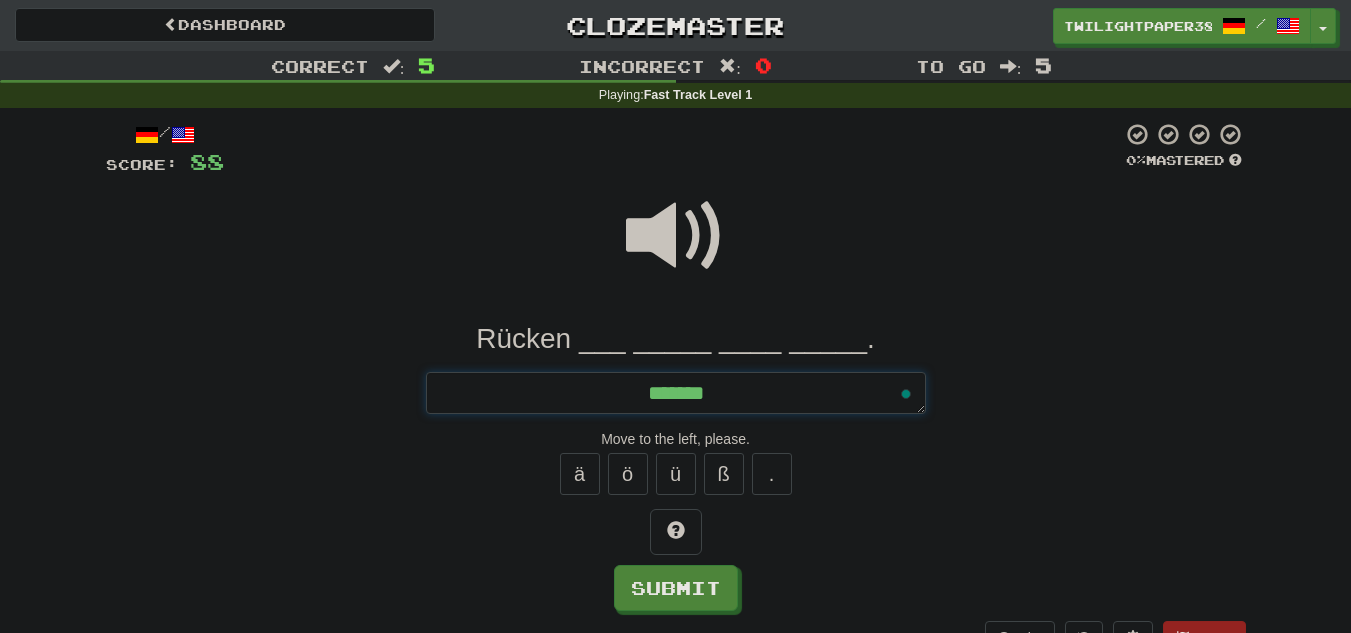 type on "*" 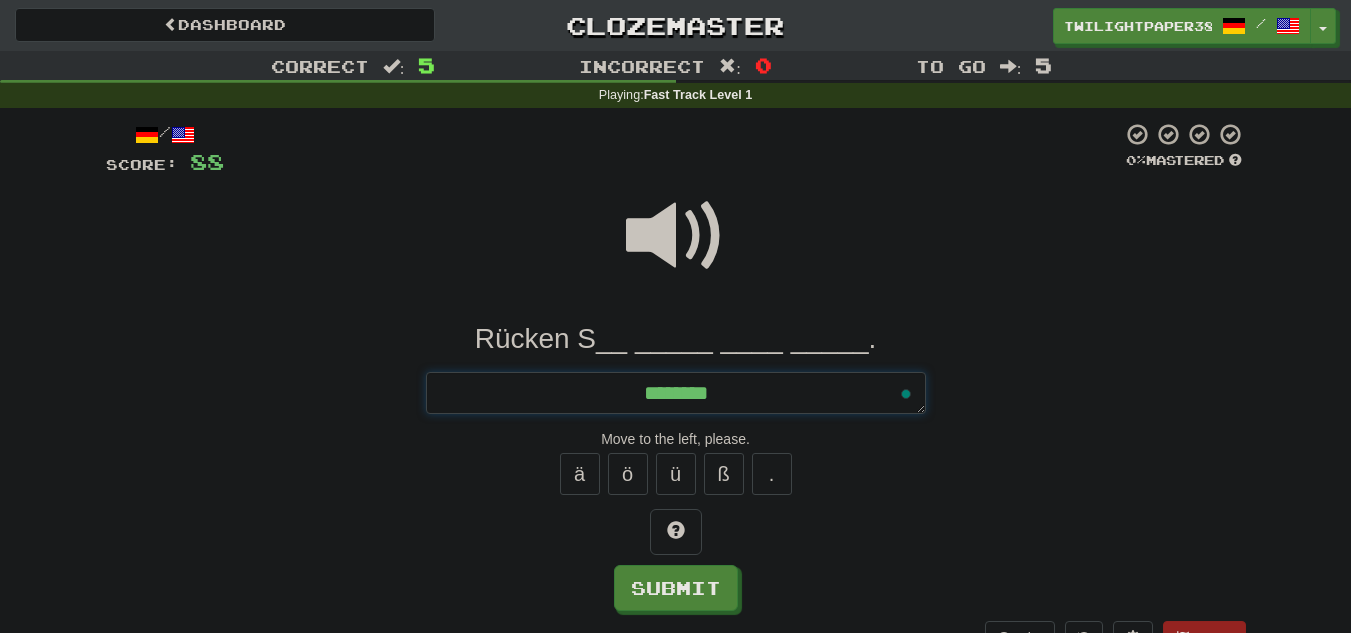type on "*" 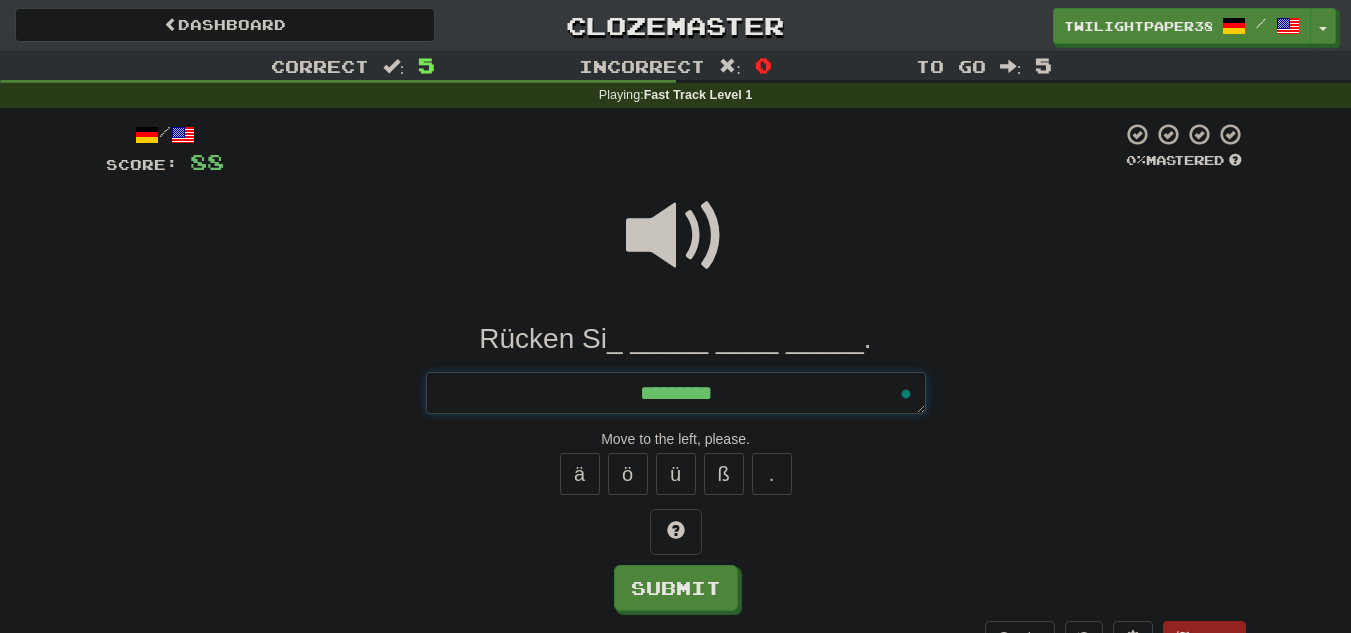 type on "*" 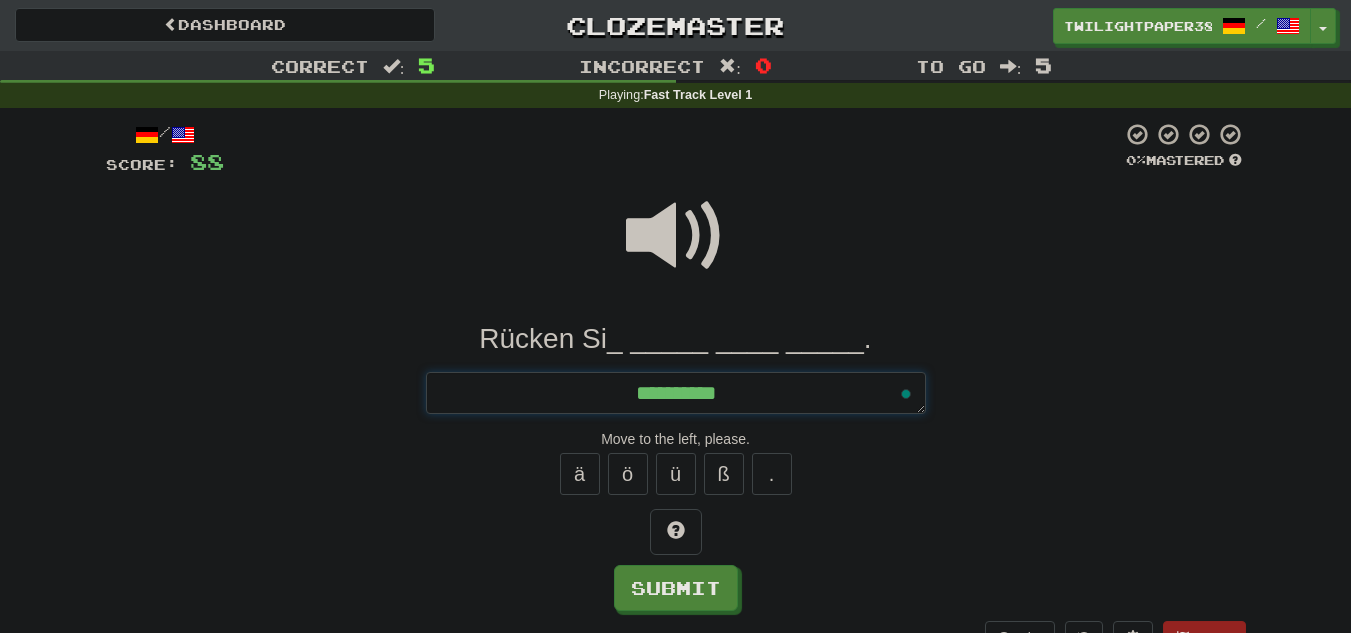 type on "*" 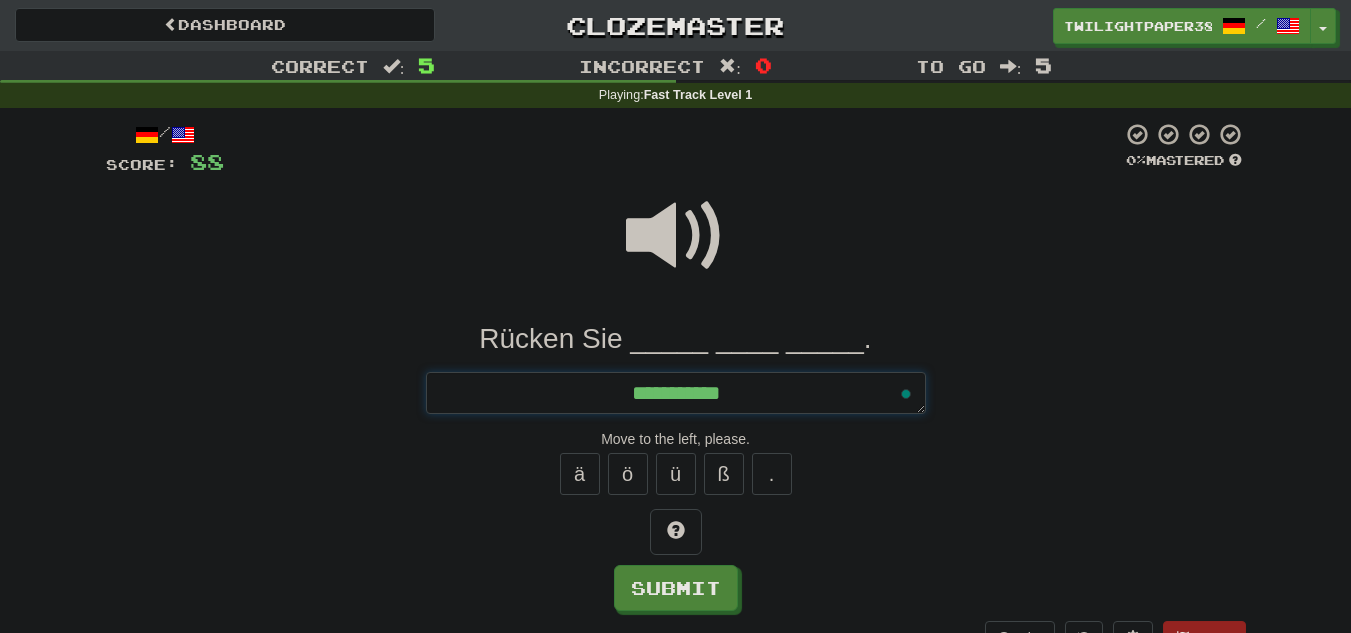 type on "*" 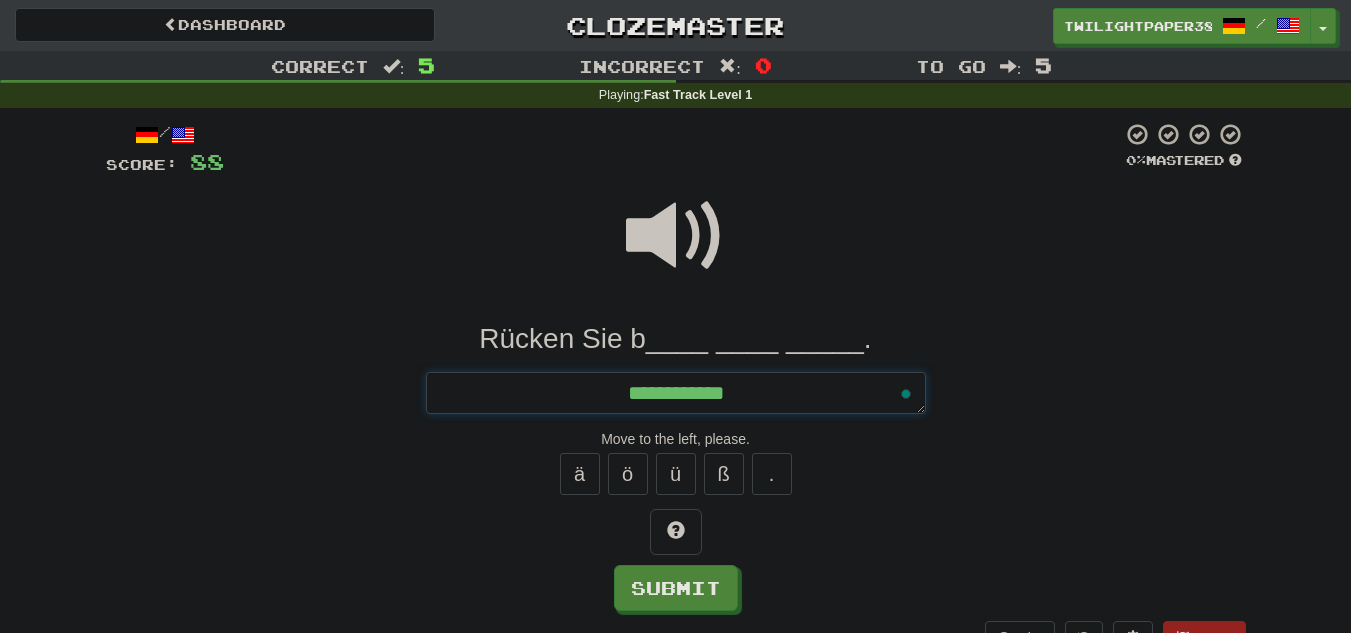 type on "*" 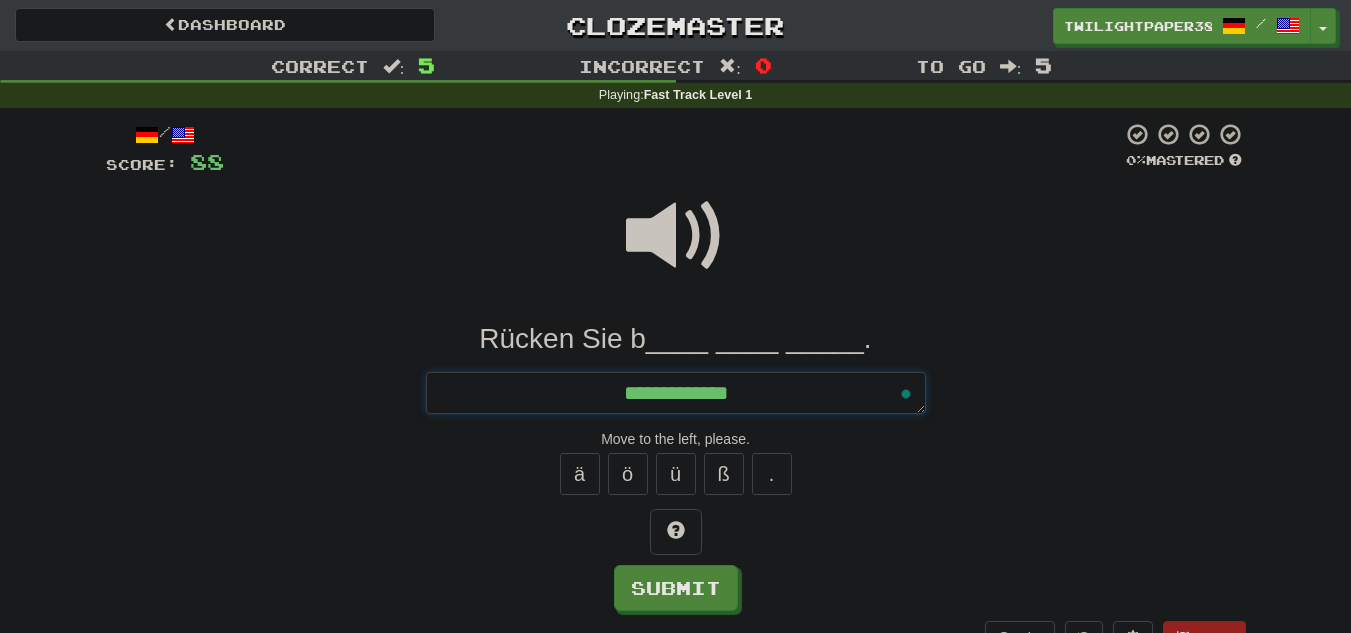 type on "**********" 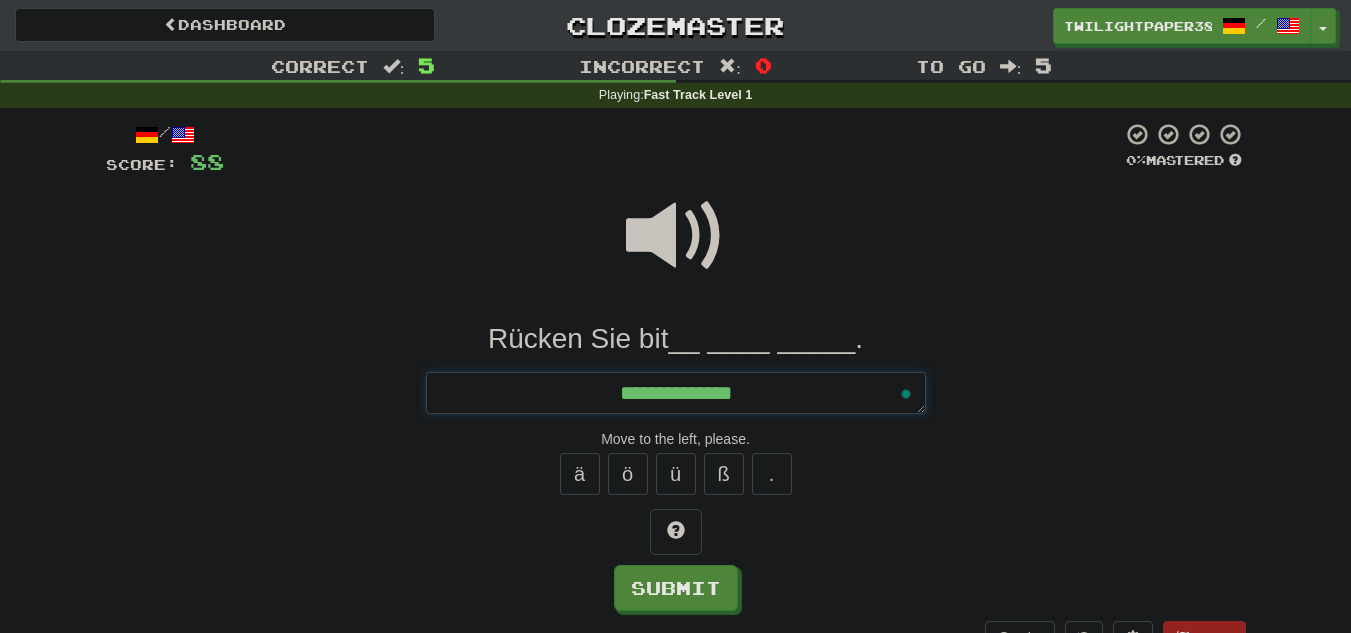 type on "*" 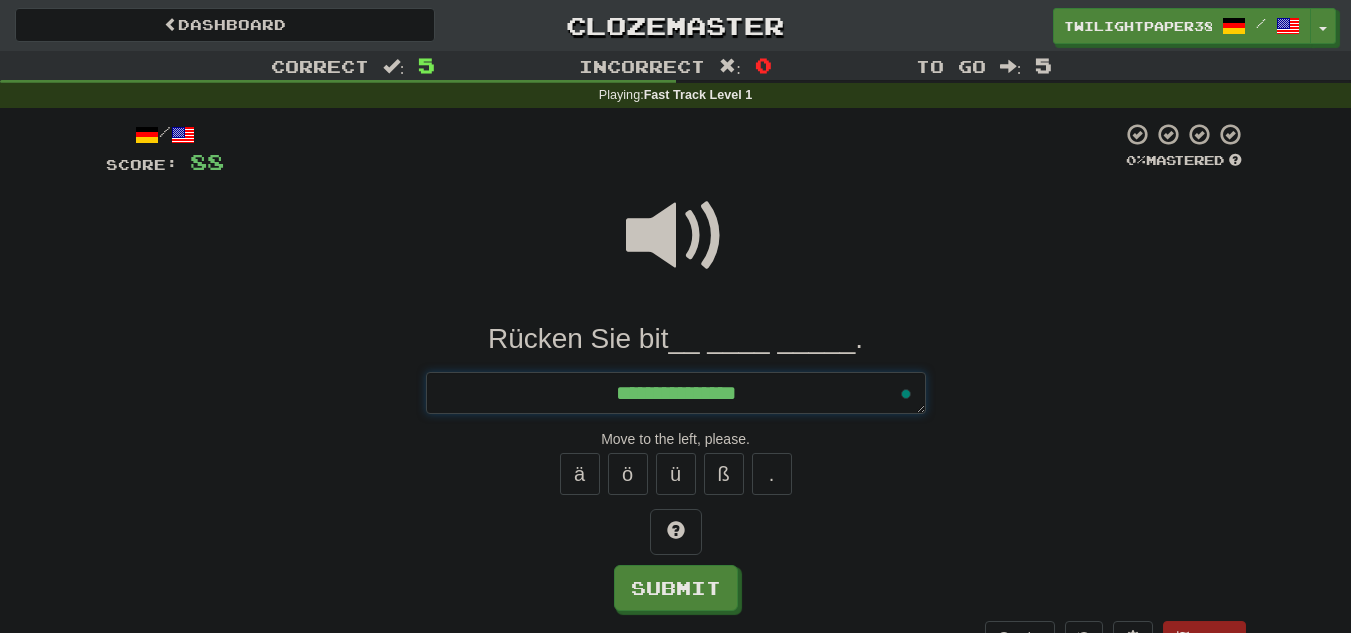 type on "*" 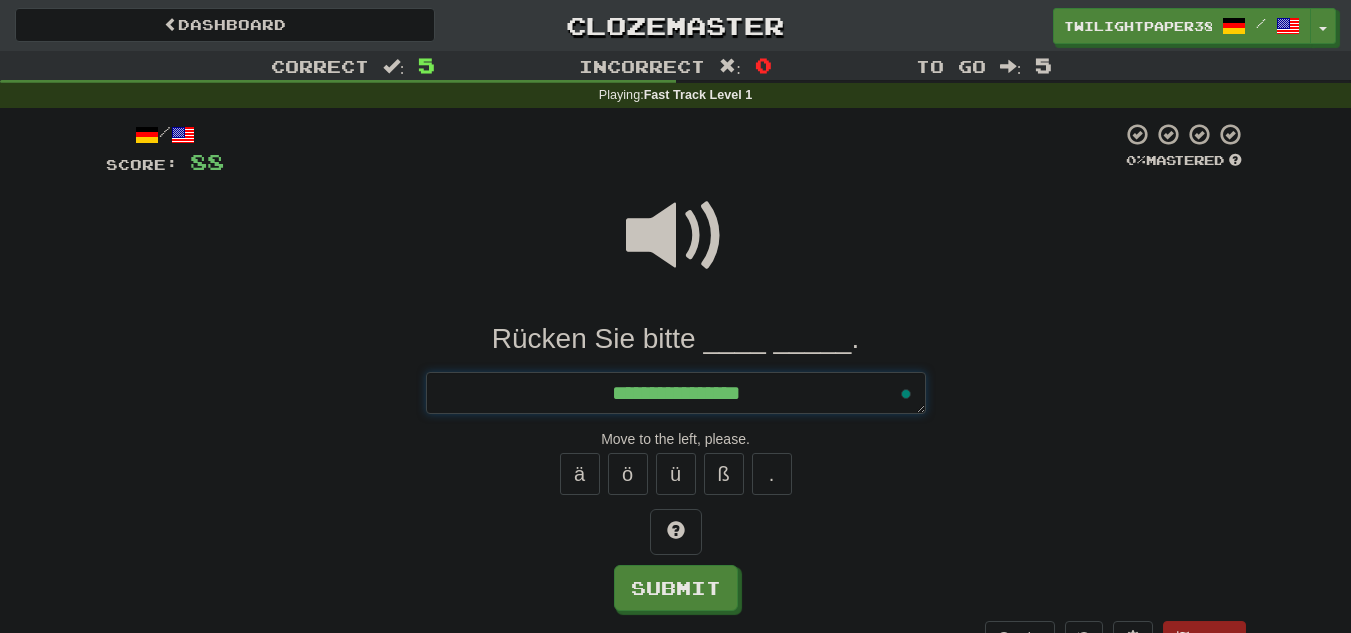 type on "*" 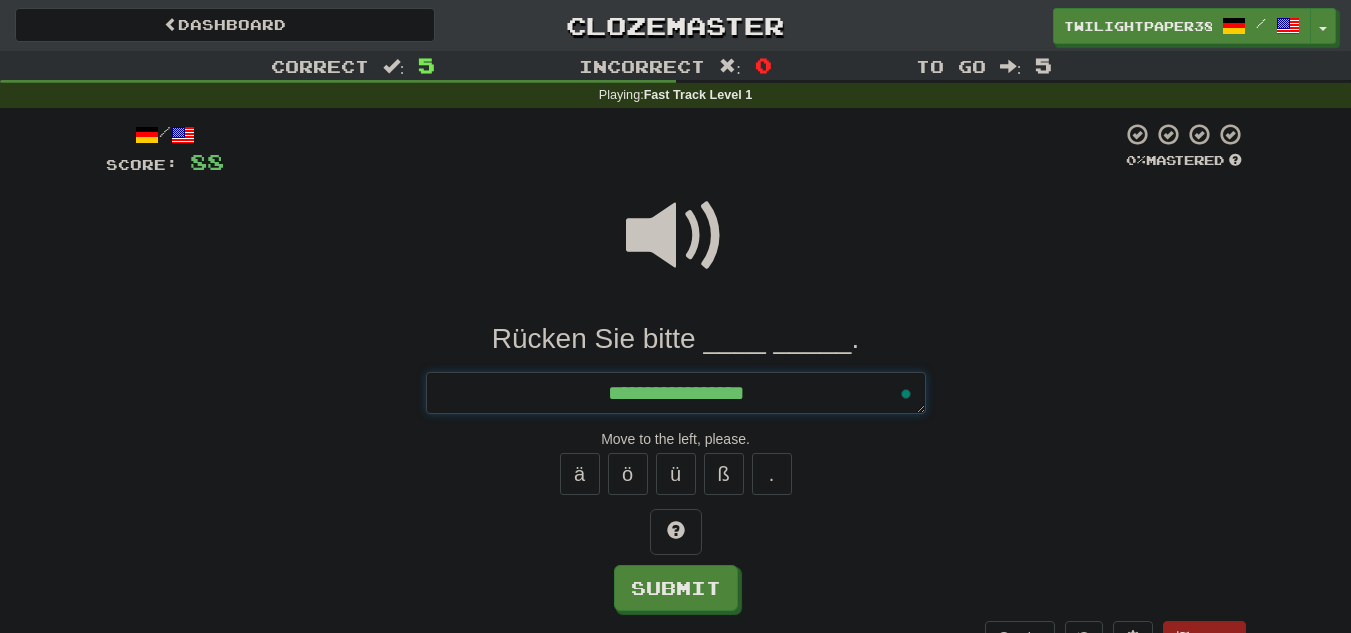 type on "*" 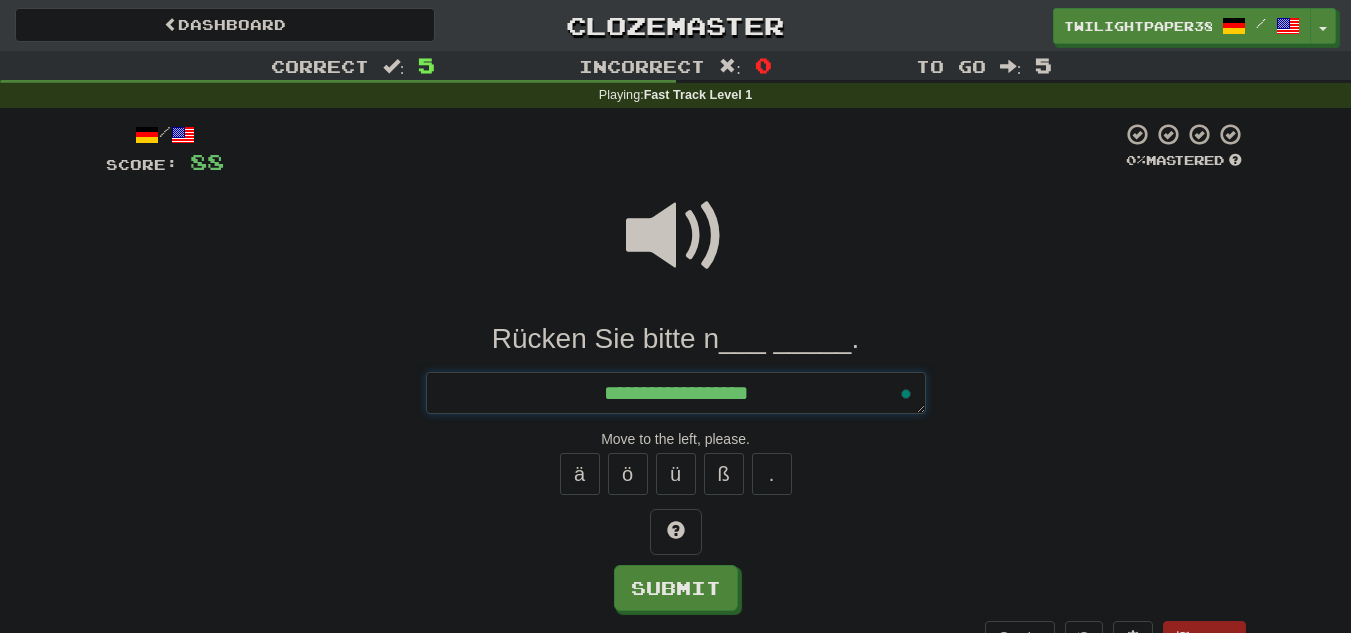 type on "**********" 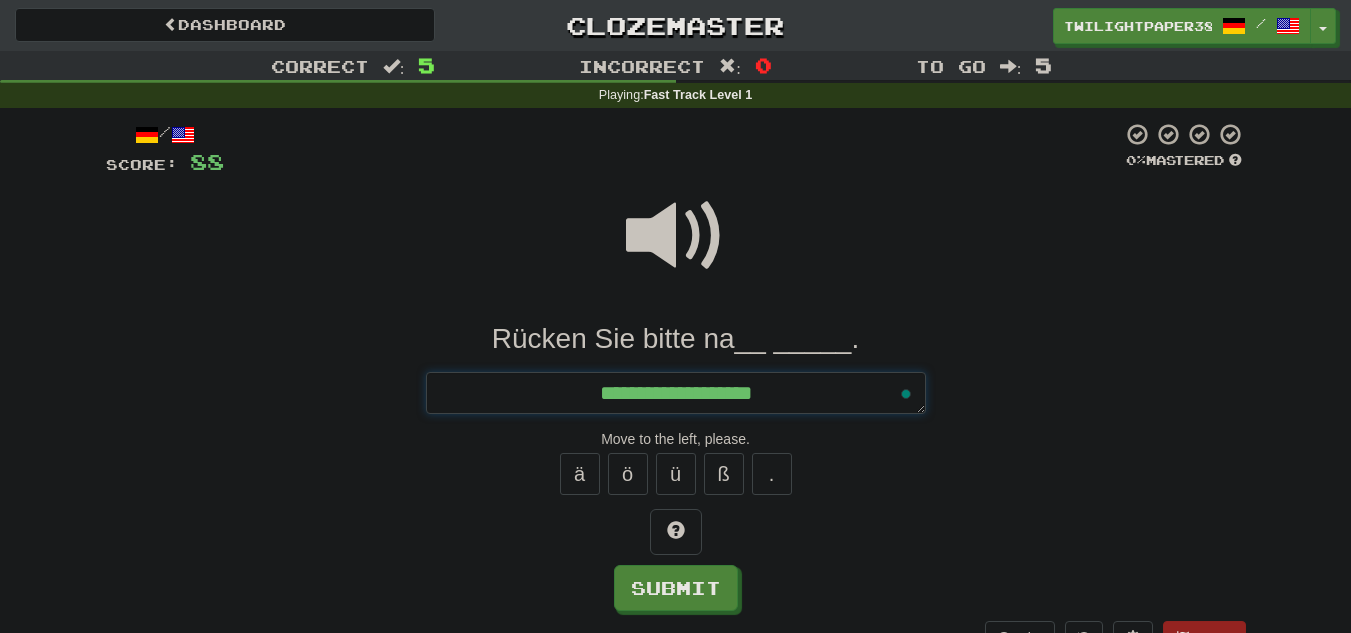type on "*" 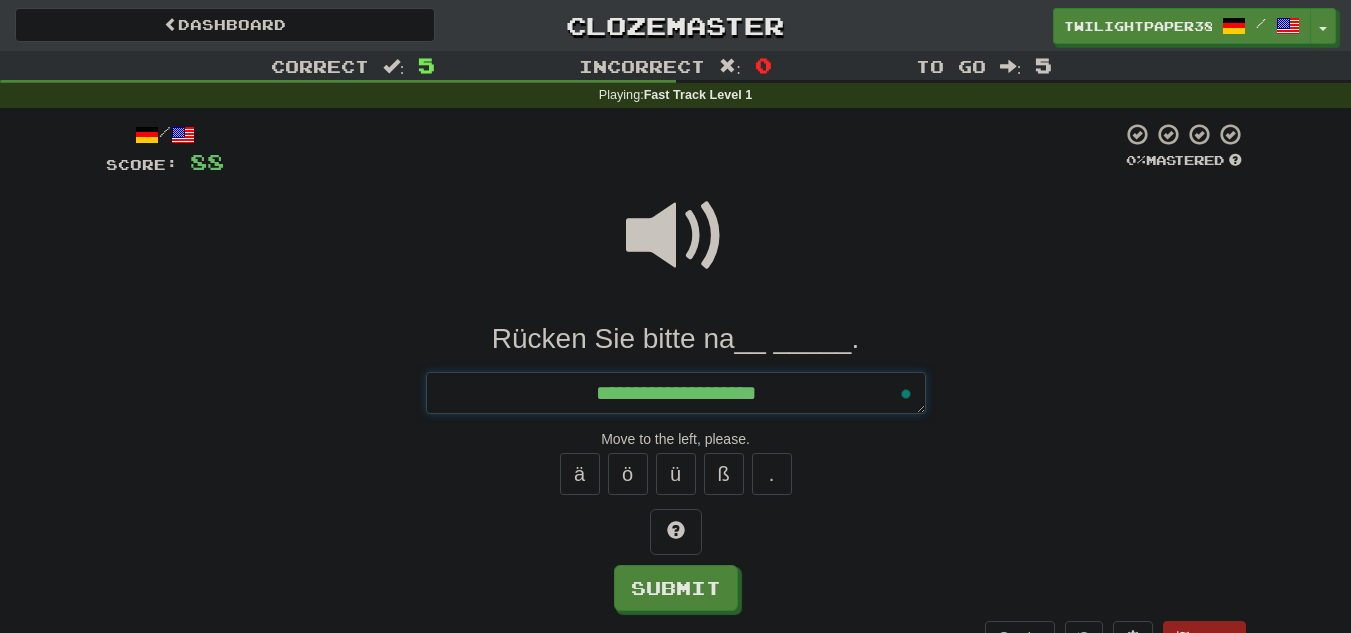 type on "**********" 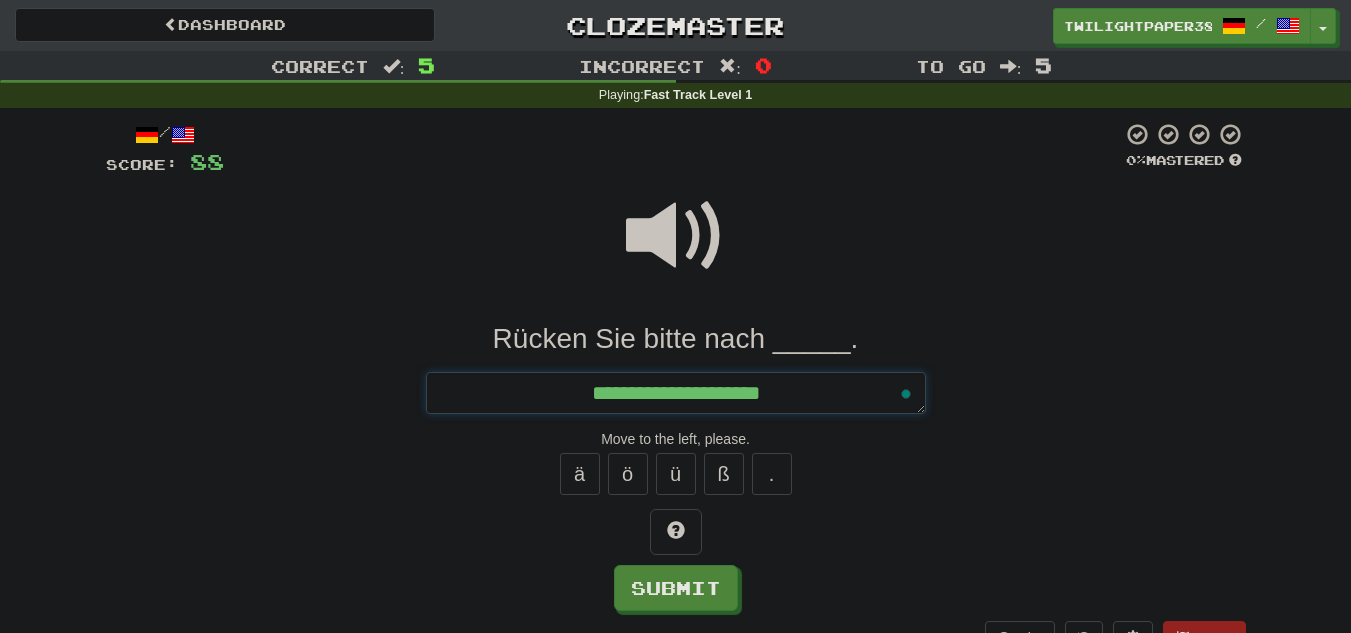 type on "*" 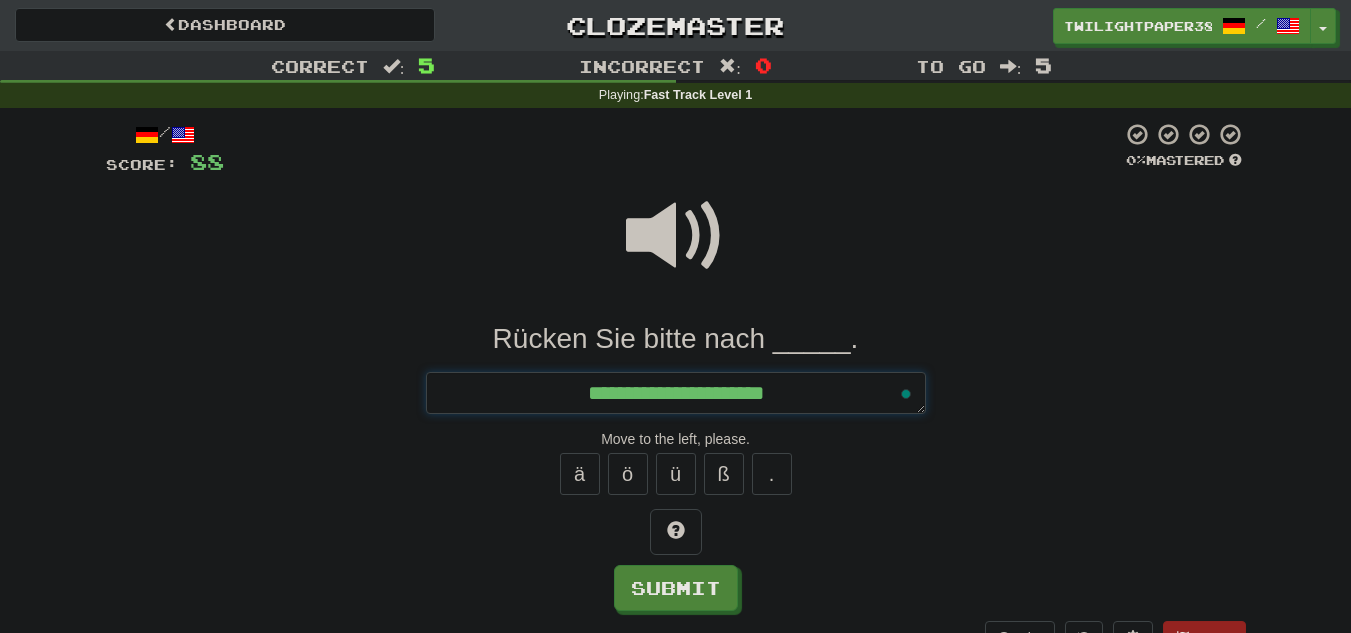type on "*" 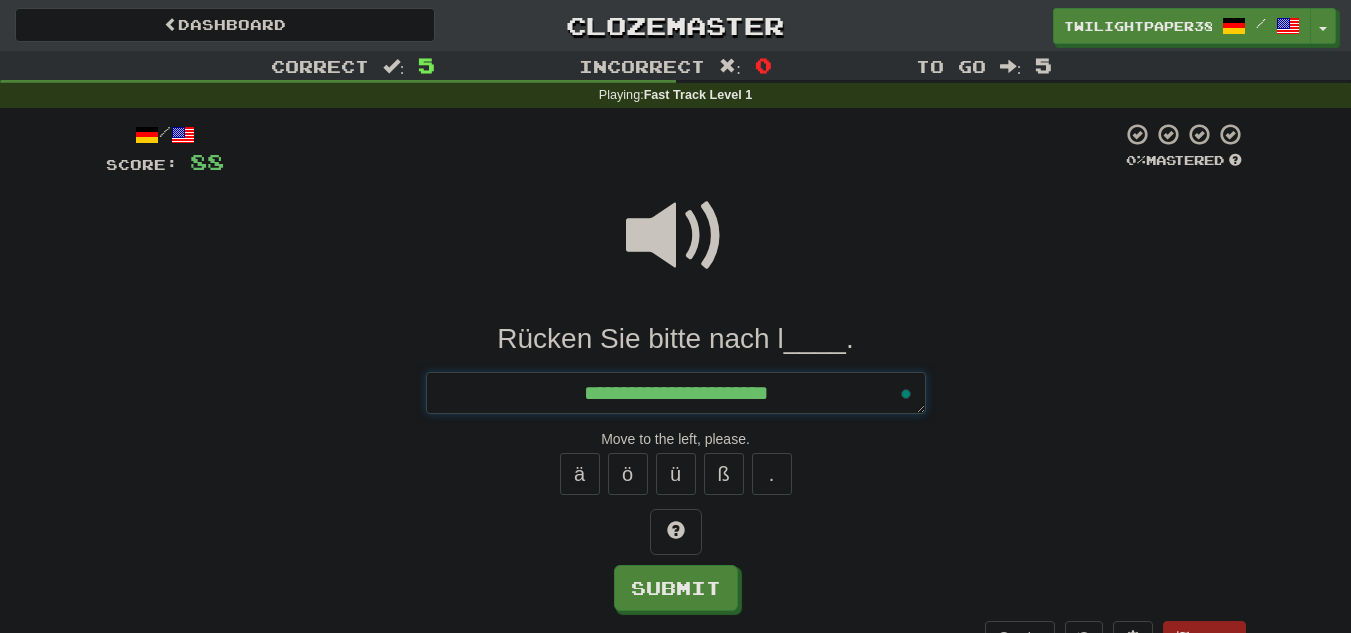 type on "*" 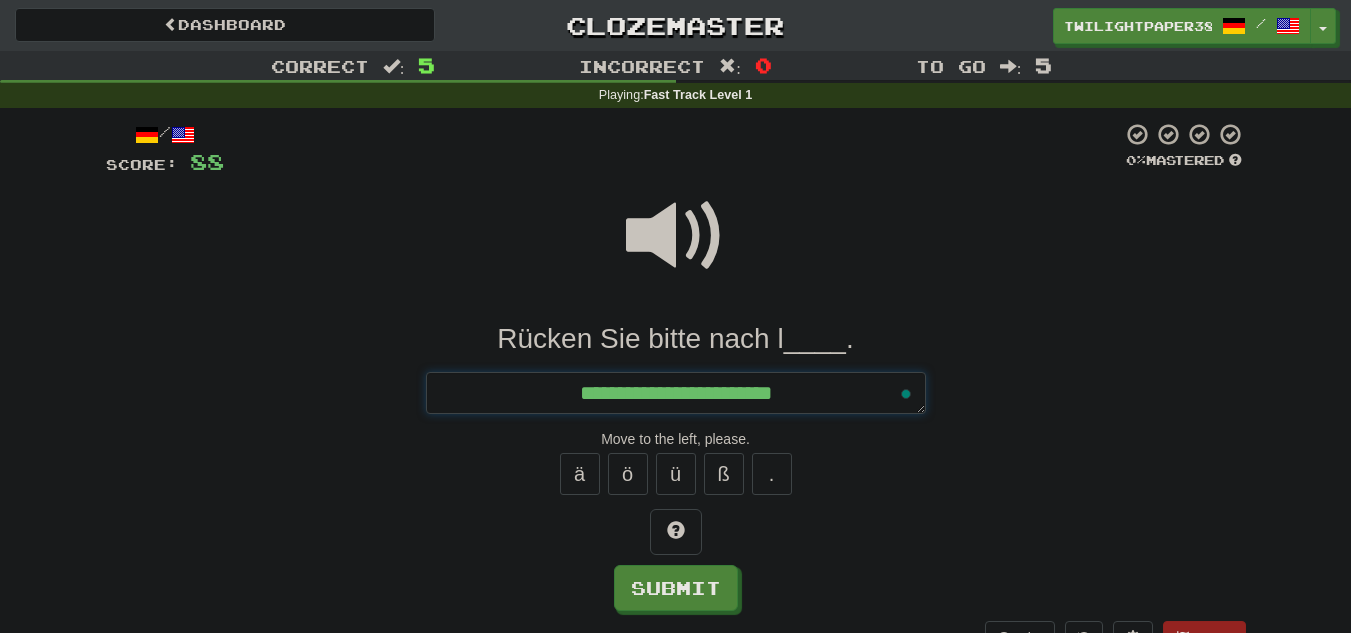 type on "*" 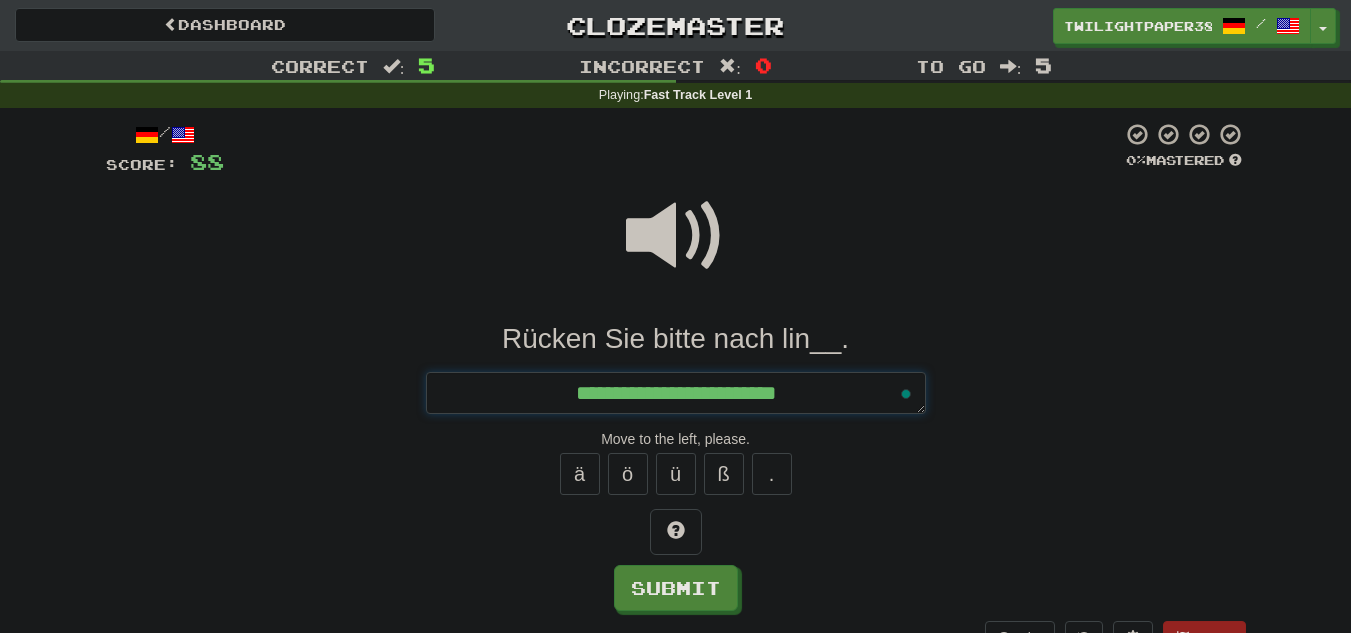 type on "*" 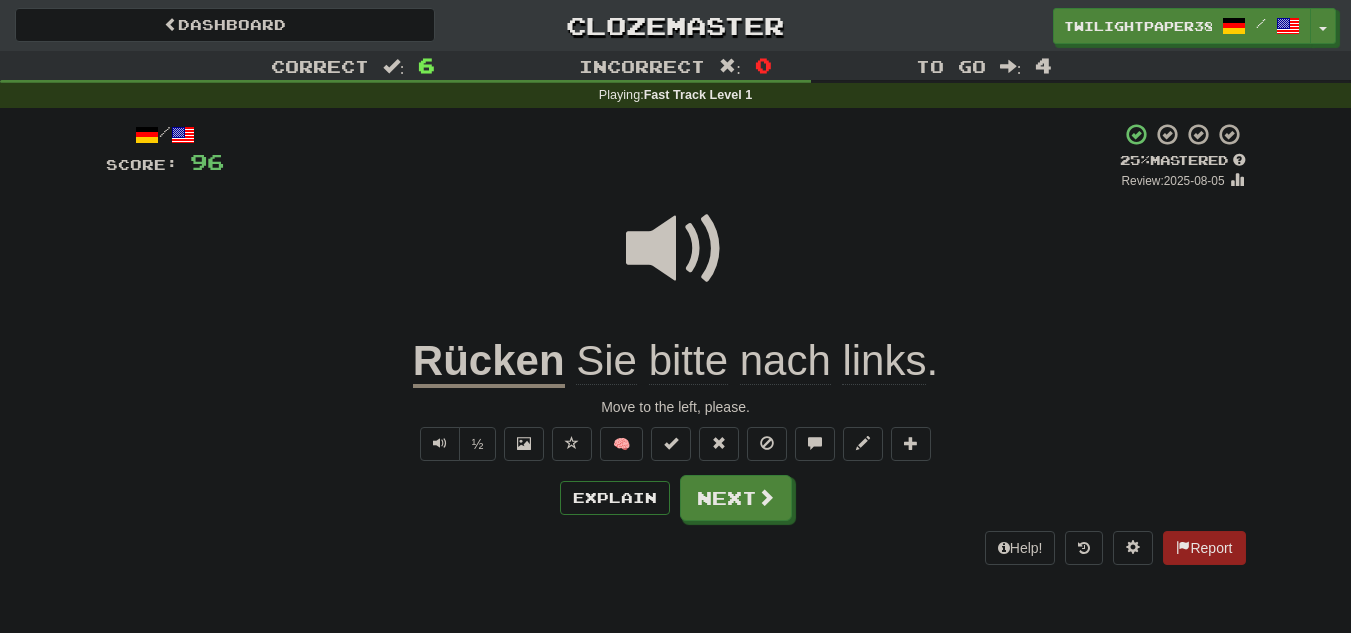 click at bounding box center (676, 249) 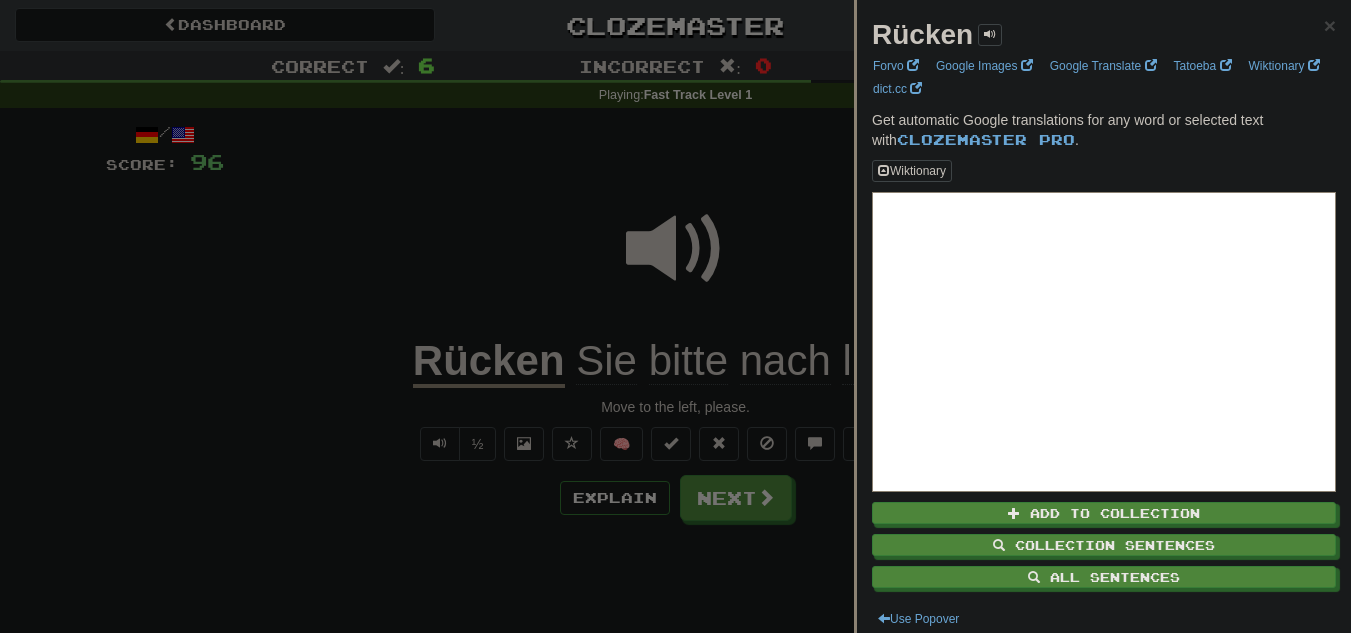 click at bounding box center (675, 316) 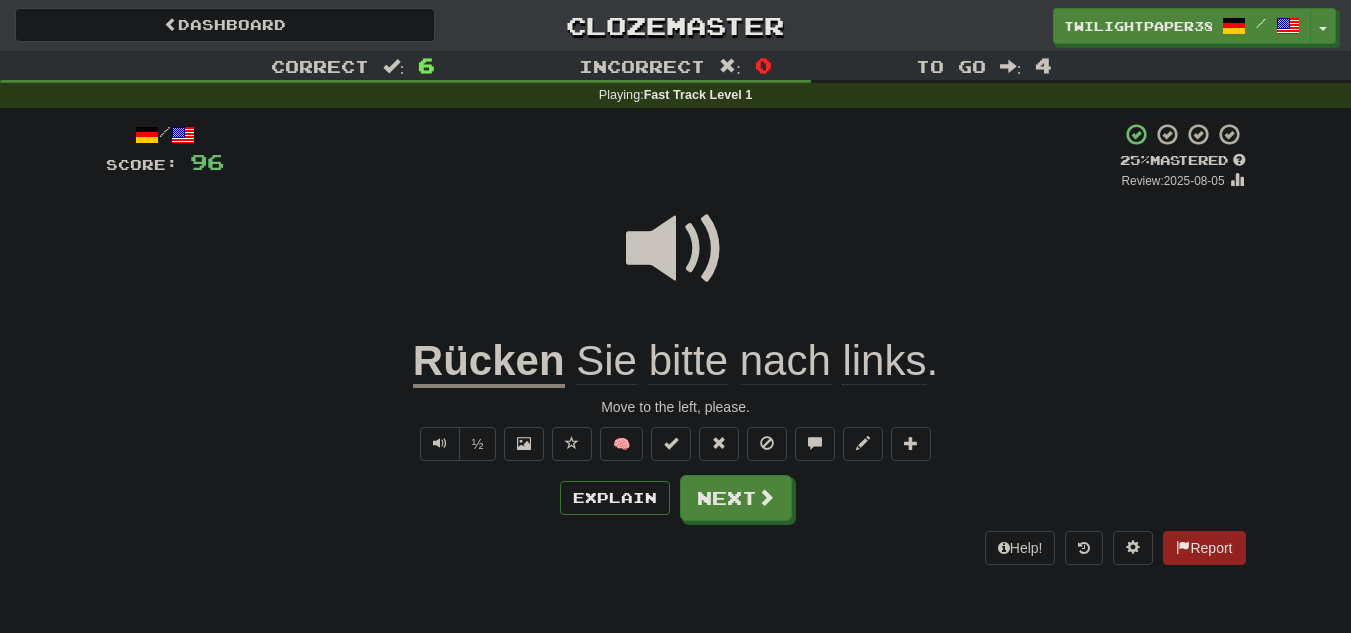 click on "Rücken" at bounding box center (489, 362) 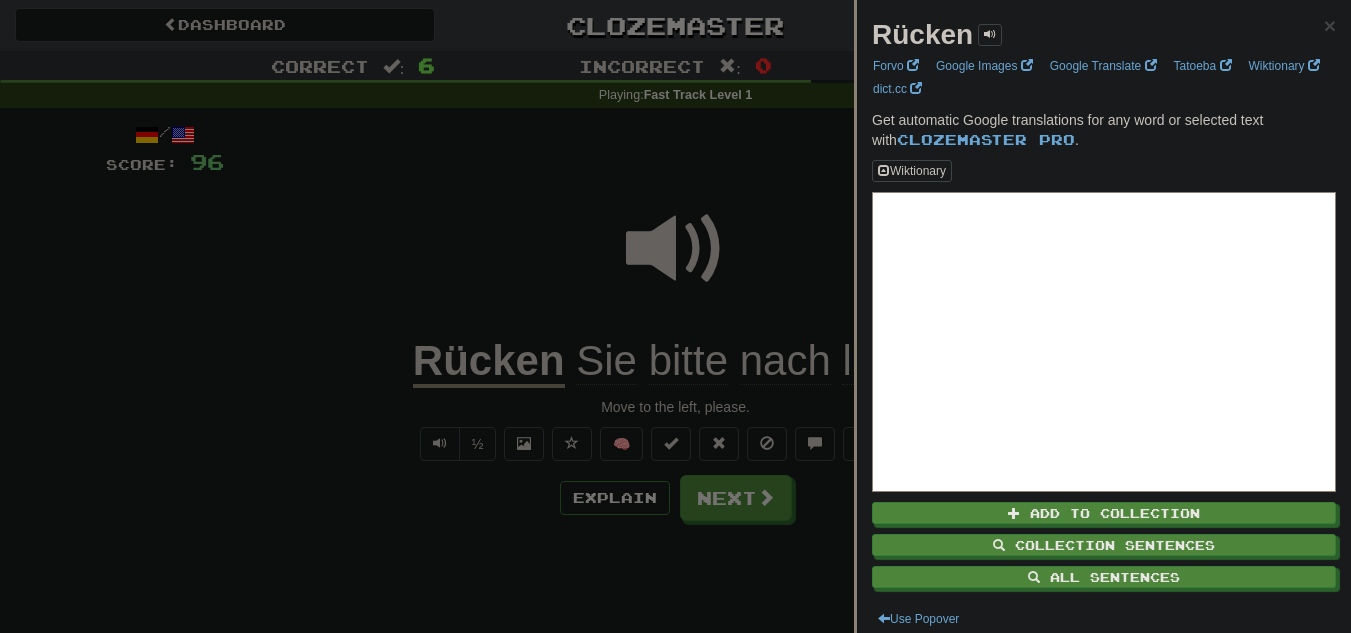scroll, scrollTop: 12, scrollLeft: 0, axis: vertical 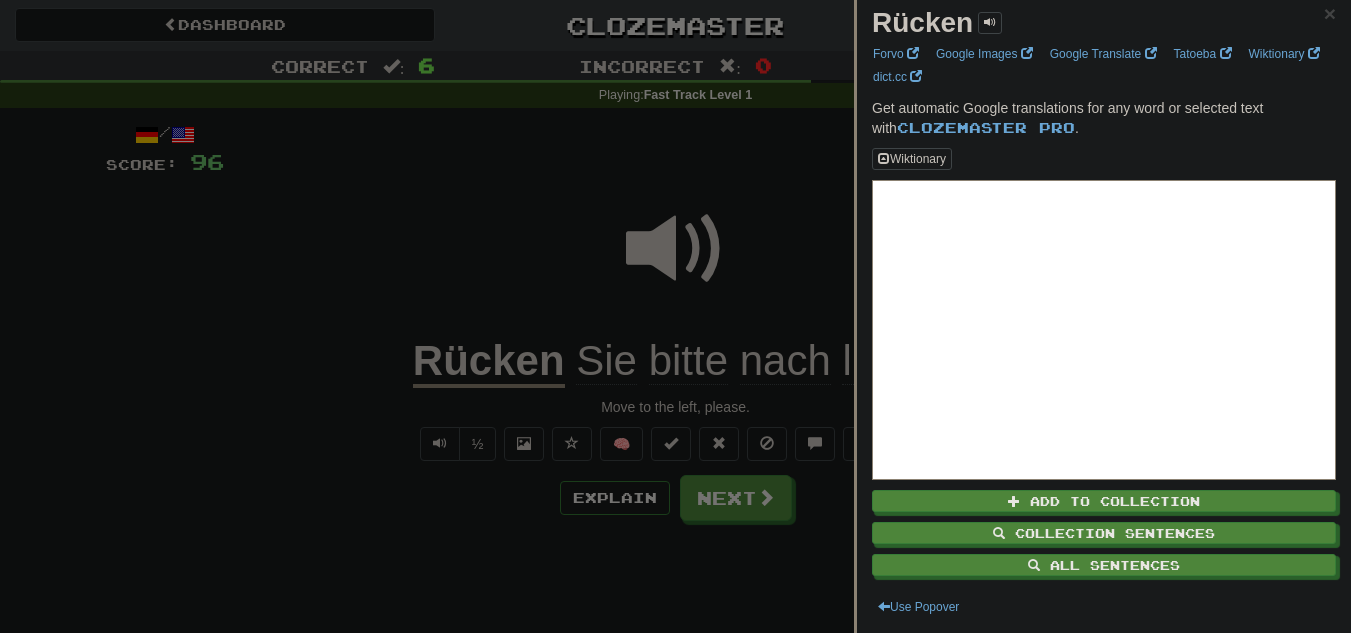 click at bounding box center [675, 316] 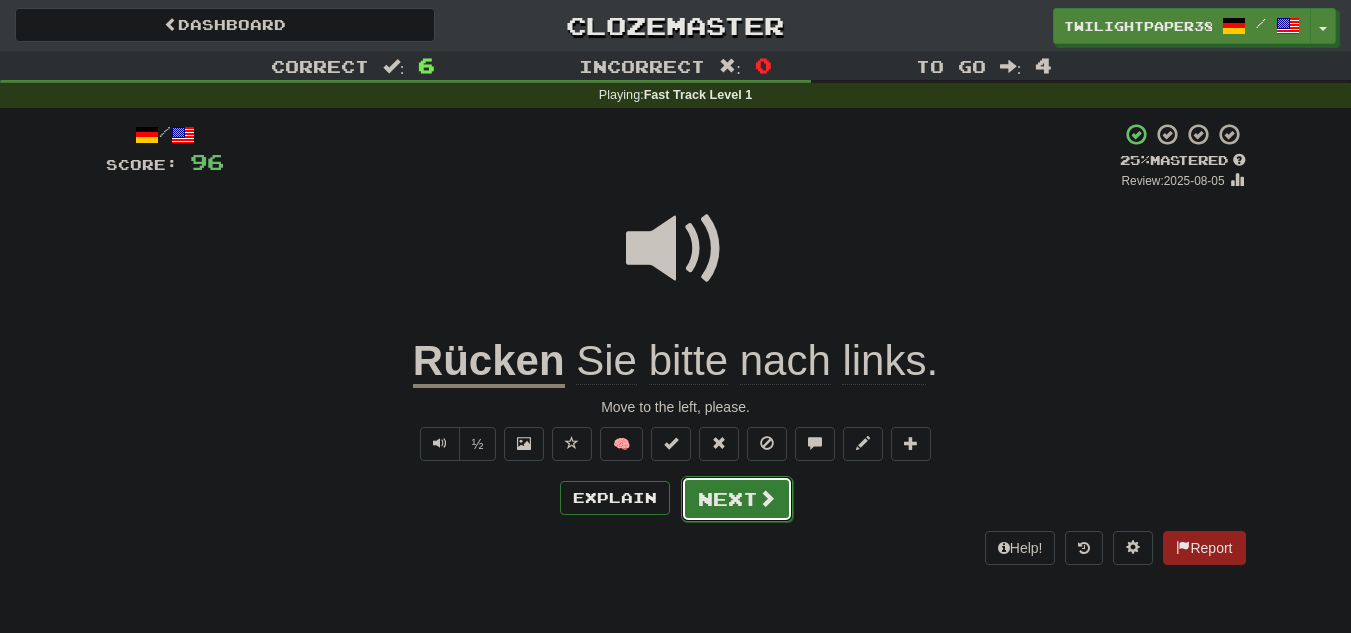 click on "Next" at bounding box center [737, 499] 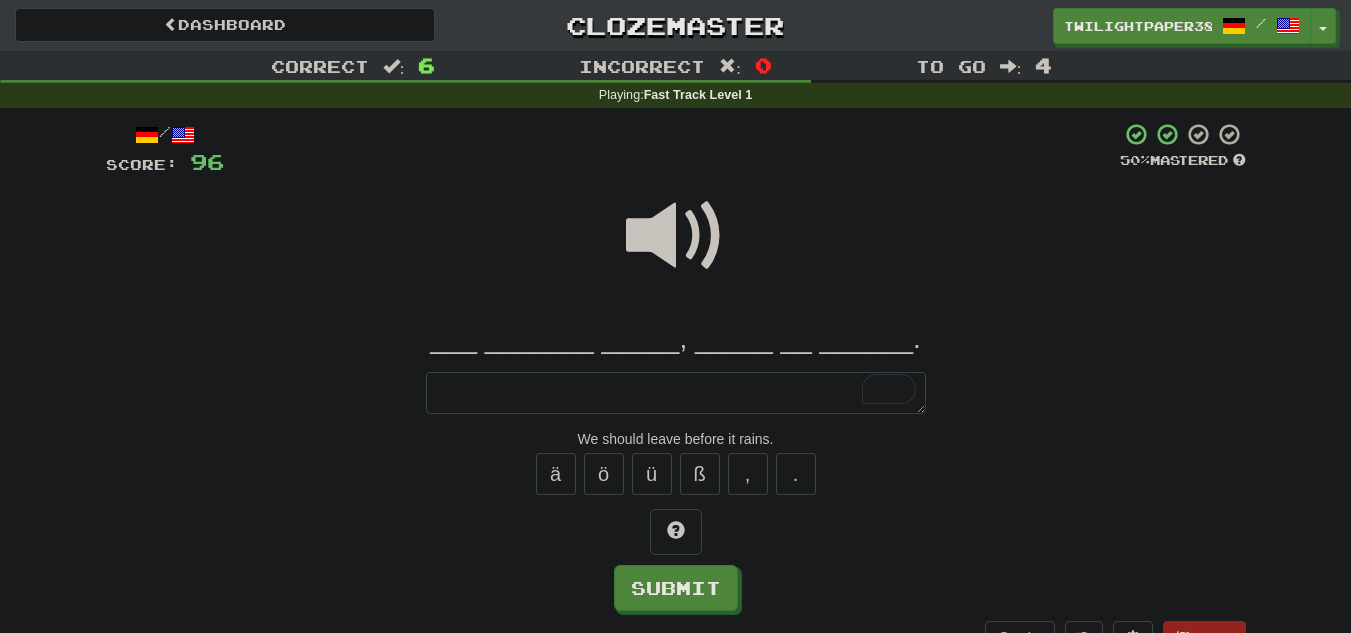 type on "*" 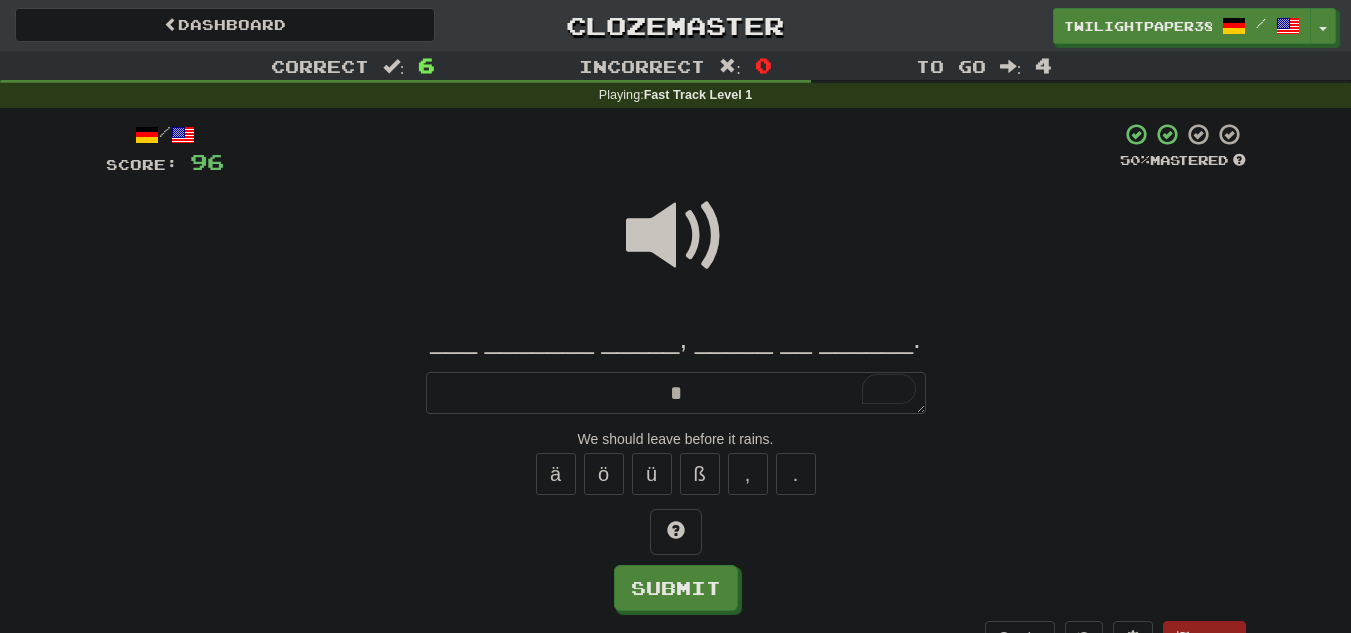 type on "*" 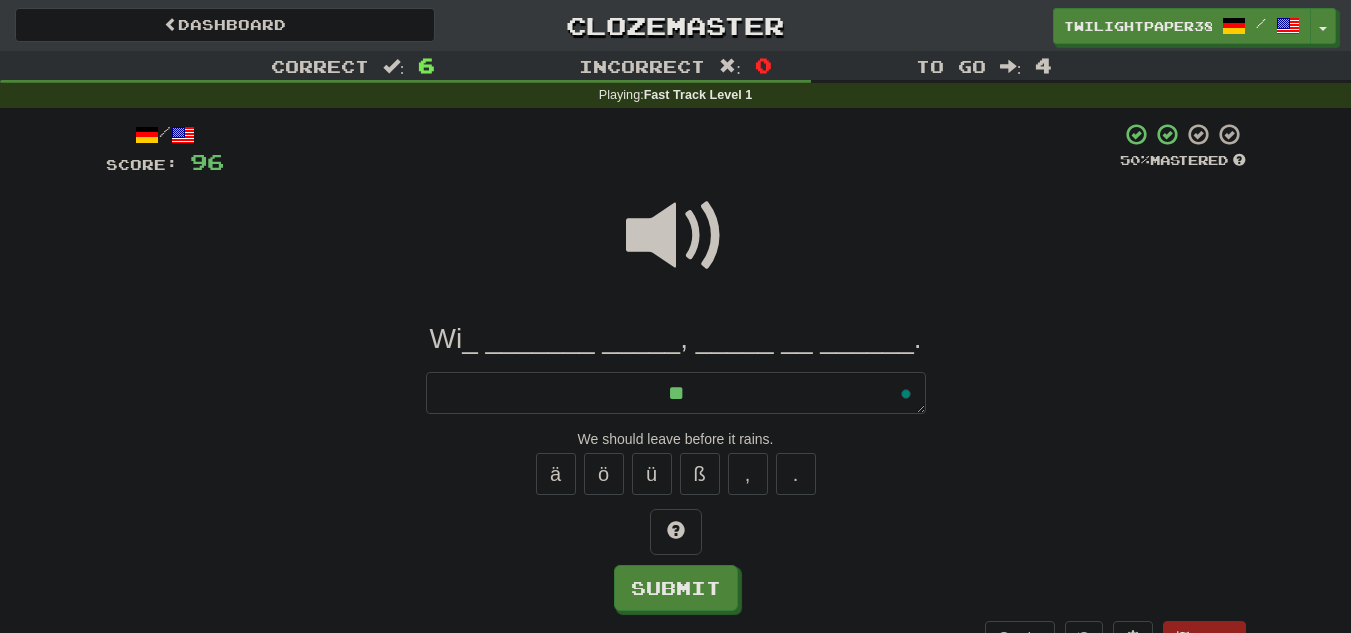 type on "*" 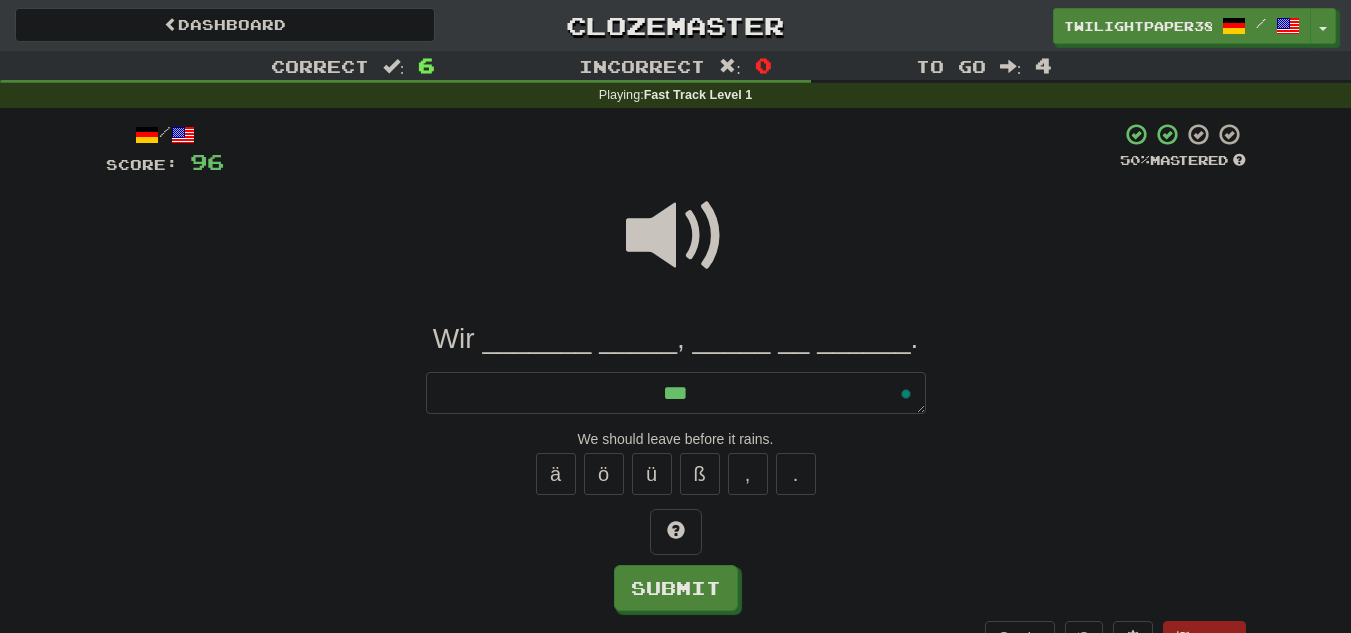 type on "***" 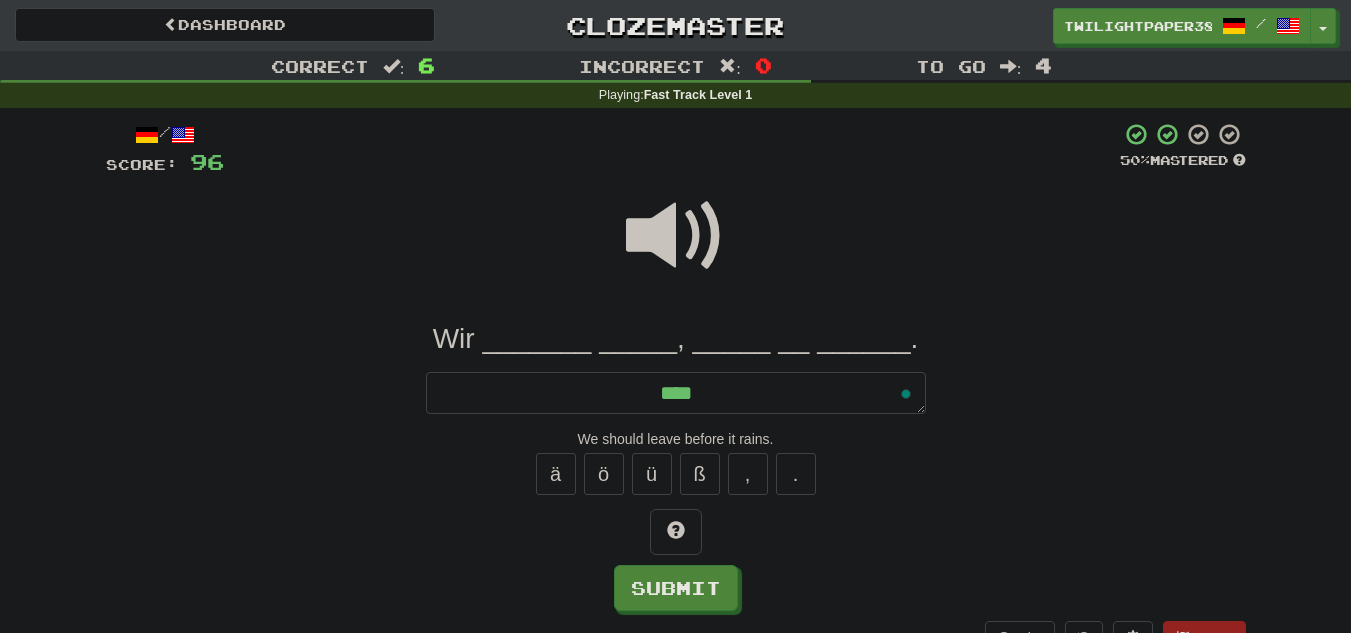 type on "*" 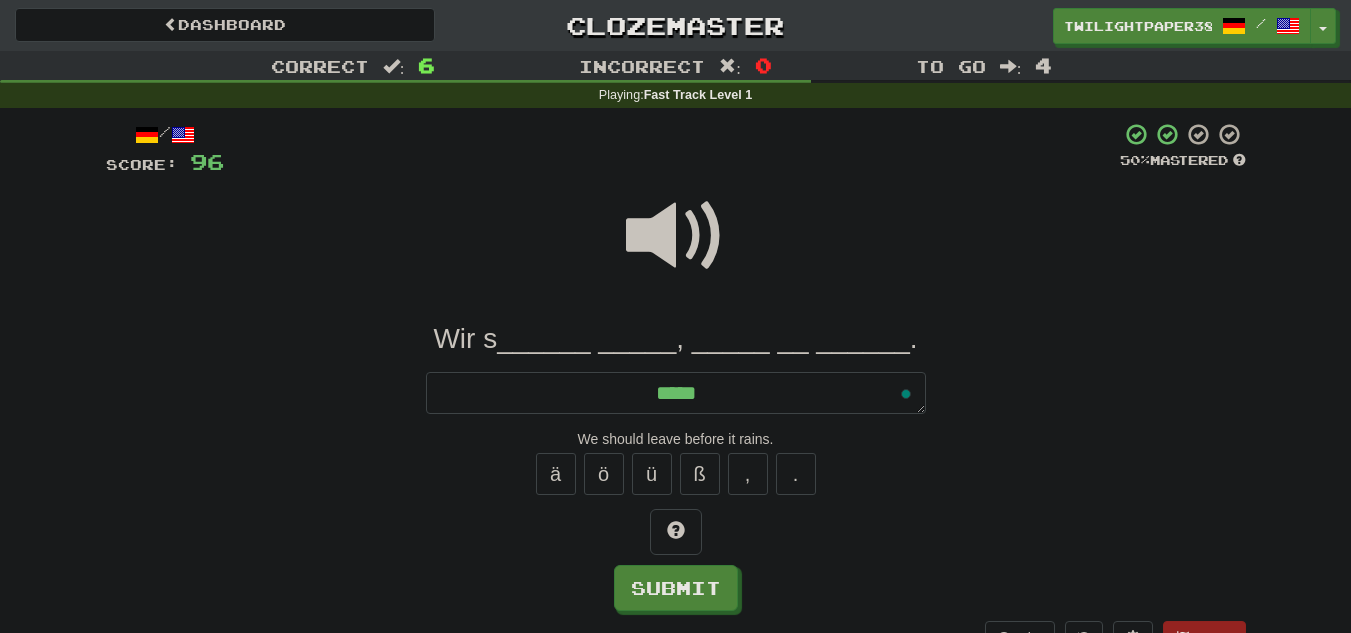 type on "*" 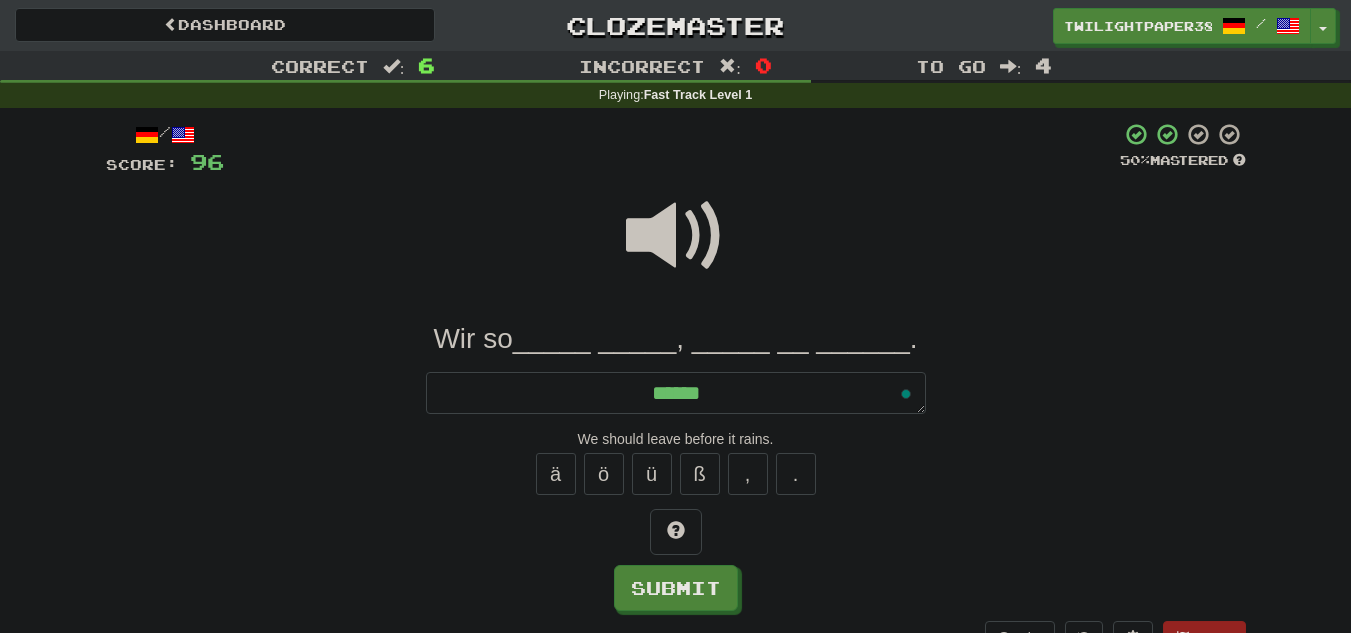 type on "*" 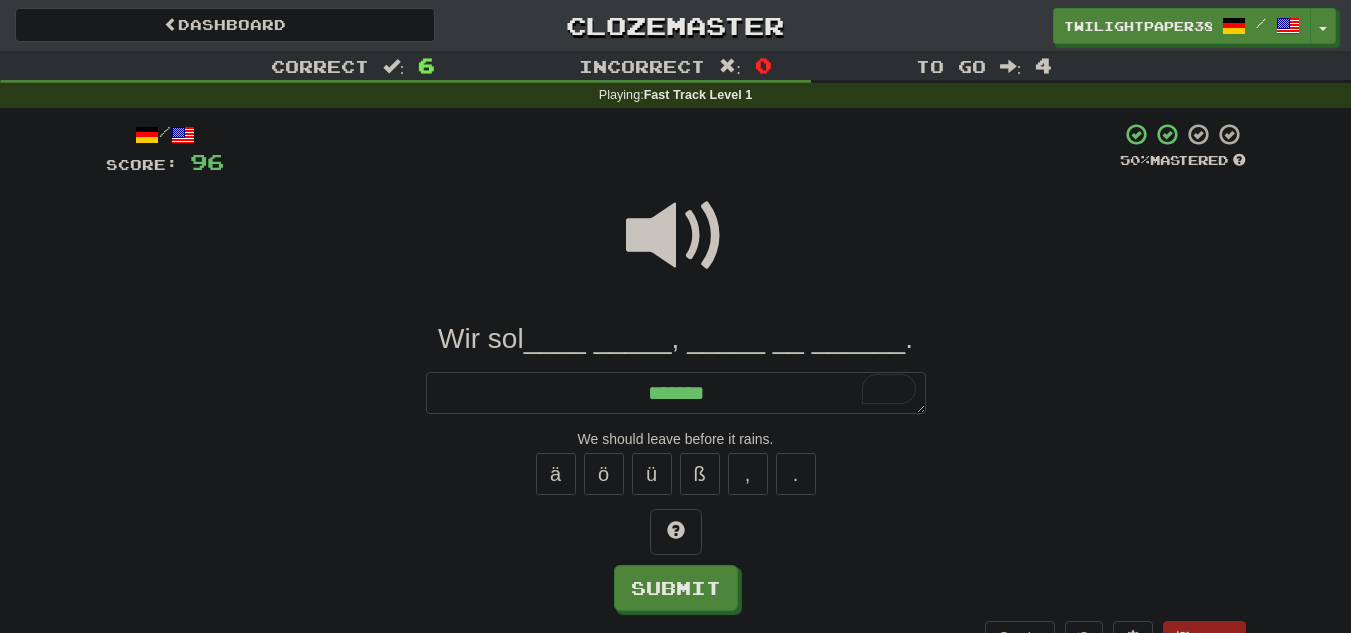type on "*" 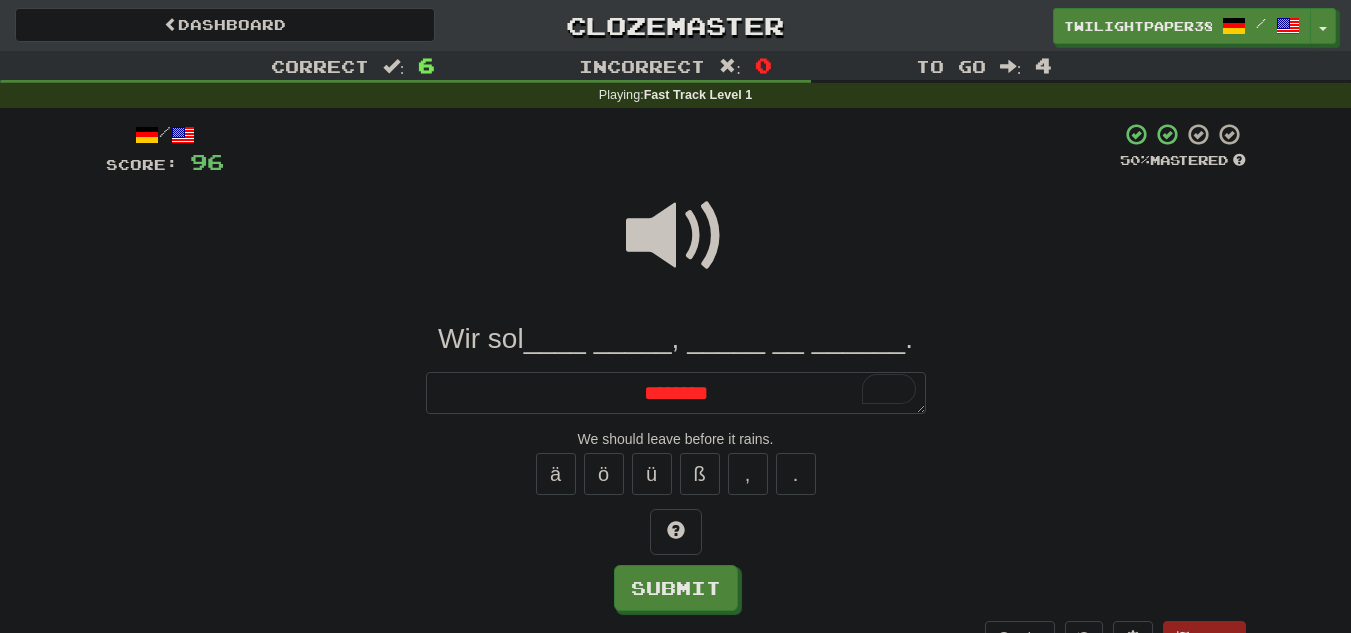 type on "*" 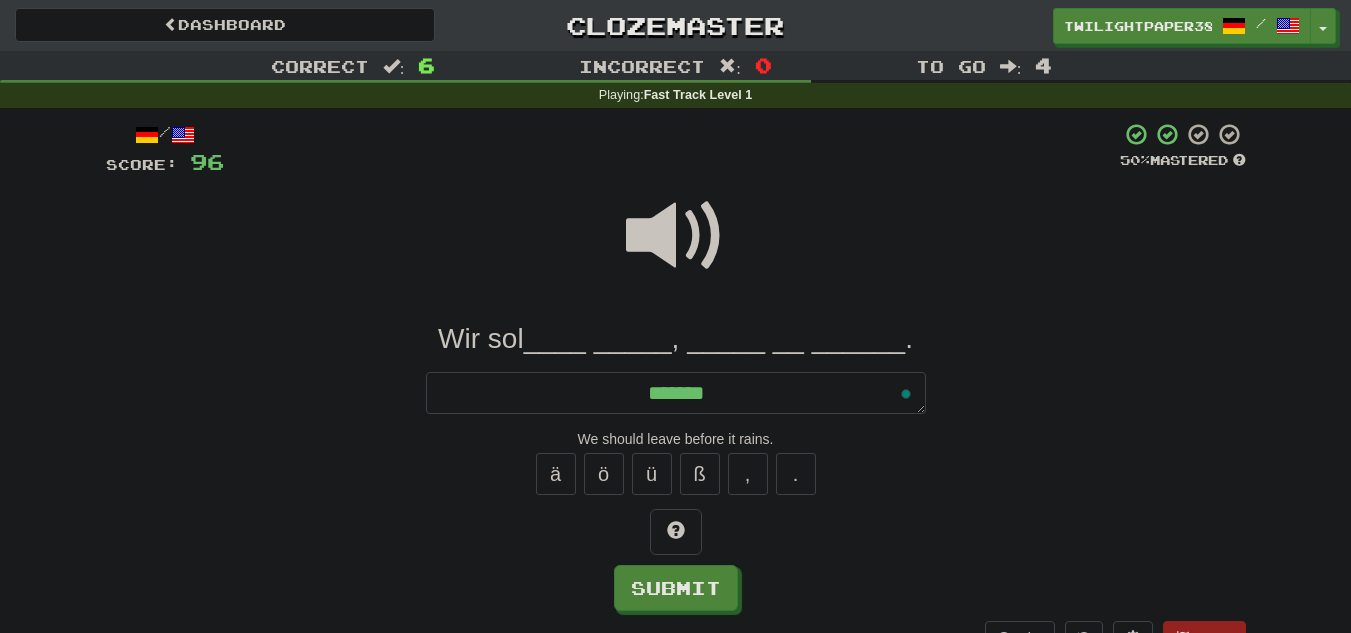 type on "*******" 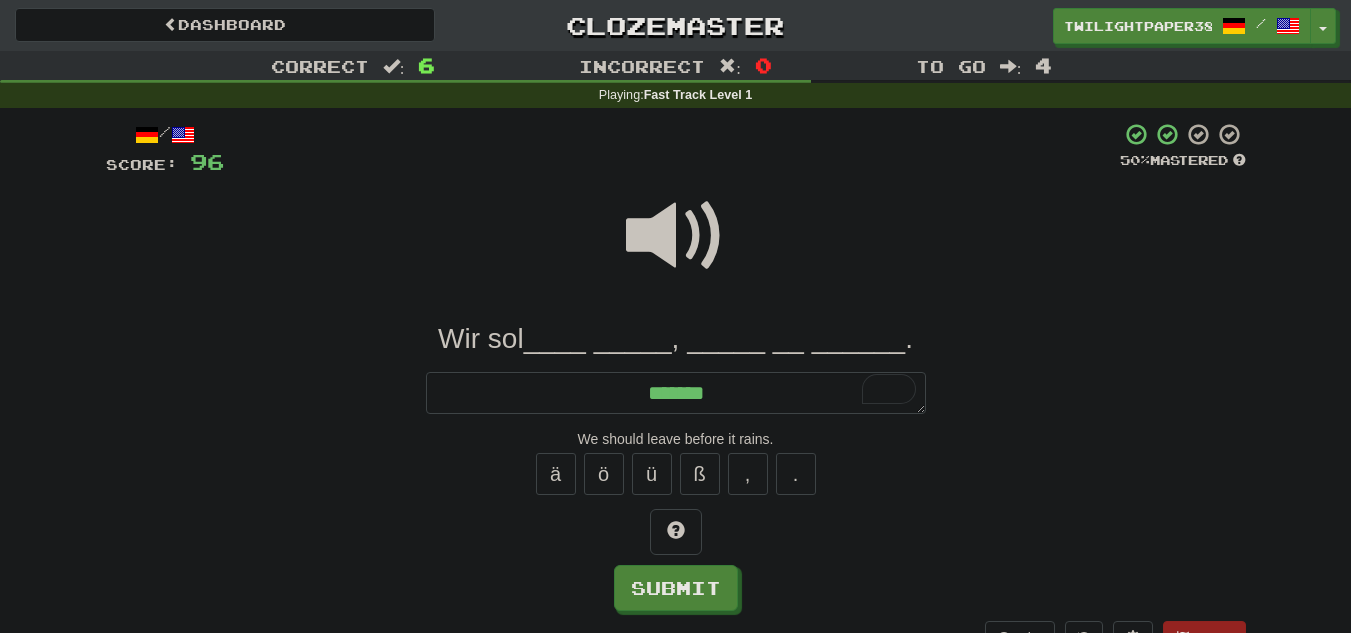 click at bounding box center [676, 236] 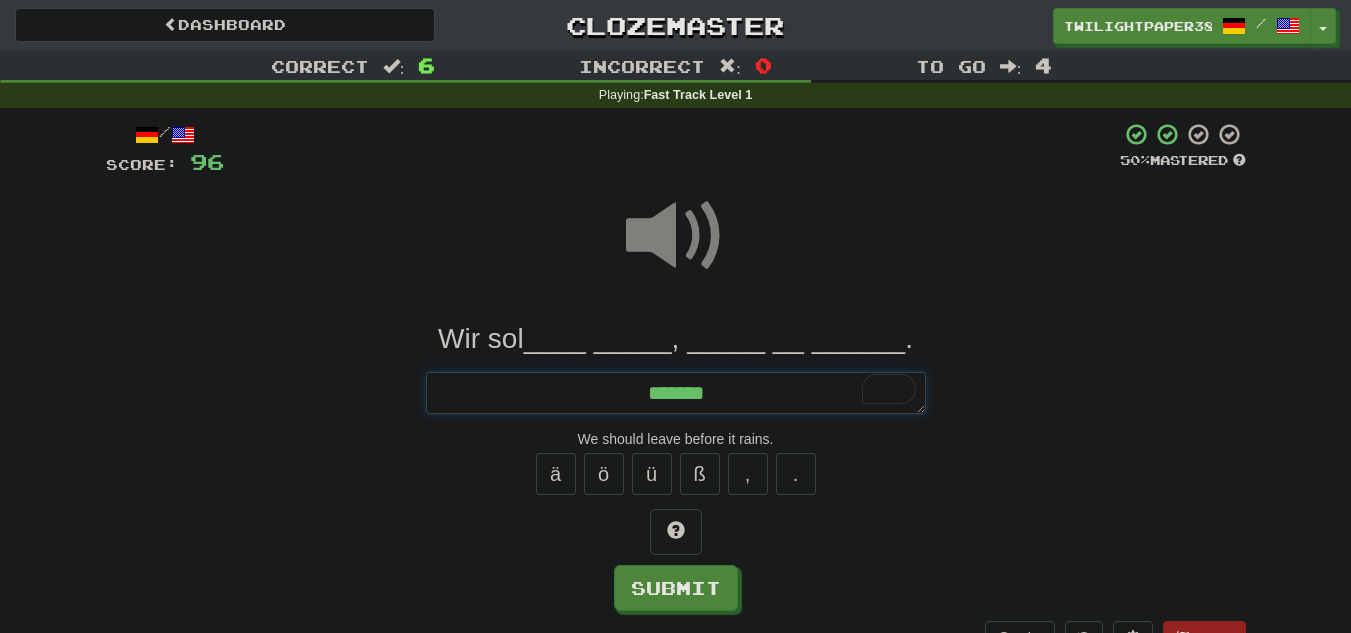 click on "*******" at bounding box center [676, 393] 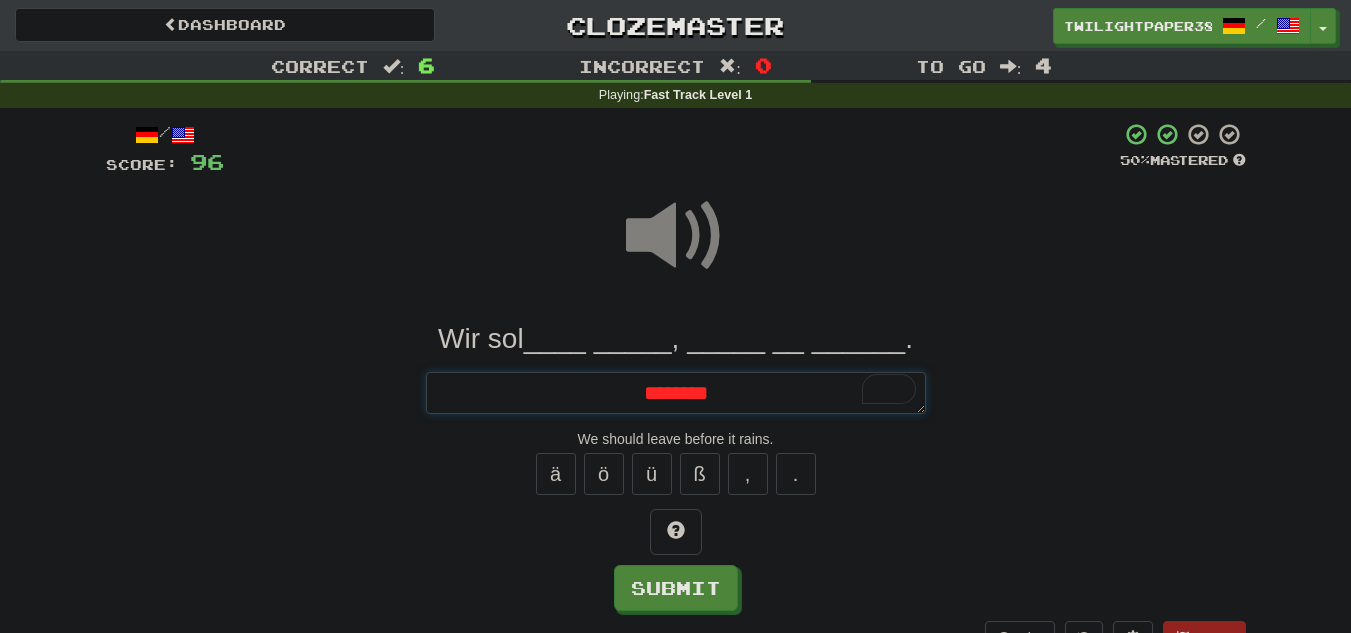 type on "*" 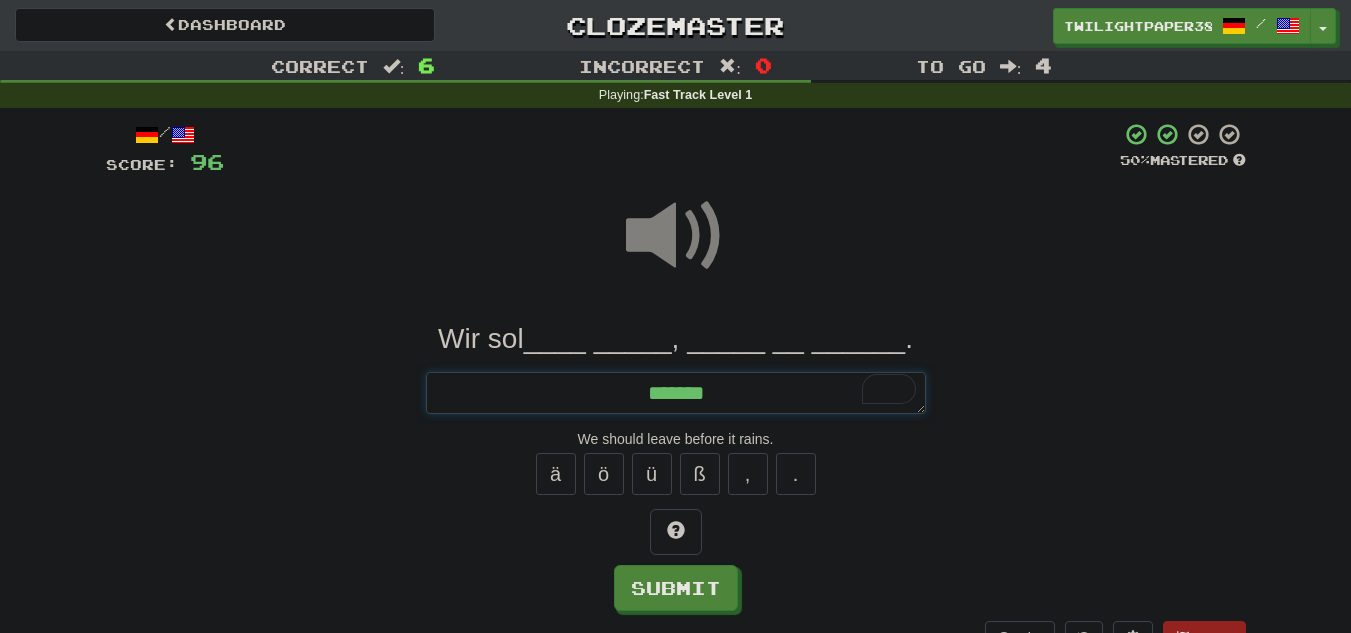 type on "*" 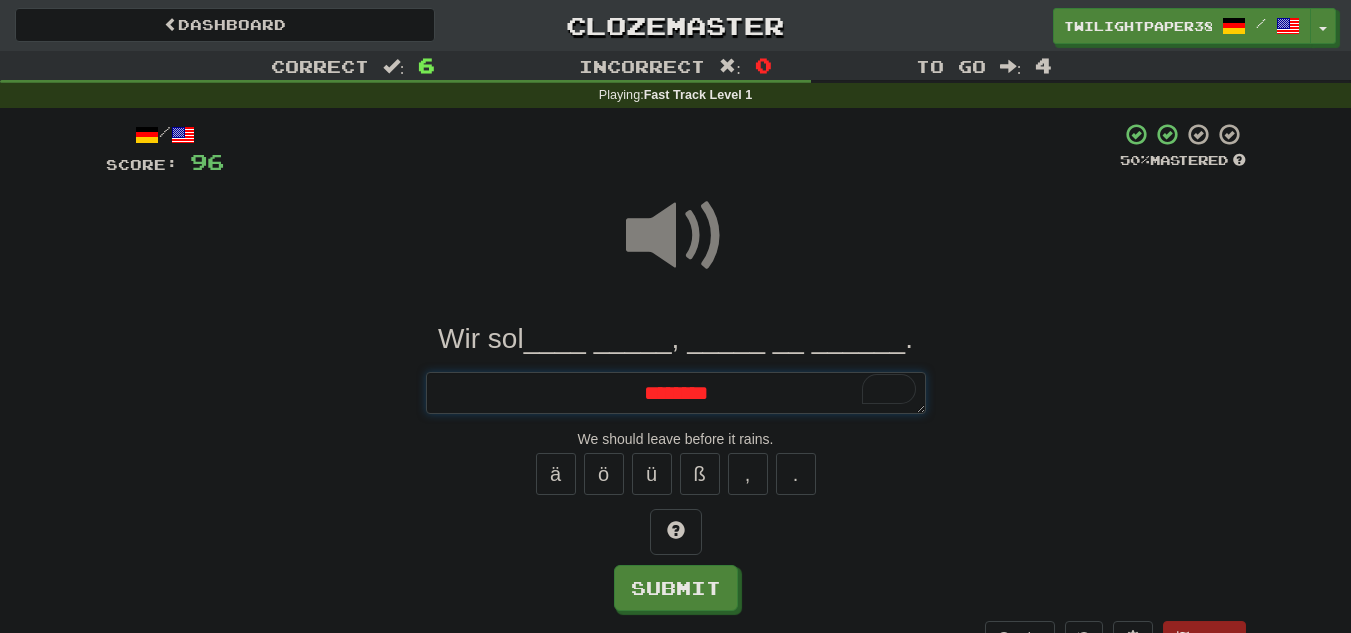 type on "*" 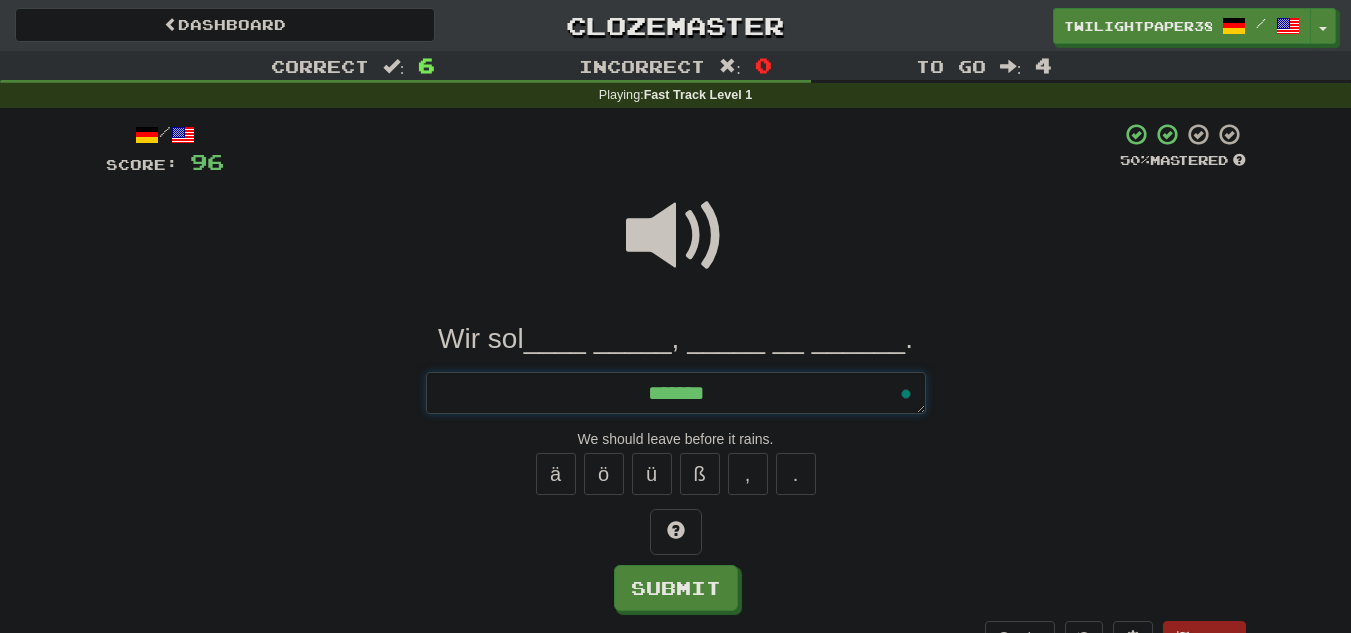 type on "********" 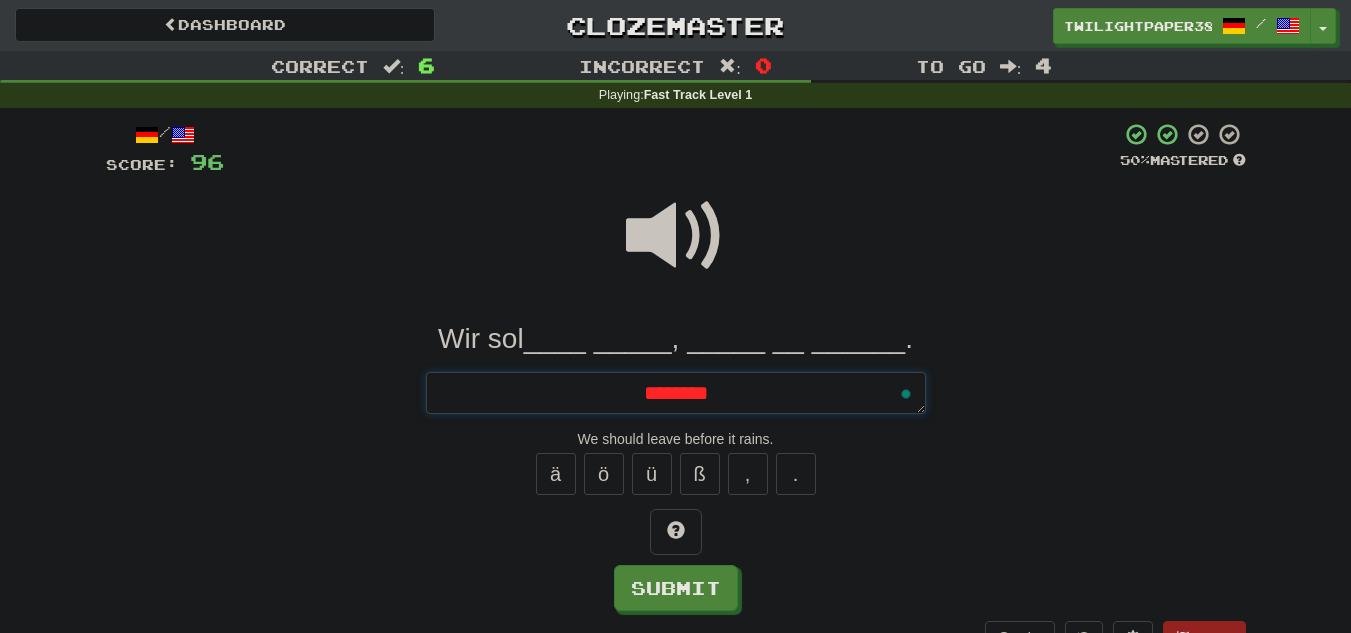 type on "*" 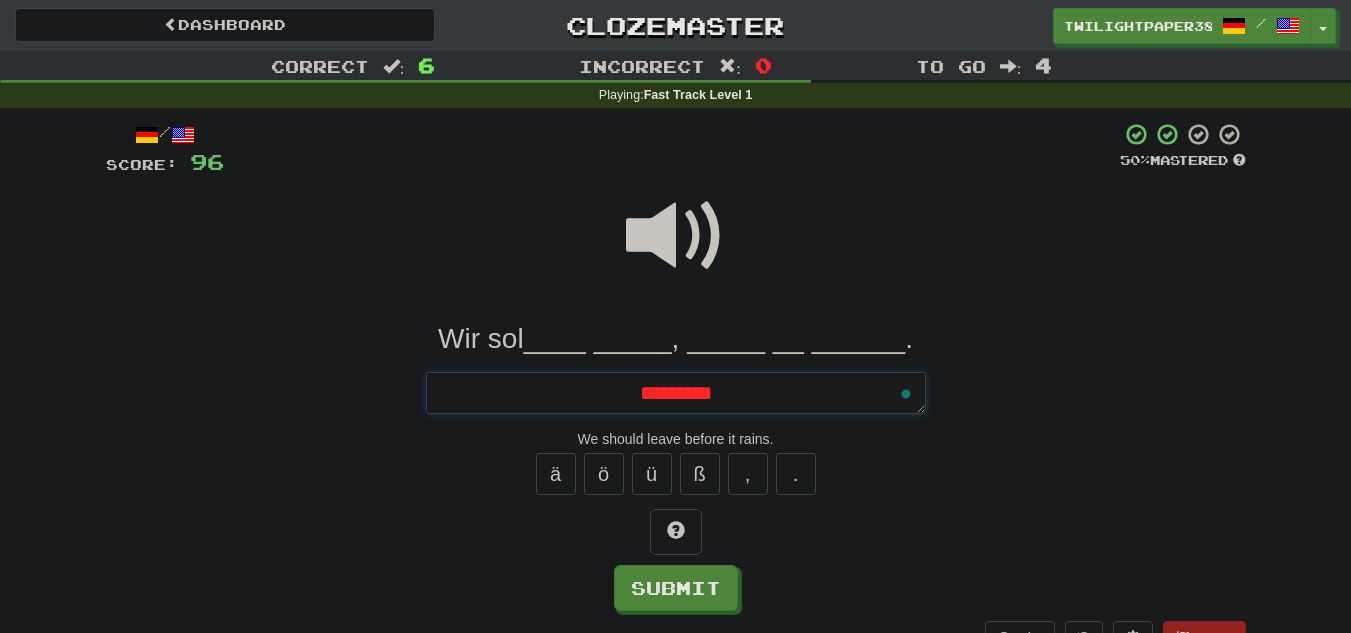 type on "*" 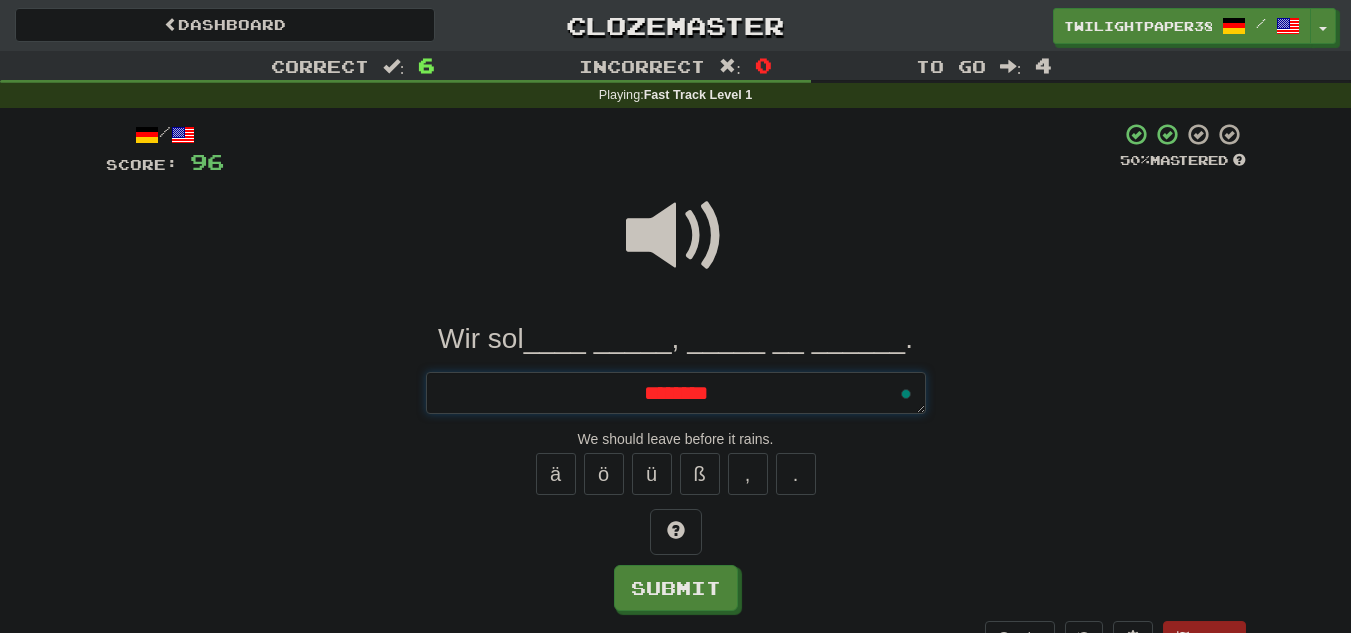 type on "*" 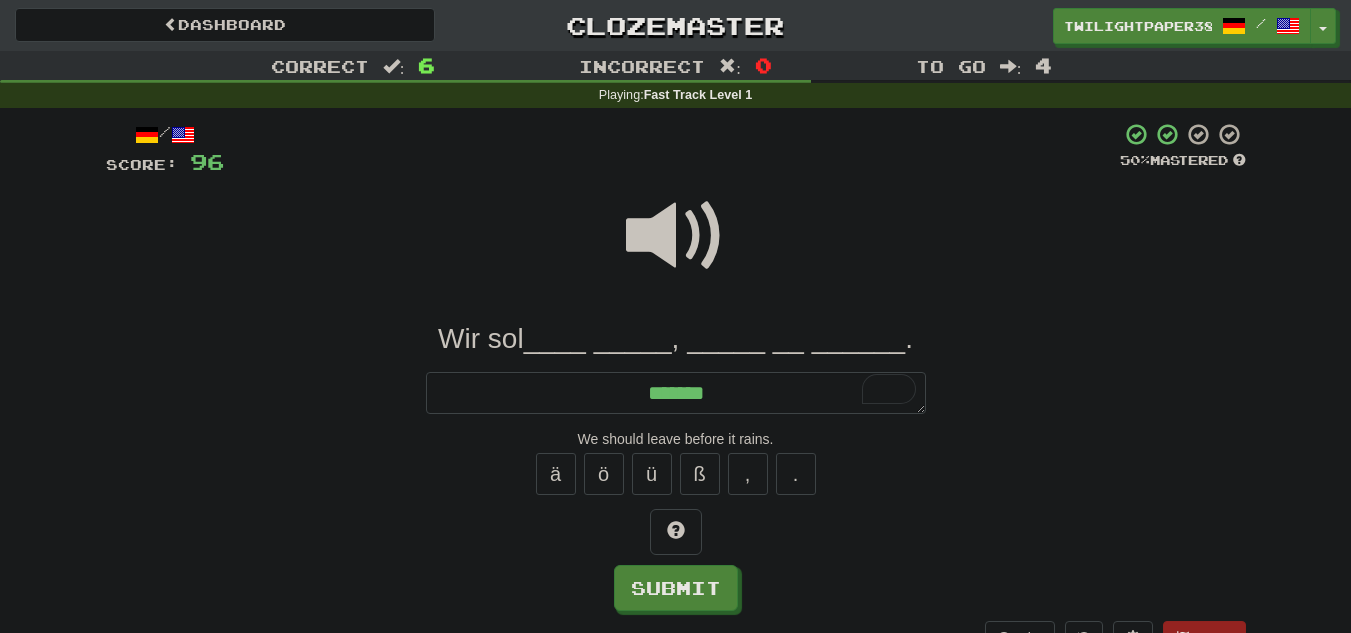 click at bounding box center [676, 236] 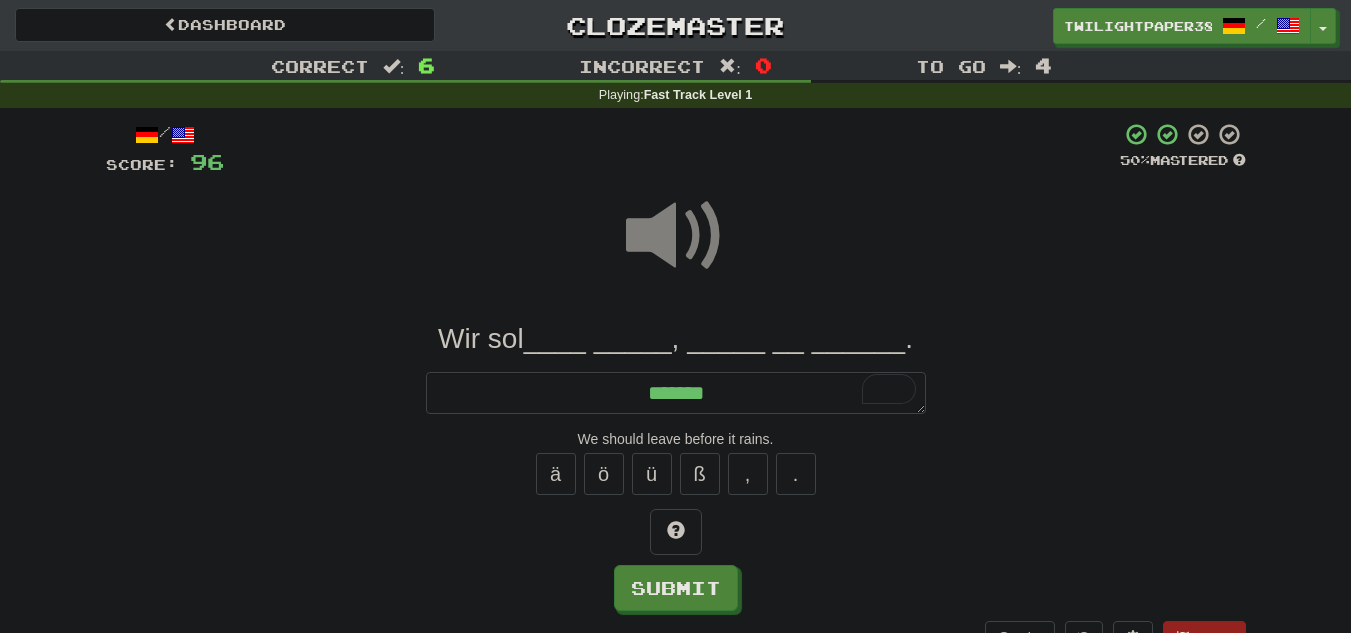 click at bounding box center (676, 236) 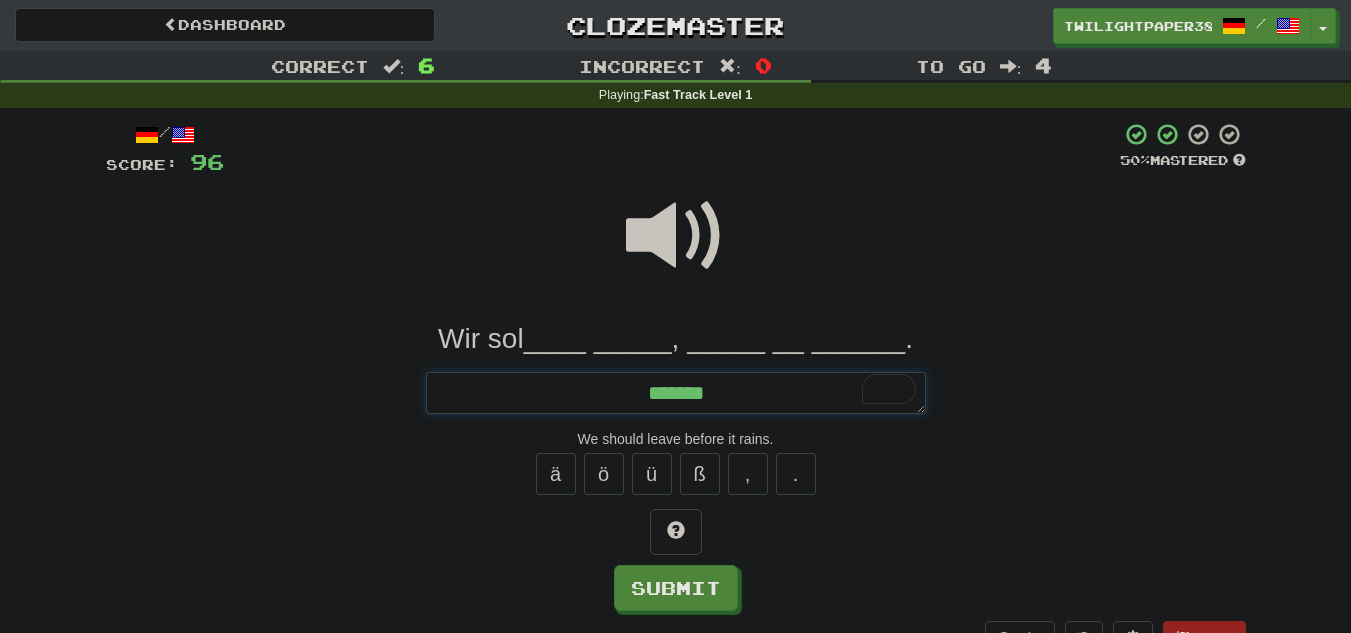 type on "*" 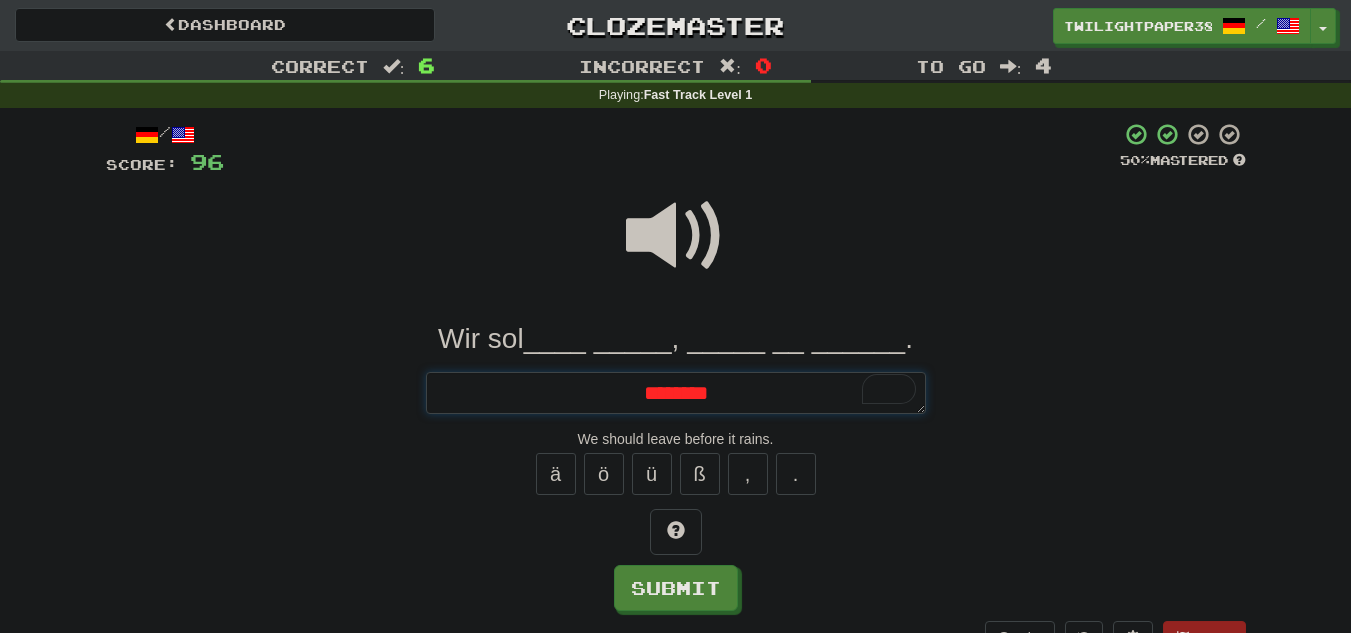 type on "*" 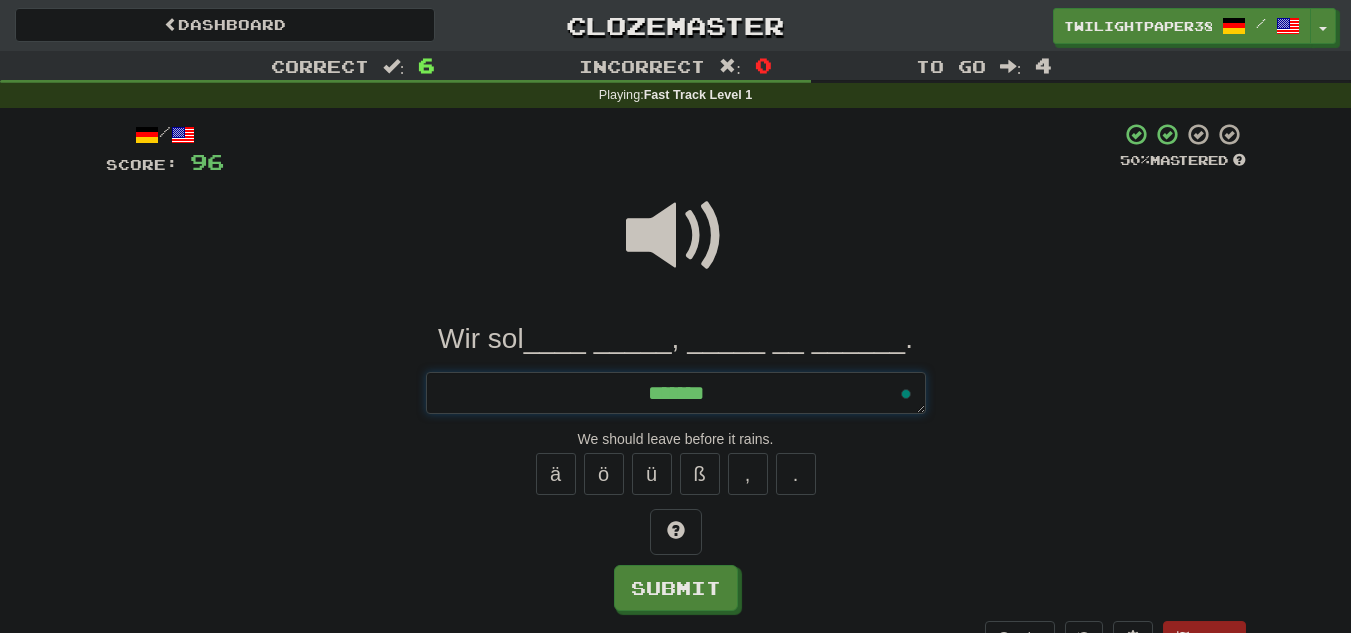 type on "*" 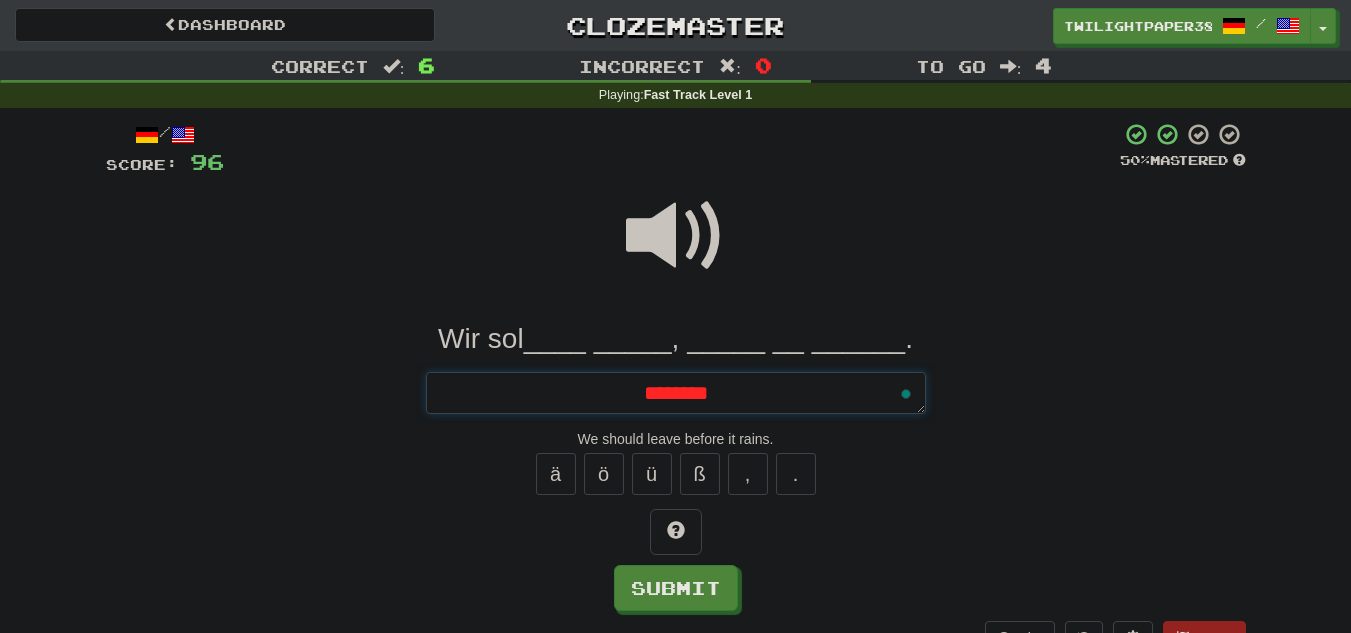 type on "*" 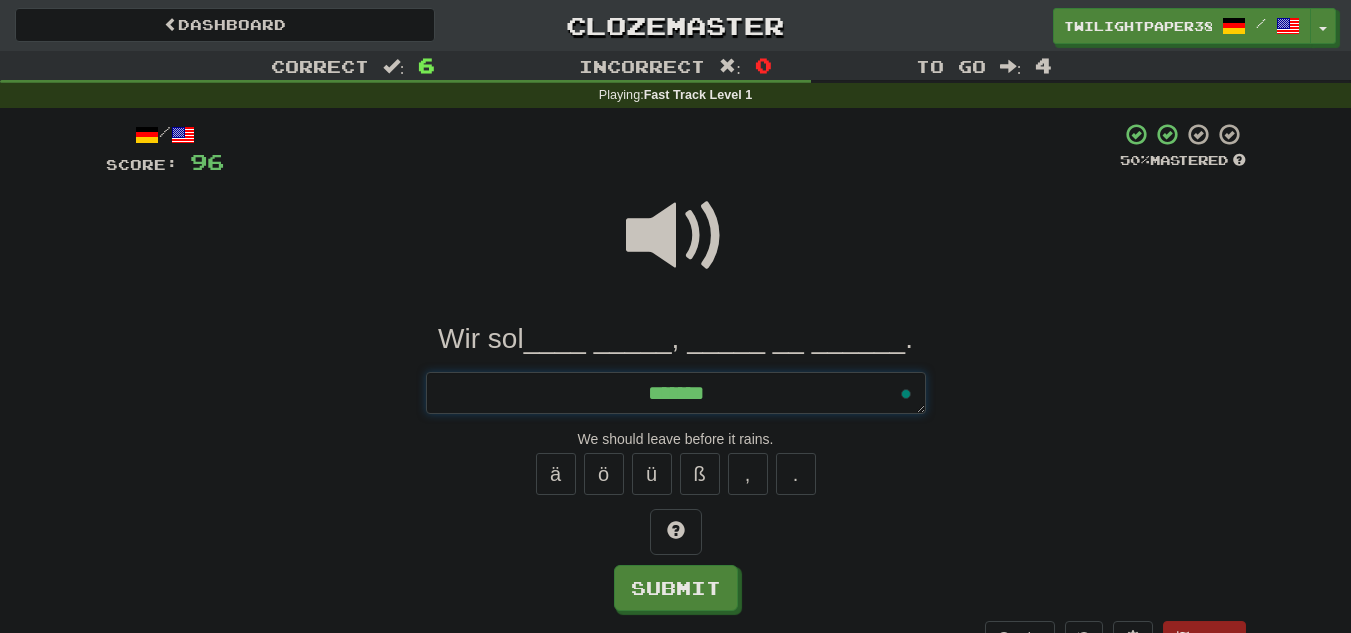 type on "********" 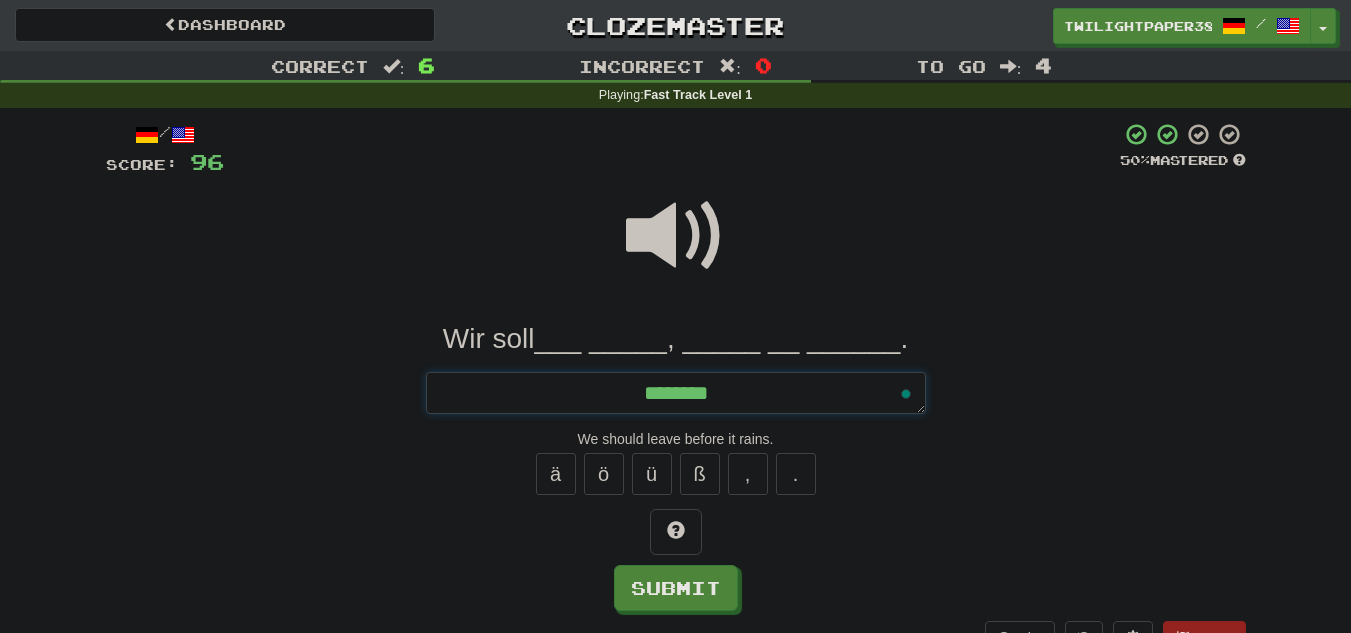 type on "*" 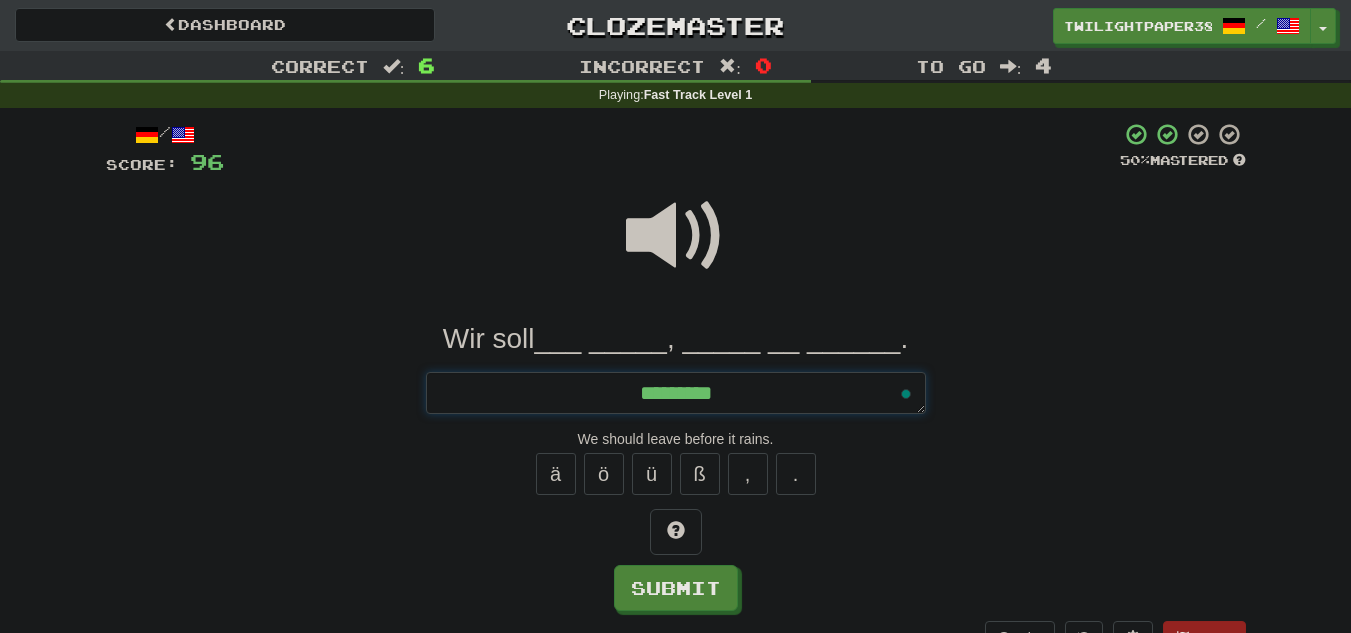 type on "*" 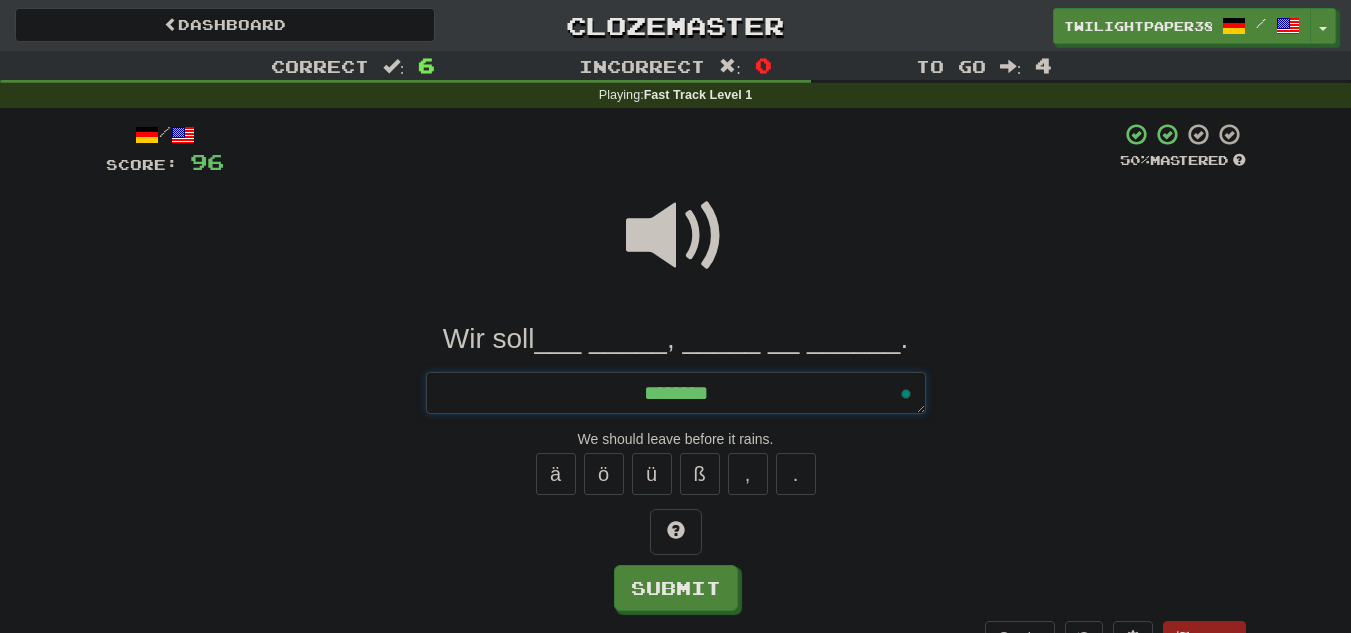 type on "*********" 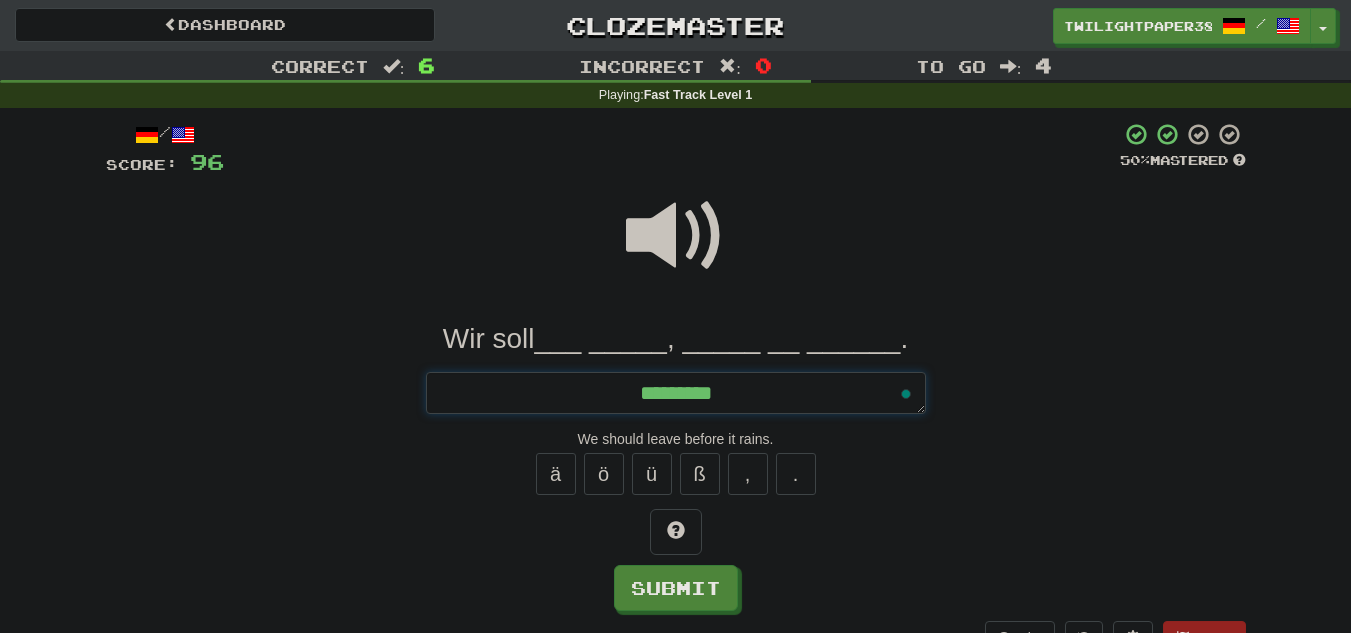 type on "*" 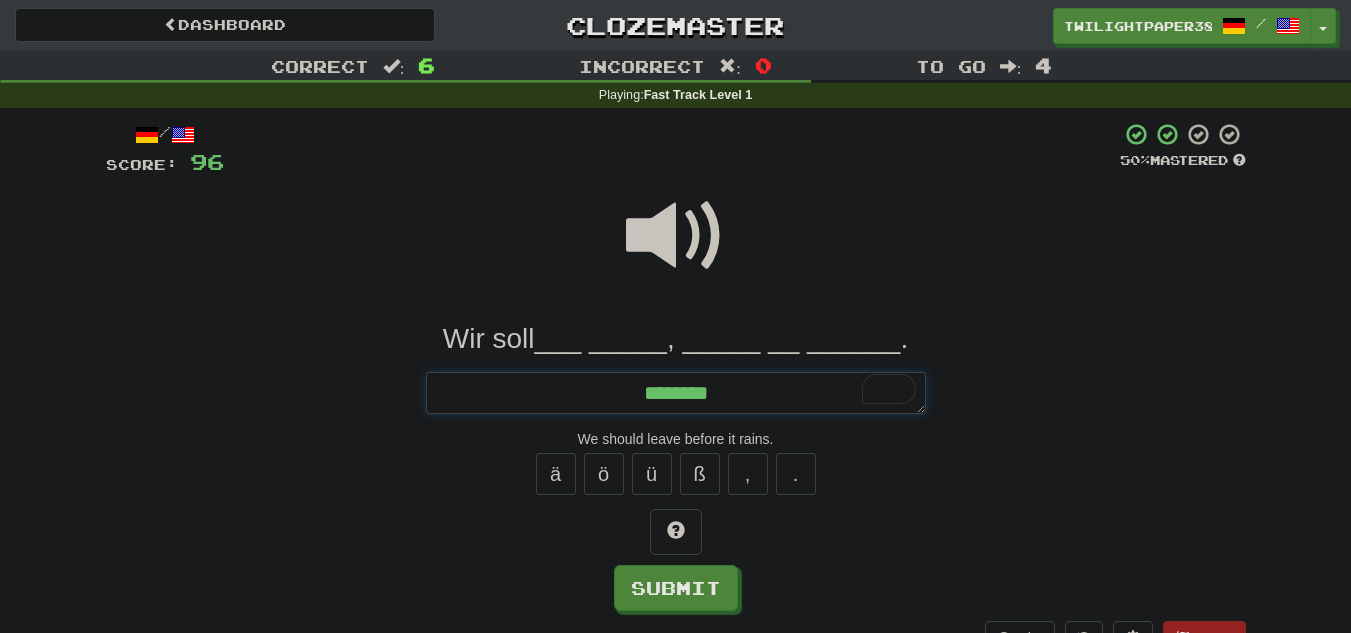 type on "*" 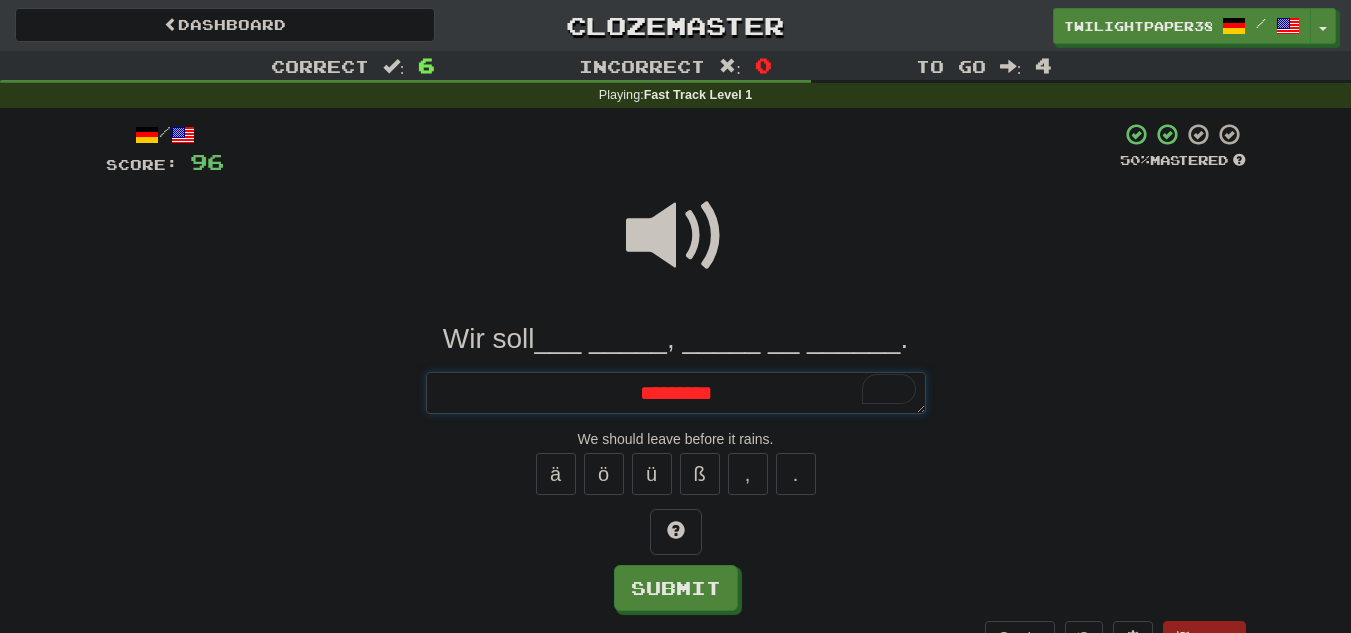 type on "*" 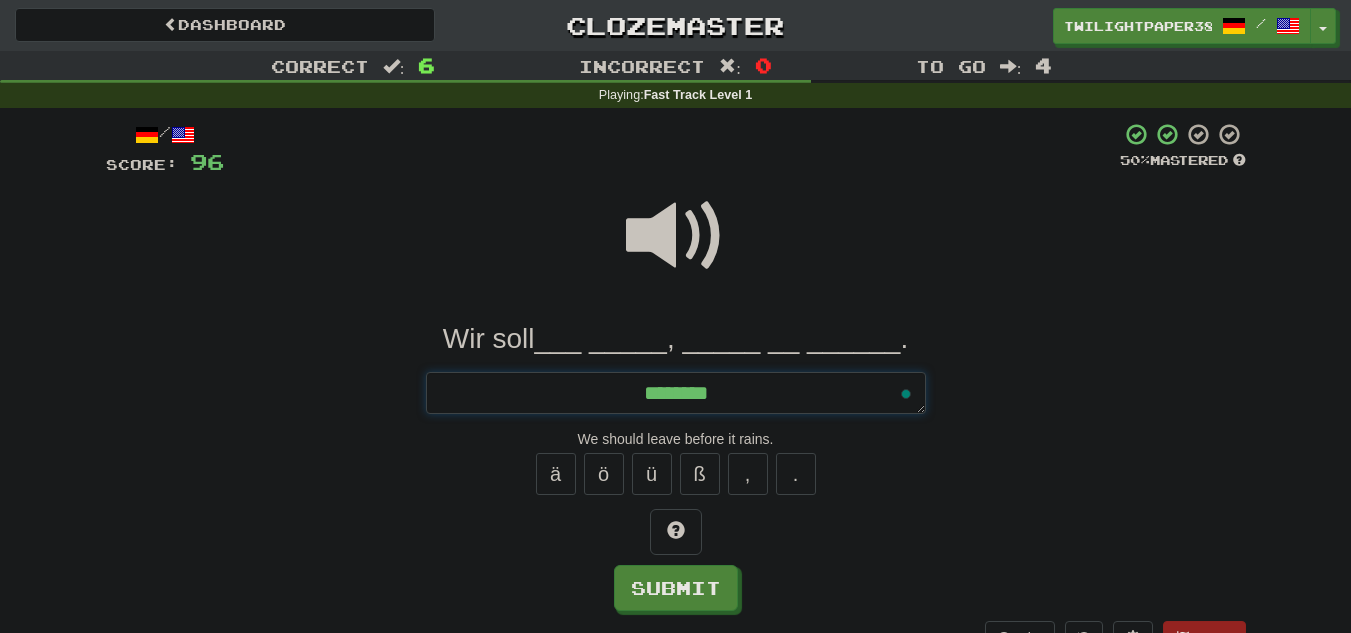 type on "*" 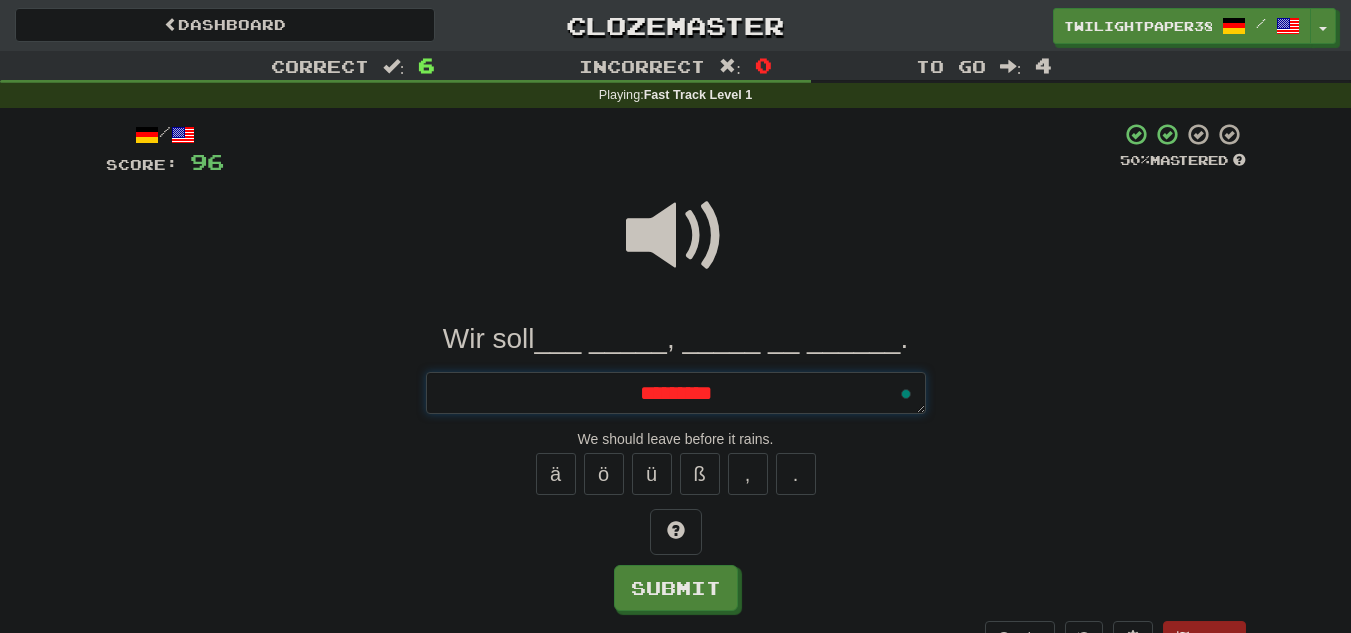 type on "*" 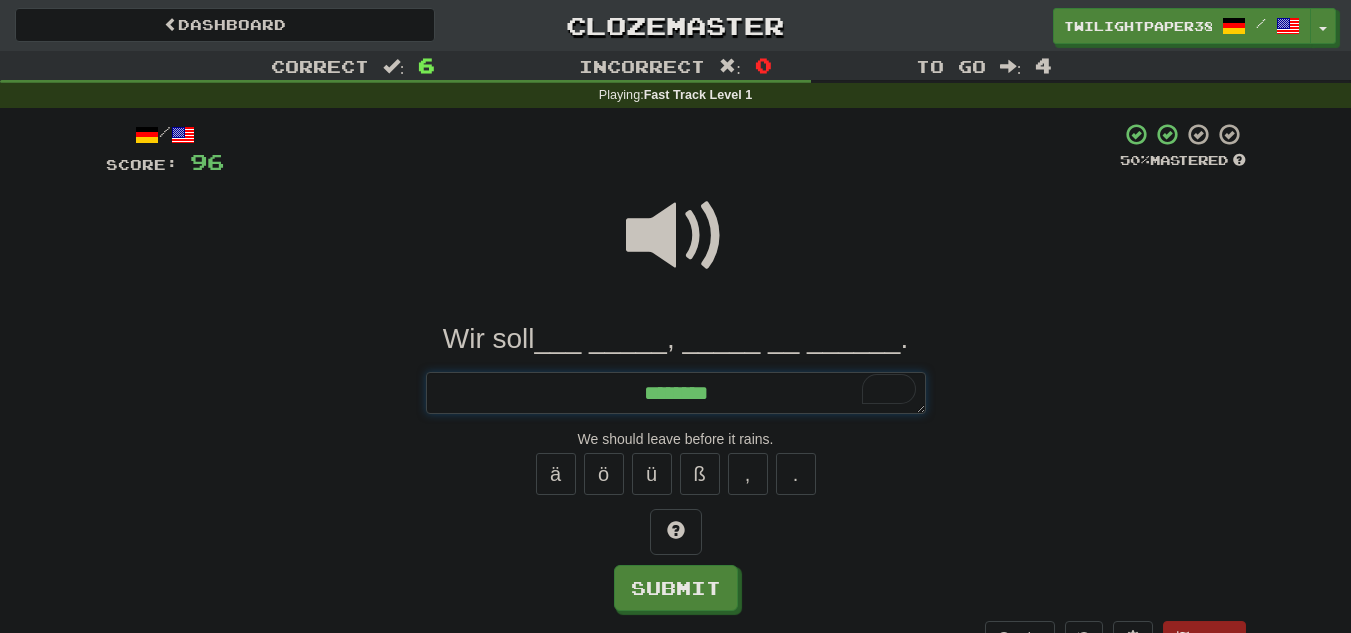 type on "*********" 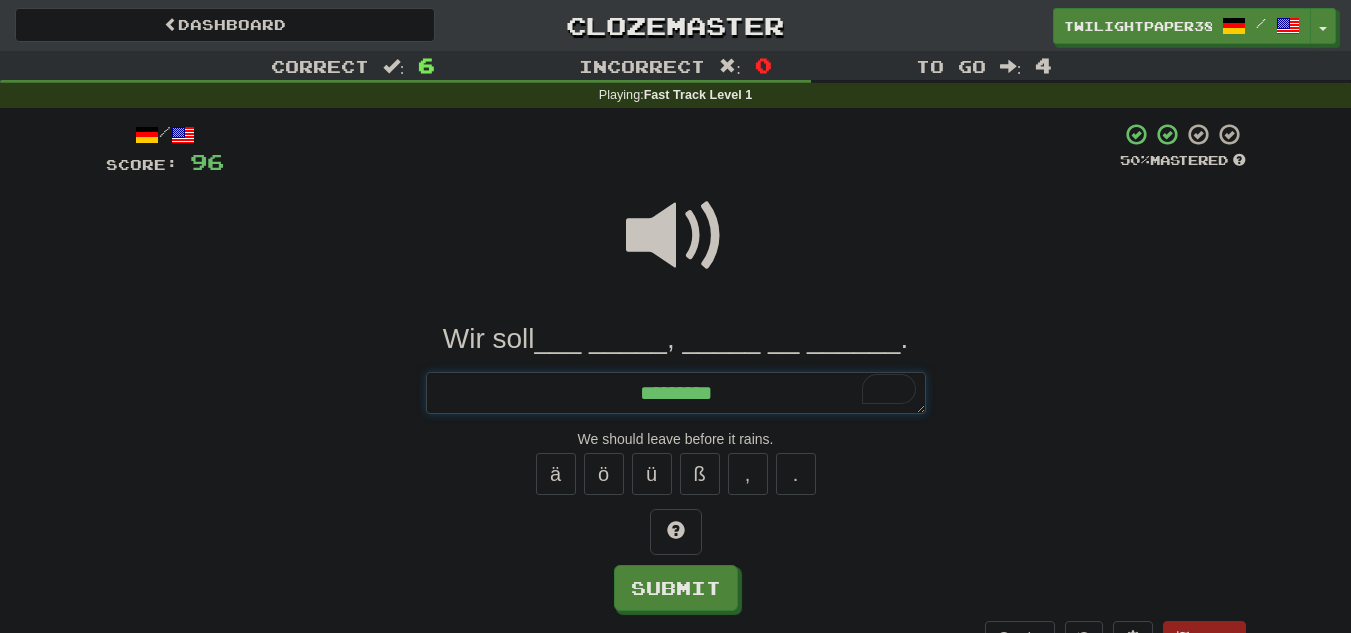 type on "*" 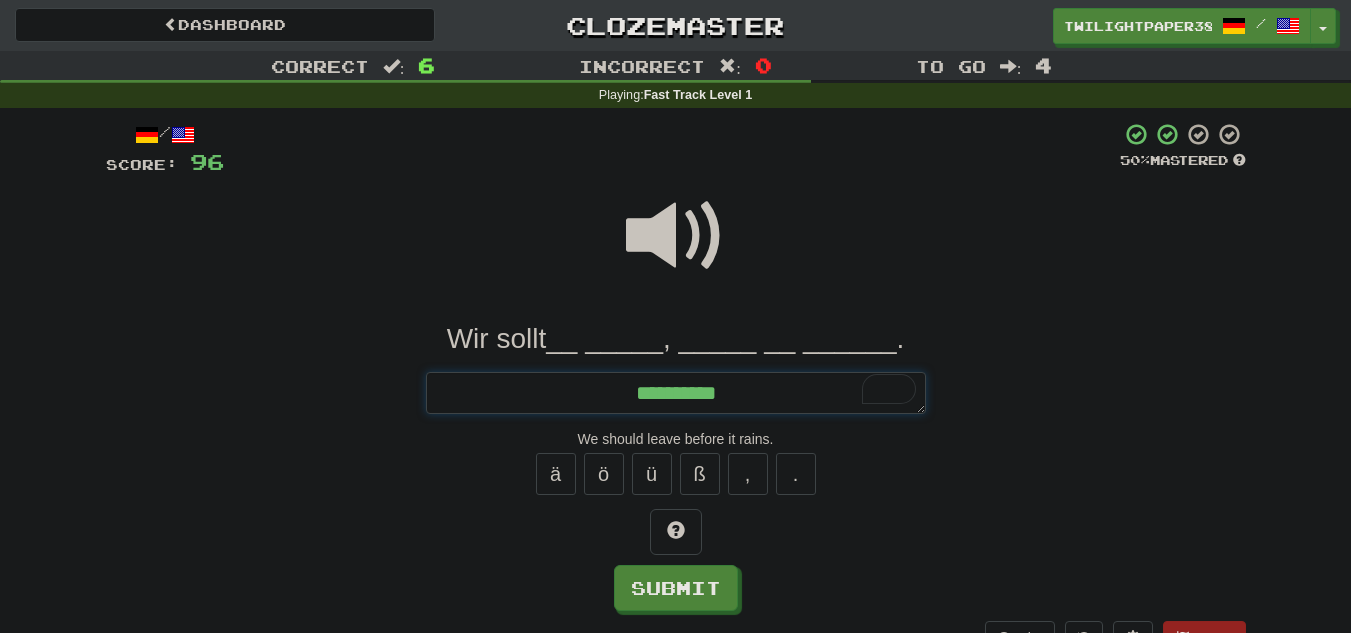 type on "**********" 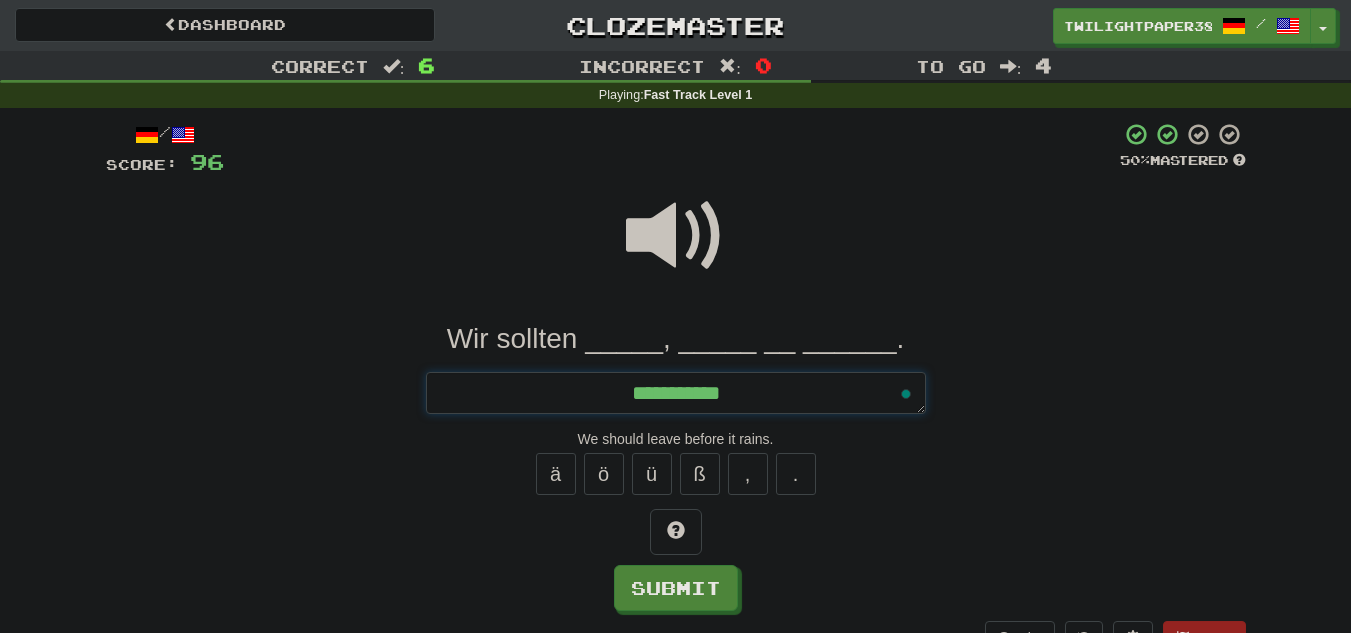 type on "*" 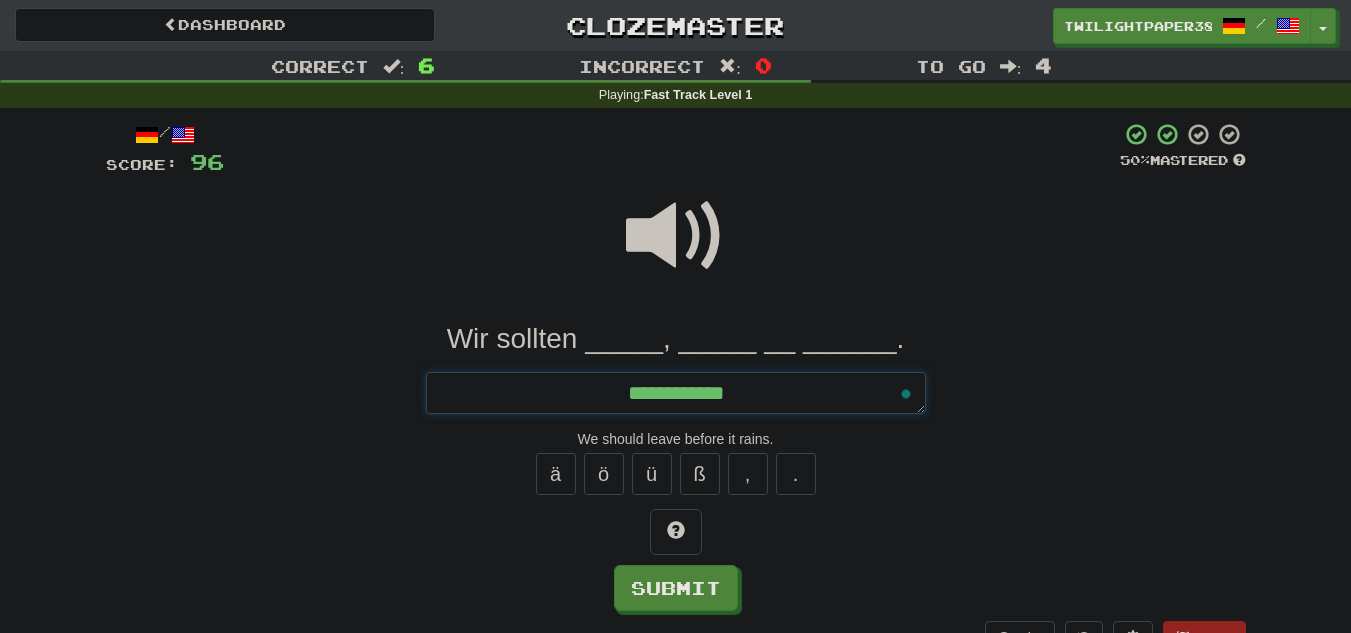 type on "*" 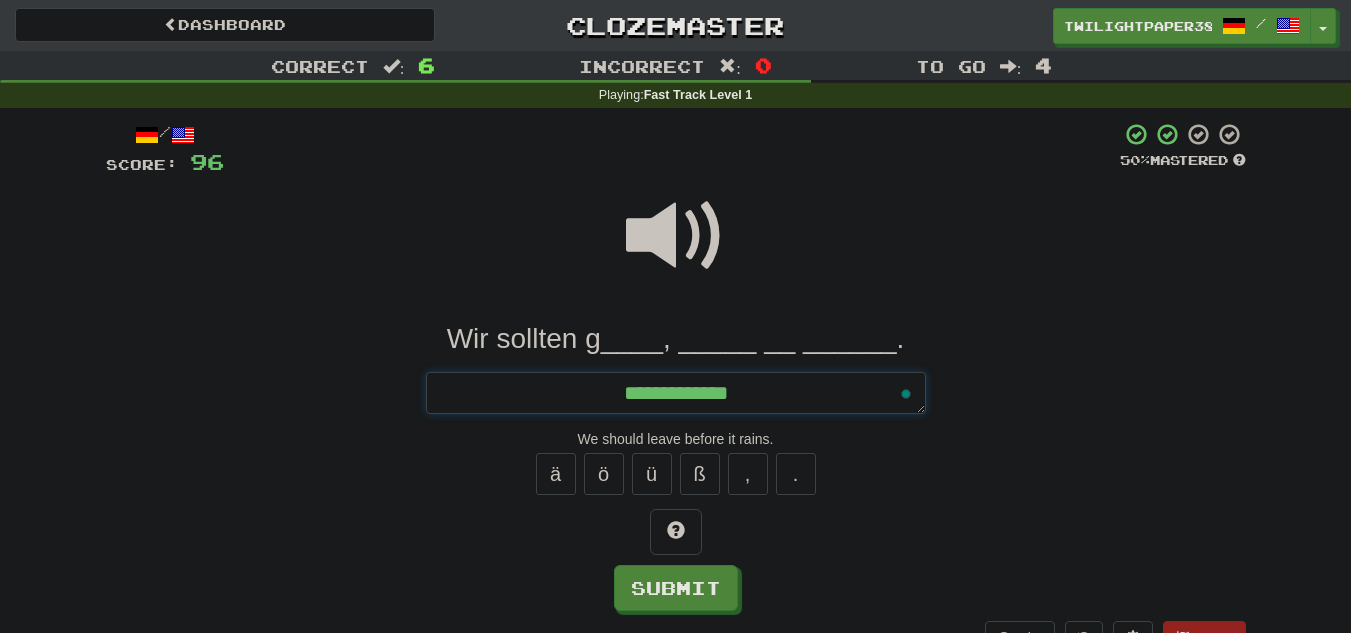 type on "*" 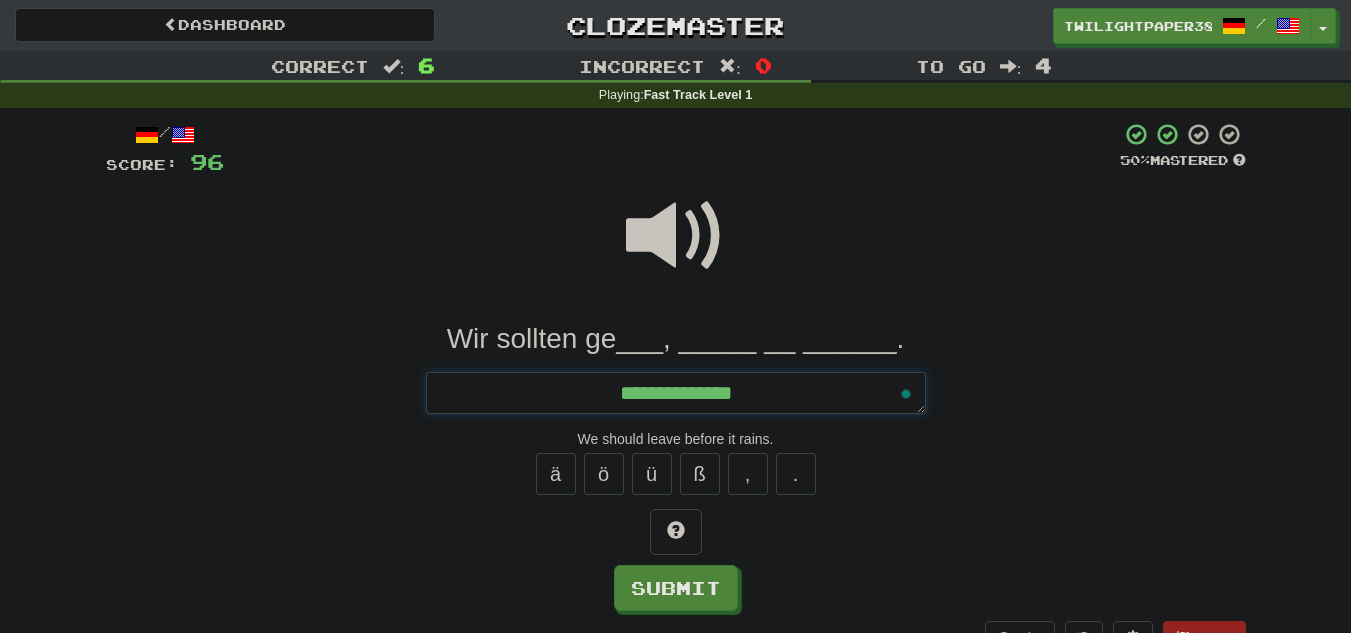 type on "*" 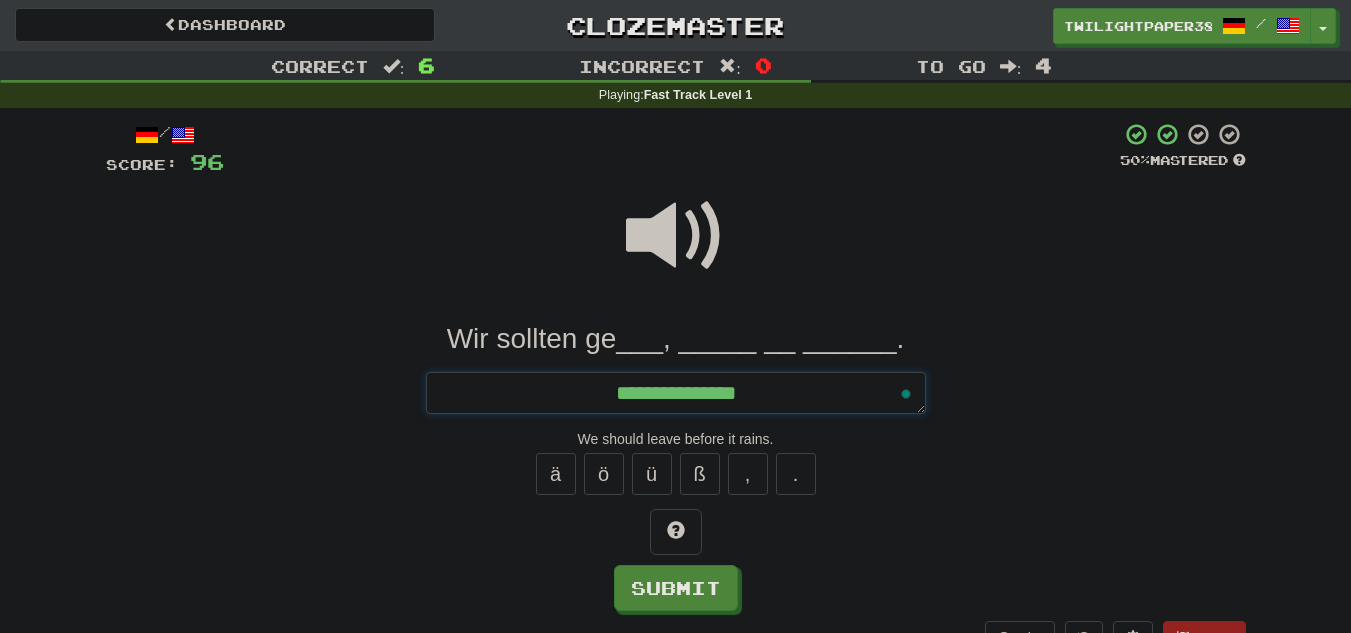 type on "*" 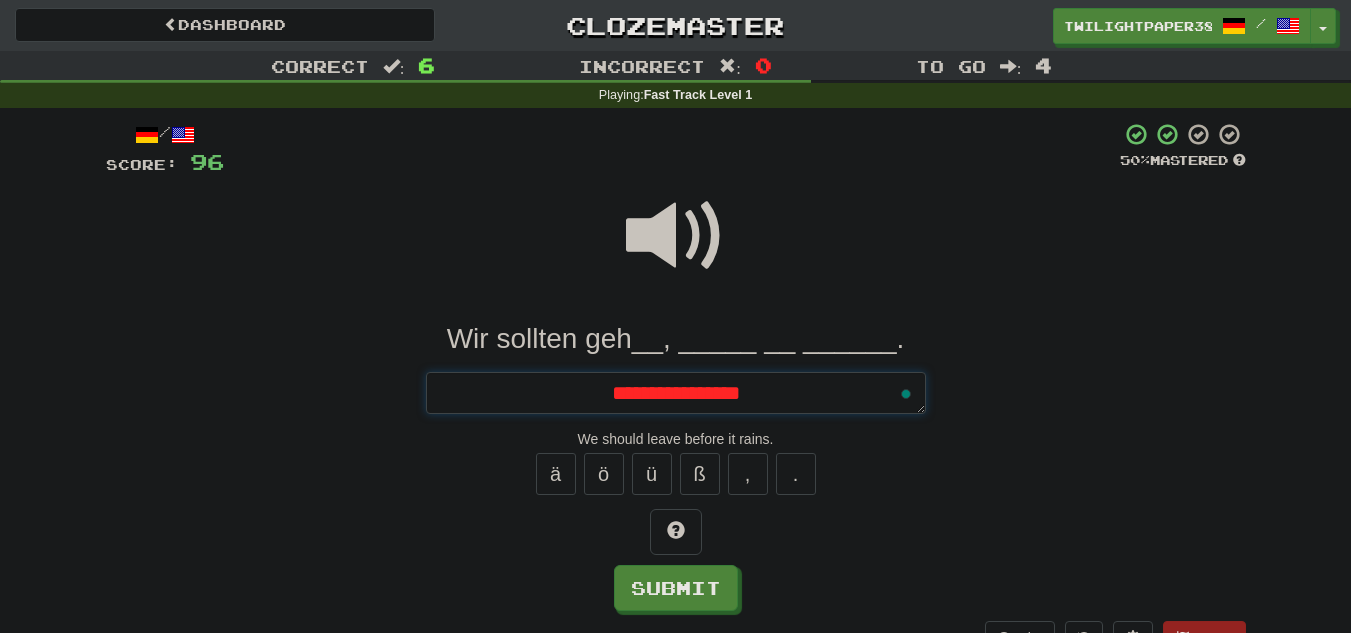 type on "*" 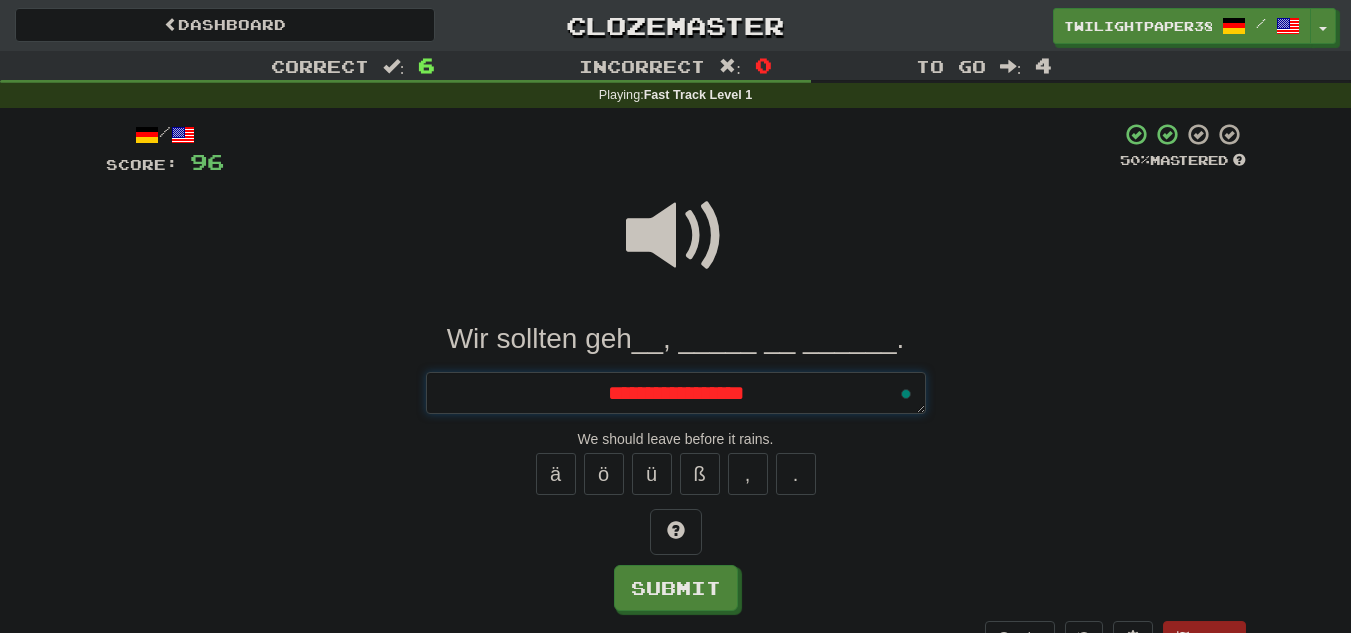type on "*" 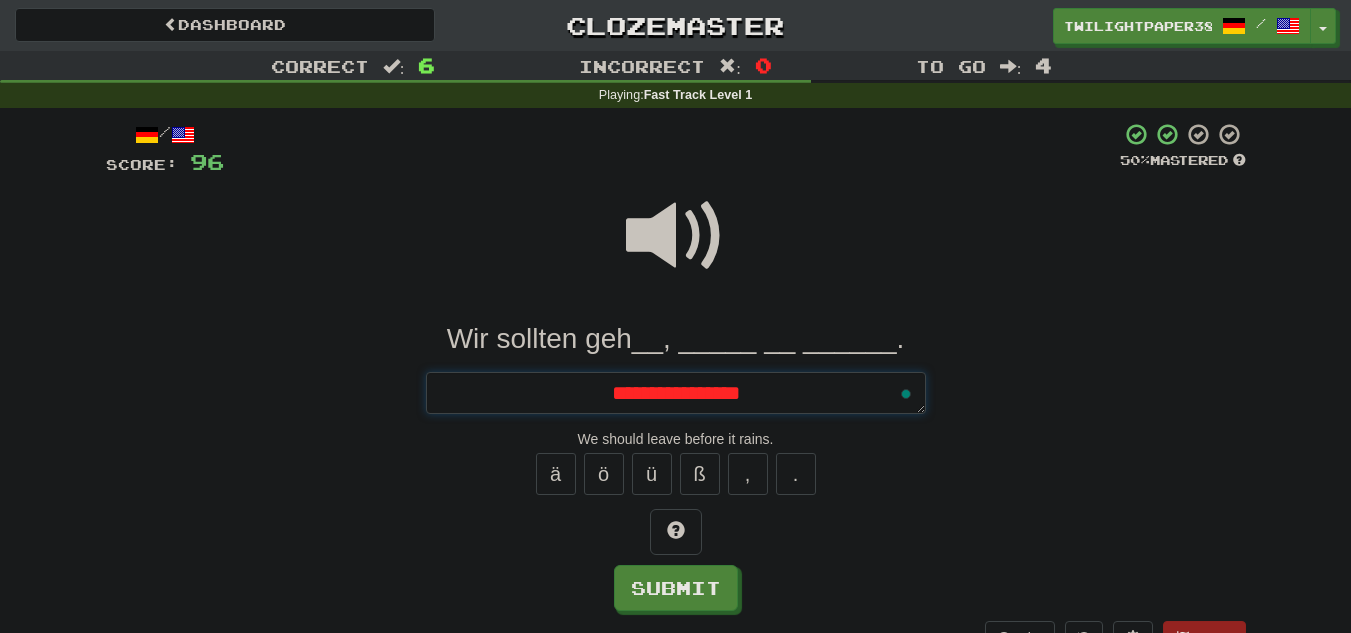 type on "*" 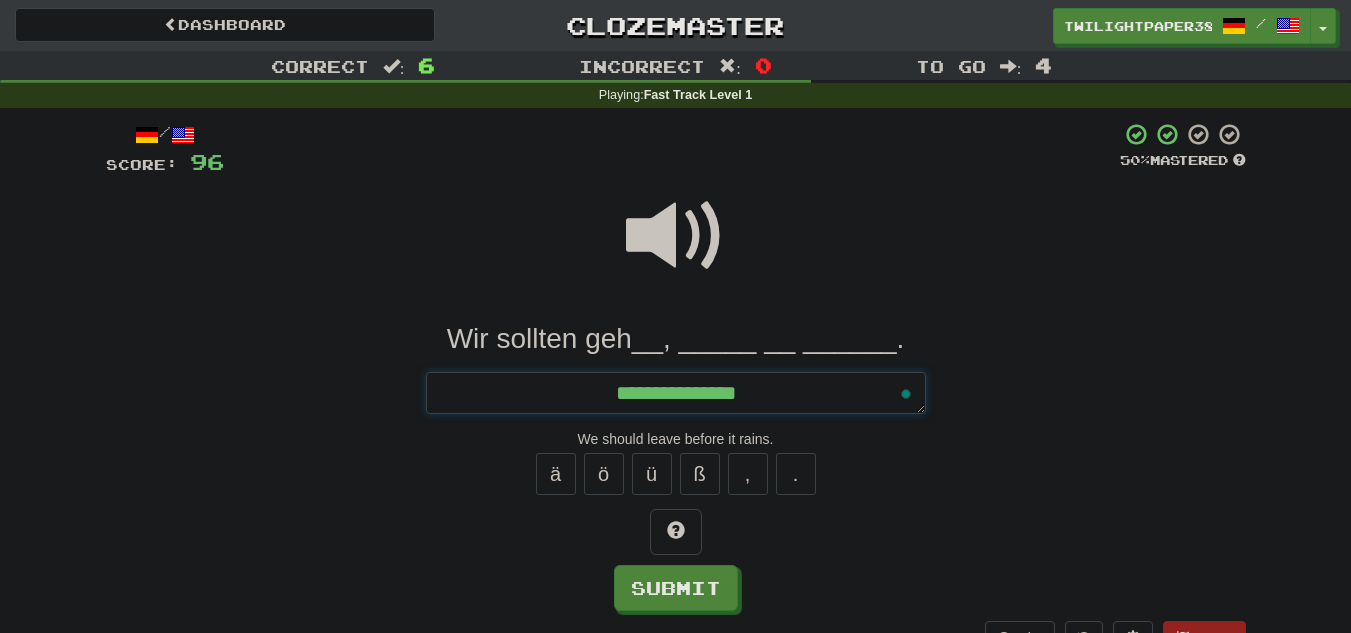type on "*" 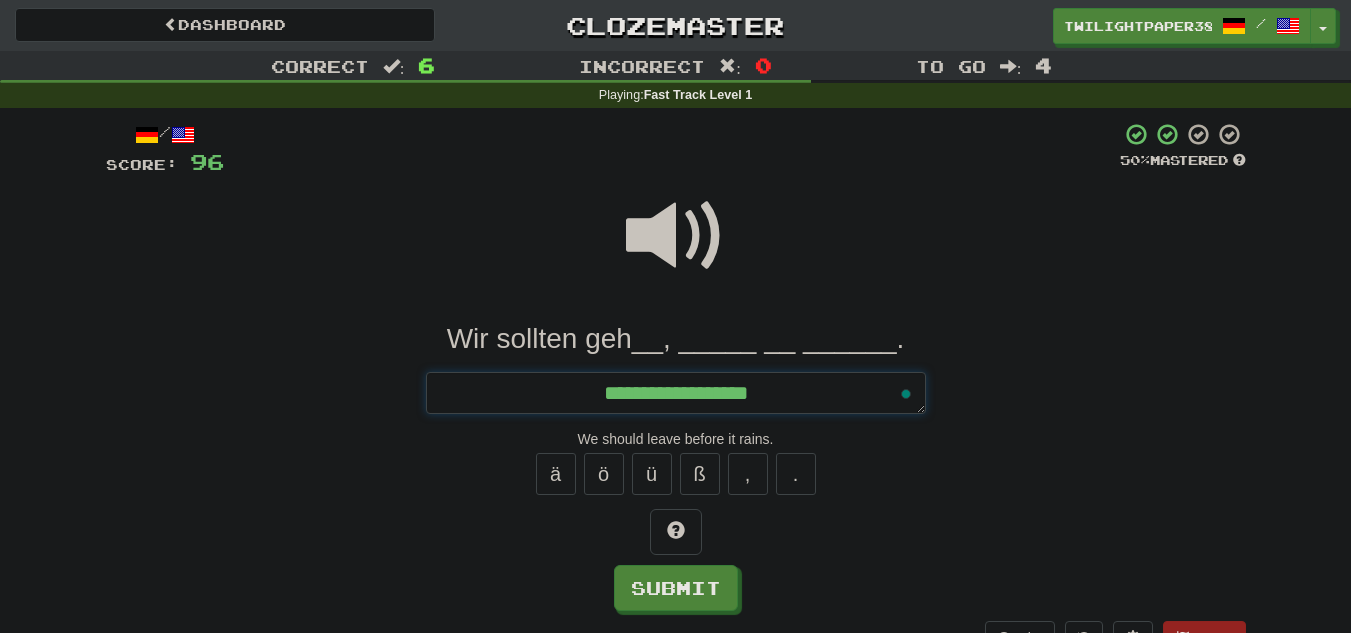 type on "**********" 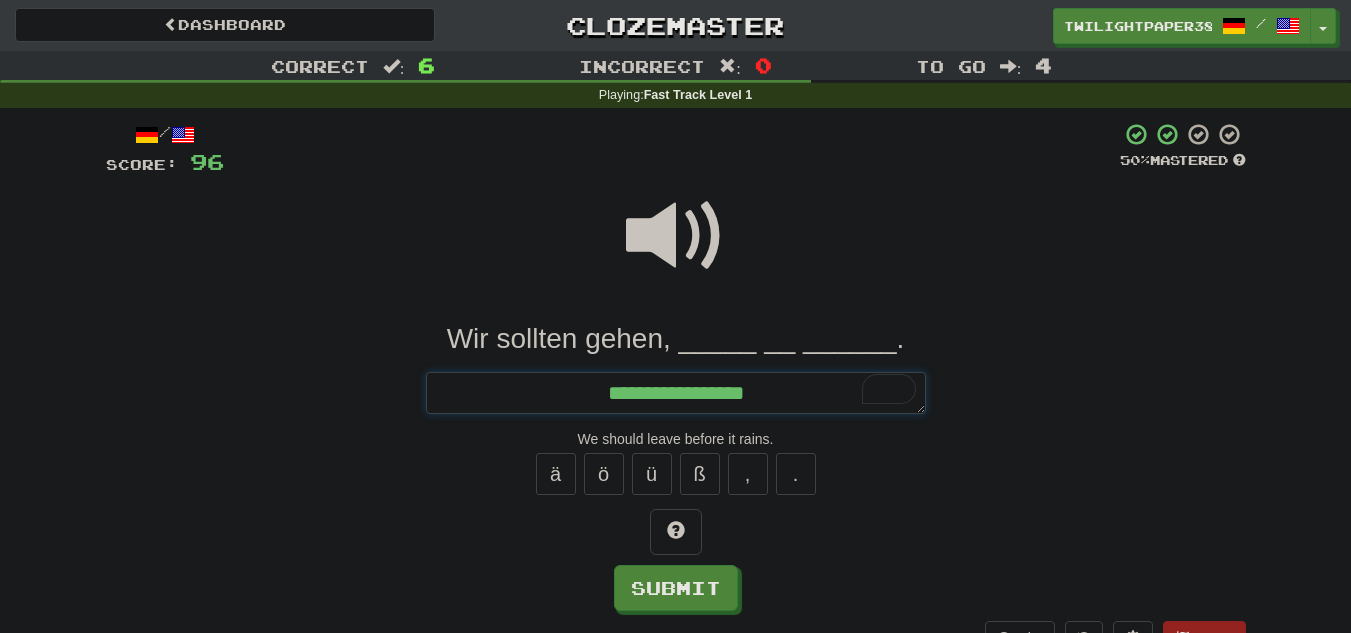 type on "*" 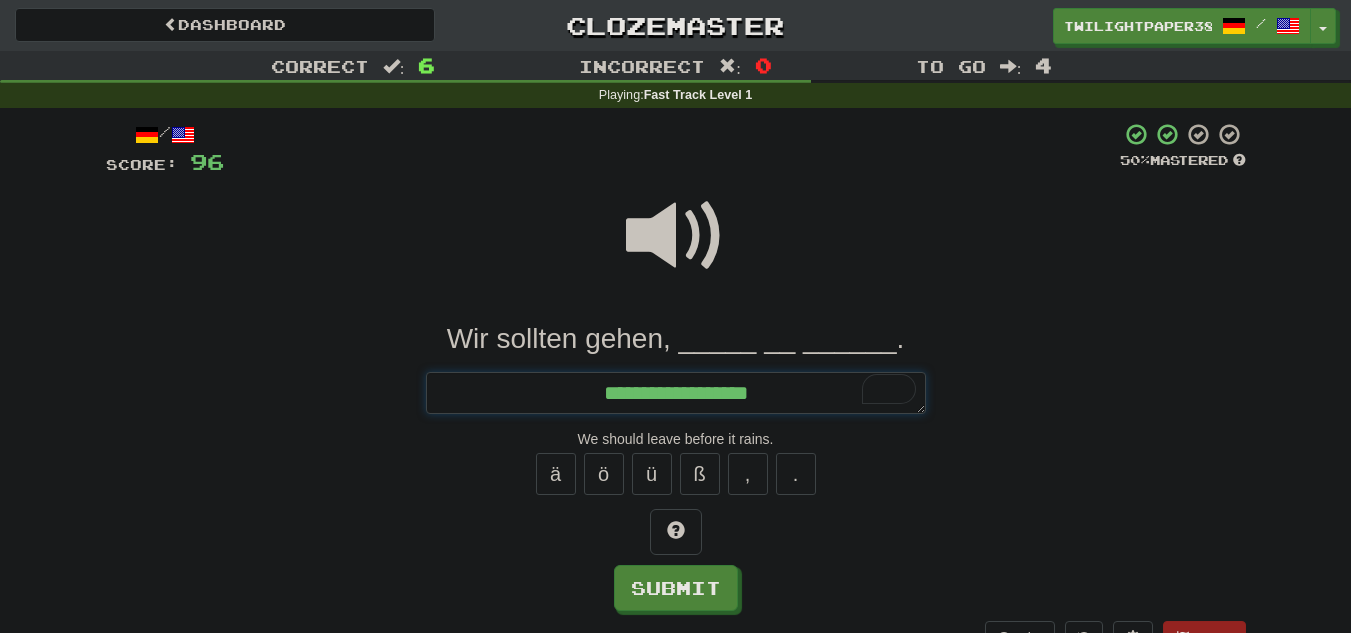 type on "*" 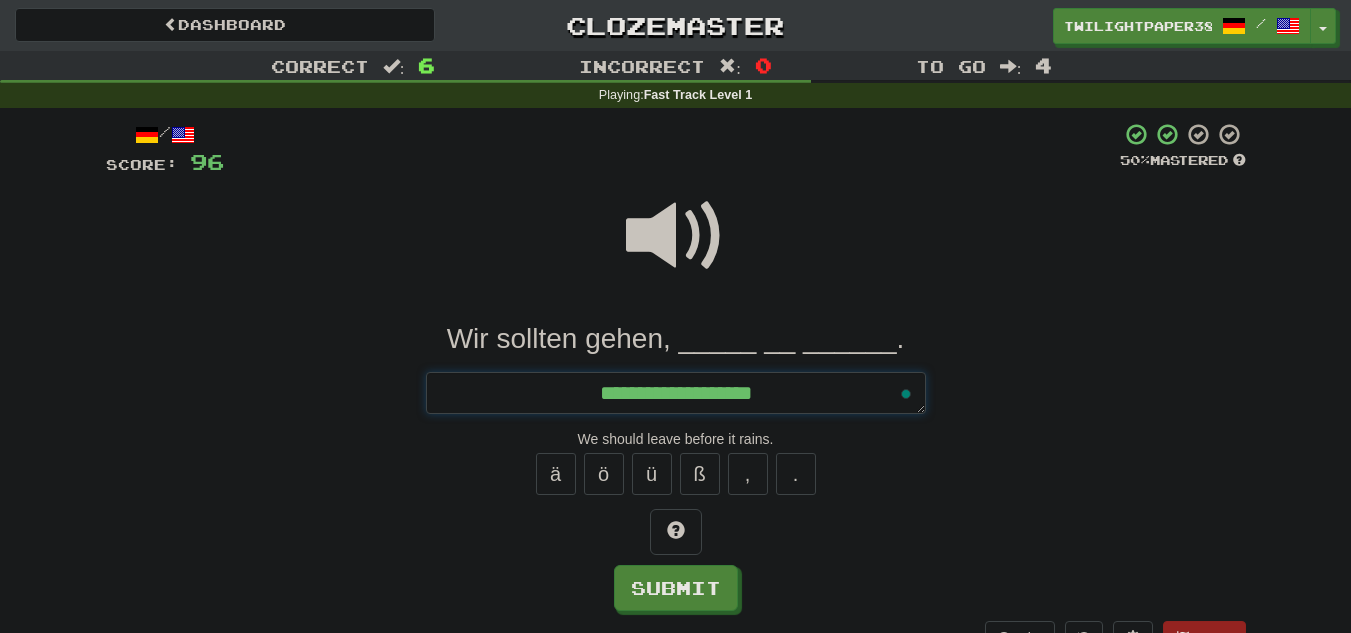type on "*" 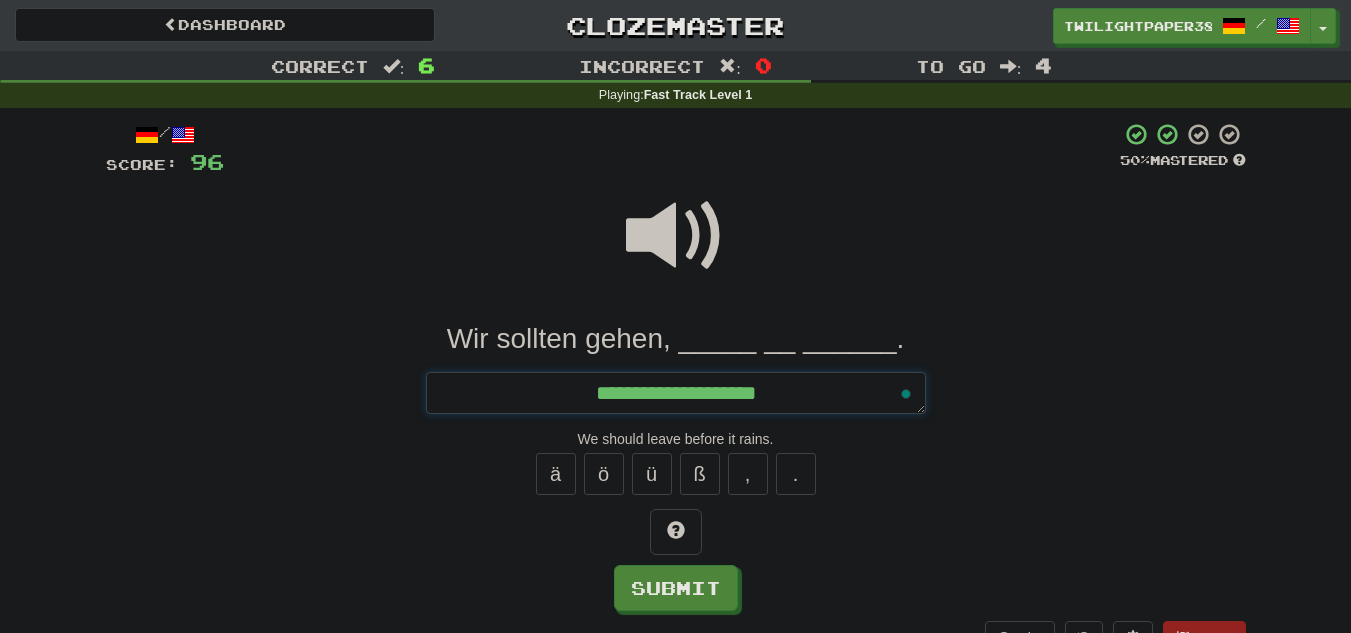 type on "*" 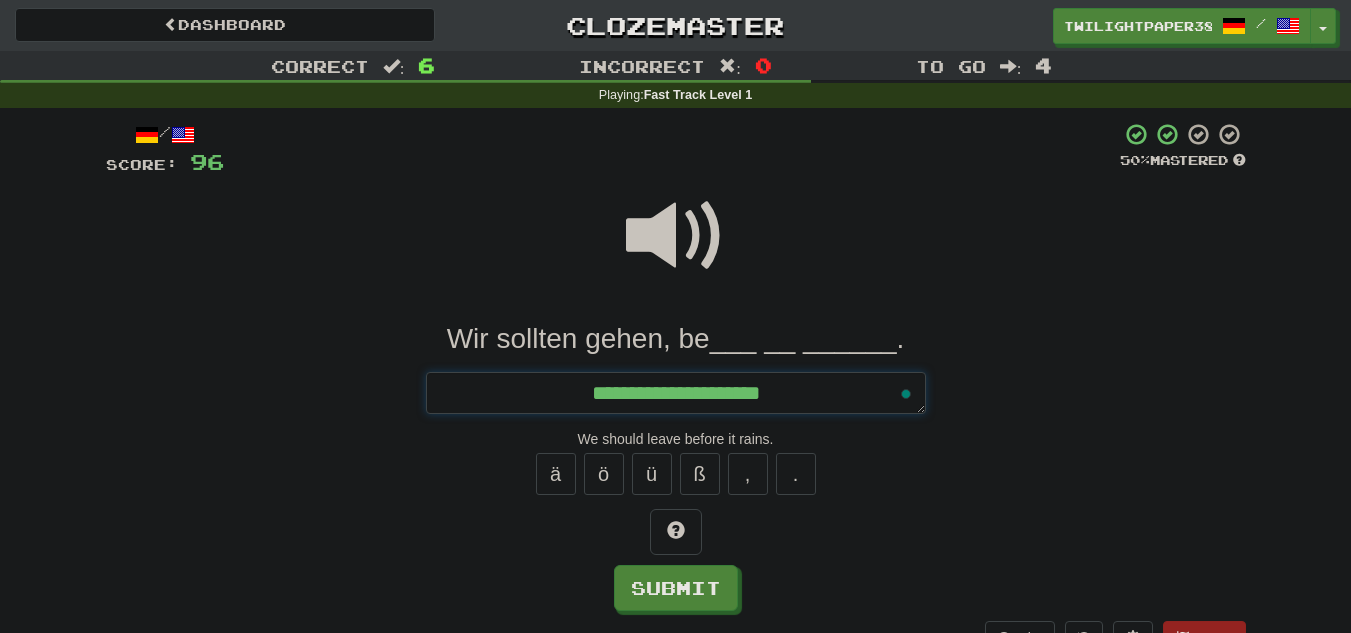 type on "*" 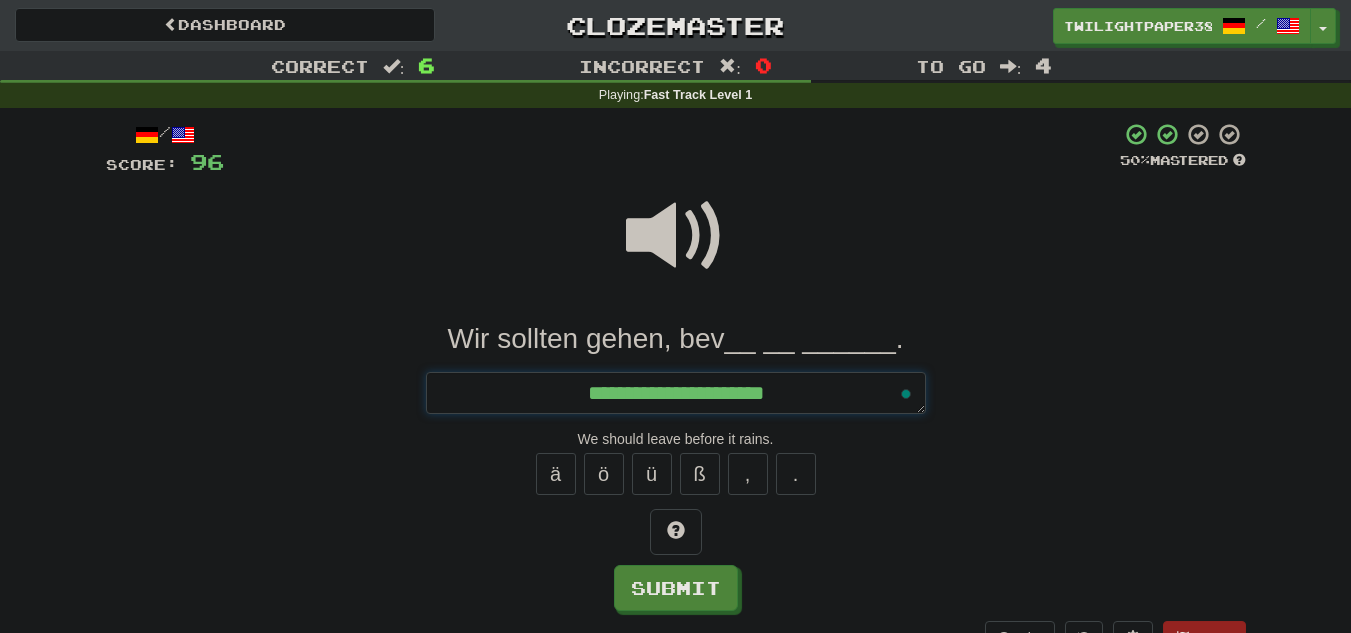 type on "*" 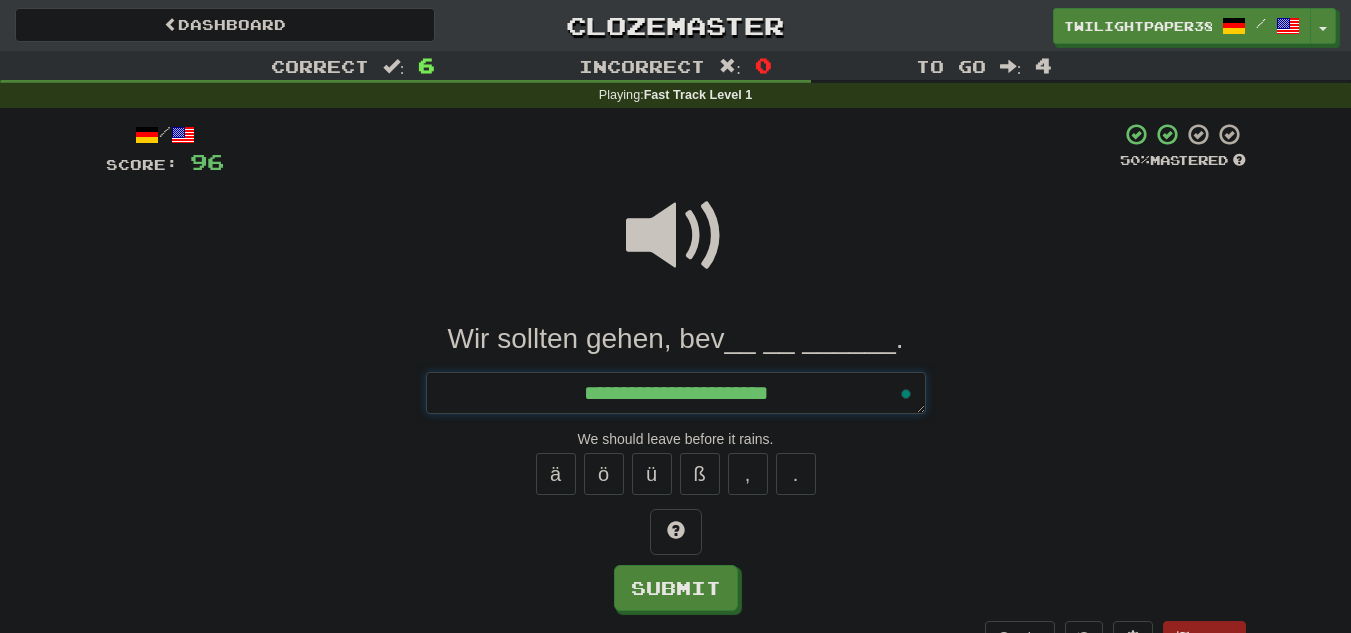 type on "*" 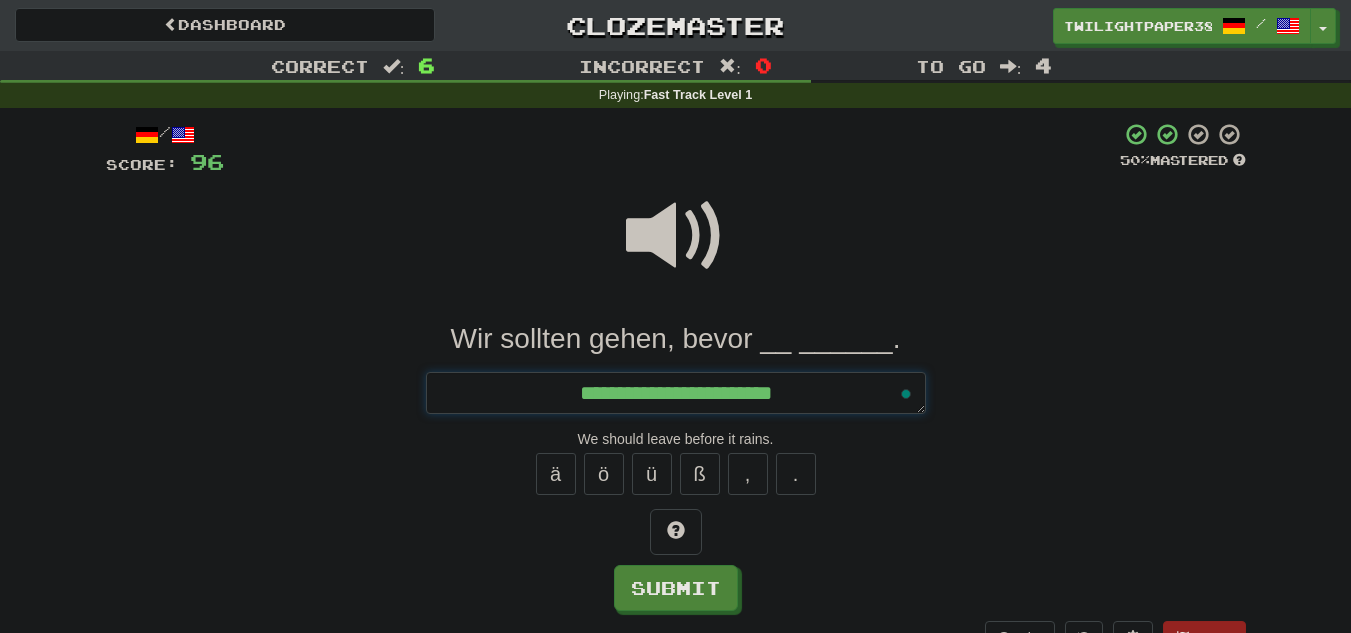 type on "**********" 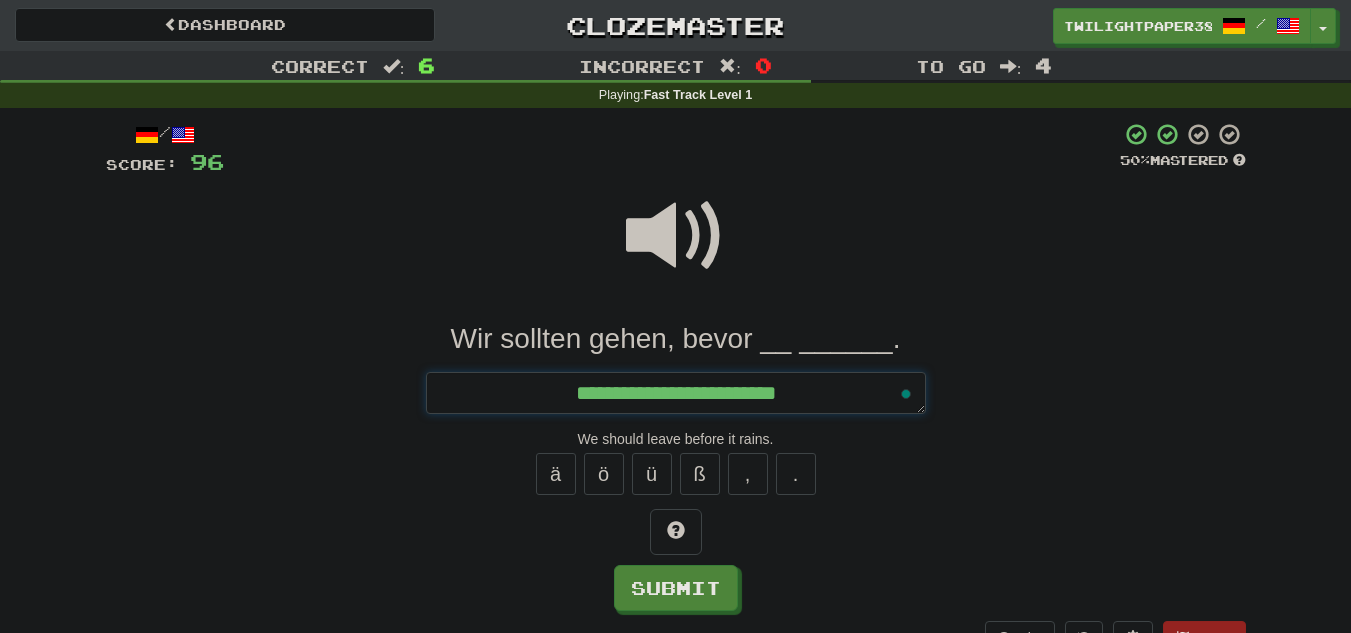 type 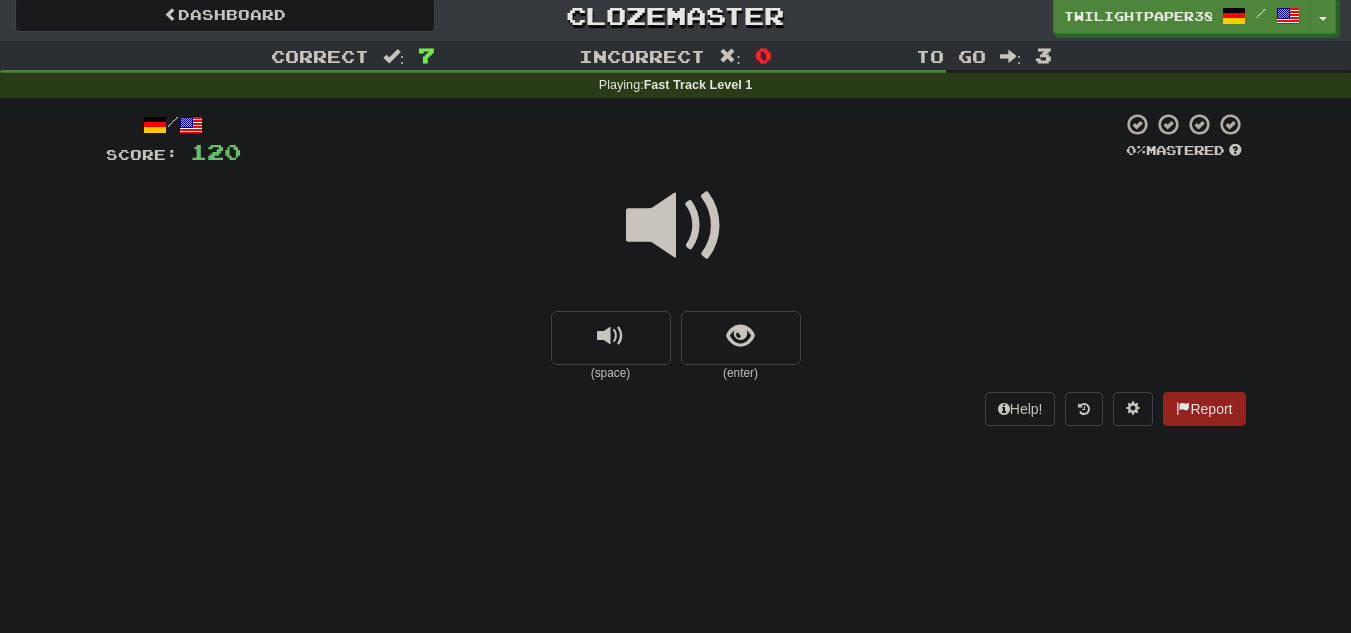 scroll, scrollTop: 9, scrollLeft: 0, axis: vertical 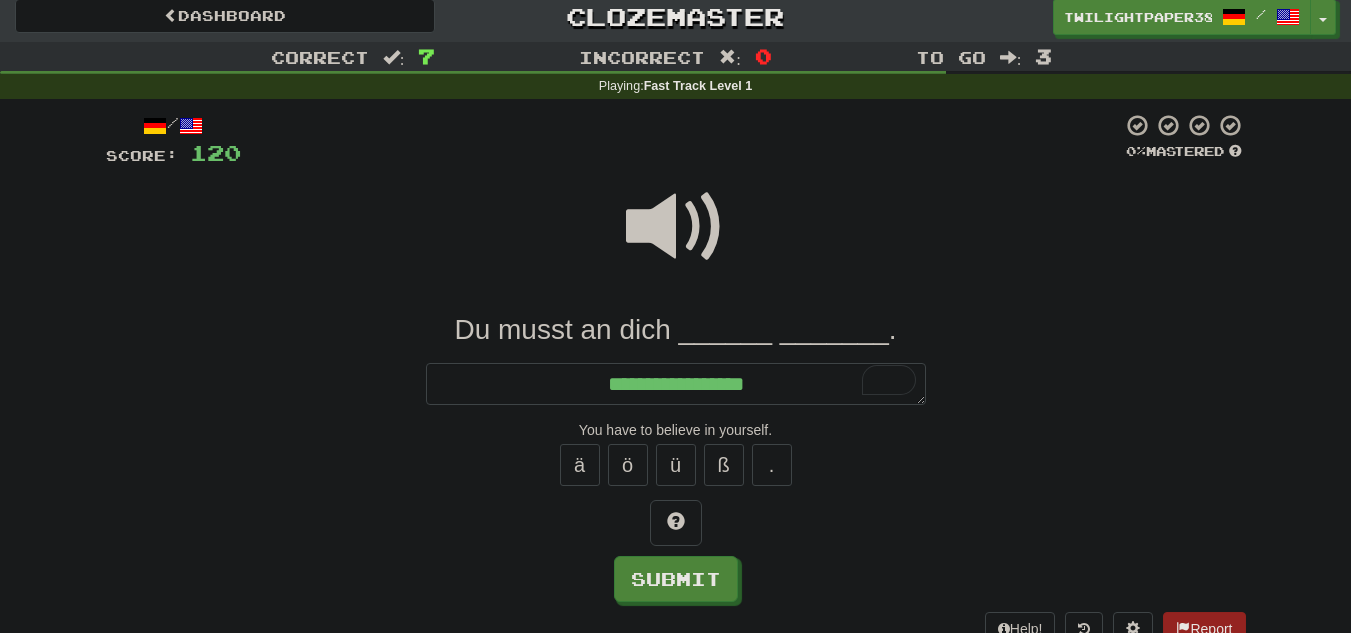 click at bounding box center (676, 227) 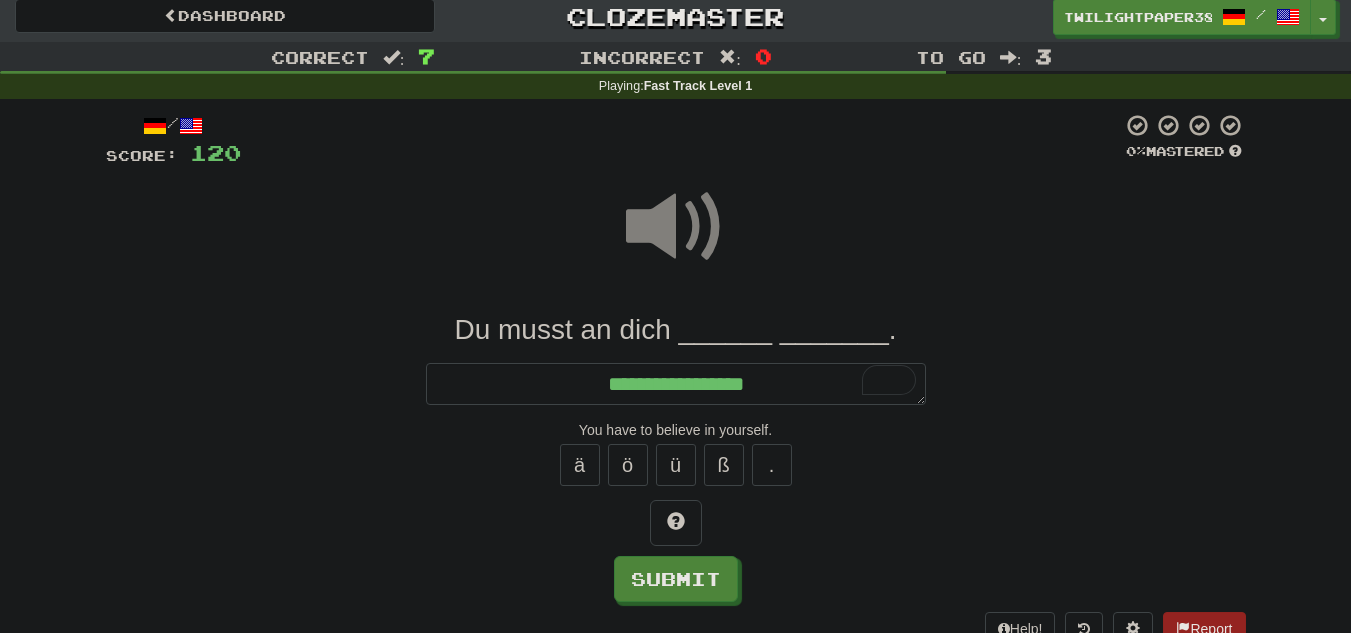 click at bounding box center (676, 227) 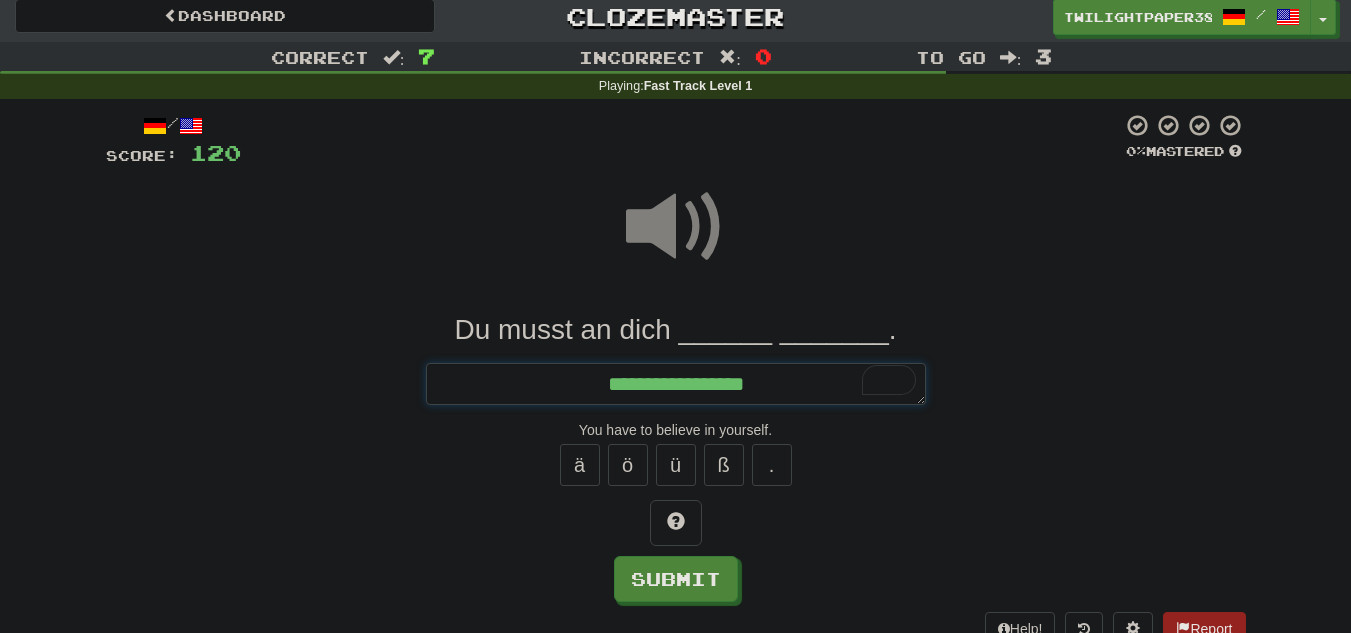 click on "**********" at bounding box center [676, 384] 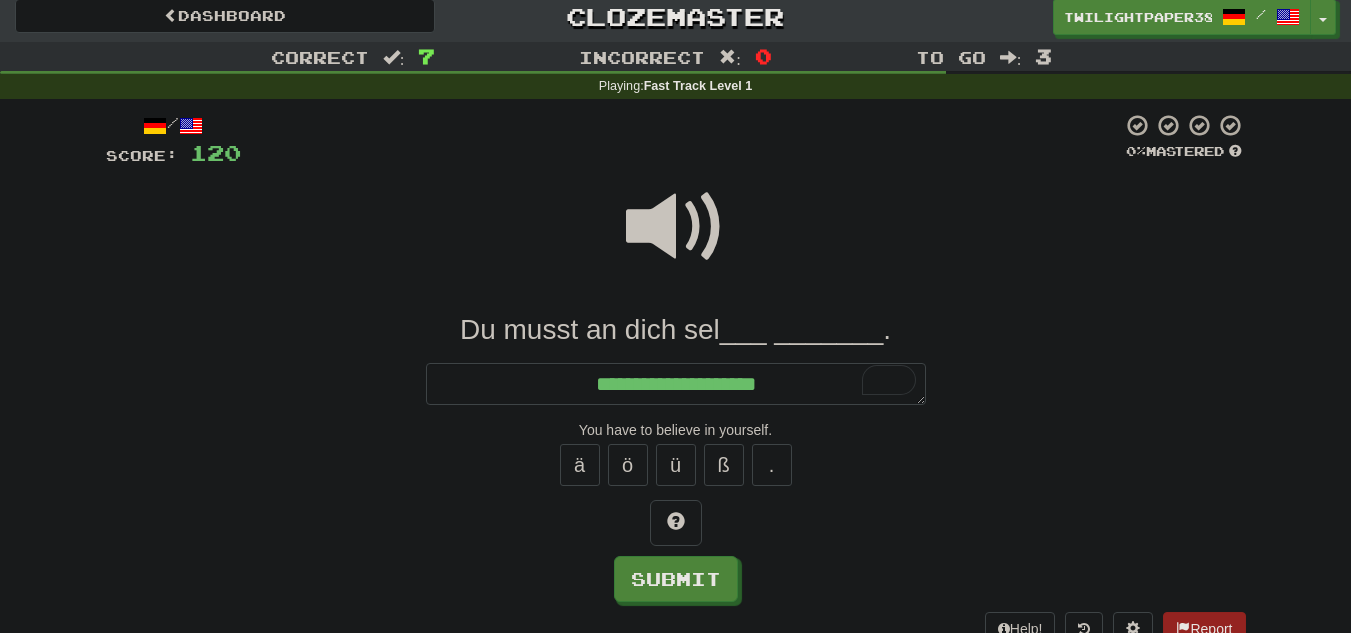 click at bounding box center [676, 227] 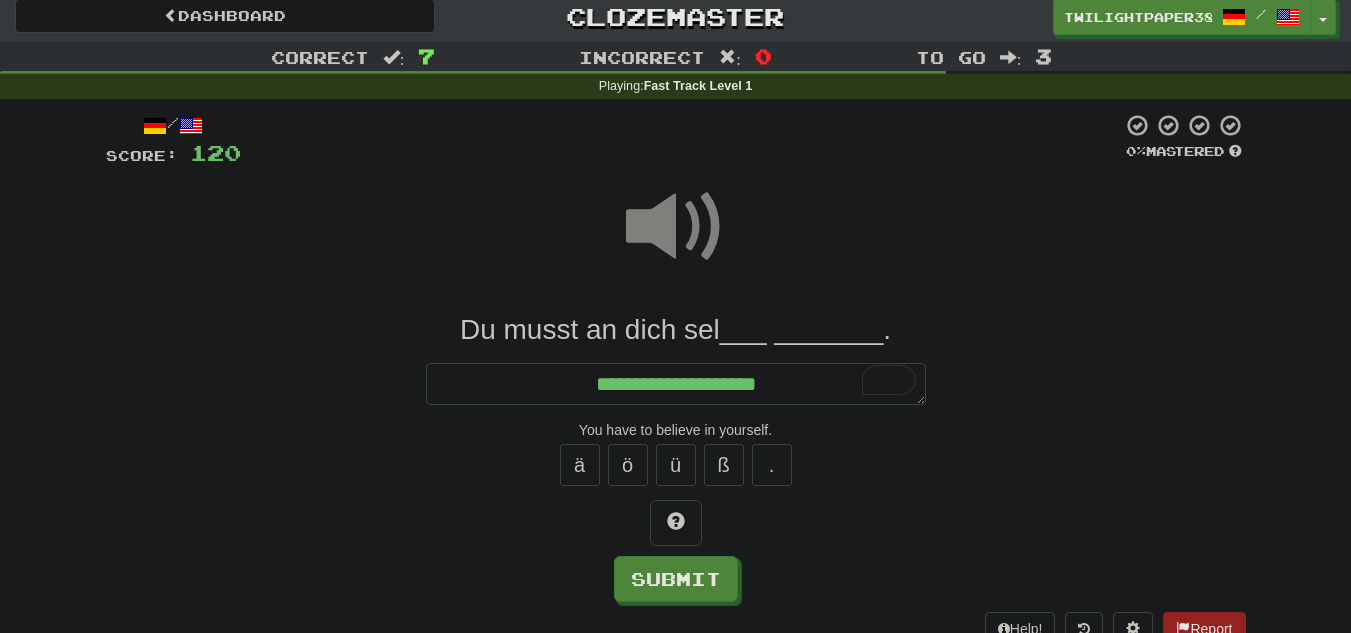 click on "**********" at bounding box center (676, 457) 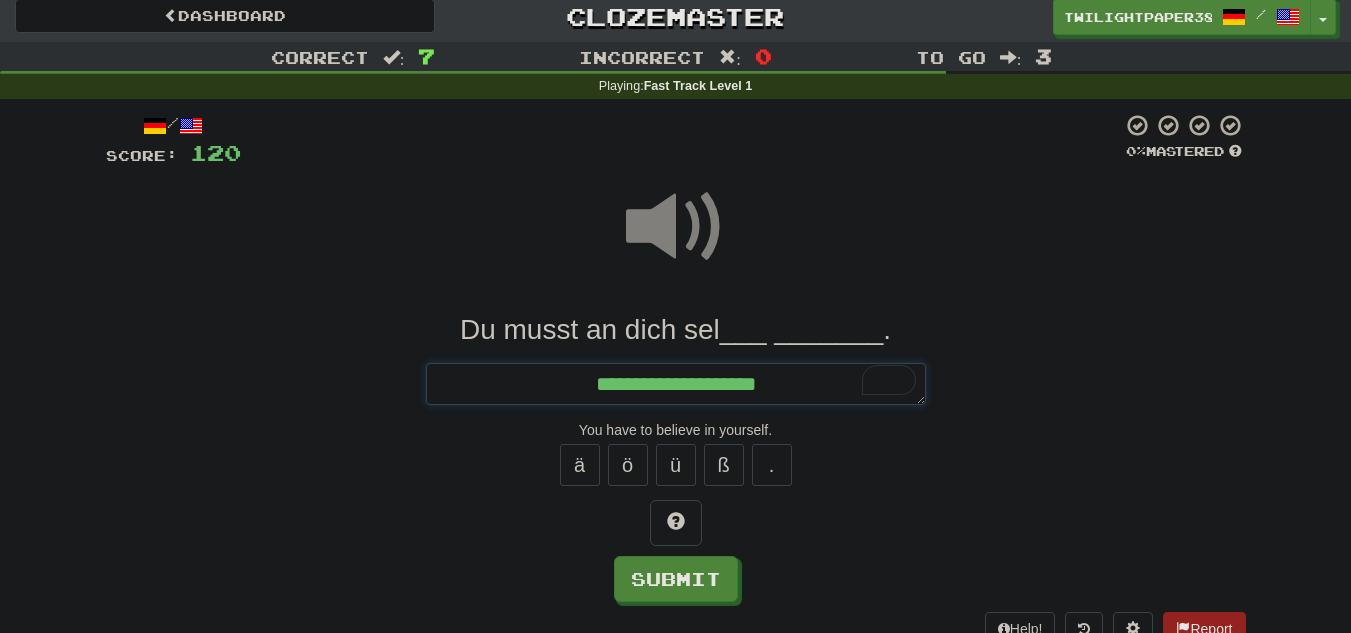 click on "**********" at bounding box center (676, 384) 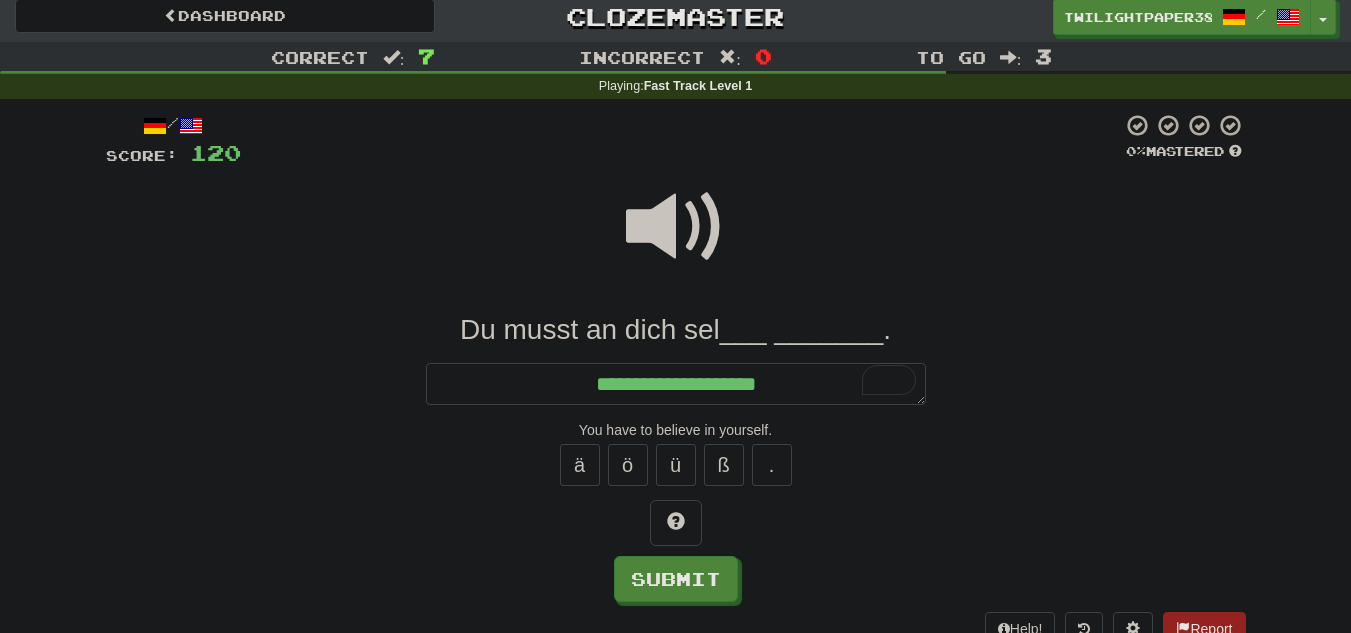 click at bounding box center [676, 227] 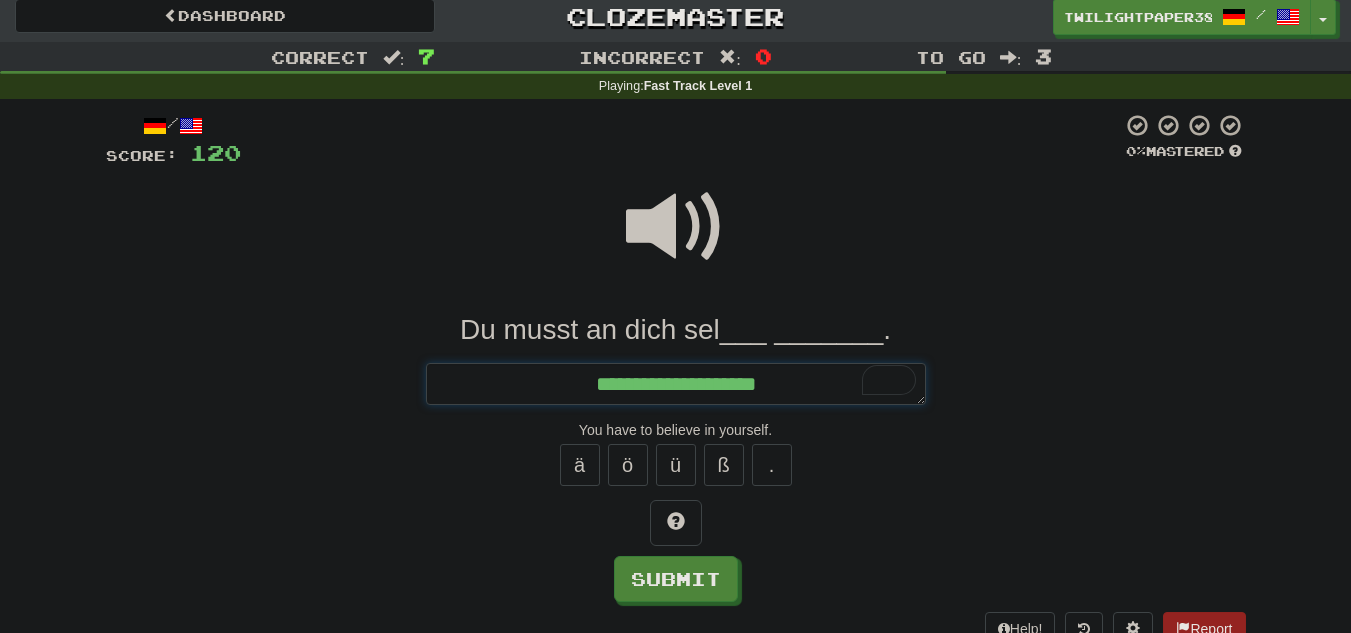 click on "**********" at bounding box center (676, 384) 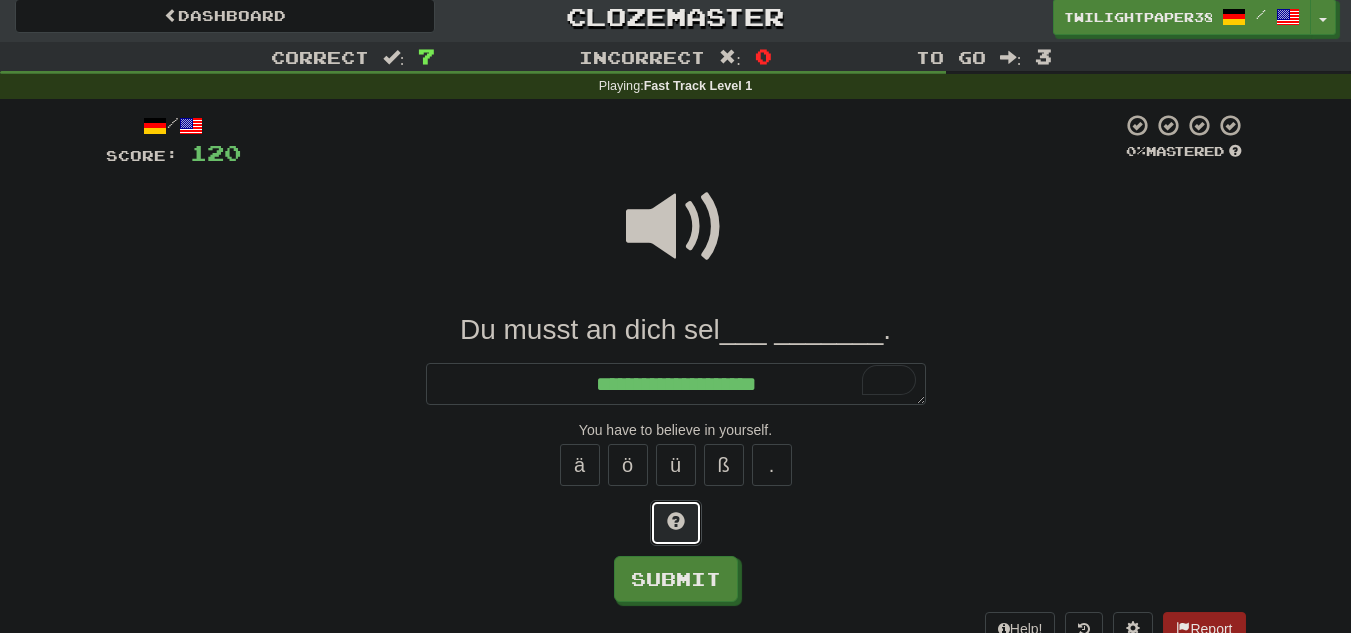 click at bounding box center [676, 523] 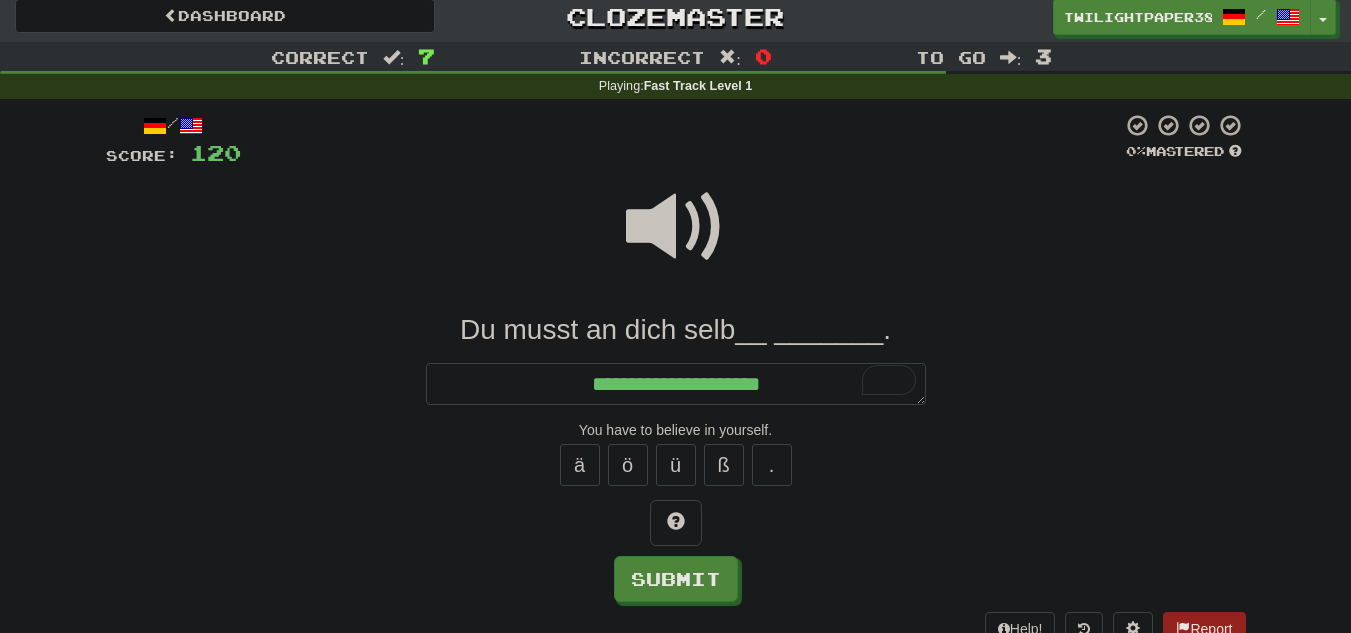 click at bounding box center (676, 227) 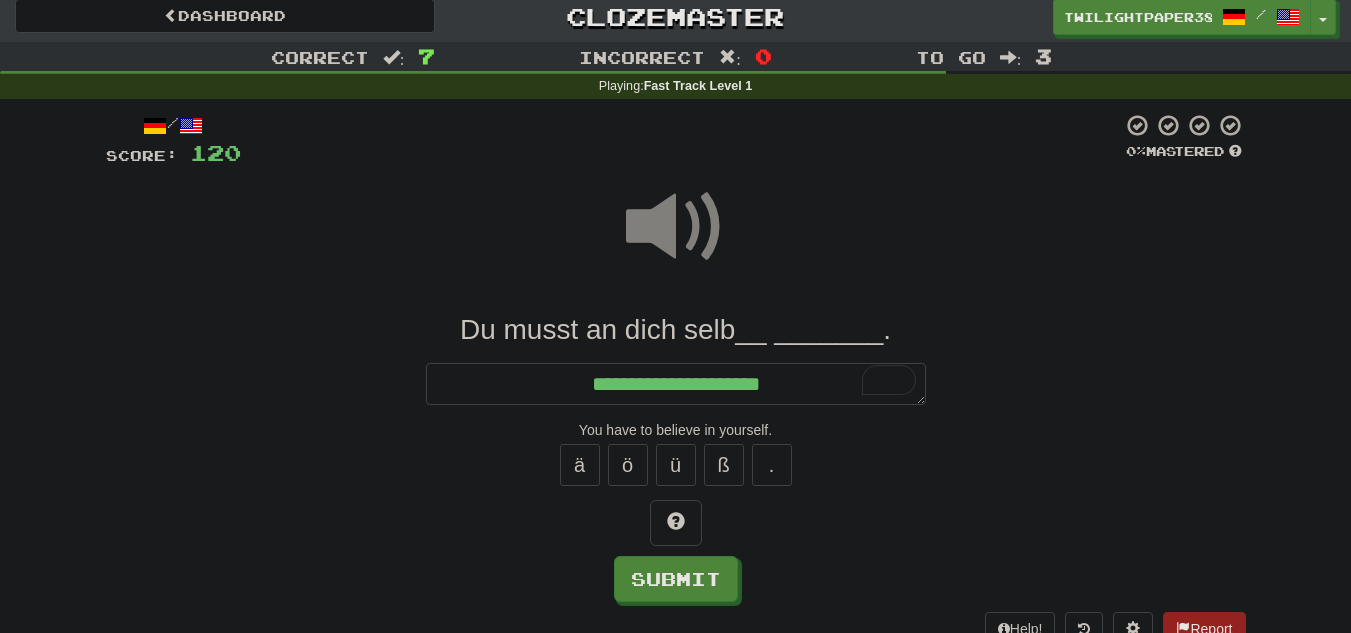 drag, startPoint x: 786, startPoint y: 361, endPoint x: 795, endPoint y: 381, distance: 21.931713 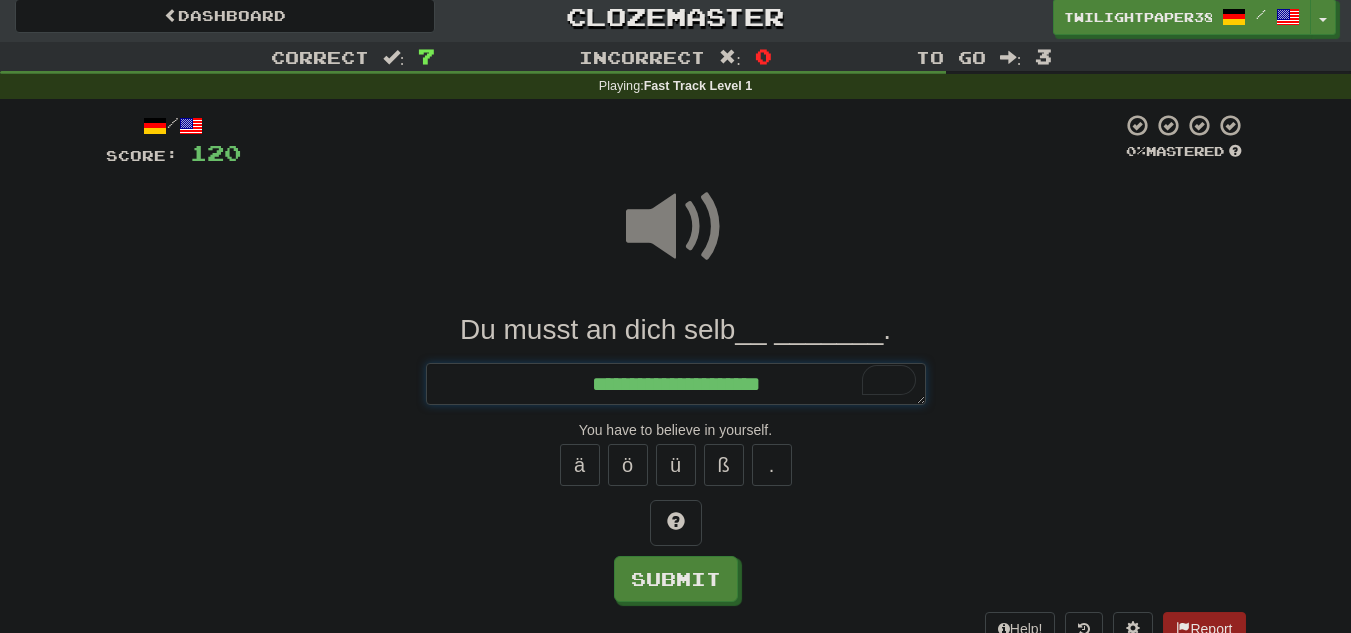 click on "**********" at bounding box center [676, 384] 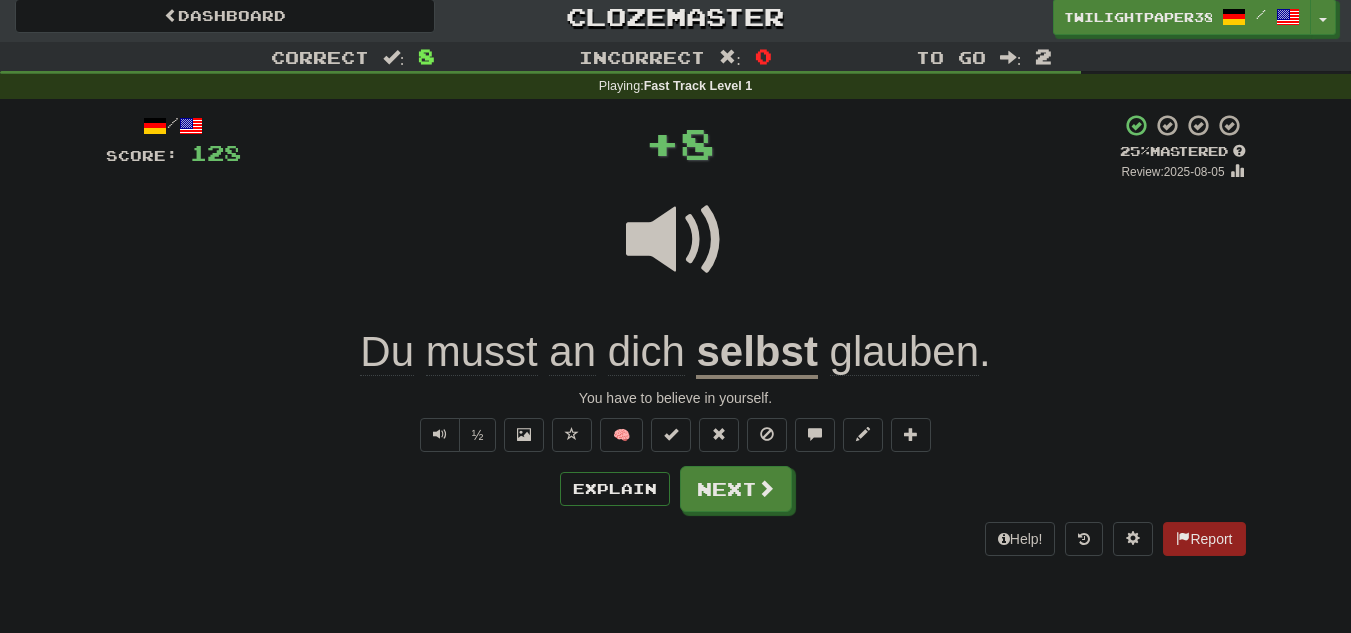 click on "selbst" at bounding box center [756, 353] 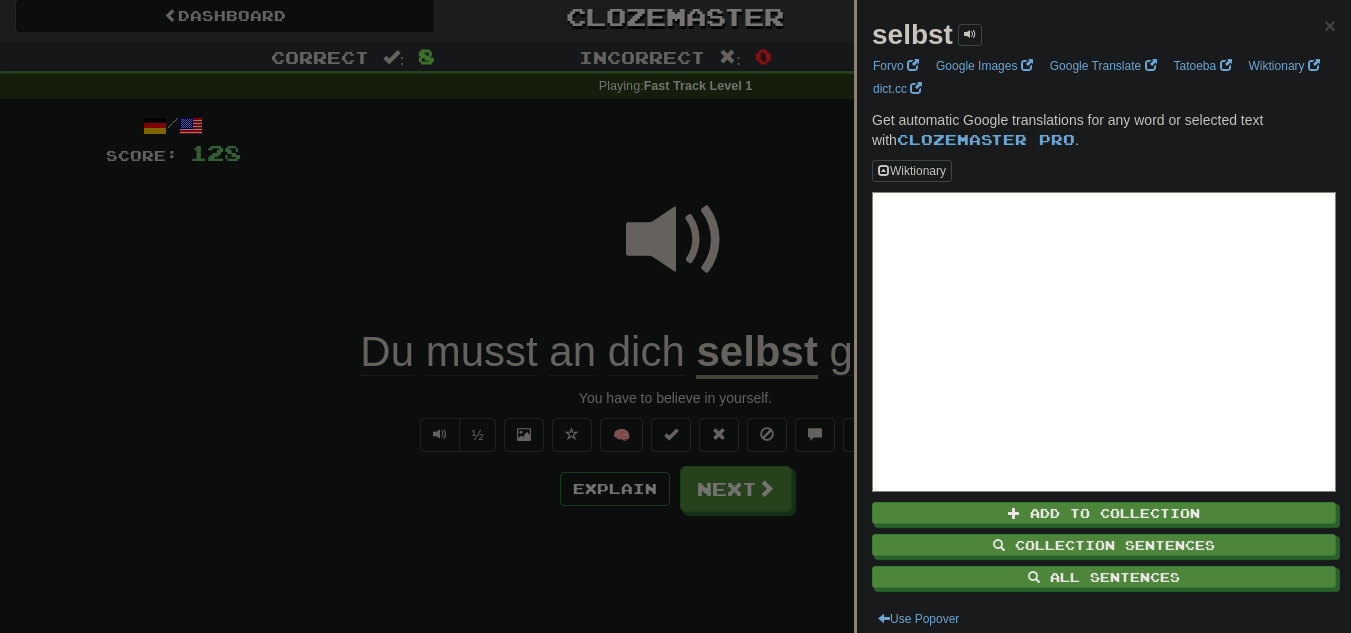 scroll, scrollTop: 12, scrollLeft: 0, axis: vertical 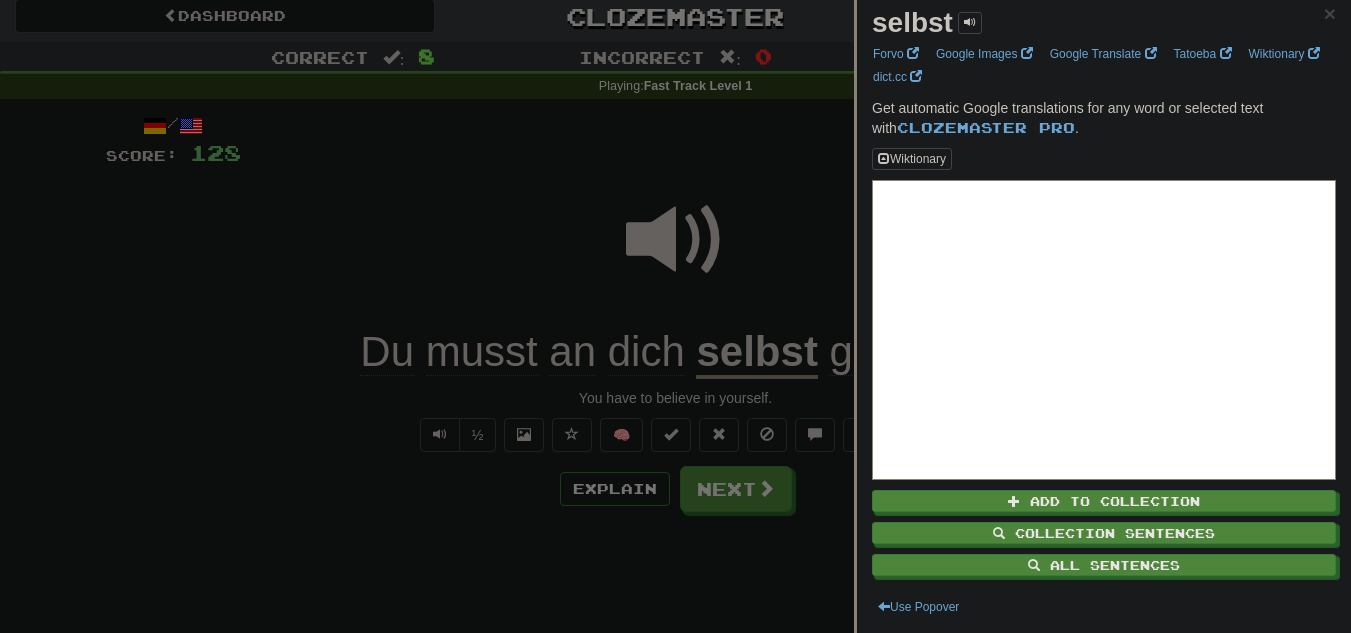 click at bounding box center [675, 316] 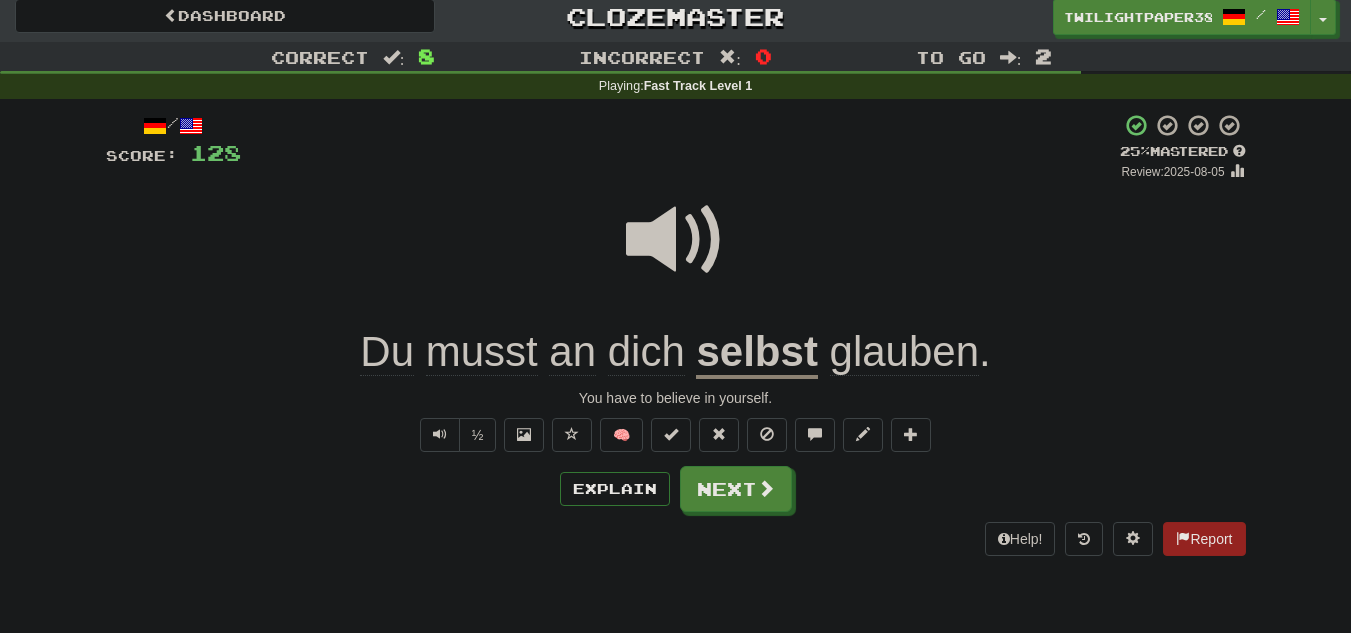 click on "glauben" at bounding box center [904, 352] 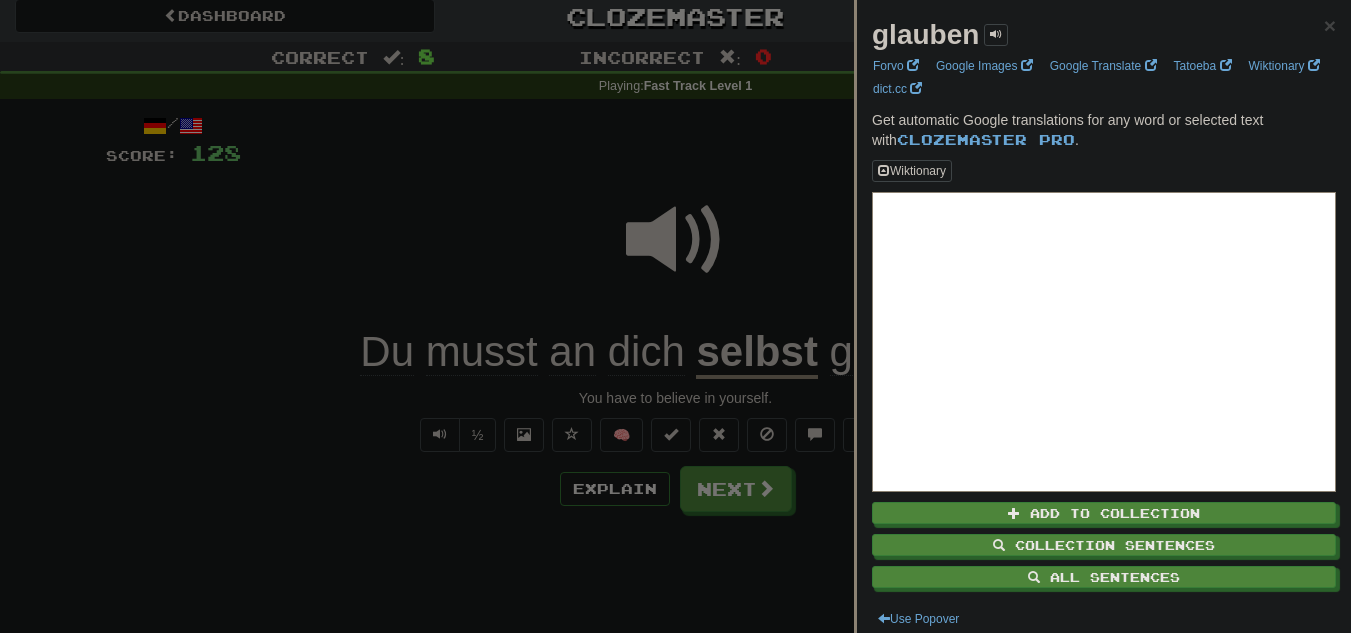 click at bounding box center (675, 316) 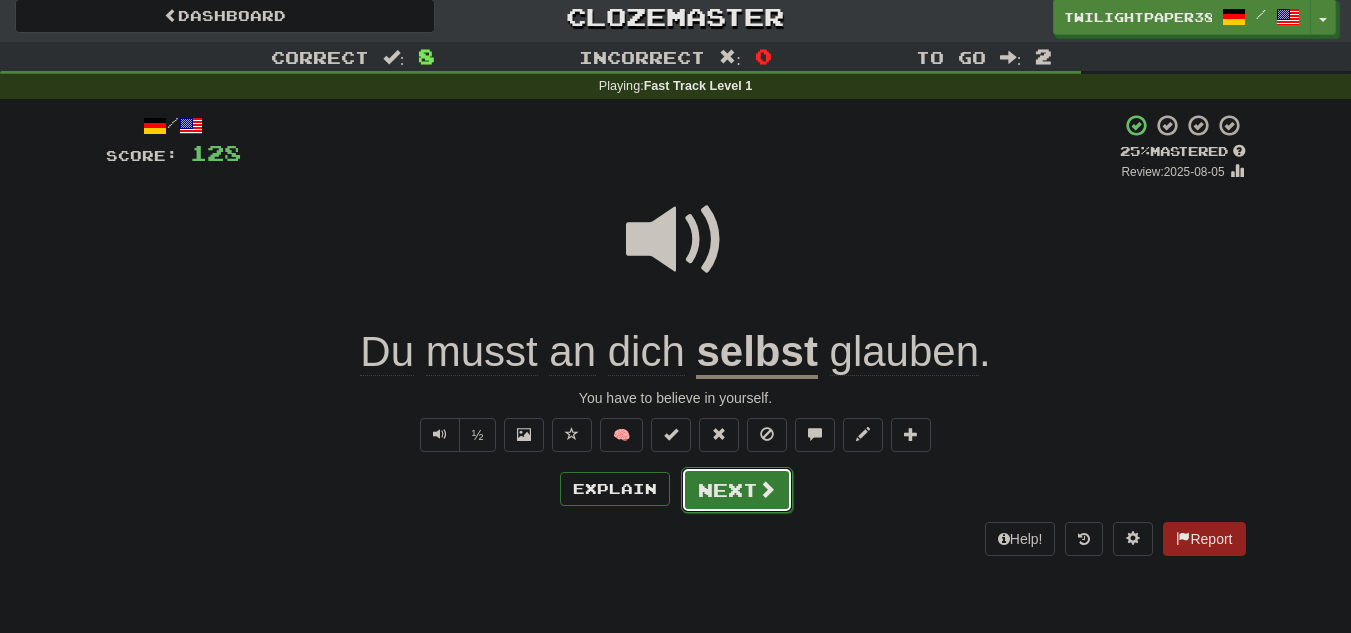 click on "Next" at bounding box center (737, 490) 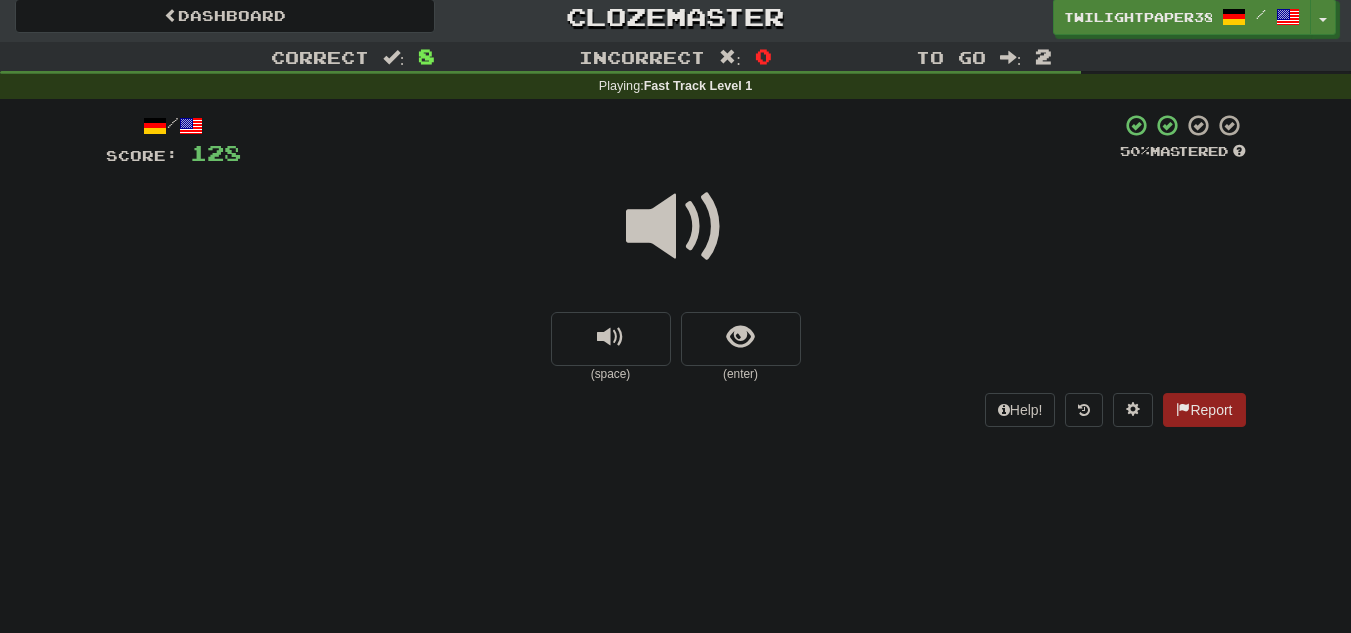 click on "Dashboard
Clozemaster
TwilightPaper3831
/
Toggle Dropdown
Dashboard
Leaderboard
Activity Feed
Notifications
Profile
Discussions
Deutsch
/
English
Streak:
3
Review:
15
Points Today: 144
Languages
Account
Logout
TwilightPaper3831
/
Toggle Dropdown
Dashboard
Leaderboard
Activity Feed
Notifications
Profile
Discussions
Deutsch
/
English
Streak:
3
Review:
15
Points Today: 144
Languages
Account
Logout
clozemaster
Correct   :   8 Incorrect   :   0 To go   :   2 Playing :  Fast Track Level 1  /  Score:   128 50 %  Mastered (space) (enter)  Help!  Report" at bounding box center (675, 307) 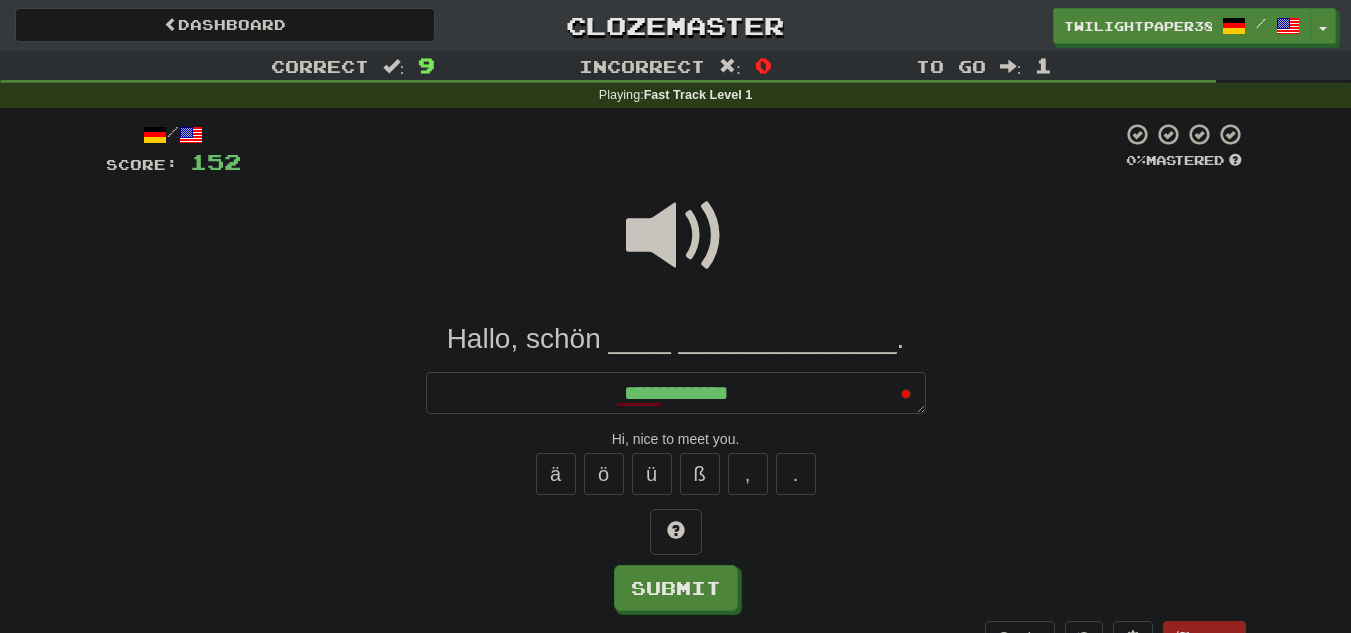 scroll, scrollTop: 9, scrollLeft: 0, axis: vertical 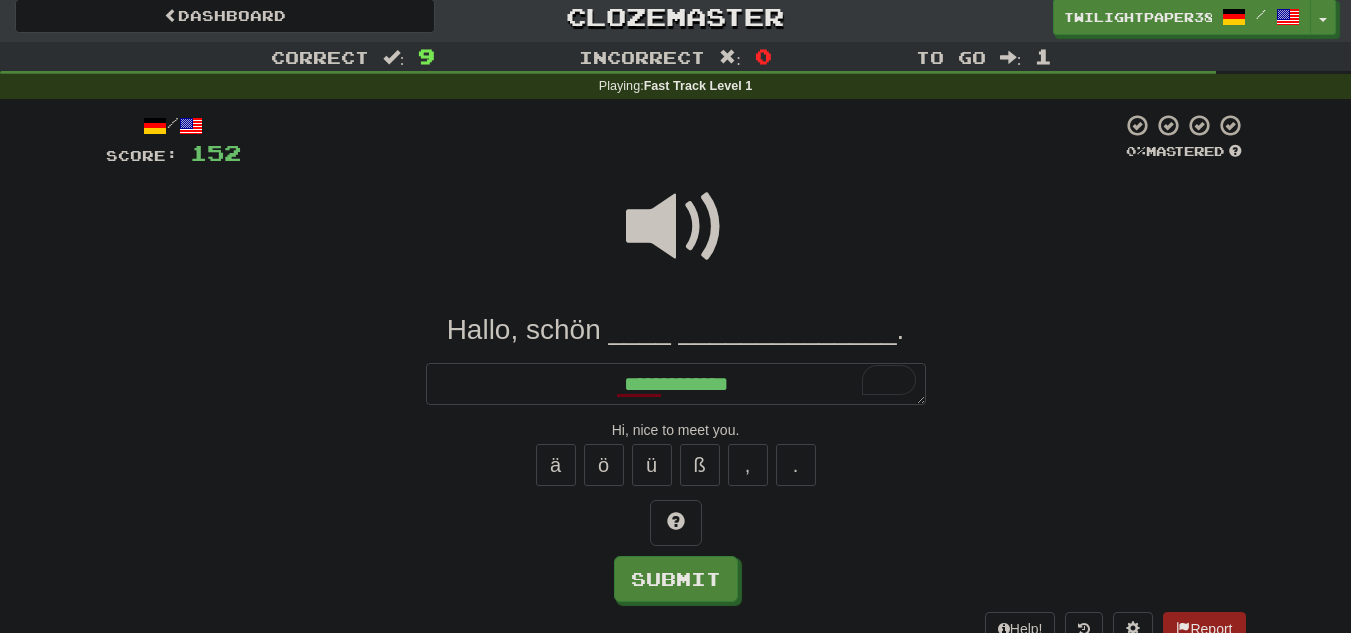 click at bounding box center (676, 227) 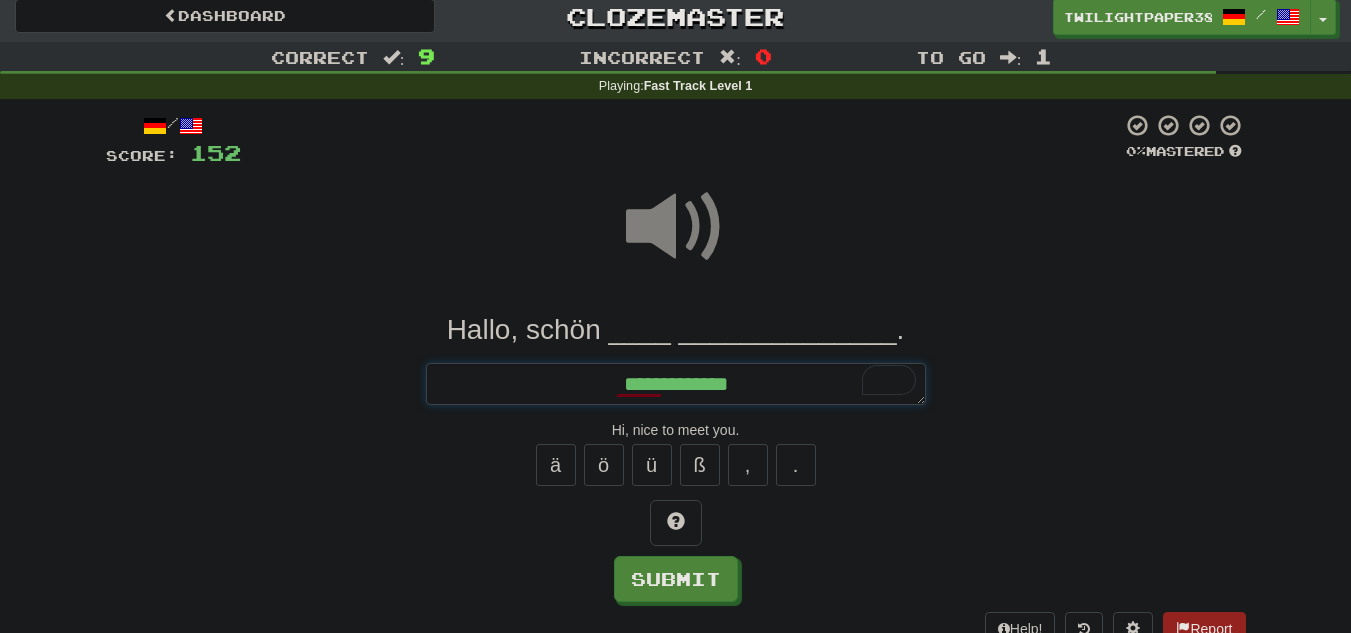 click on "**********" at bounding box center [676, 384] 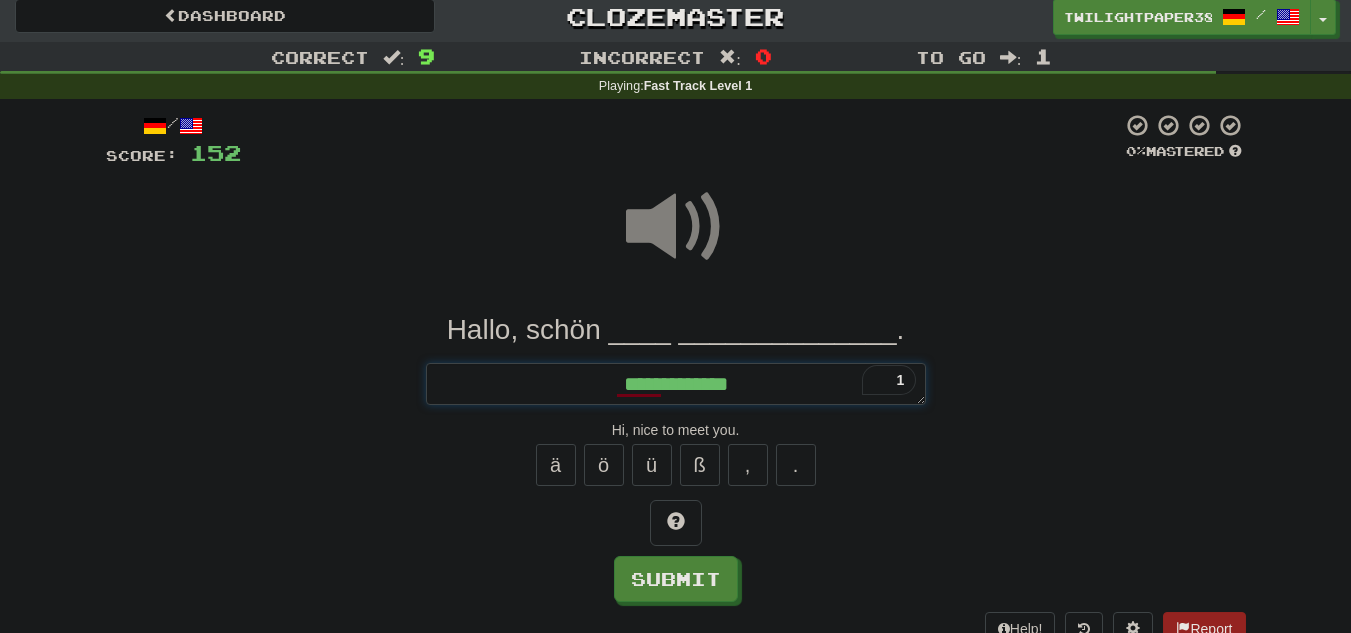 type on "**********" 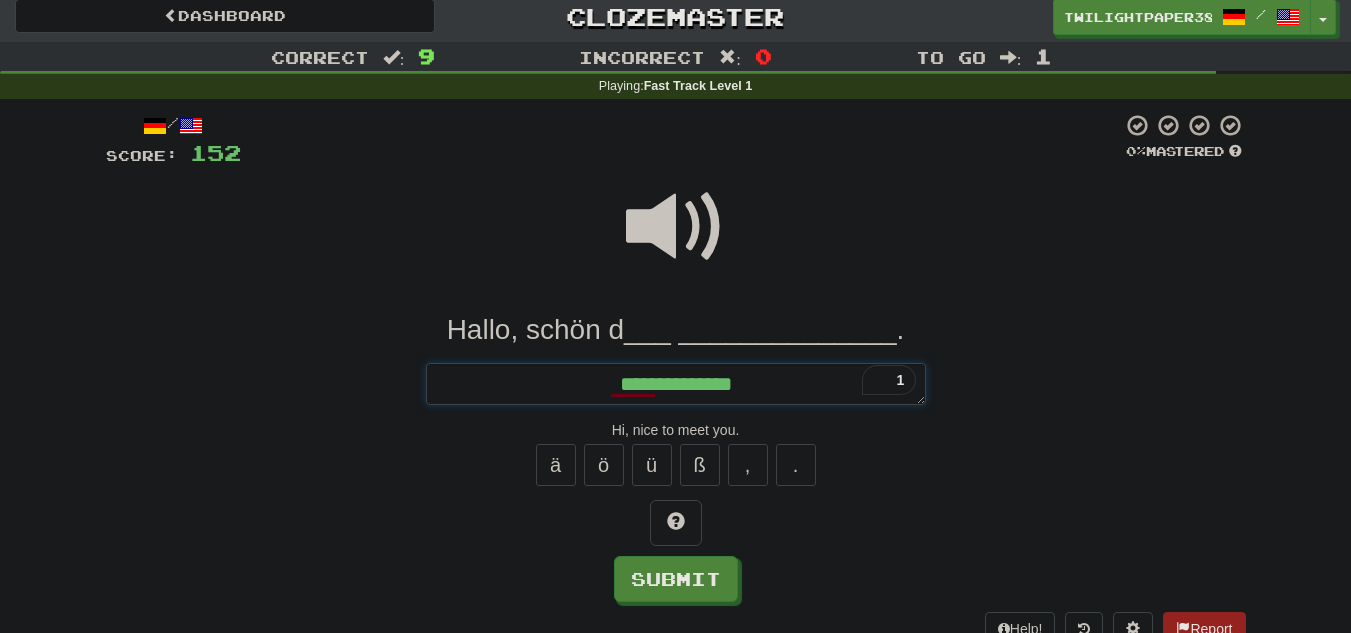 type on "**********" 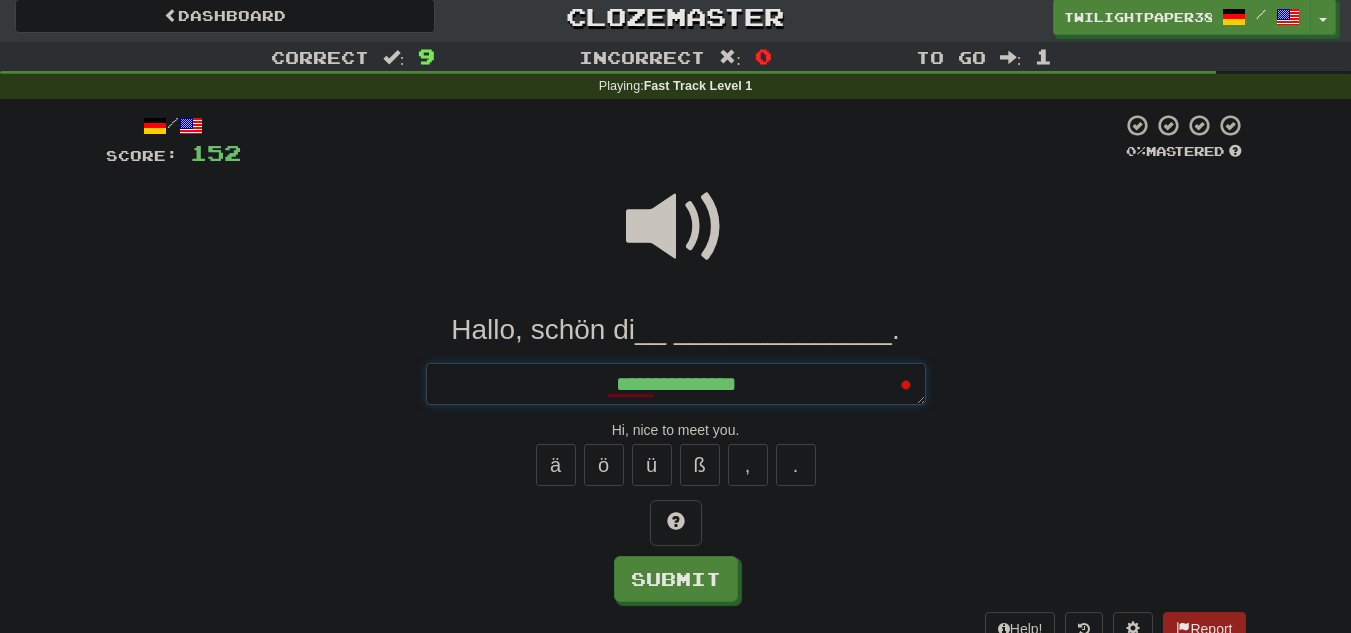 type on "**********" 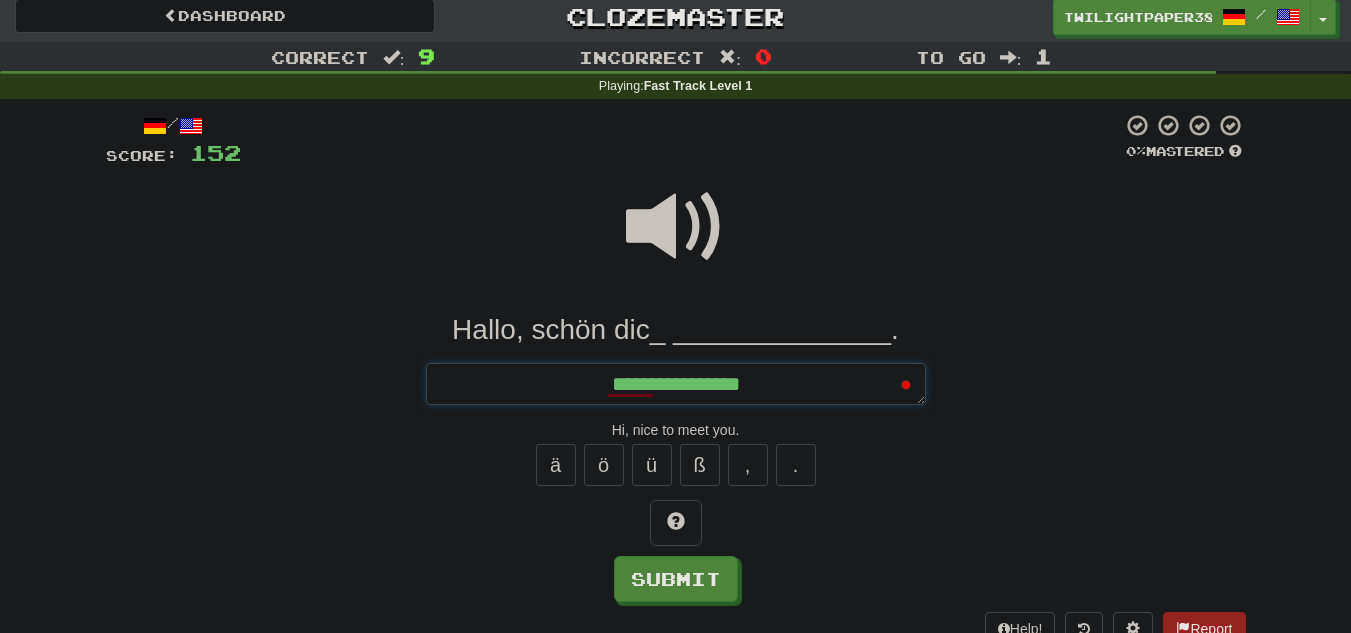 type on "**********" 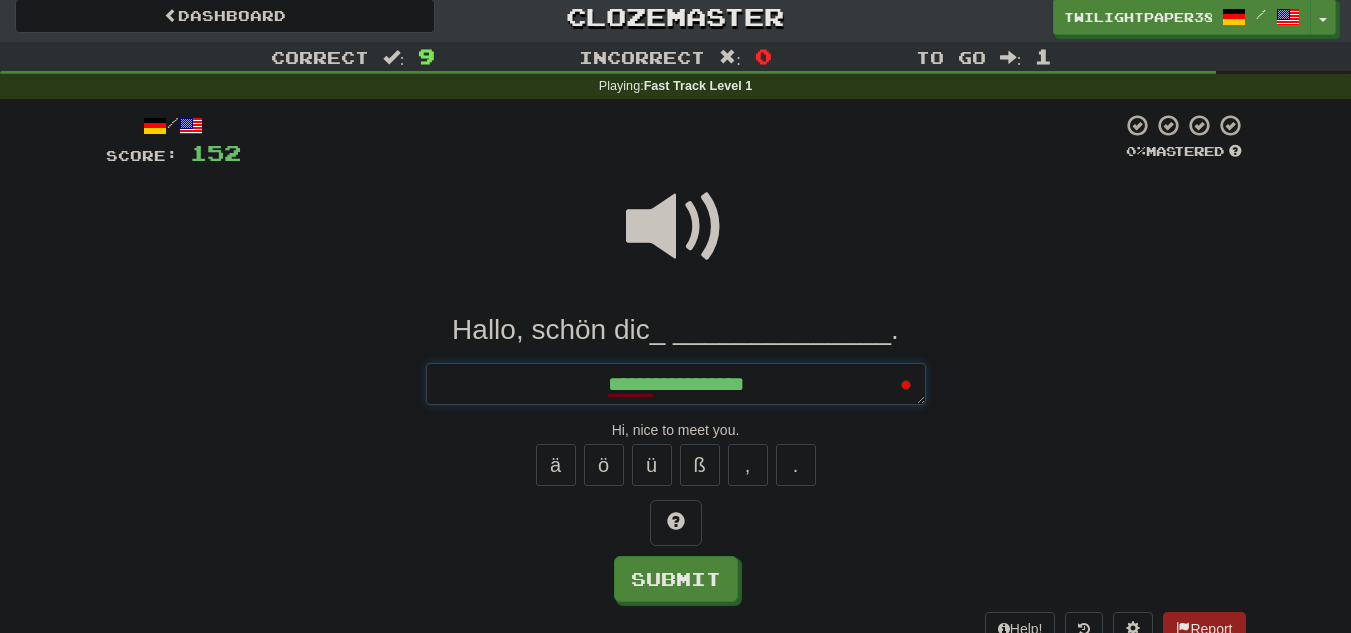type on "**********" 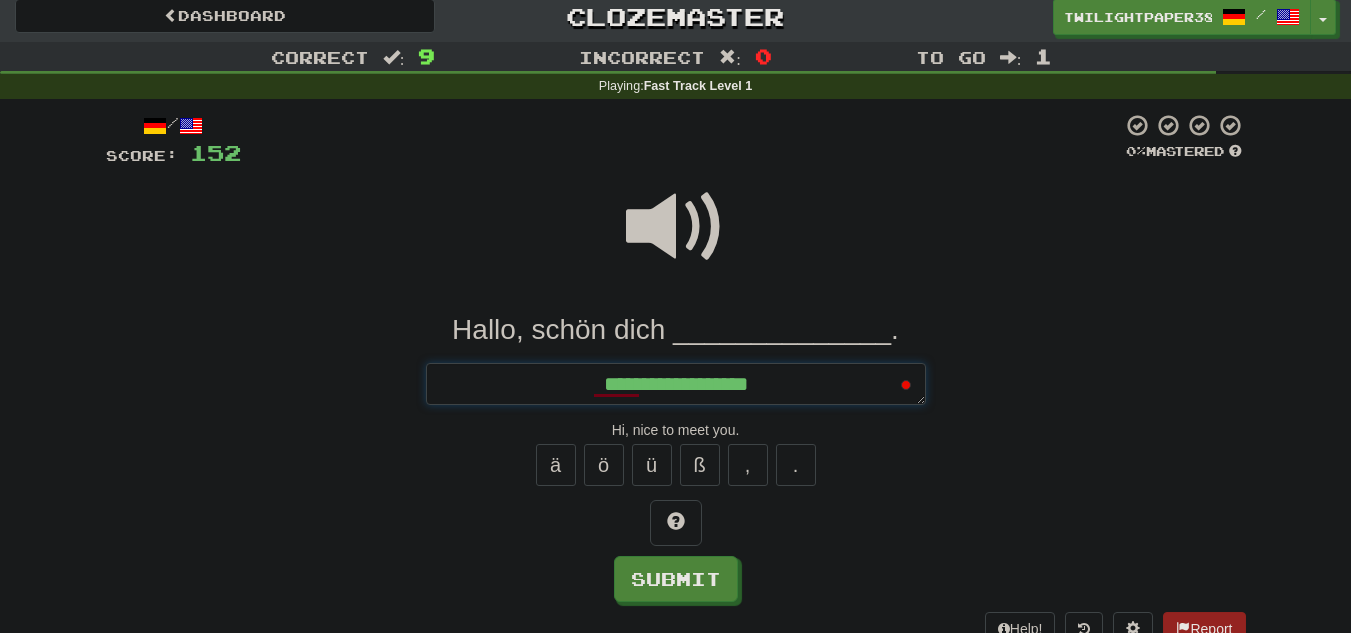 type on "*" 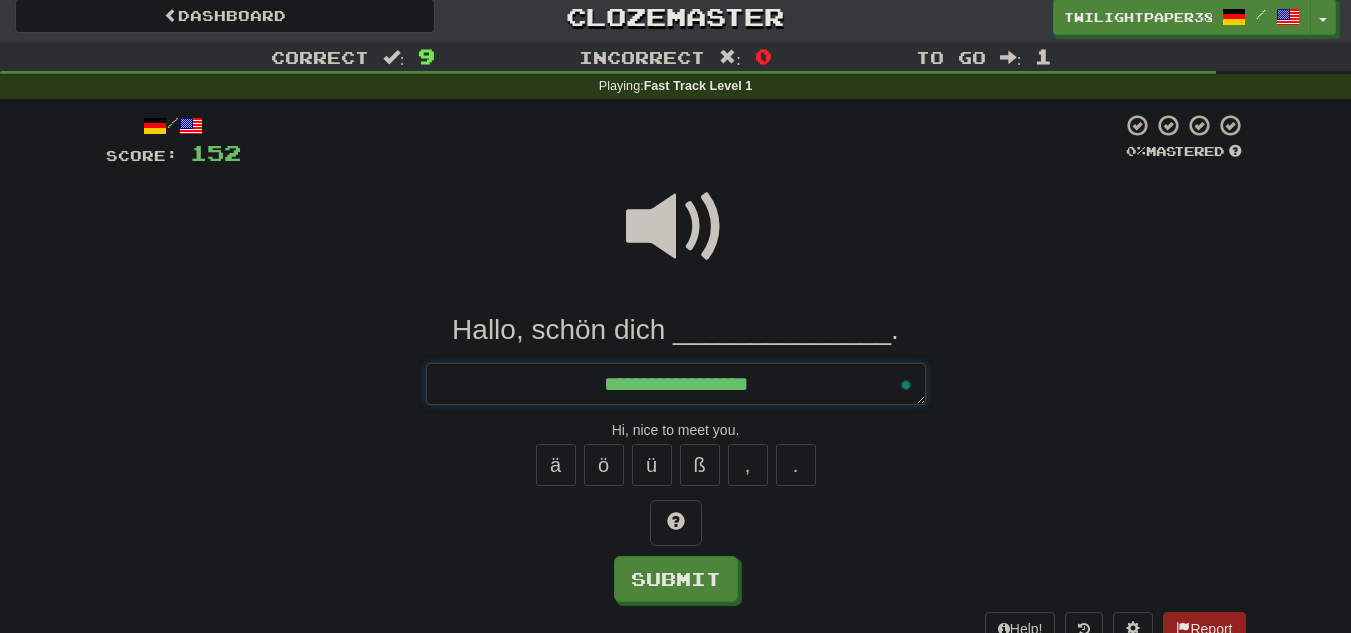 type on "**********" 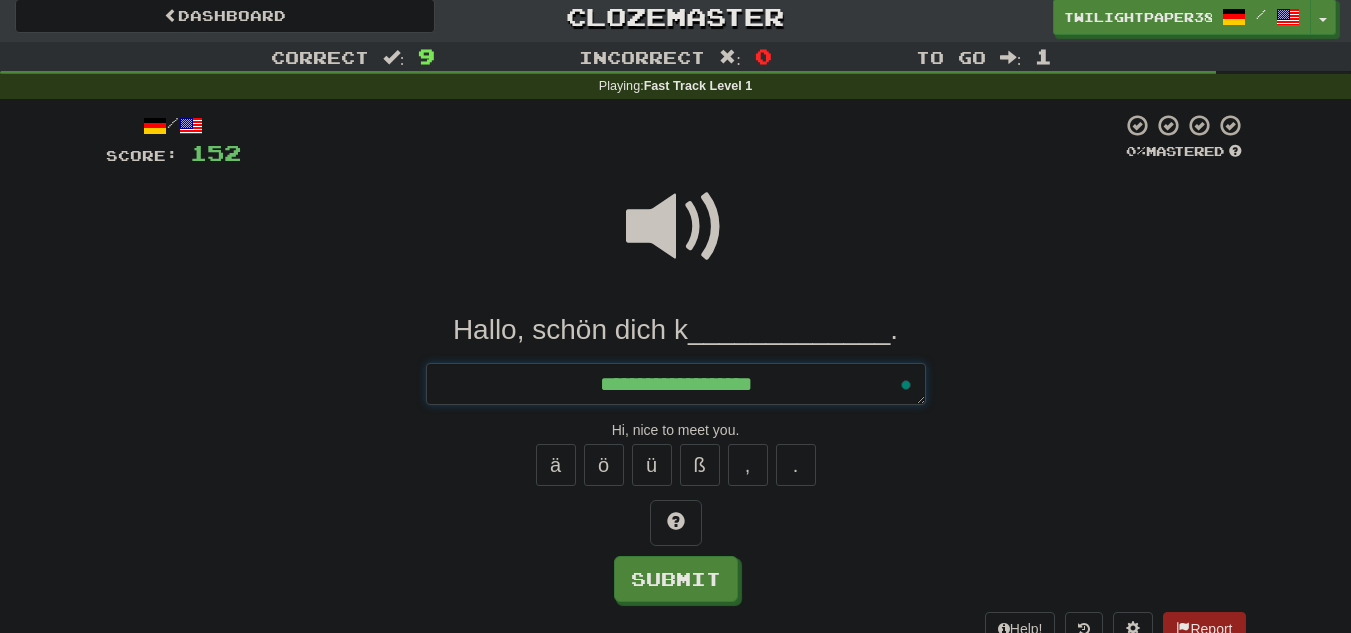type on "**********" 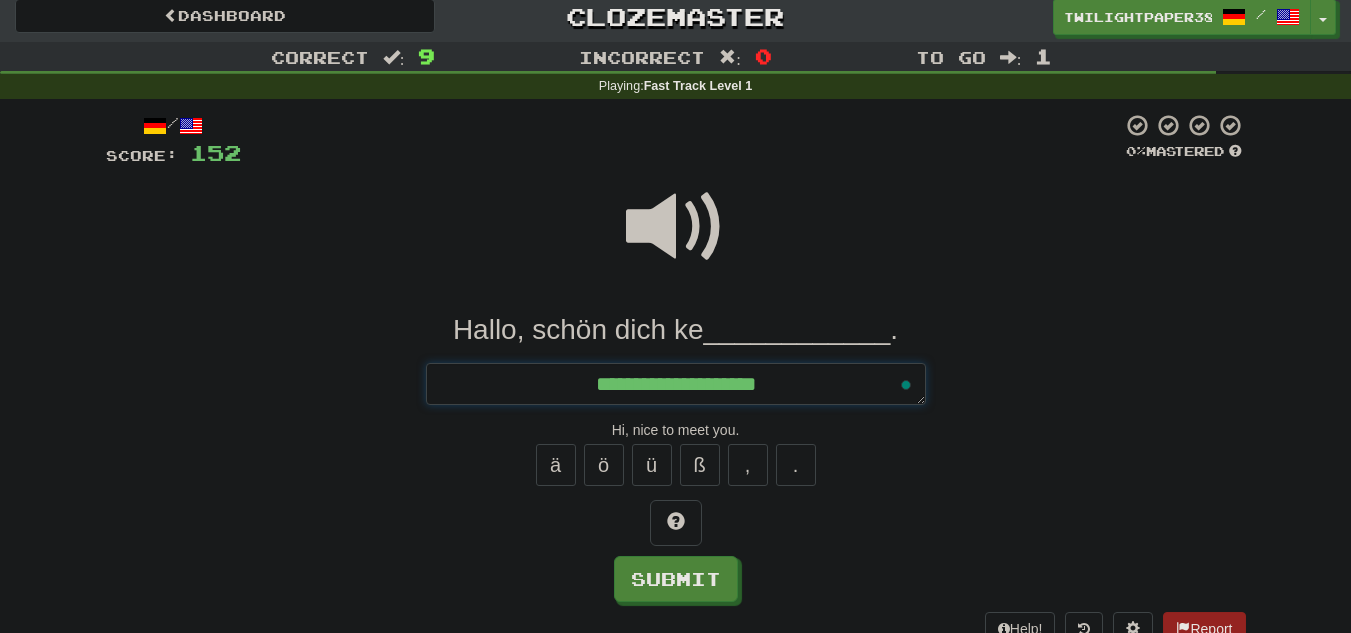 type on "**********" 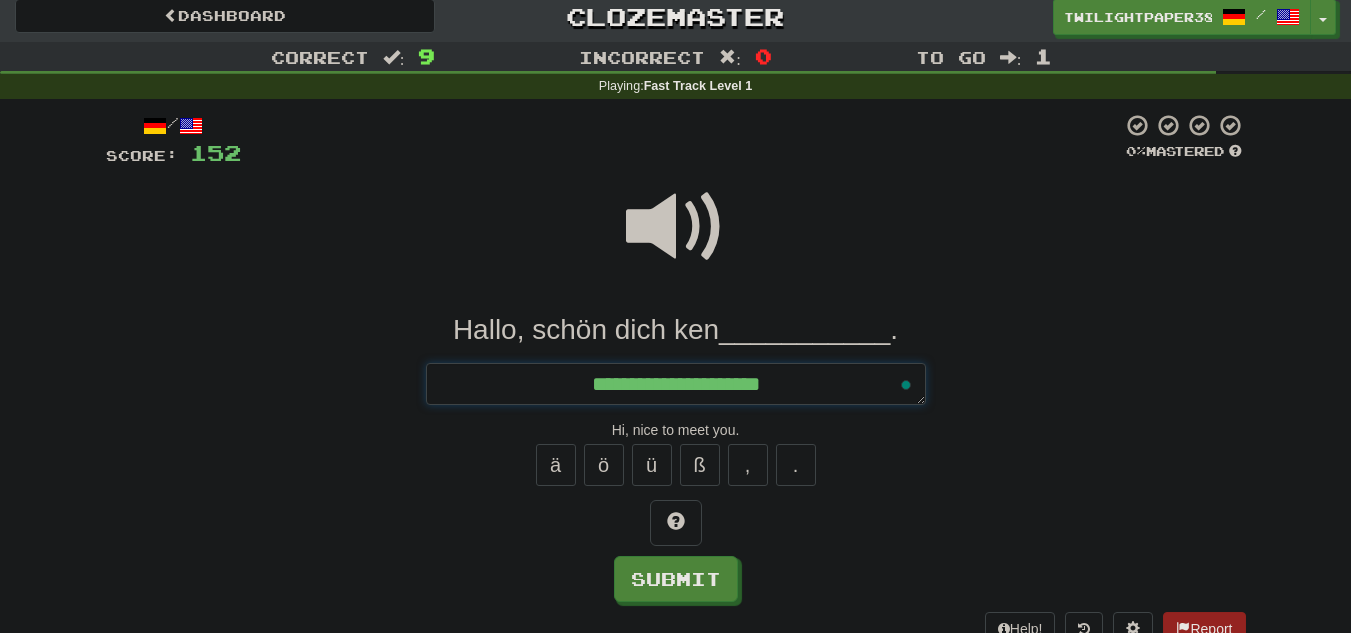 type on "**********" 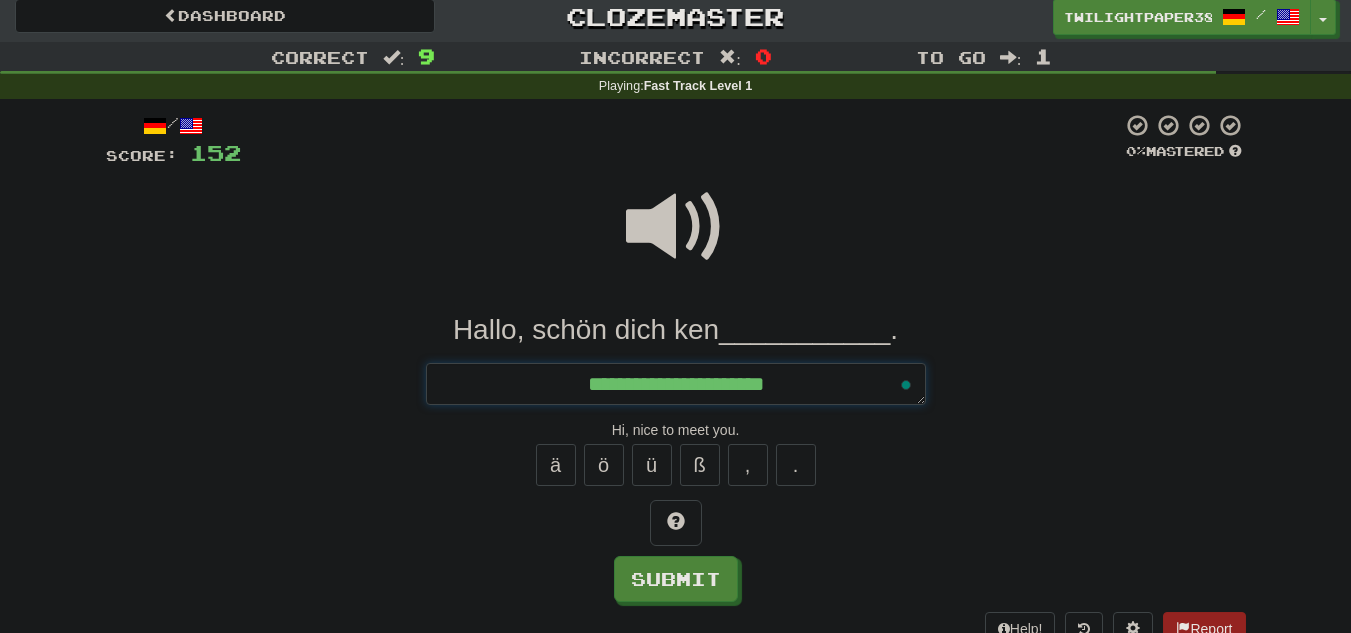 type on "**********" 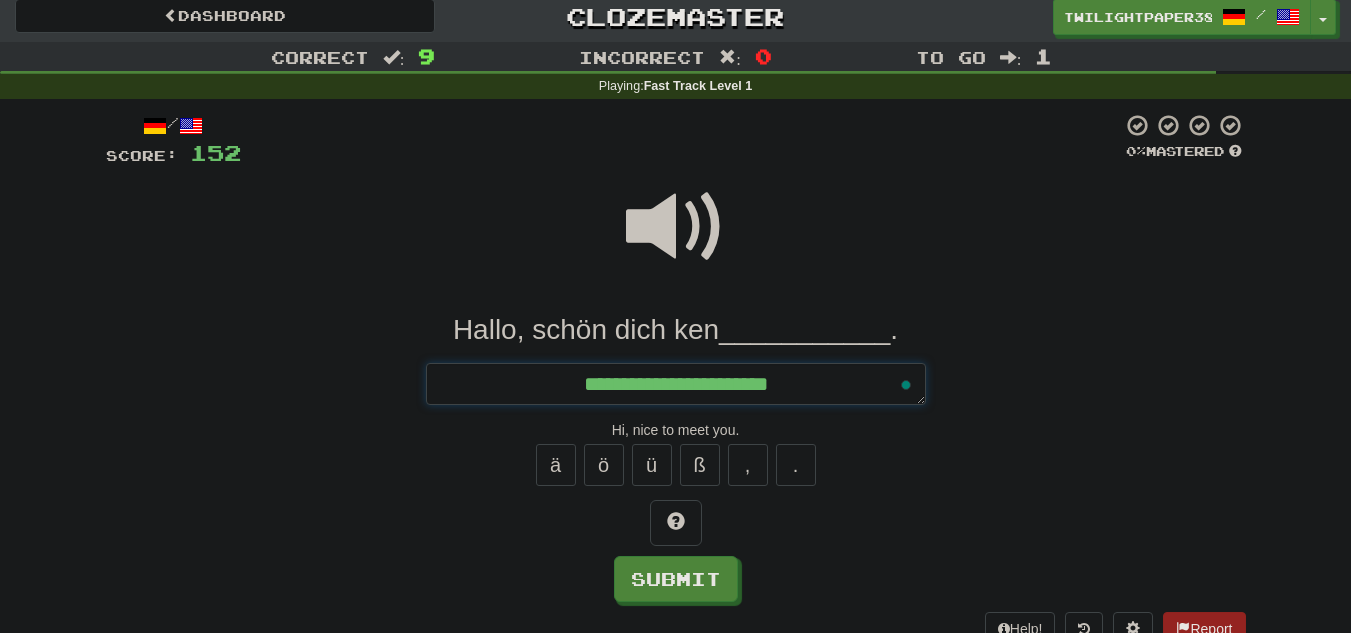 type on "*" 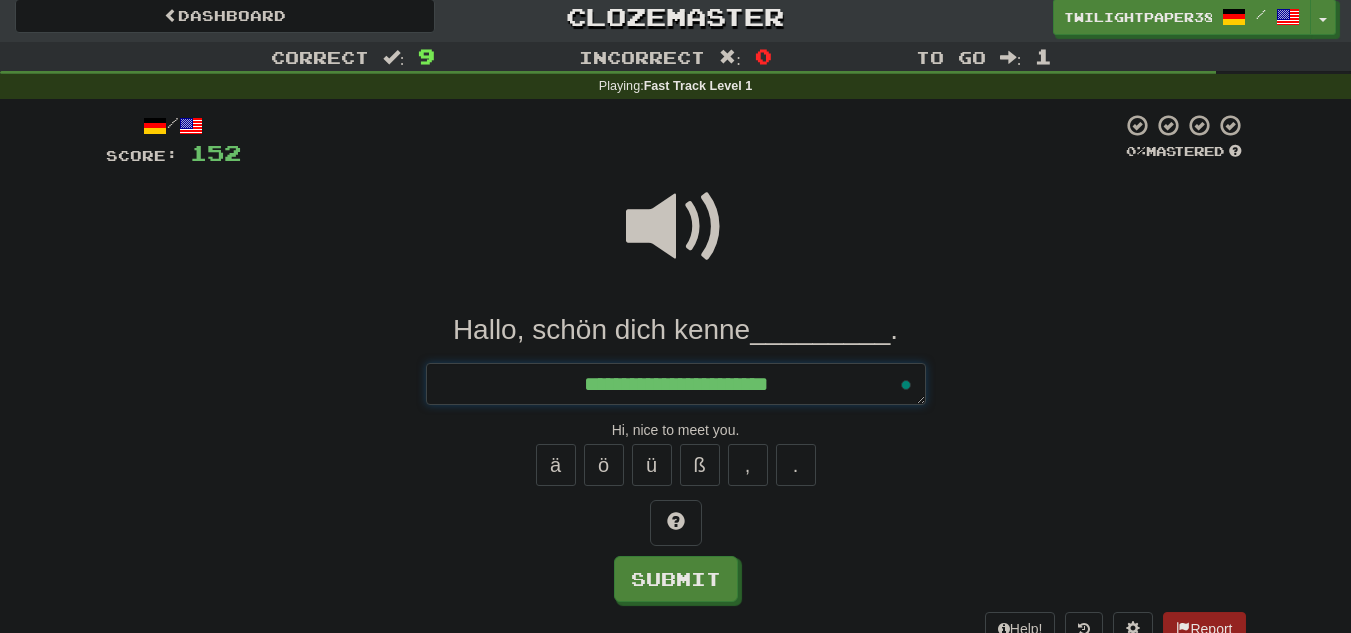 type on "**********" 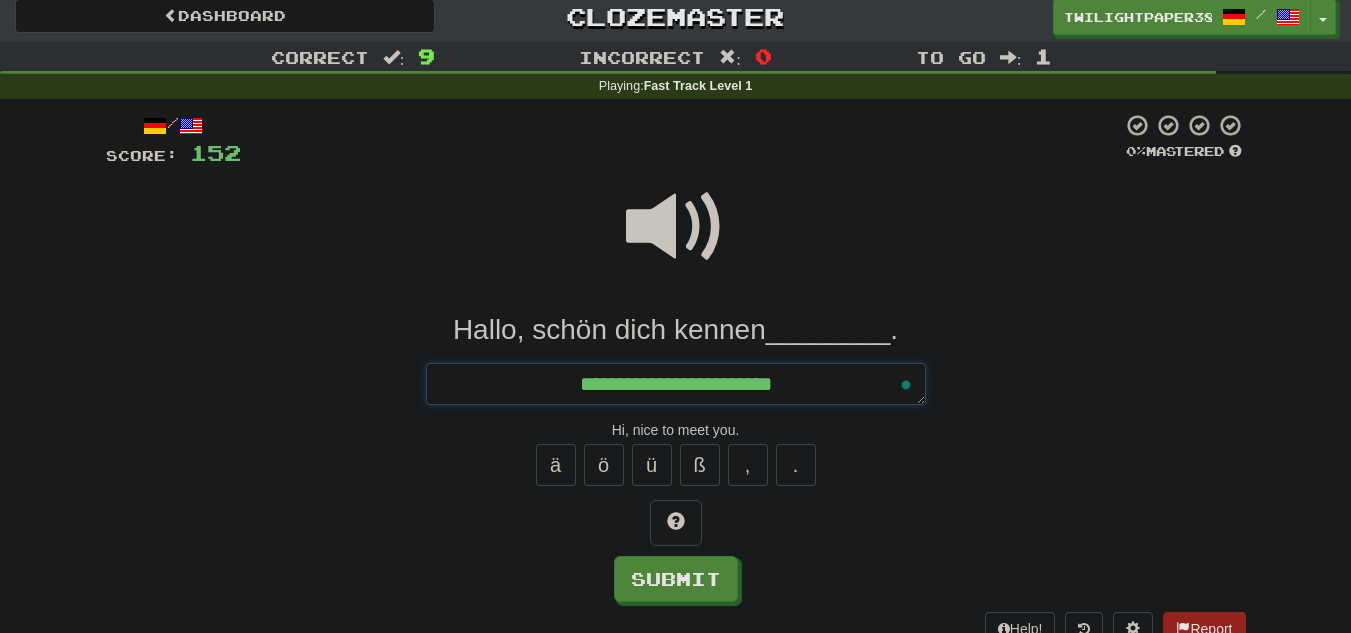 type on "**********" 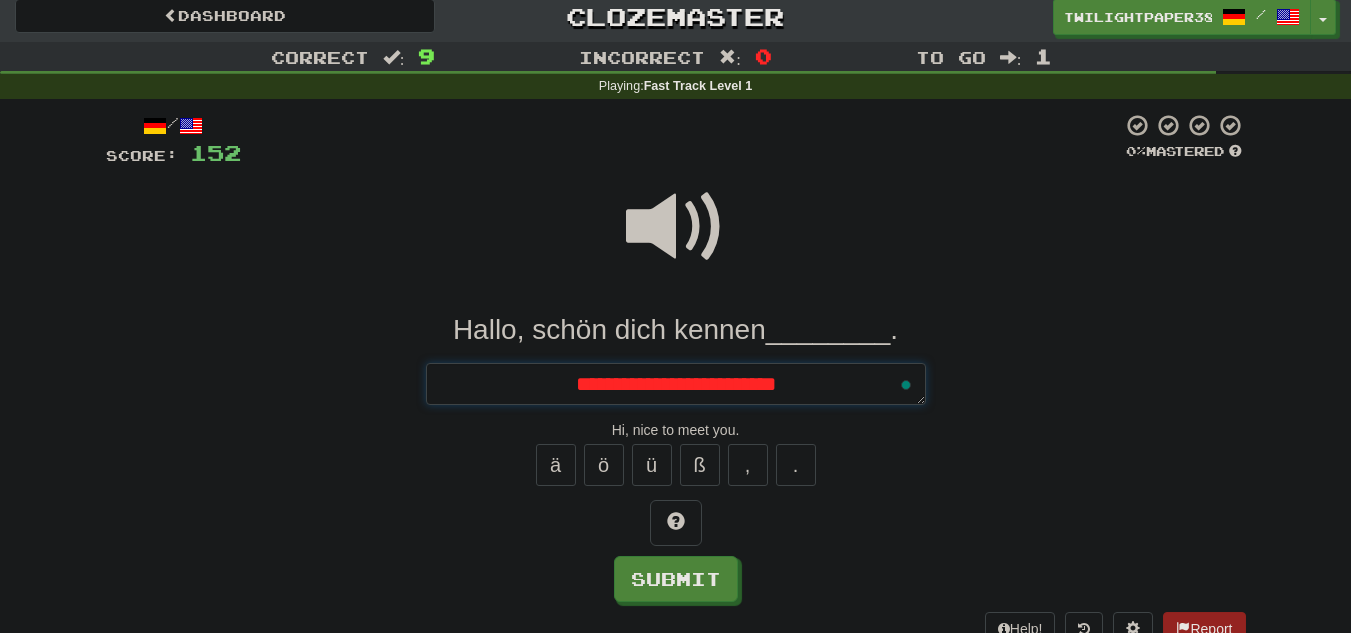 type on "*" 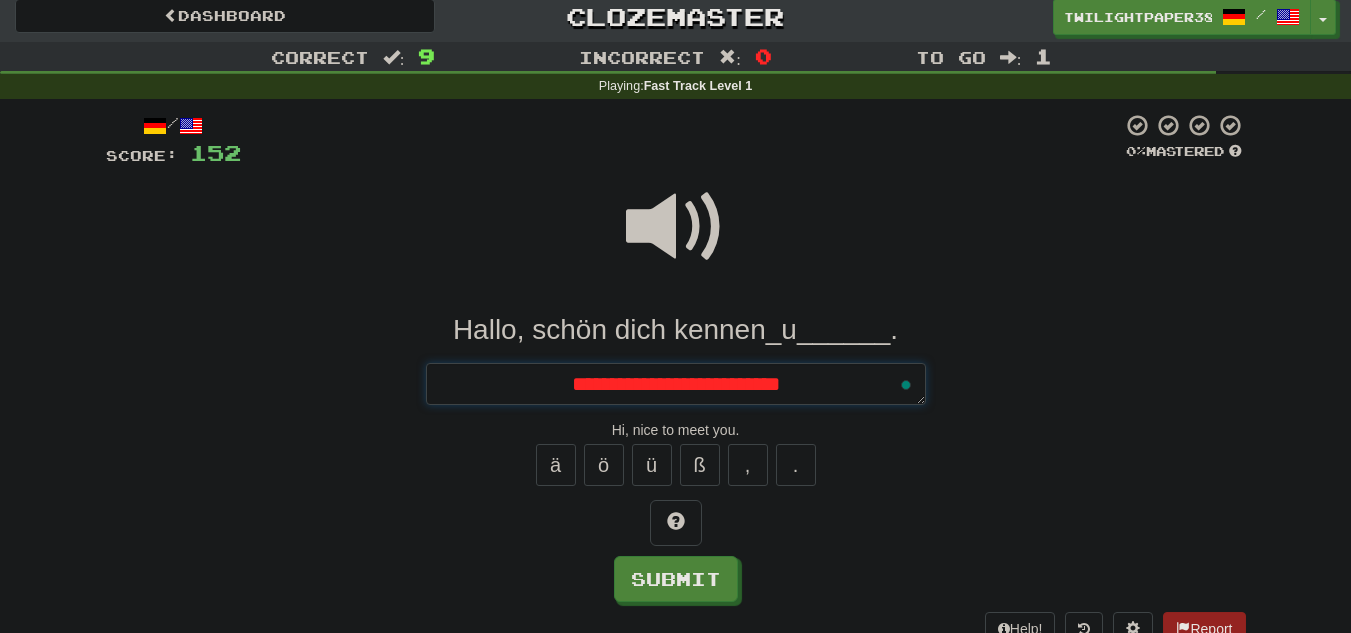 type on "**********" 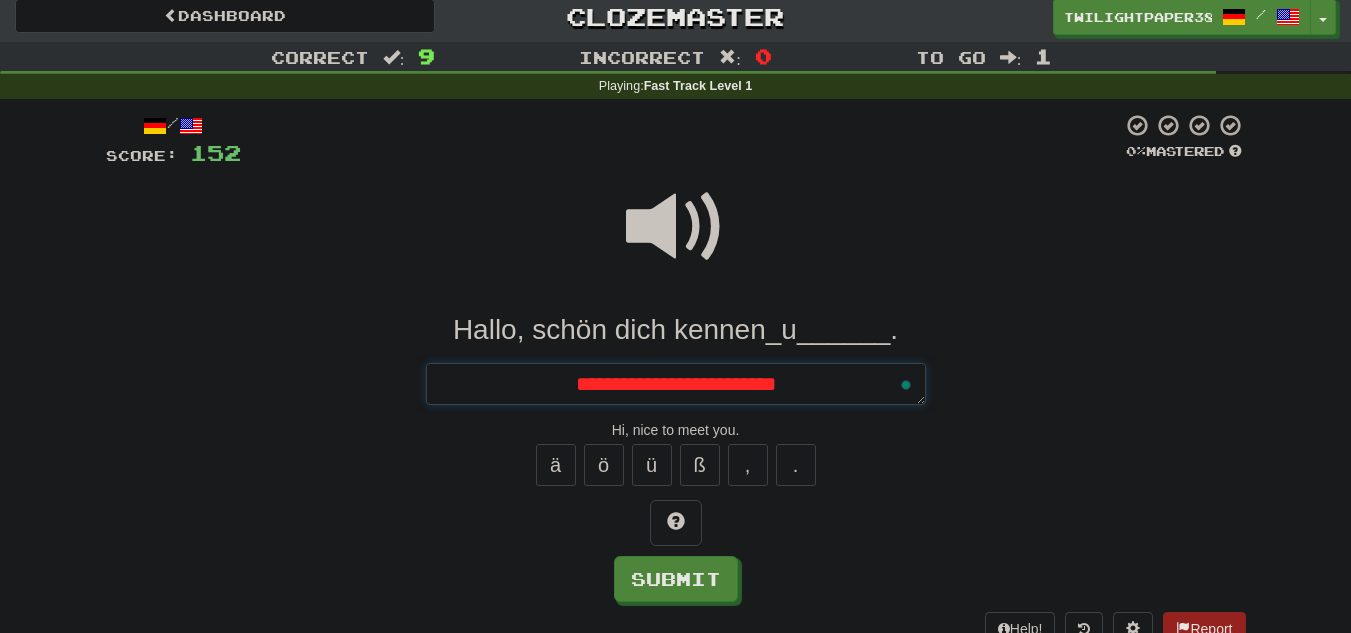 type on "*" 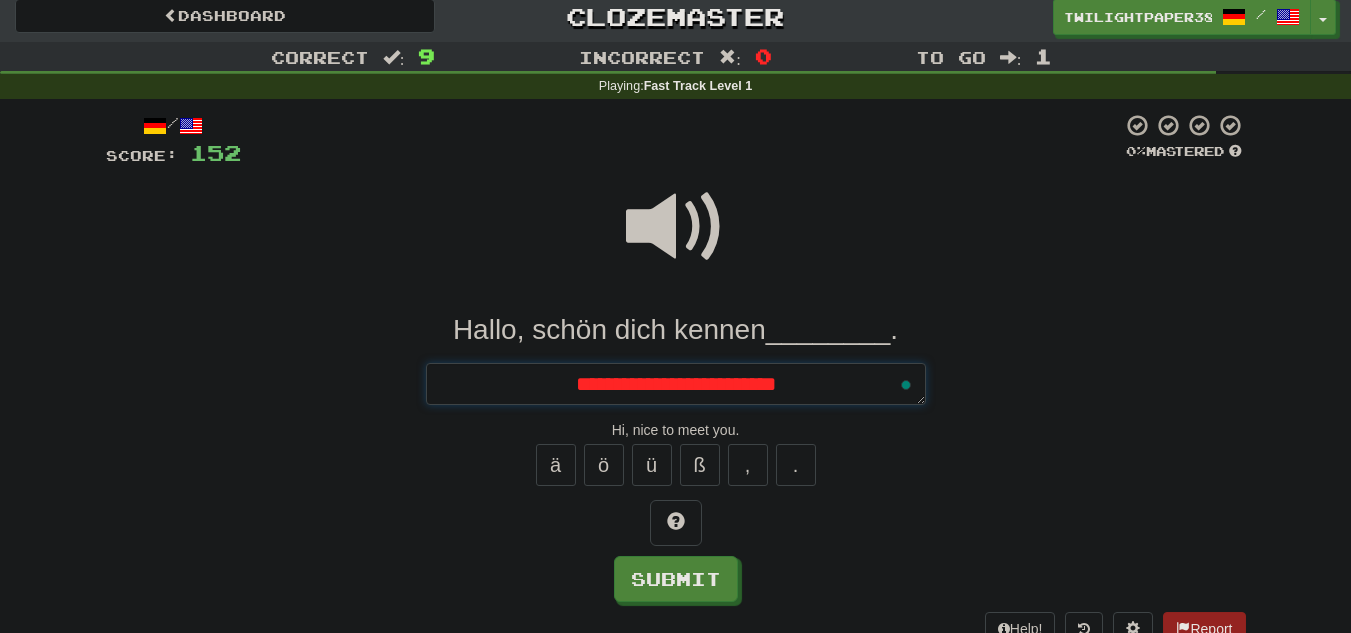type on "**********" 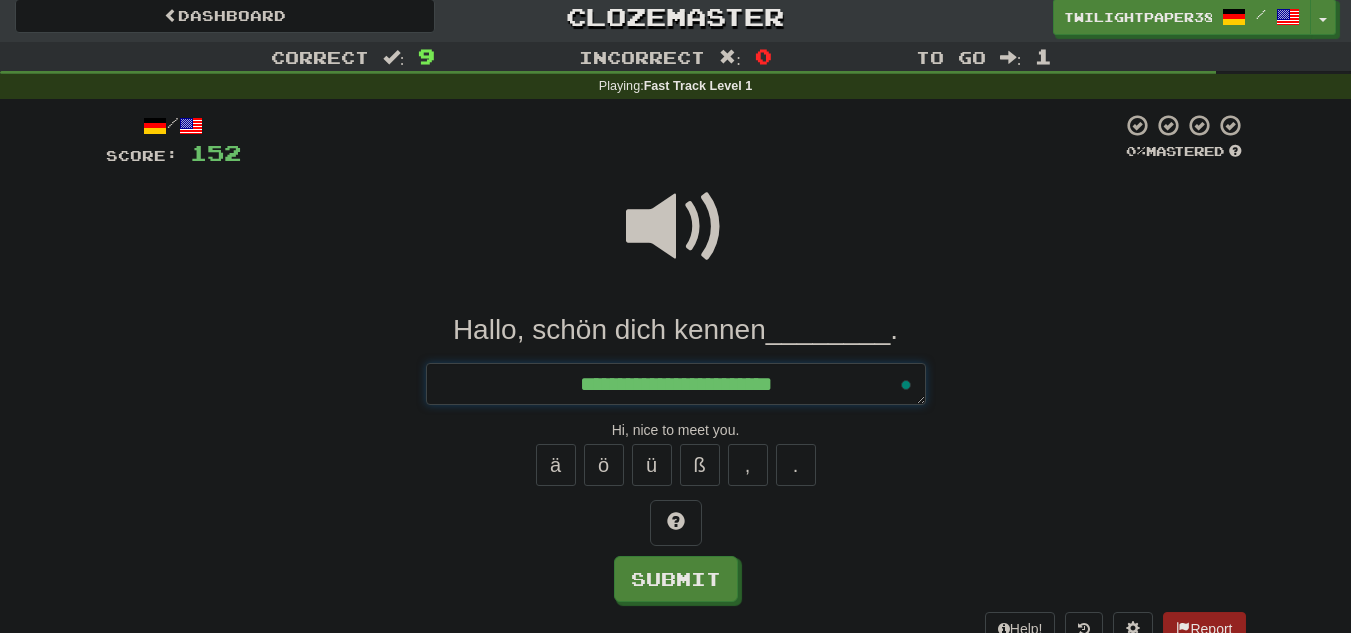 type on "**********" 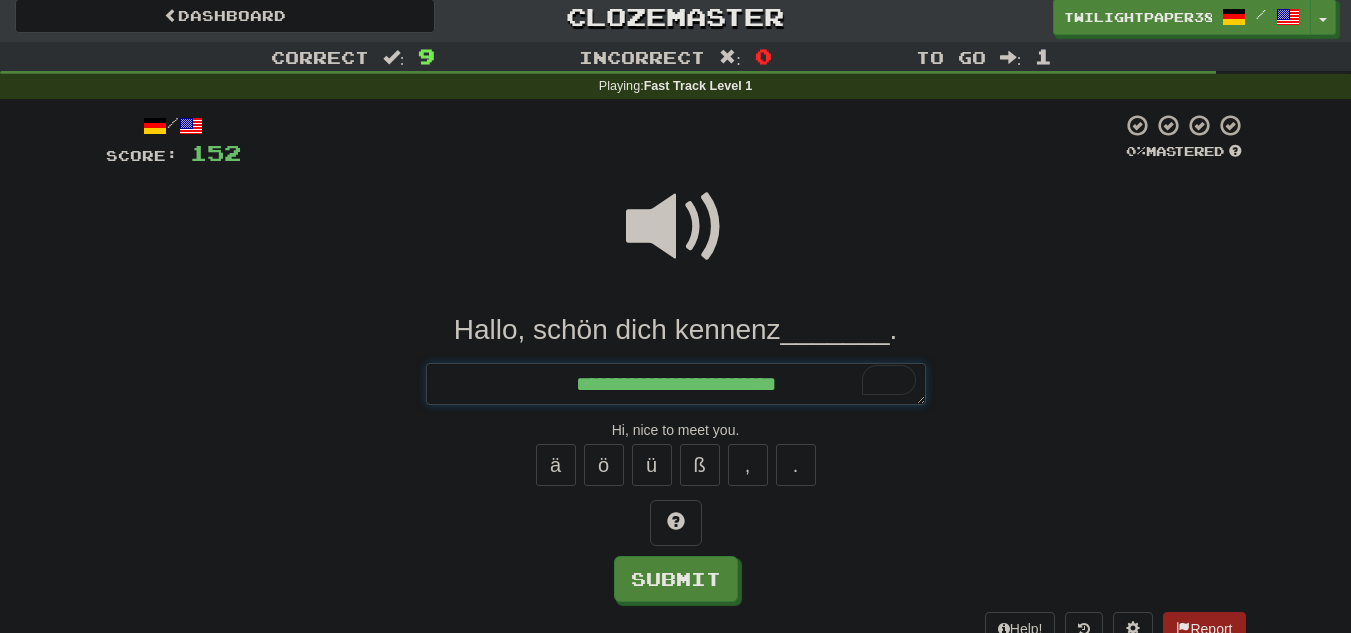 type on "**********" 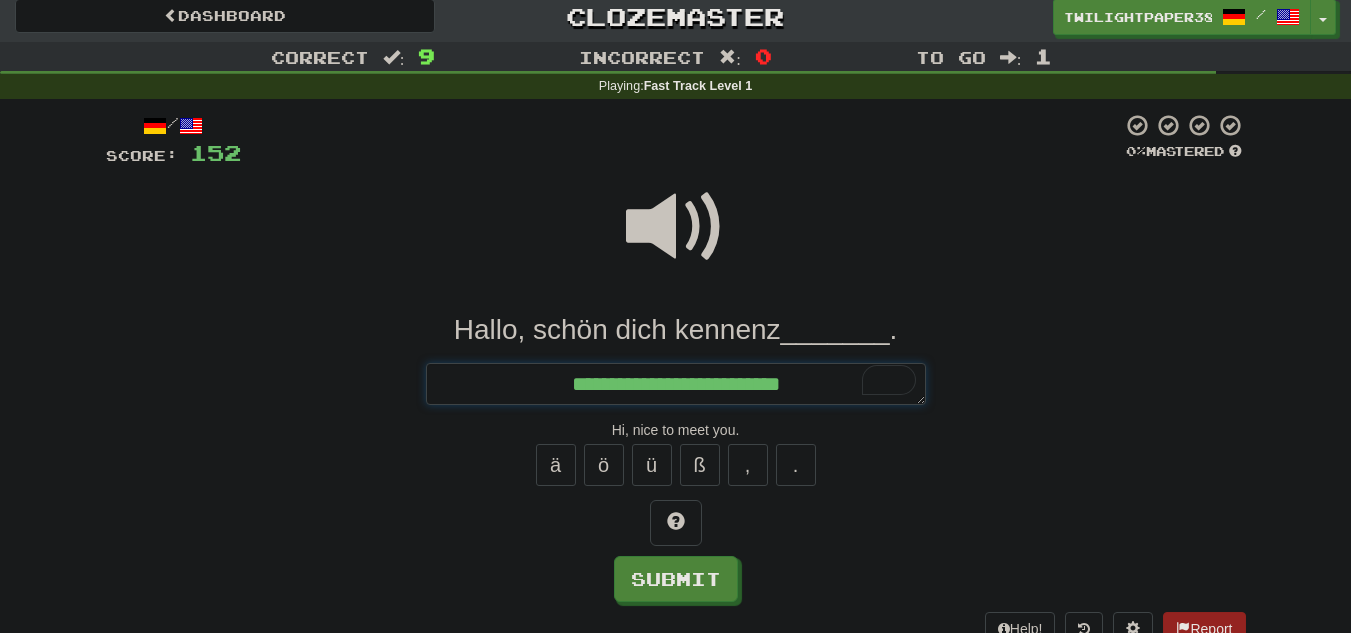 type on "*" 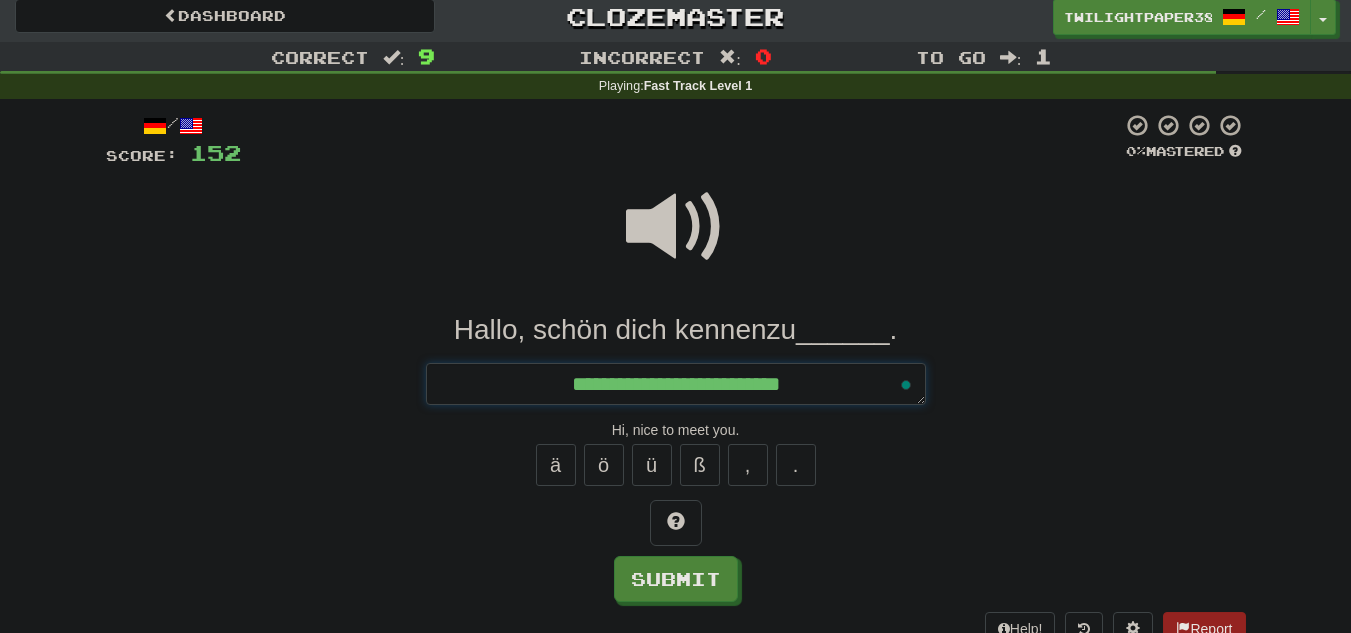 type on "**********" 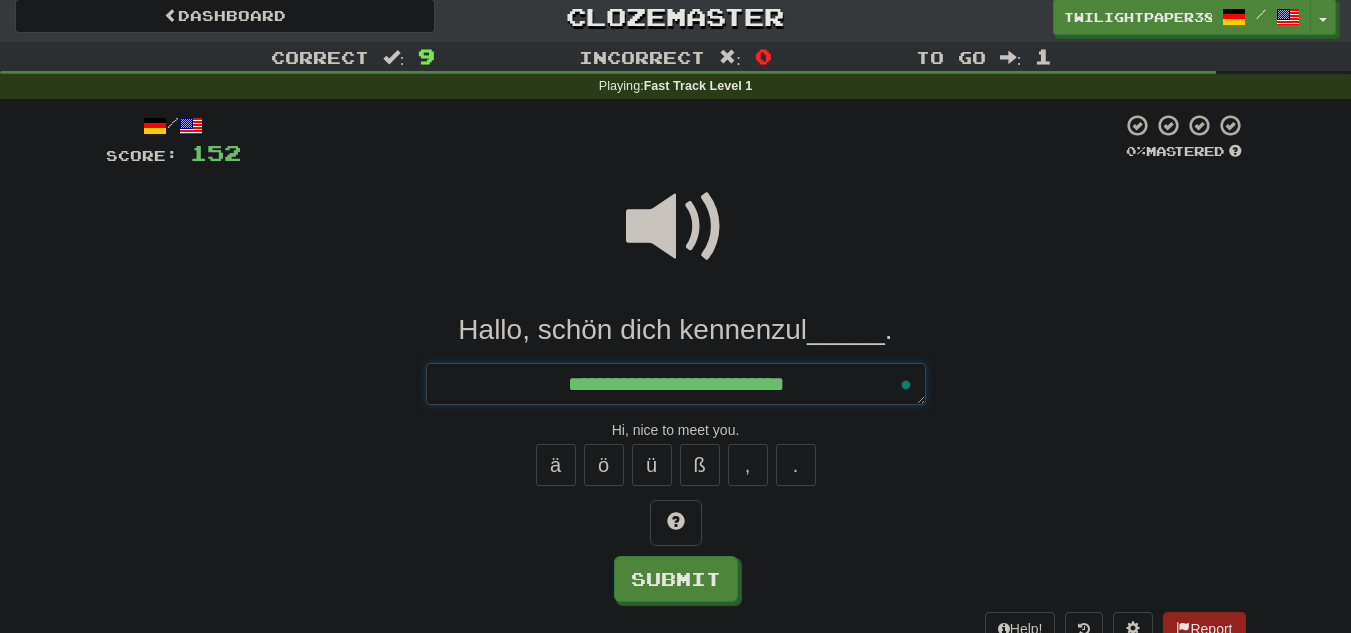 type on "**********" 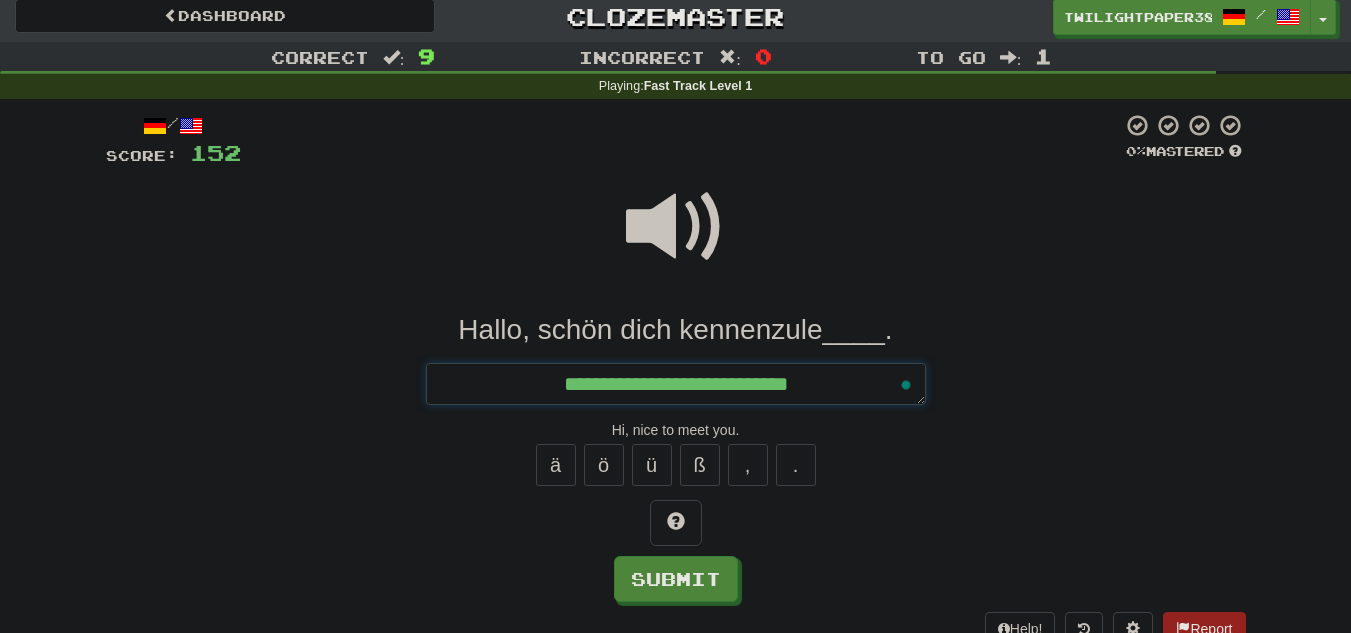 type on "**********" 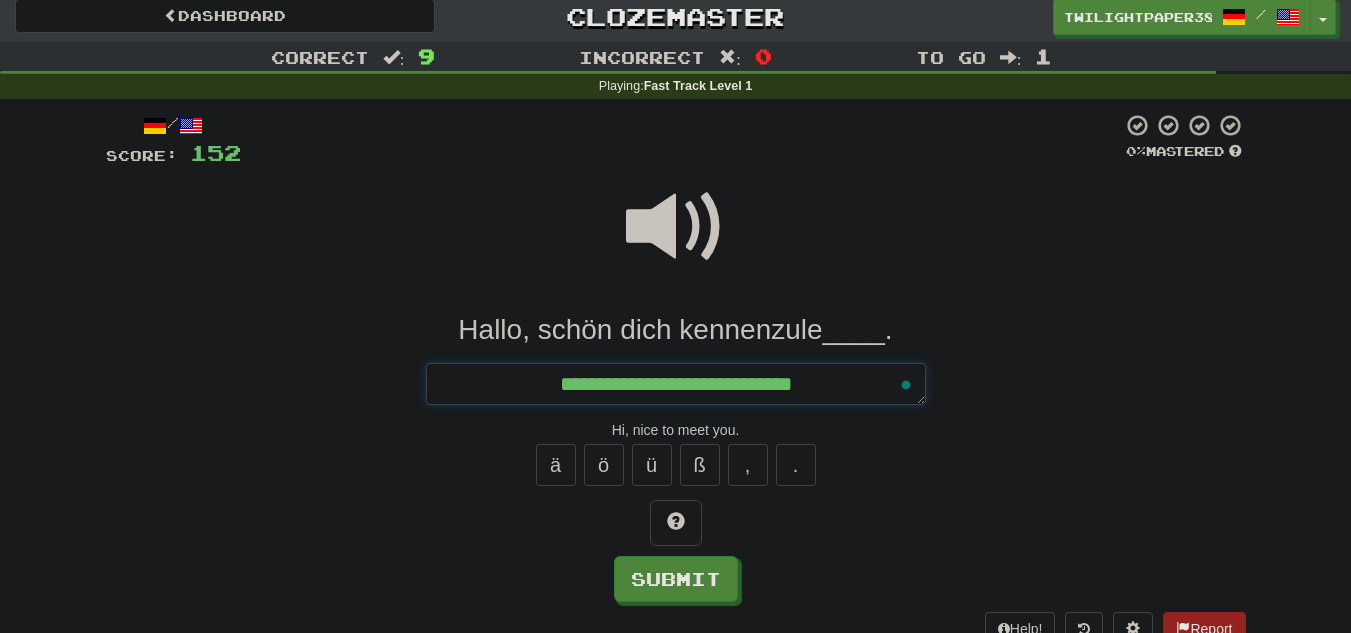 type on "*" 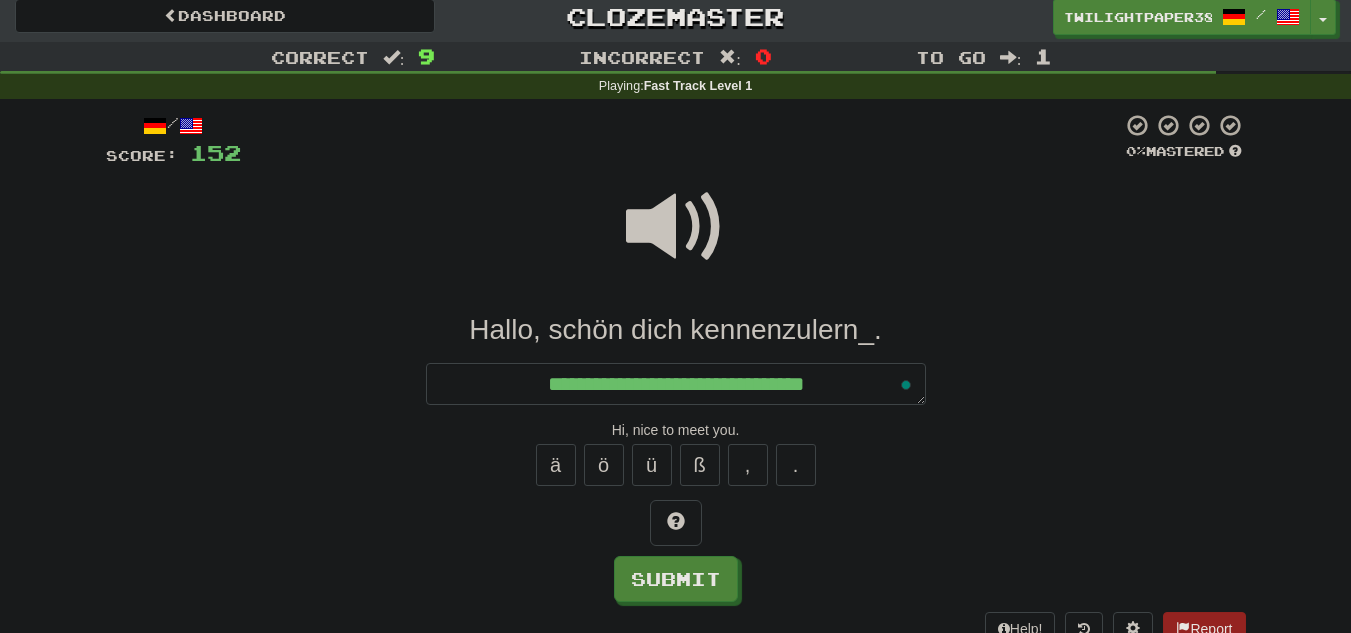type on "*" 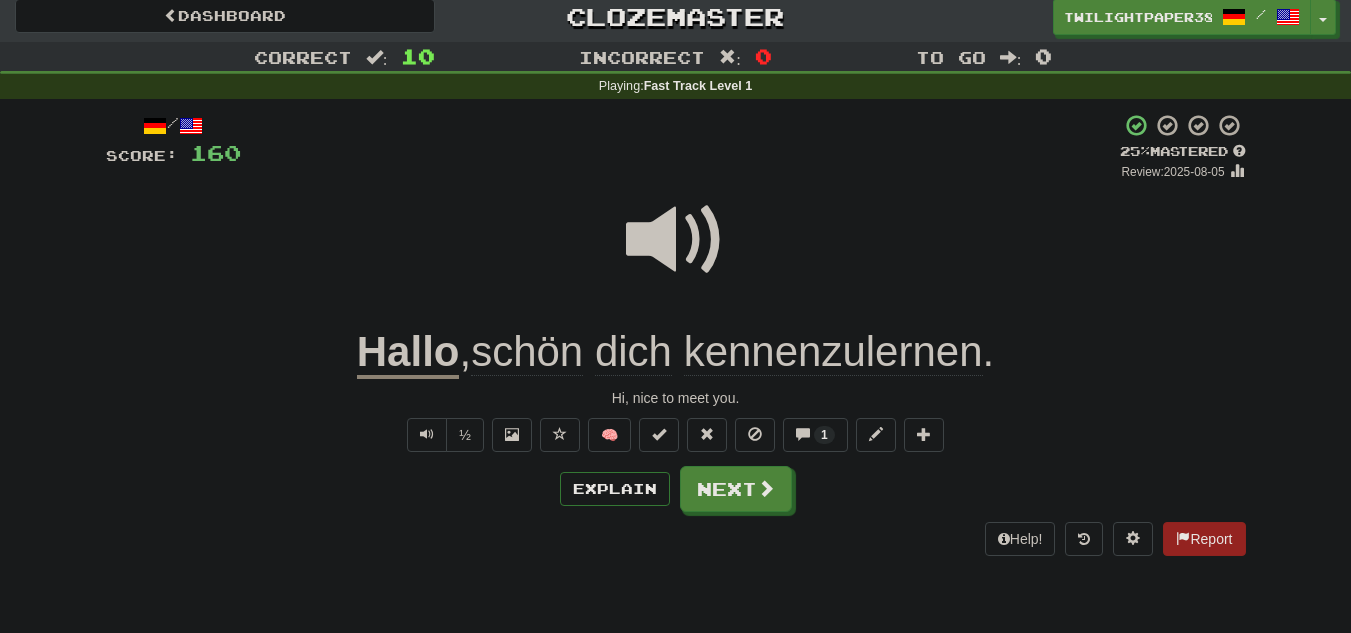 click on "schön" at bounding box center [527, 352] 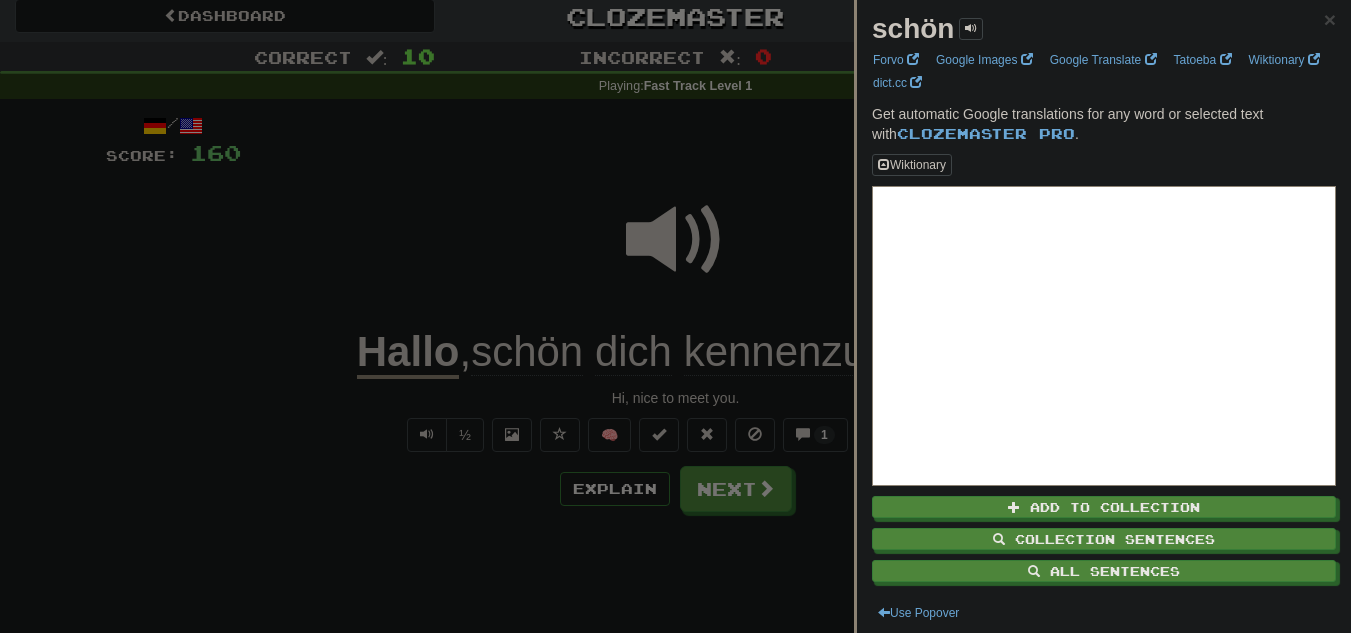 scroll, scrollTop: 12, scrollLeft: 0, axis: vertical 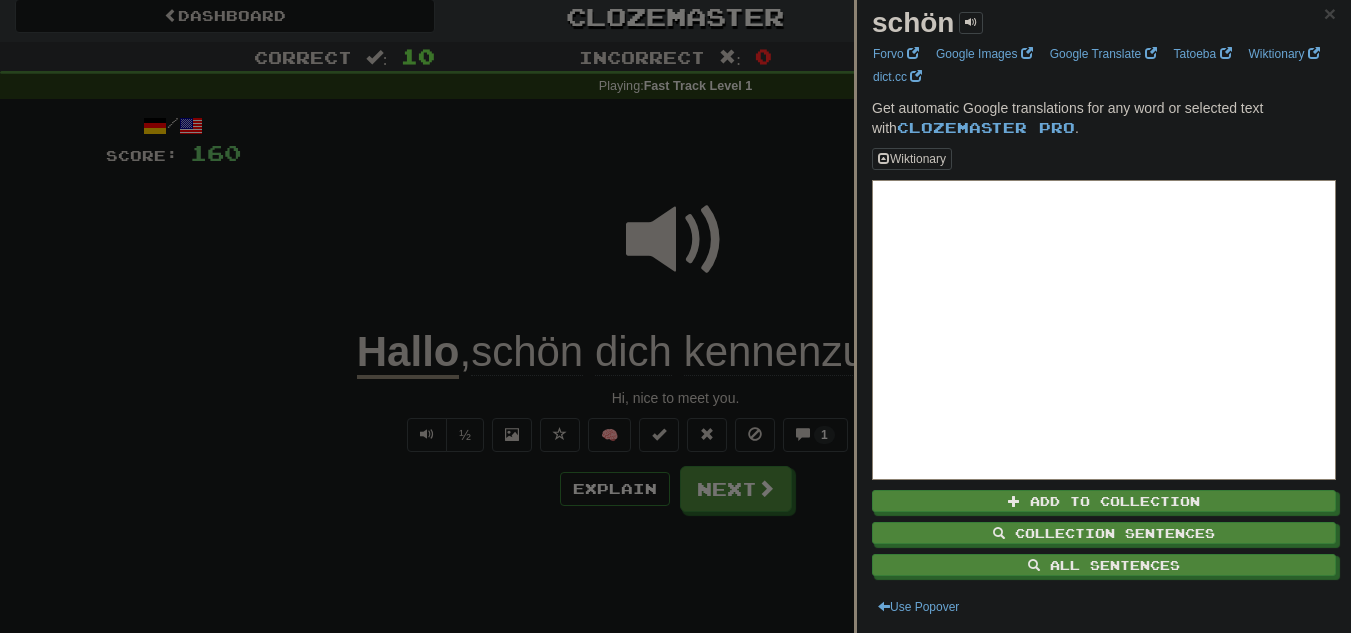 click at bounding box center [675, 316] 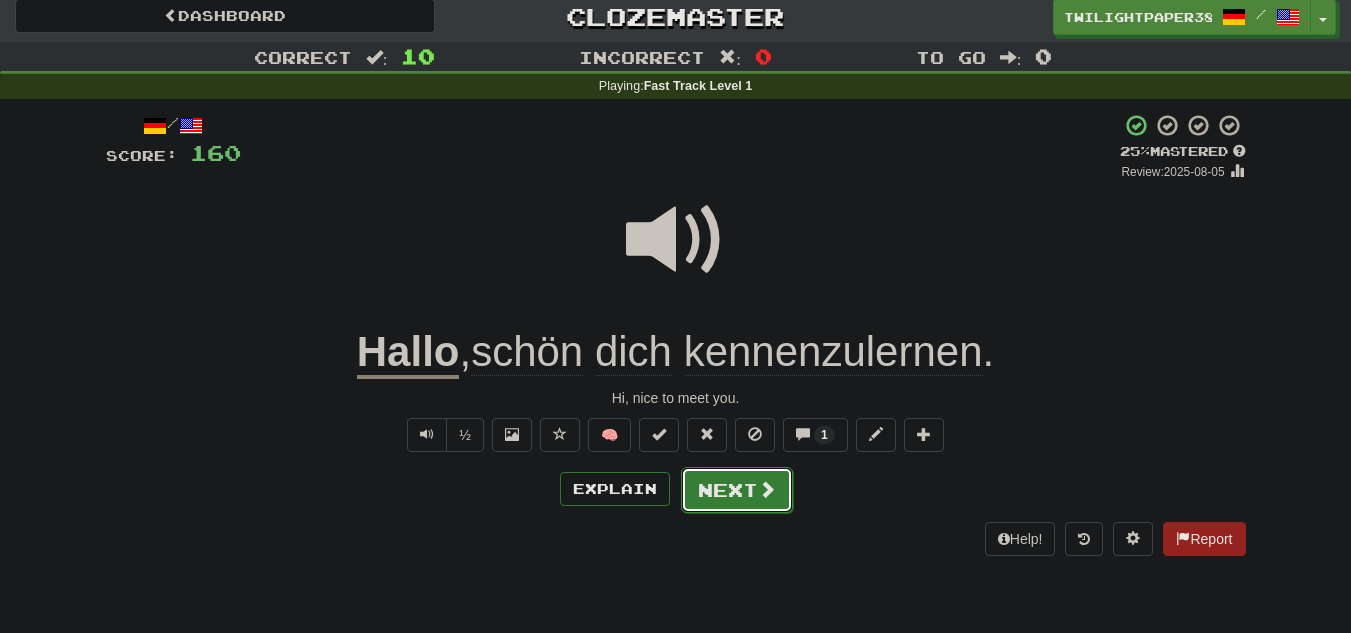 click on "Next" at bounding box center [737, 490] 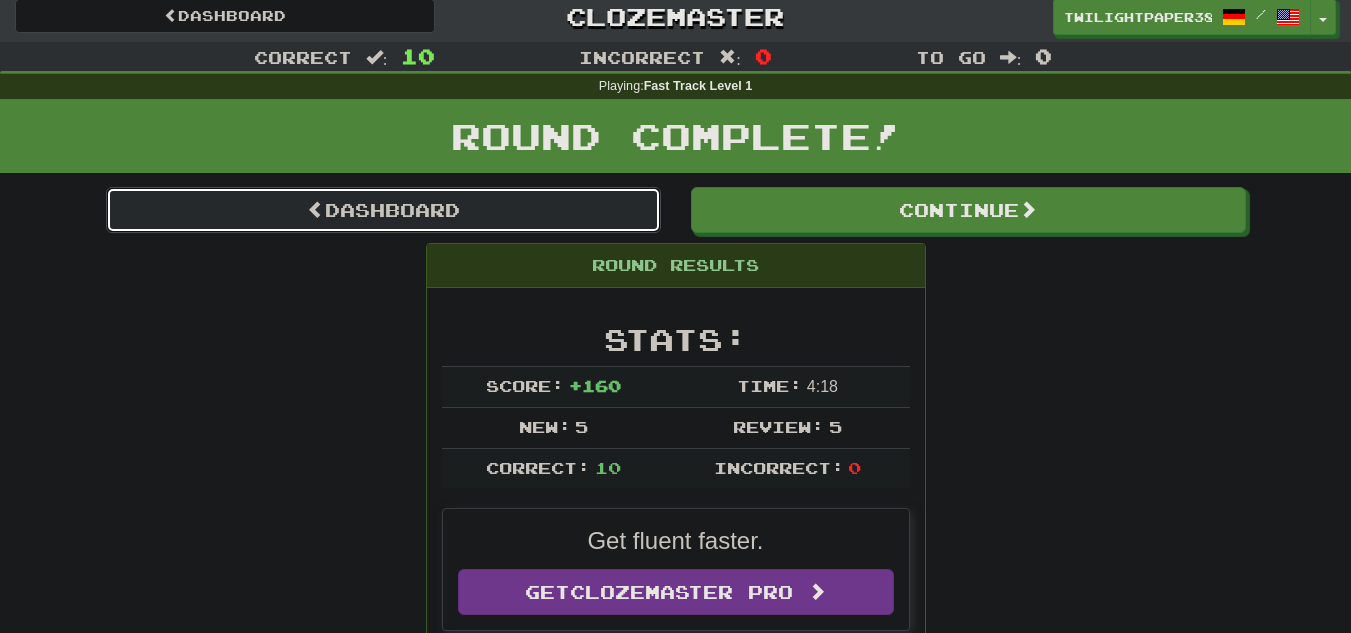 click on "Dashboard" at bounding box center (383, 210) 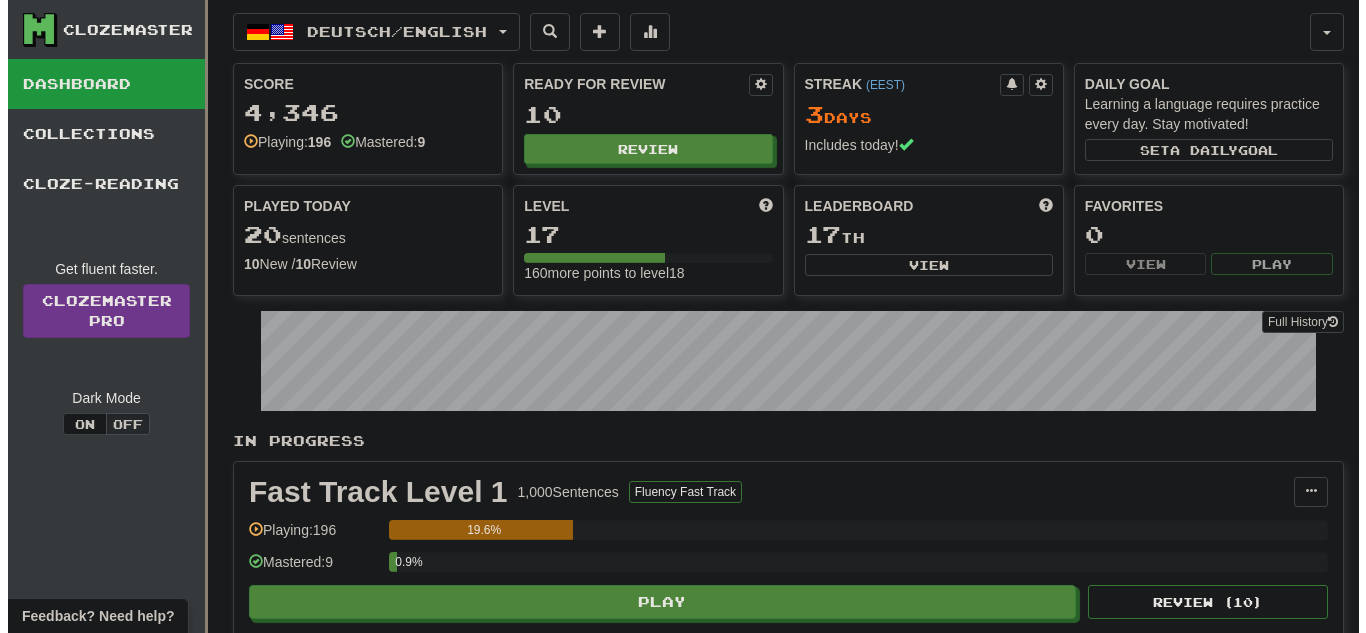scroll, scrollTop: 0, scrollLeft: 0, axis: both 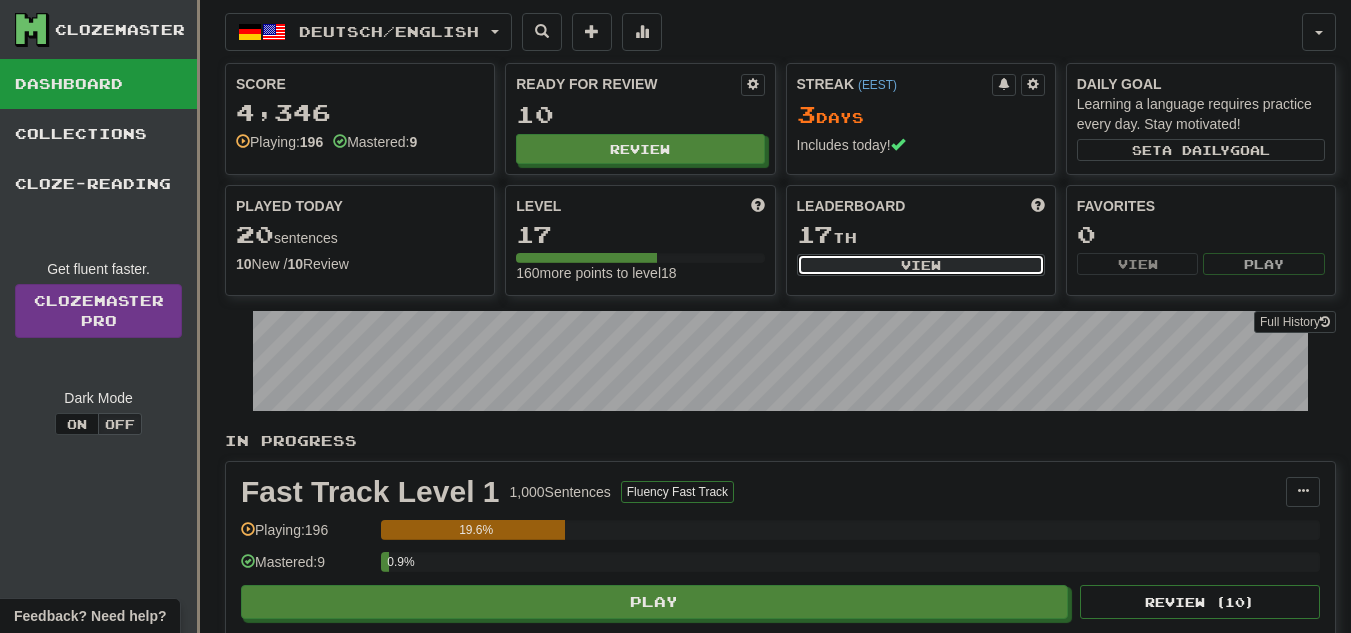 click on "View" at bounding box center (921, 265) 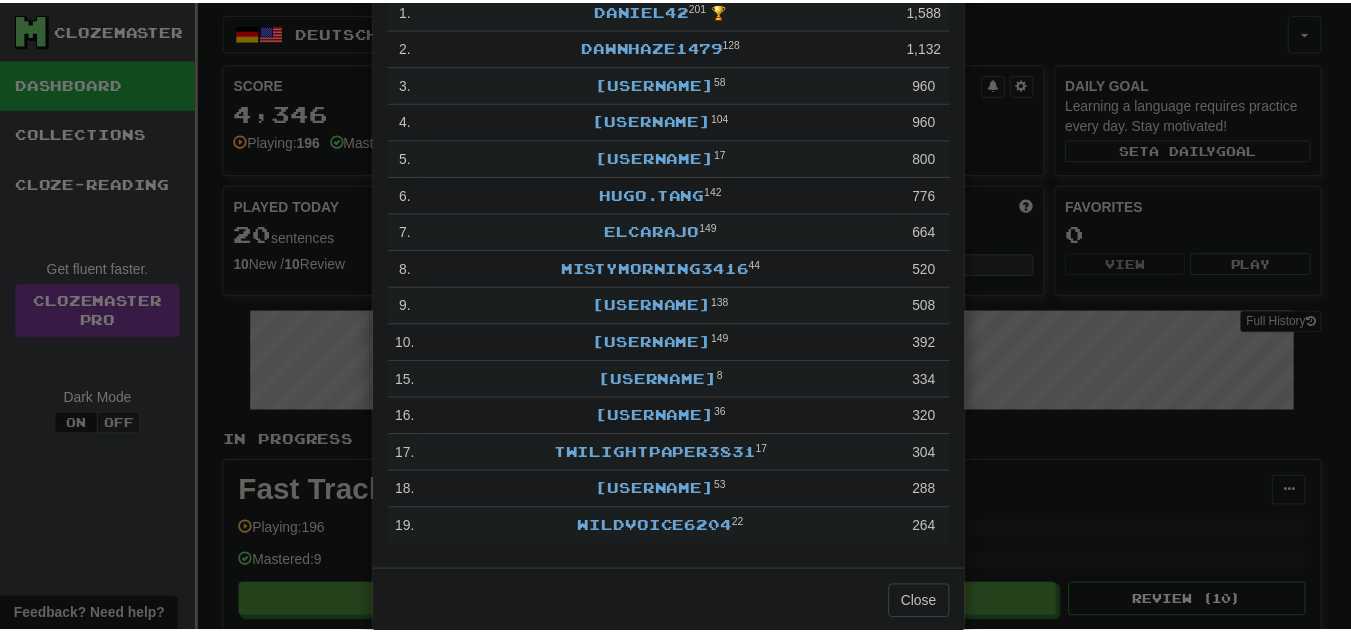 scroll, scrollTop: 193, scrollLeft: 0, axis: vertical 